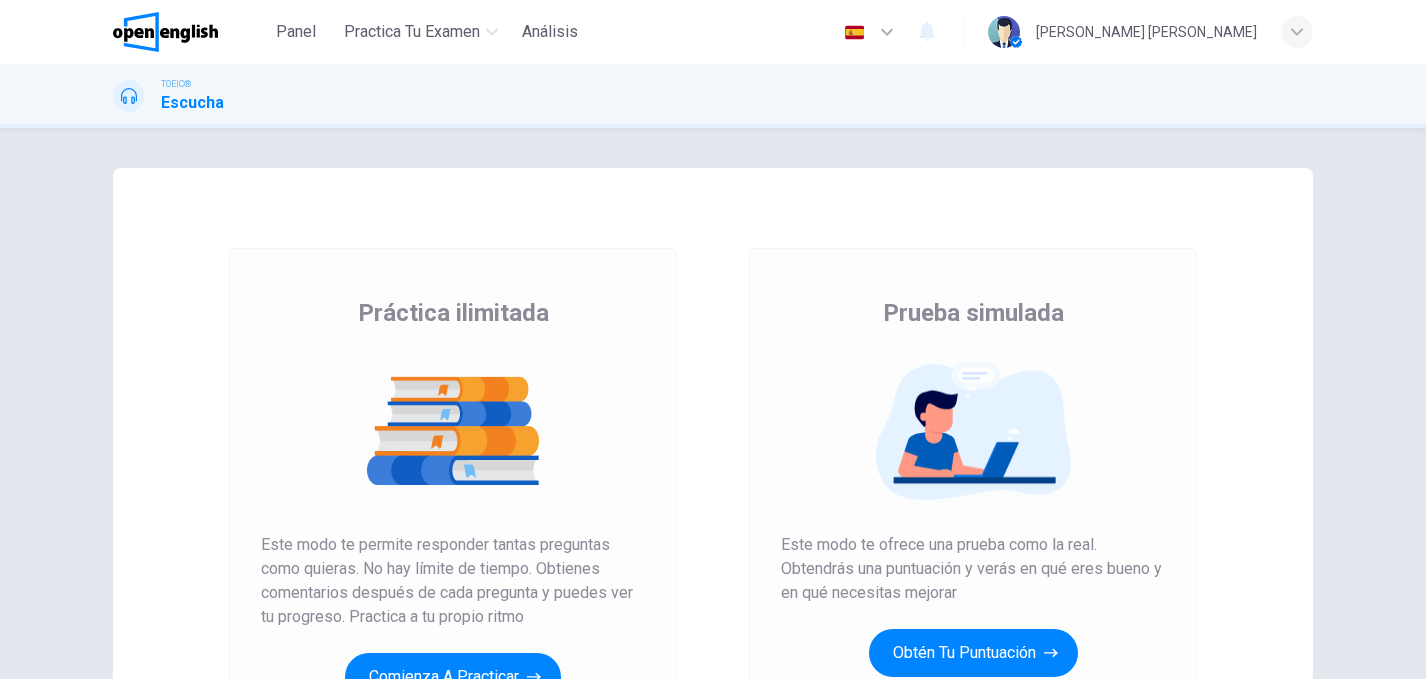 scroll, scrollTop: 0, scrollLeft: 0, axis: both 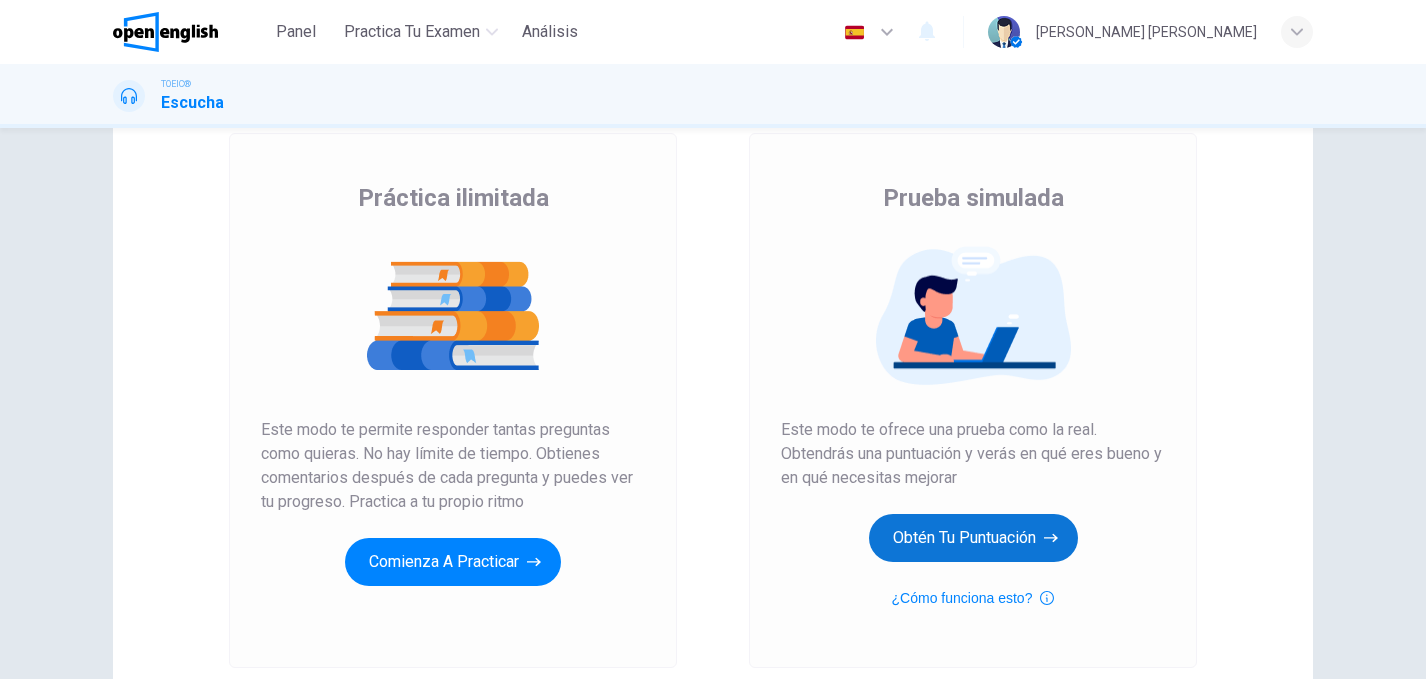 click on "Obtén tu puntuación" at bounding box center [973, 538] 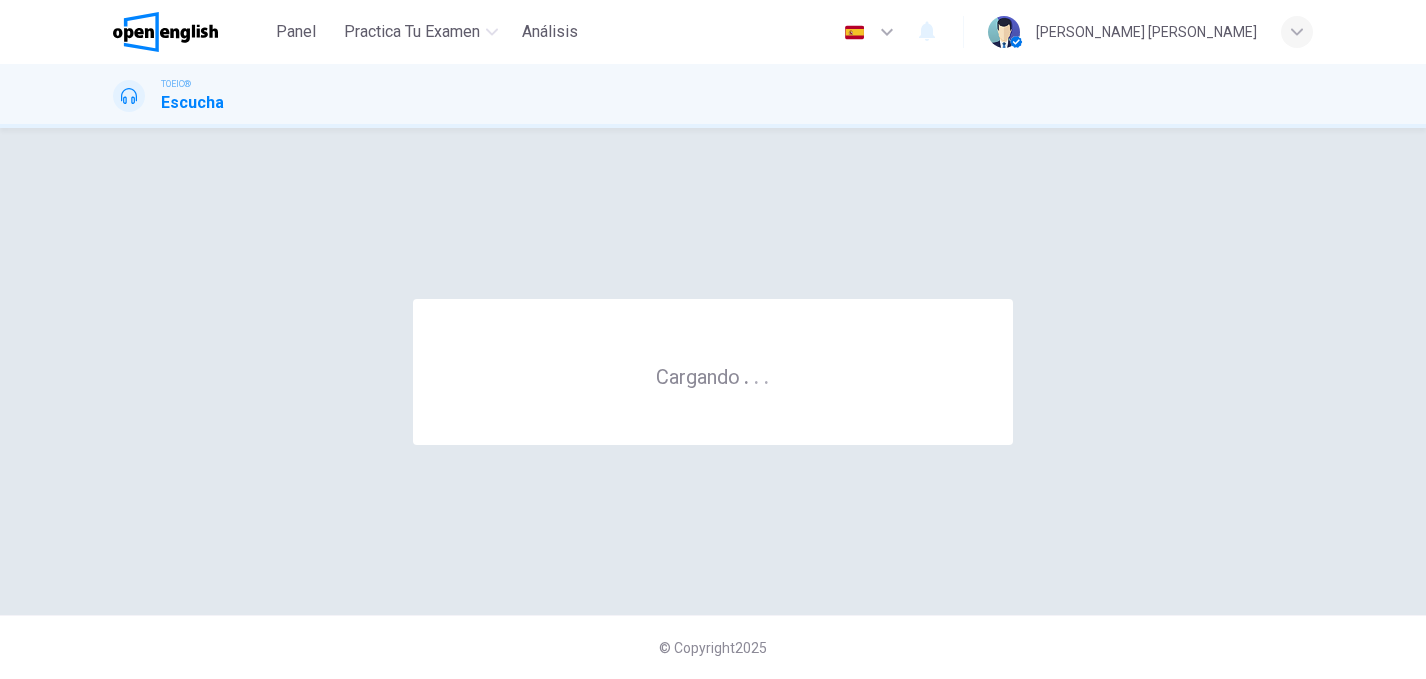 scroll, scrollTop: 0, scrollLeft: 0, axis: both 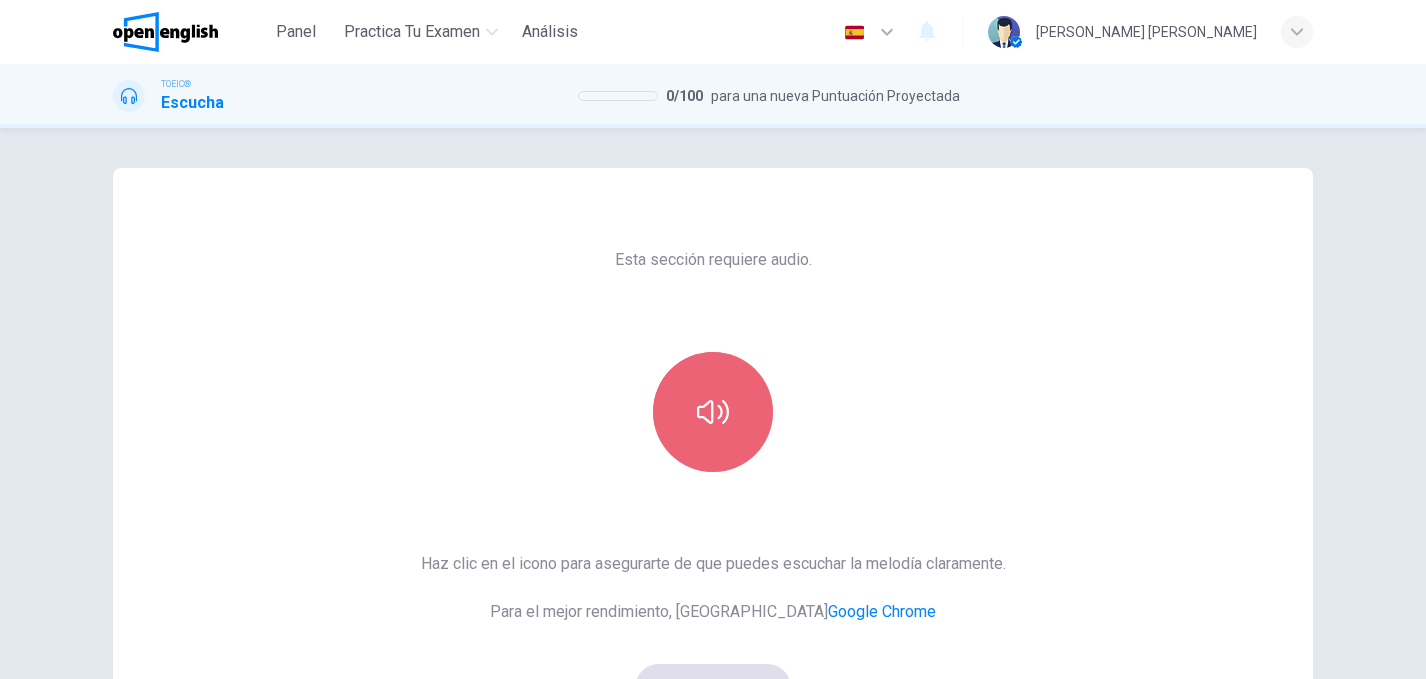 click at bounding box center (713, 412) 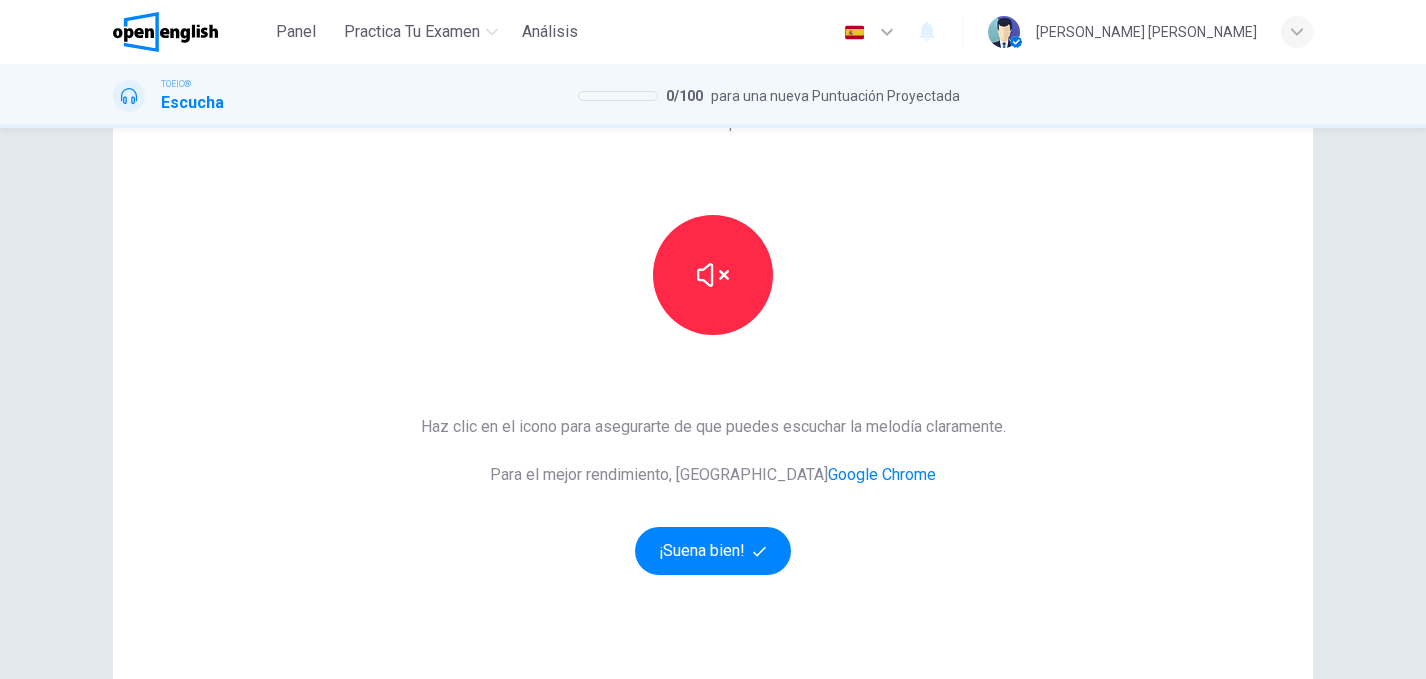 scroll, scrollTop: 189, scrollLeft: 0, axis: vertical 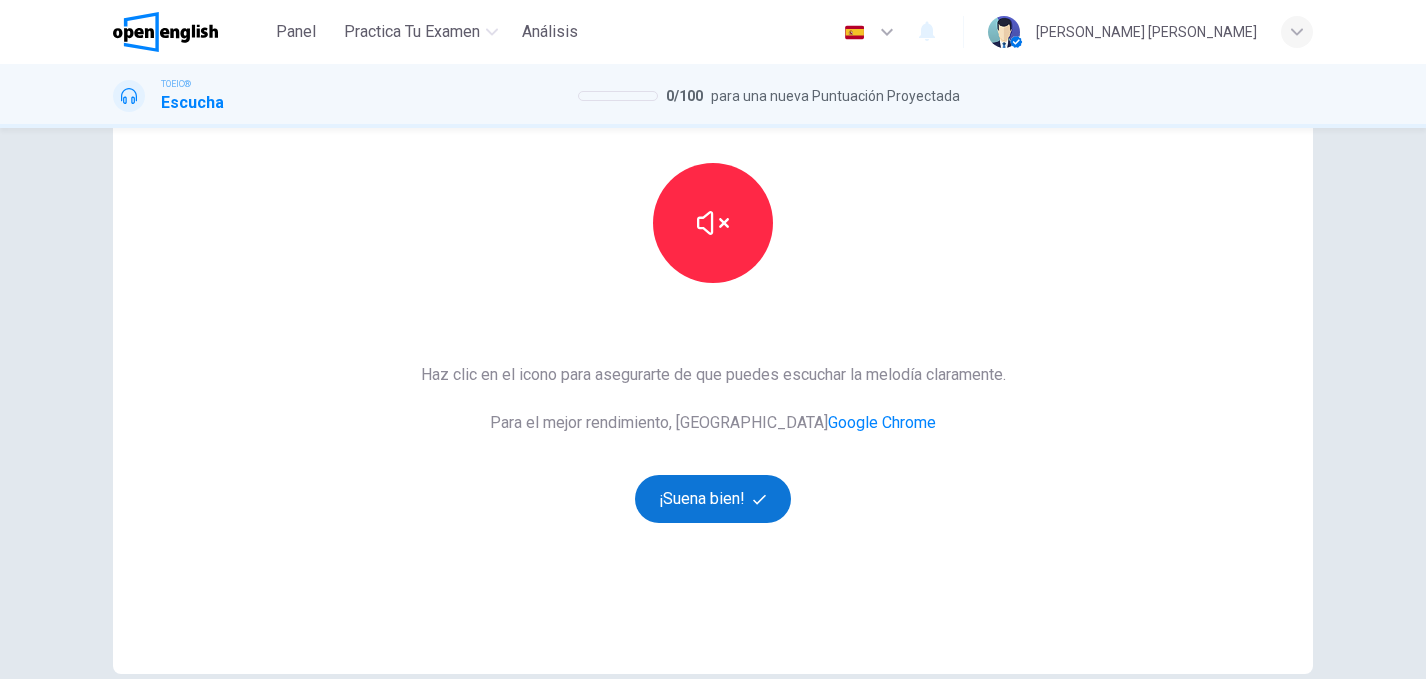 click on "¡Suena bien!" at bounding box center (713, 499) 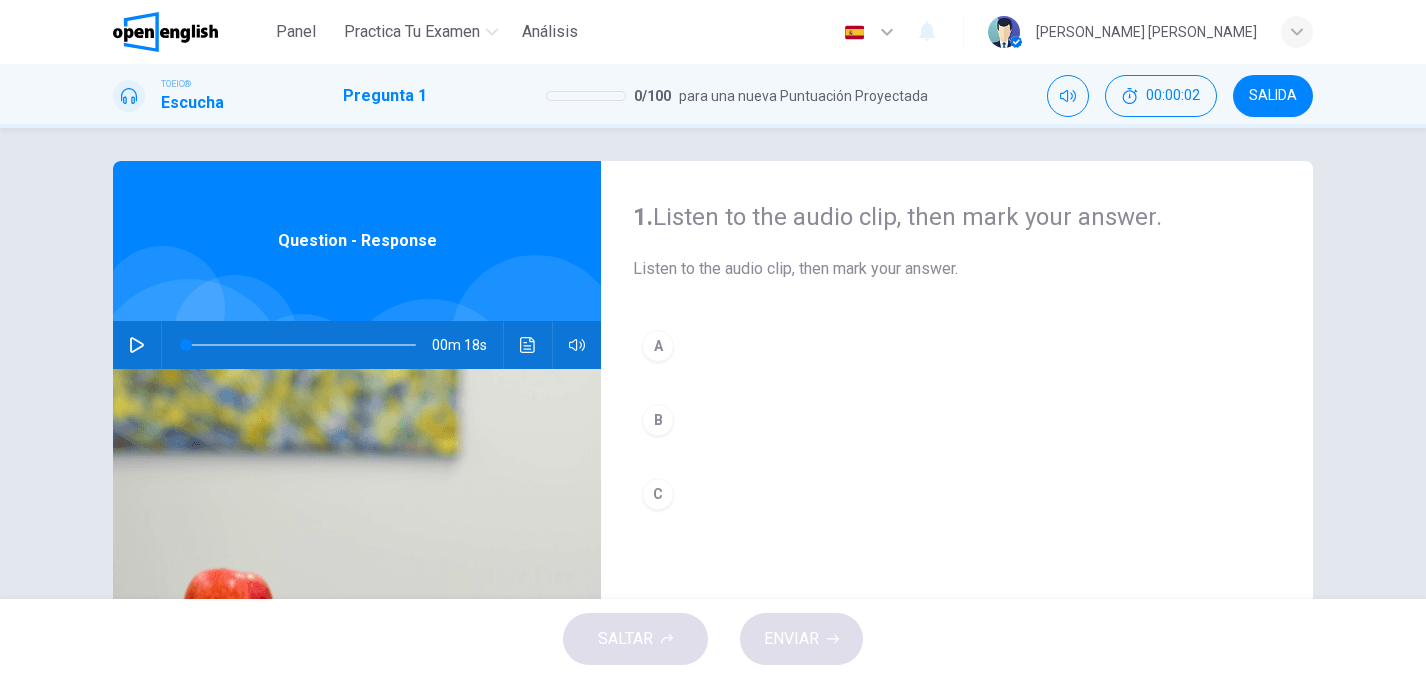 scroll, scrollTop: 0, scrollLeft: 0, axis: both 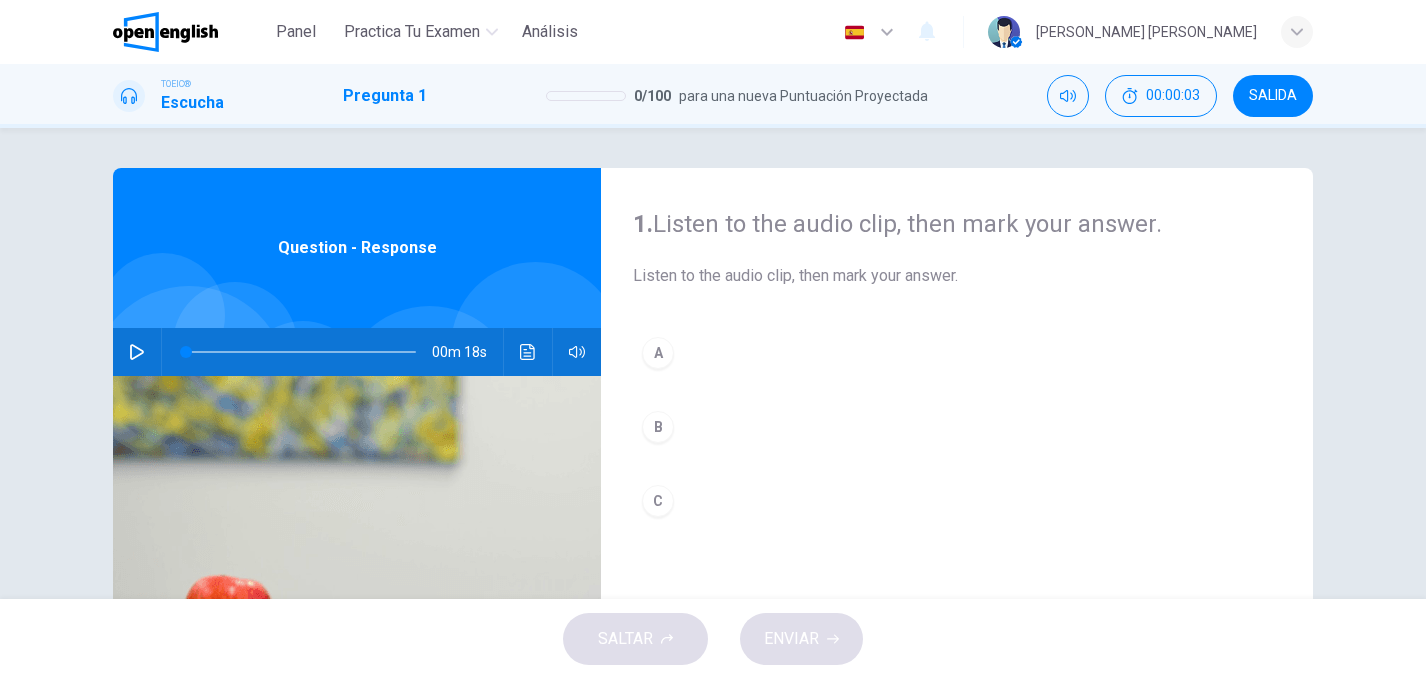 click at bounding box center [137, 352] 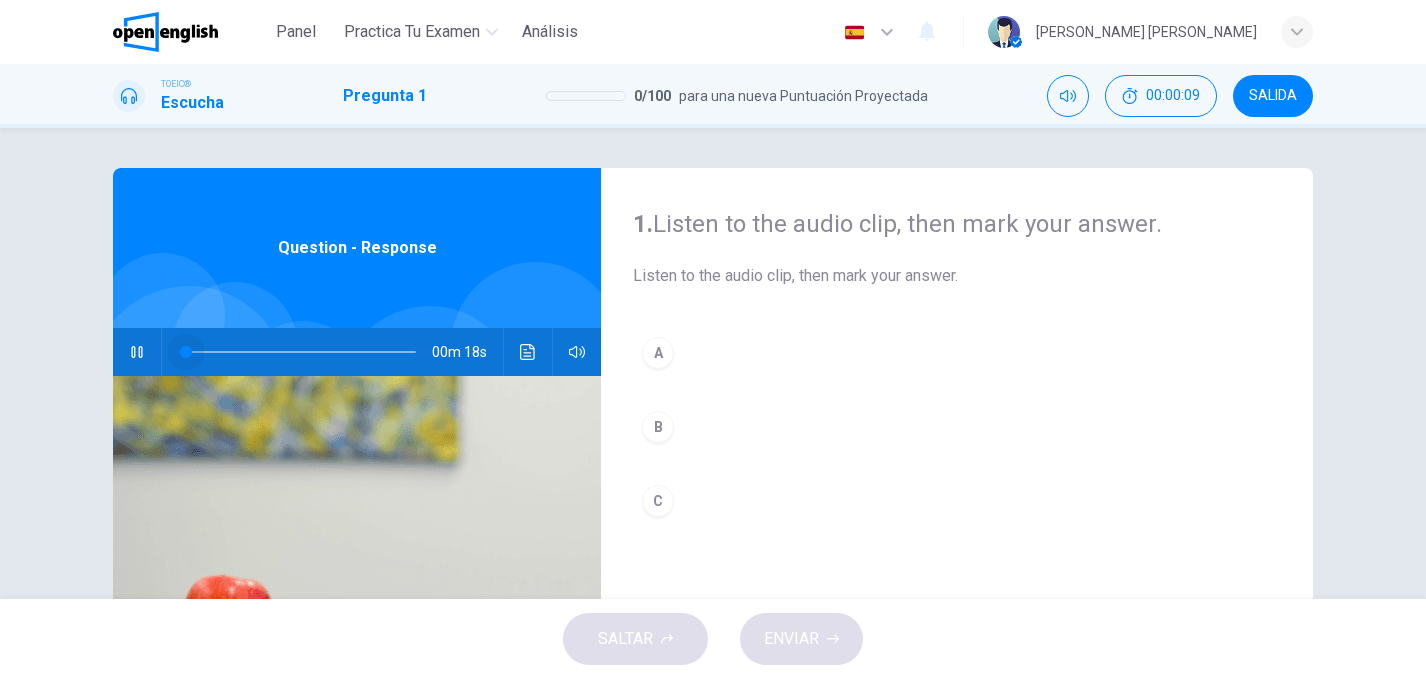 click at bounding box center [301, 352] 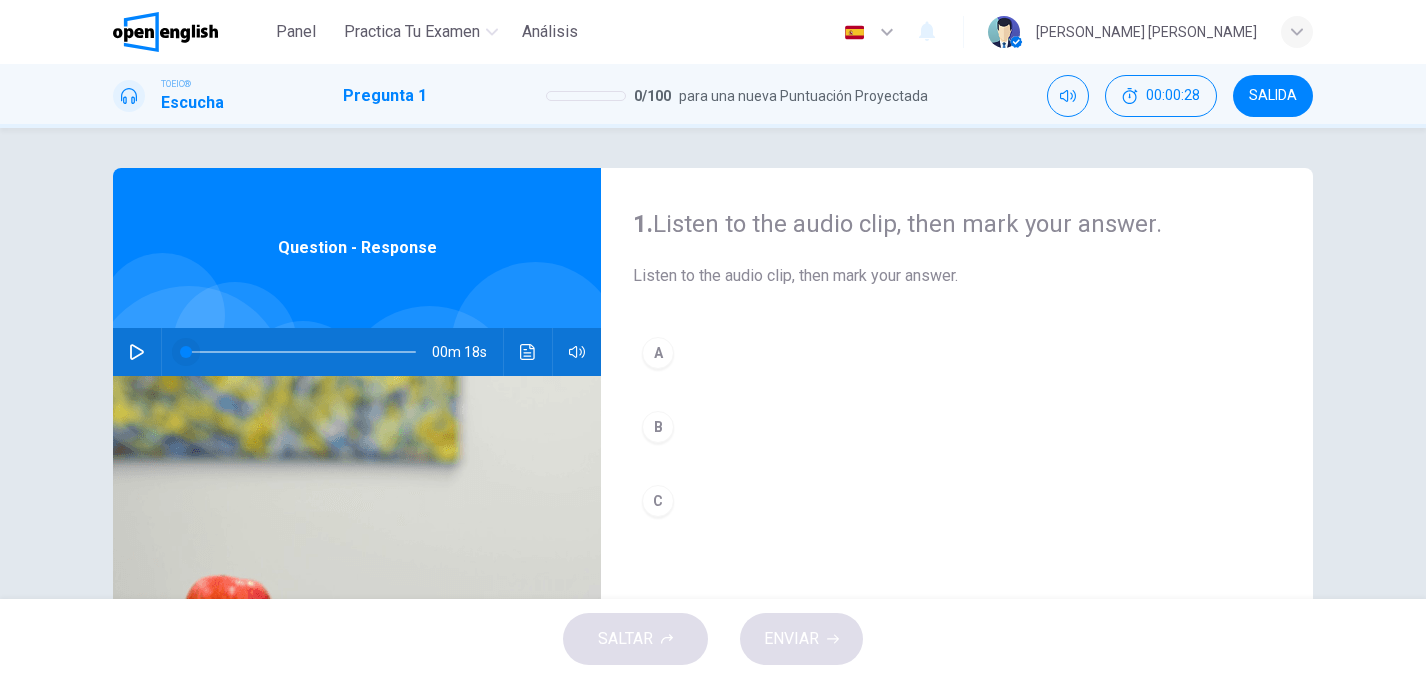 click at bounding box center (186, 352) 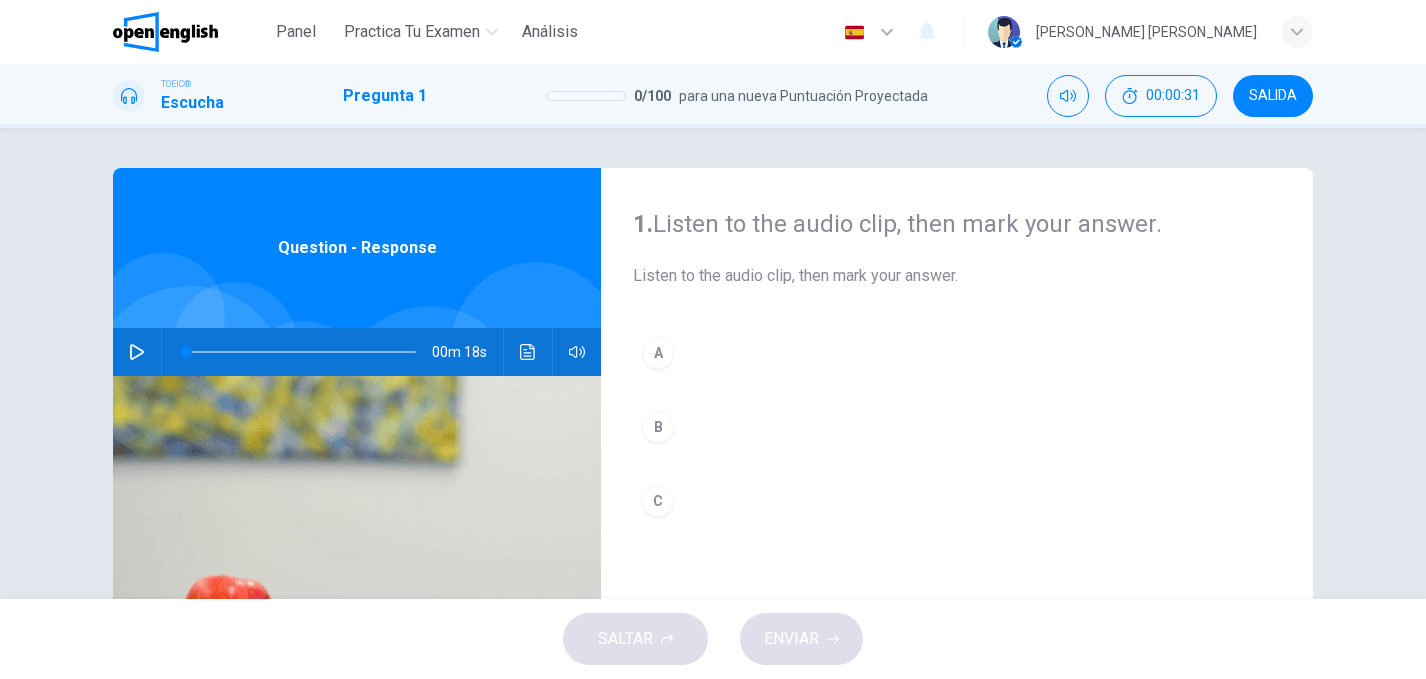 click 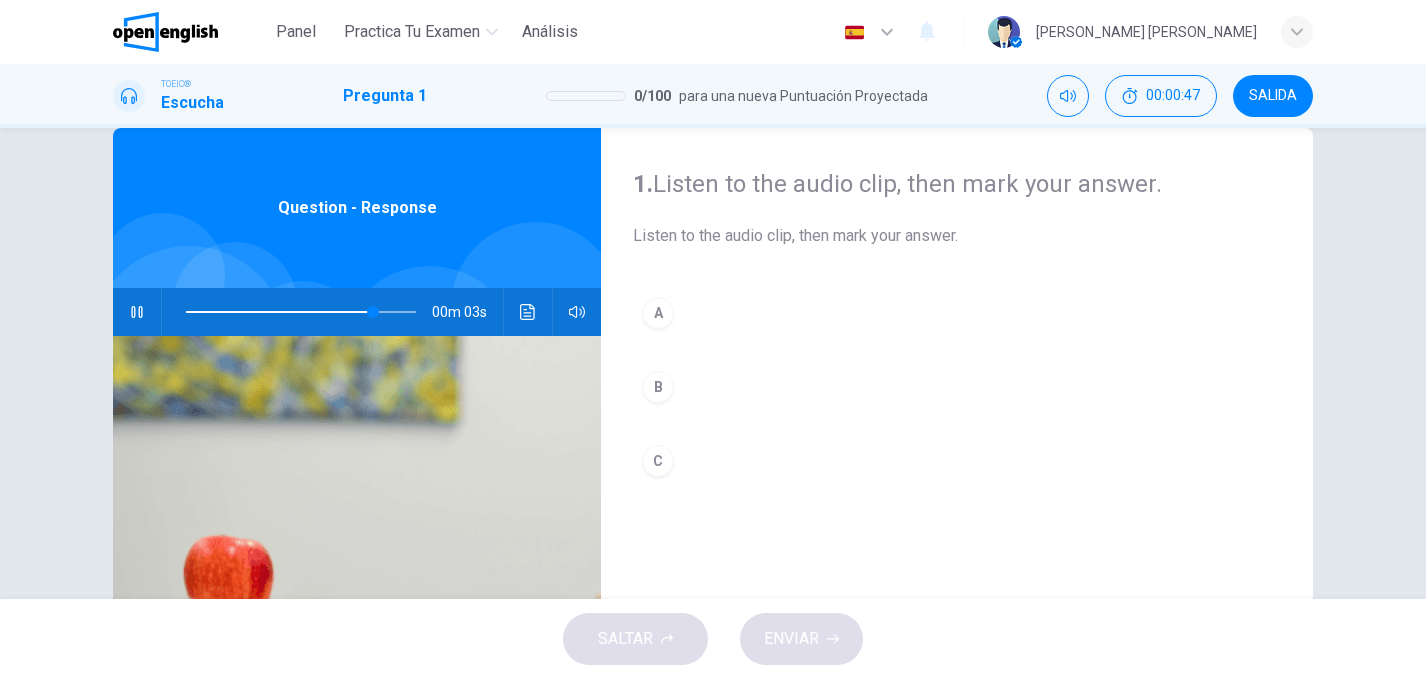 scroll, scrollTop: 57, scrollLeft: 0, axis: vertical 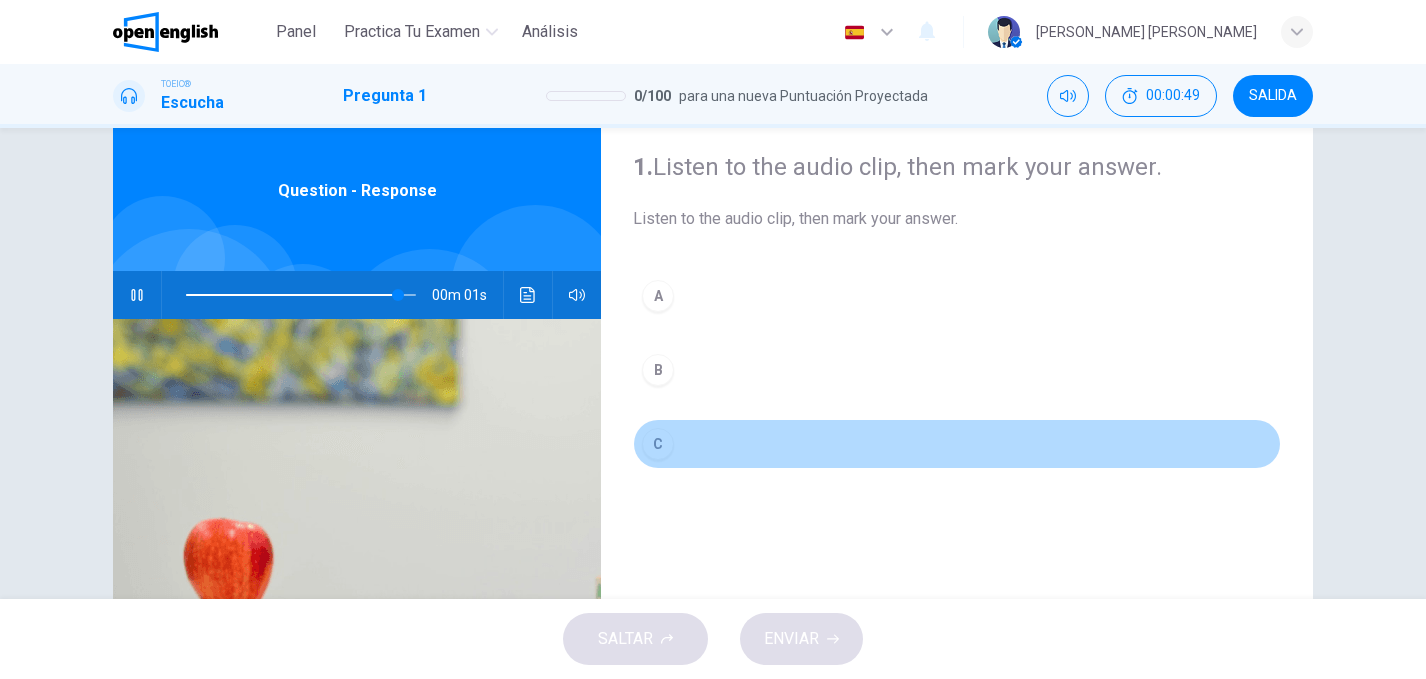 click on "C" at bounding box center [658, 444] 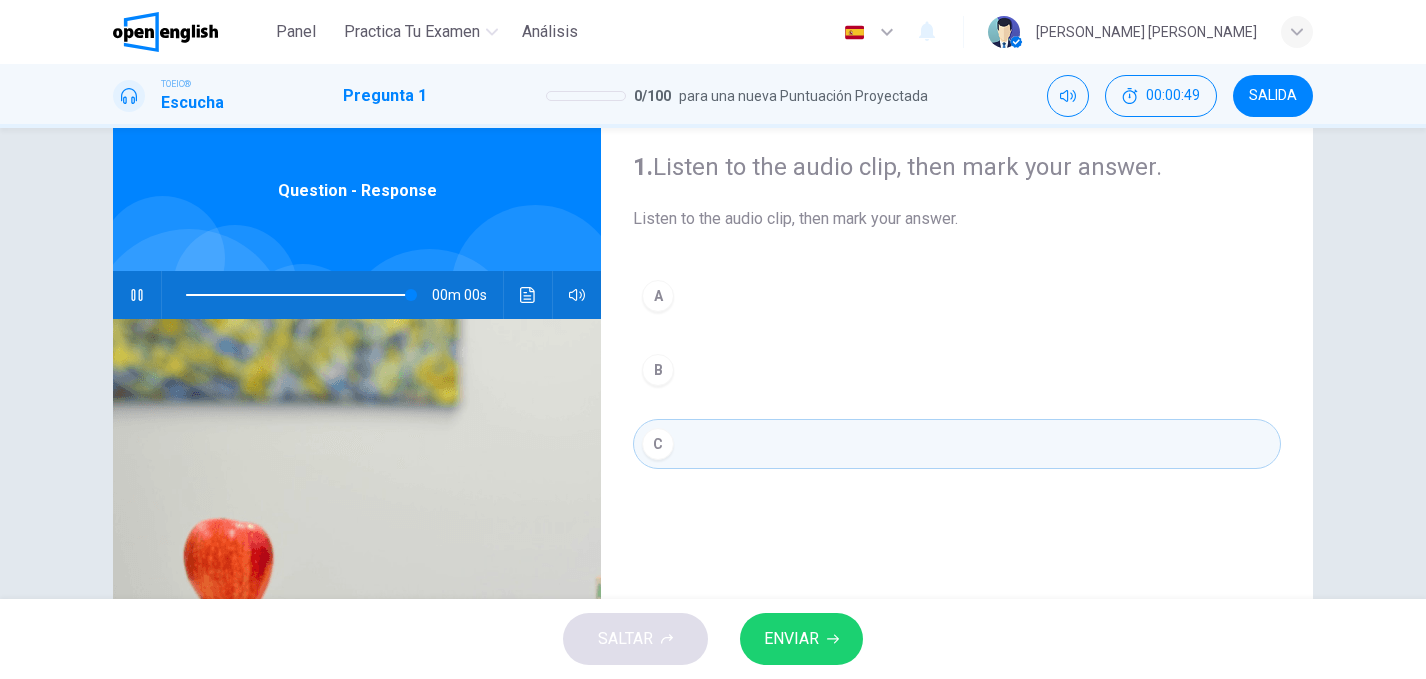 type on "*" 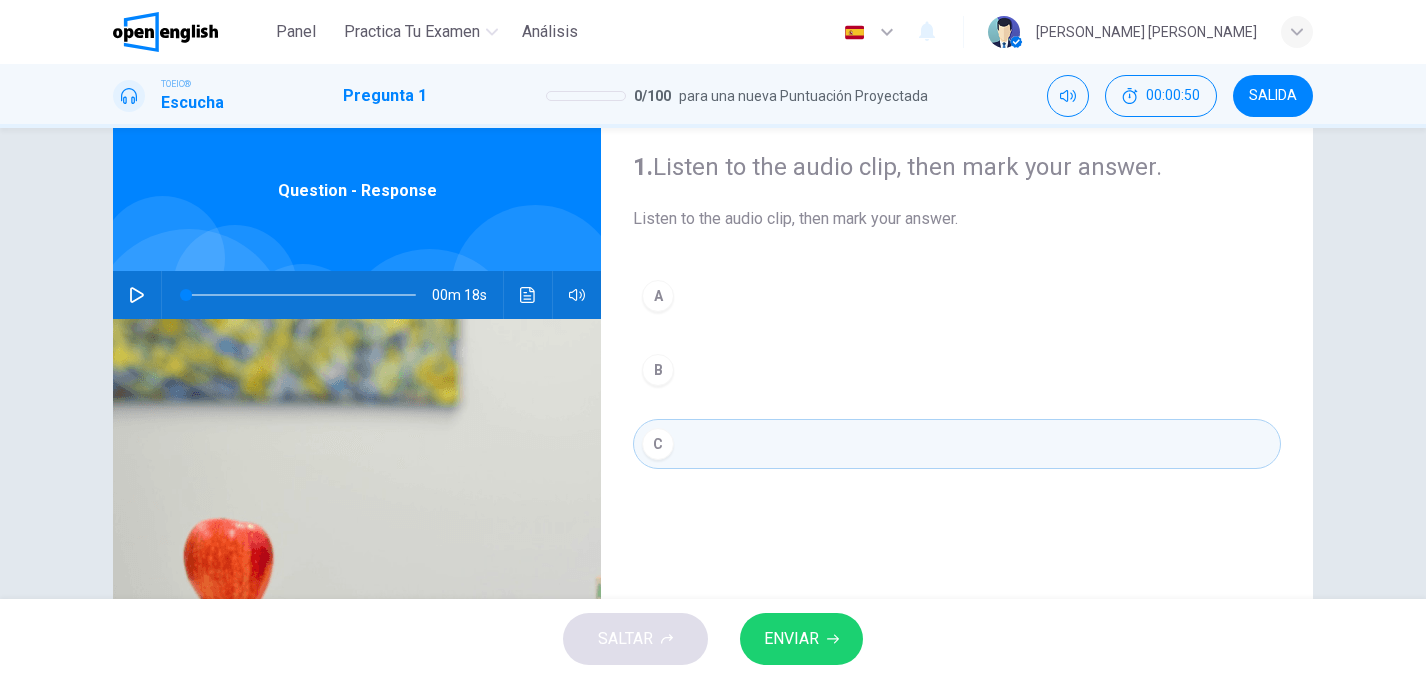 click on "ENVIAR" at bounding box center (791, 639) 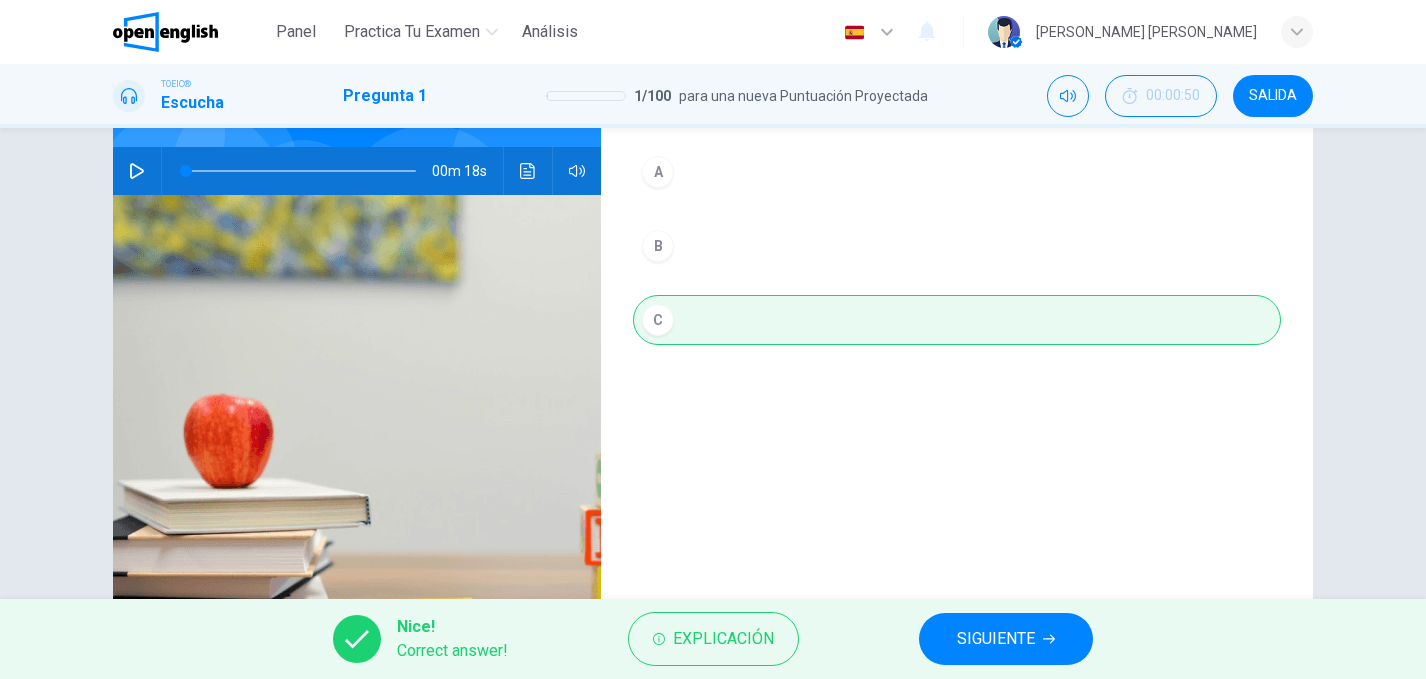 scroll, scrollTop: 189, scrollLeft: 0, axis: vertical 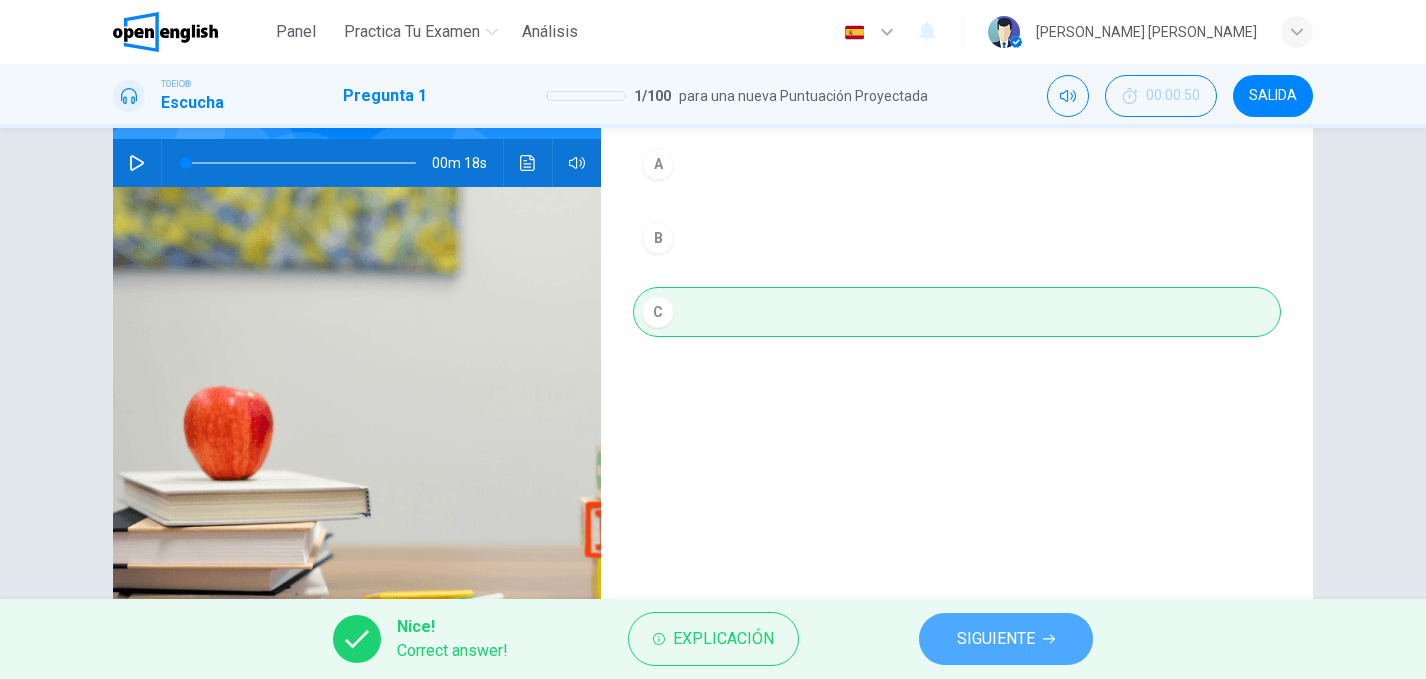 click on "SIGUIENTE" at bounding box center [996, 639] 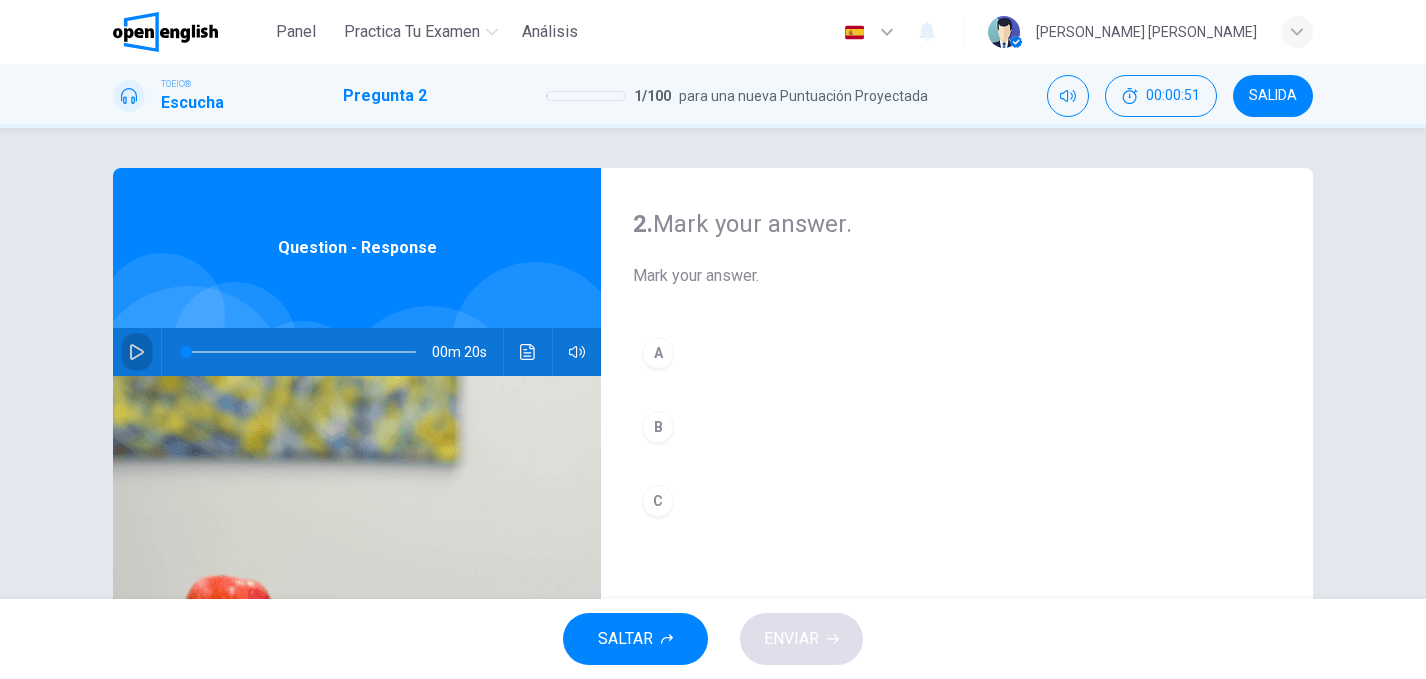 click 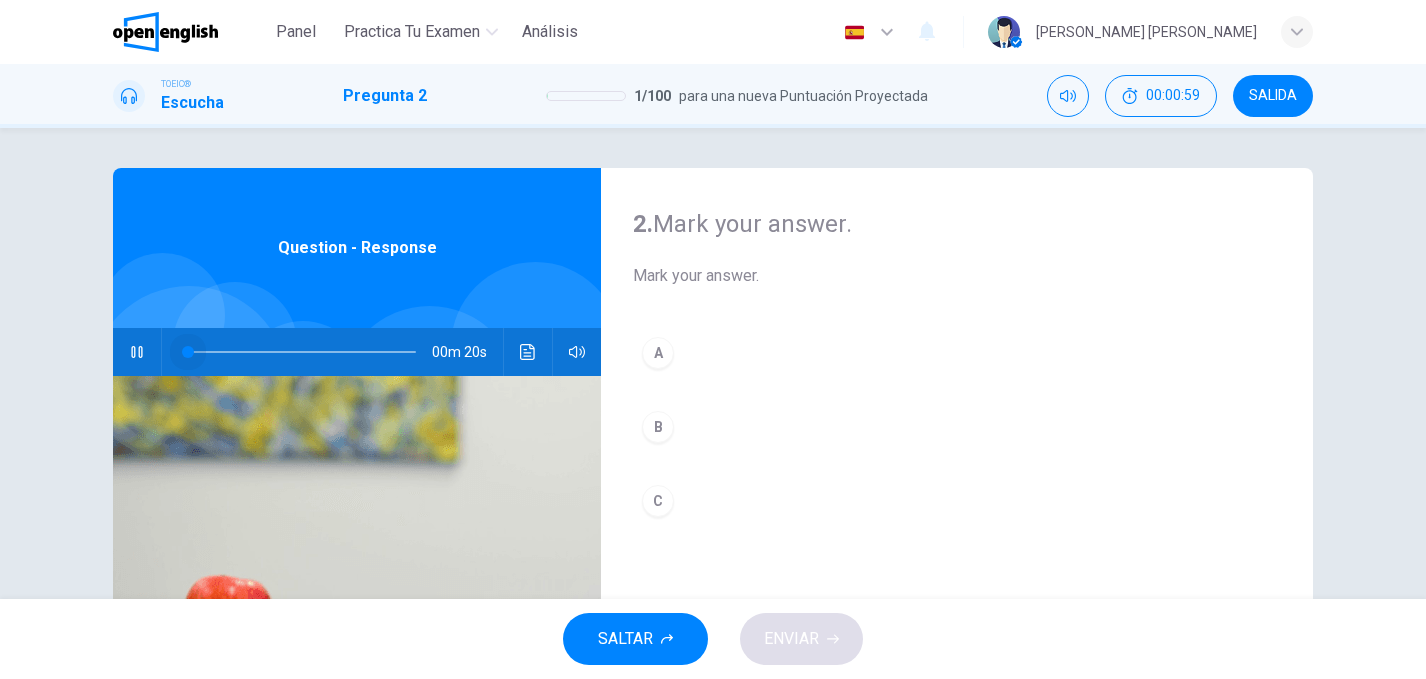 click at bounding box center (301, 352) 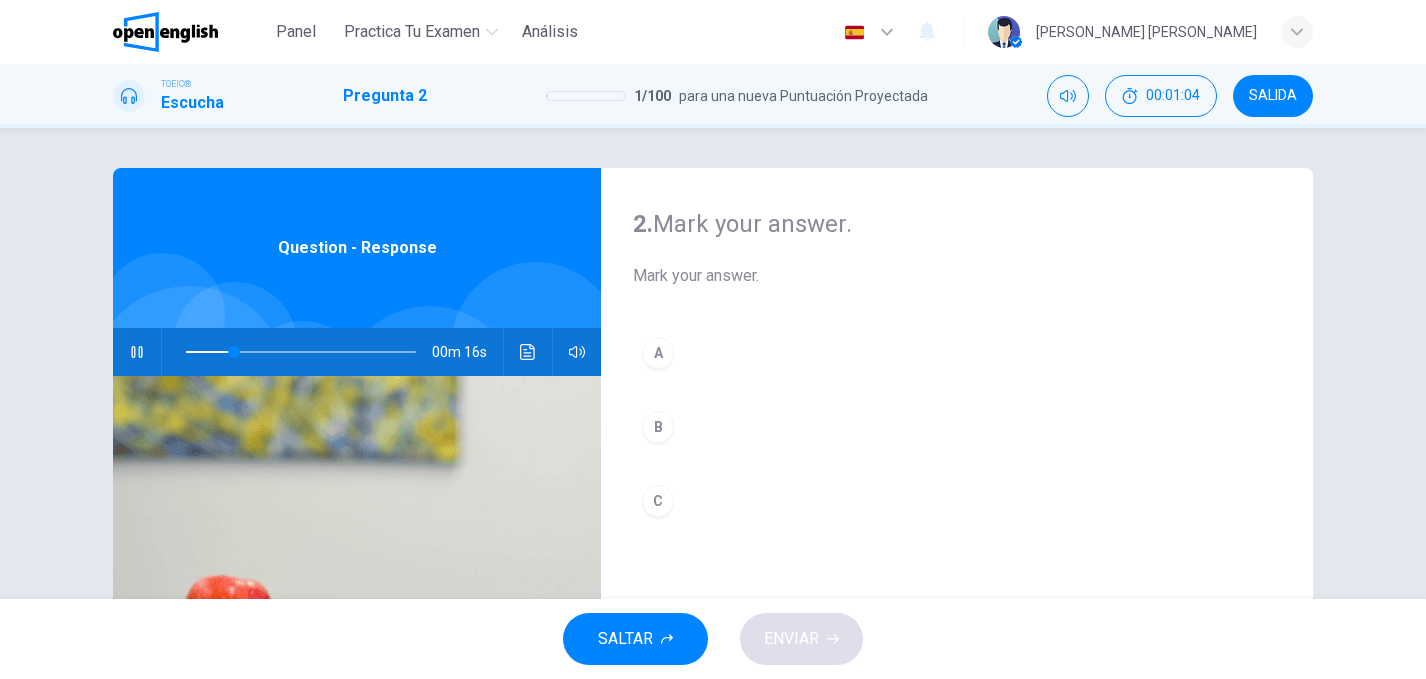 click at bounding box center (301, 352) 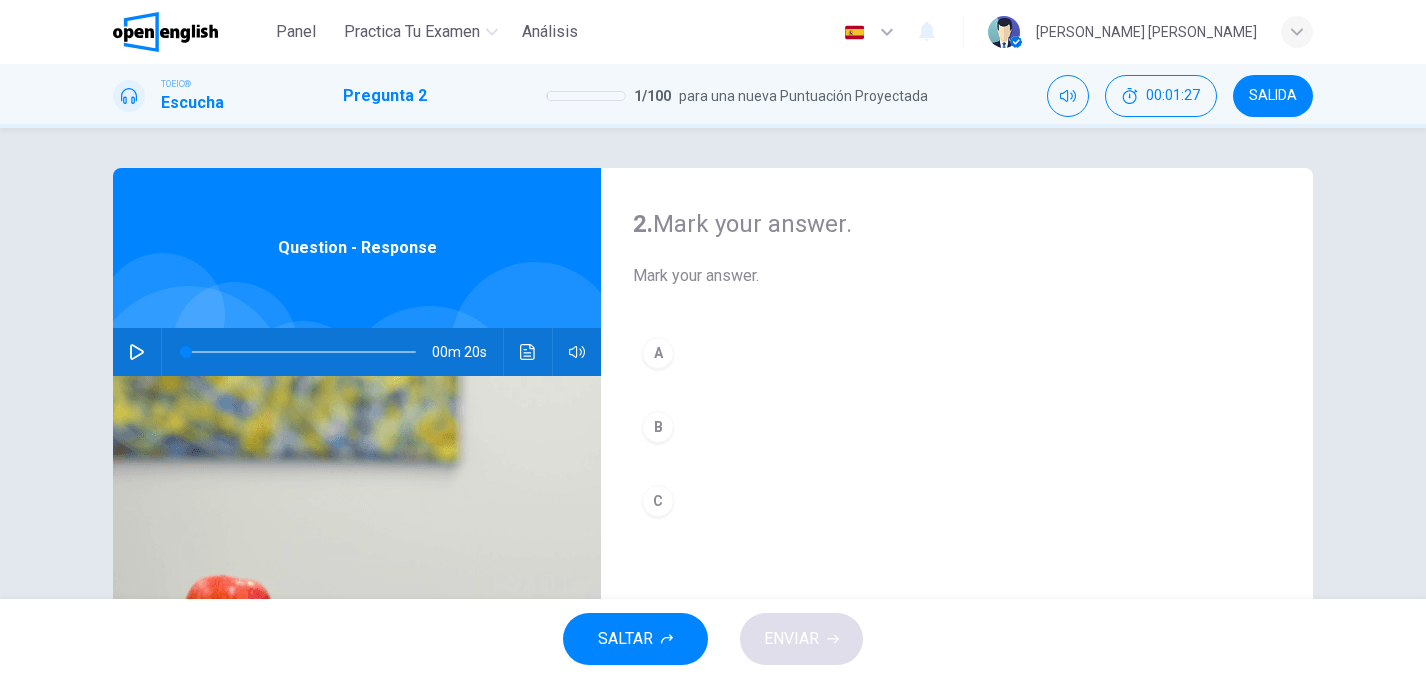 click at bounding box center [137, 352] 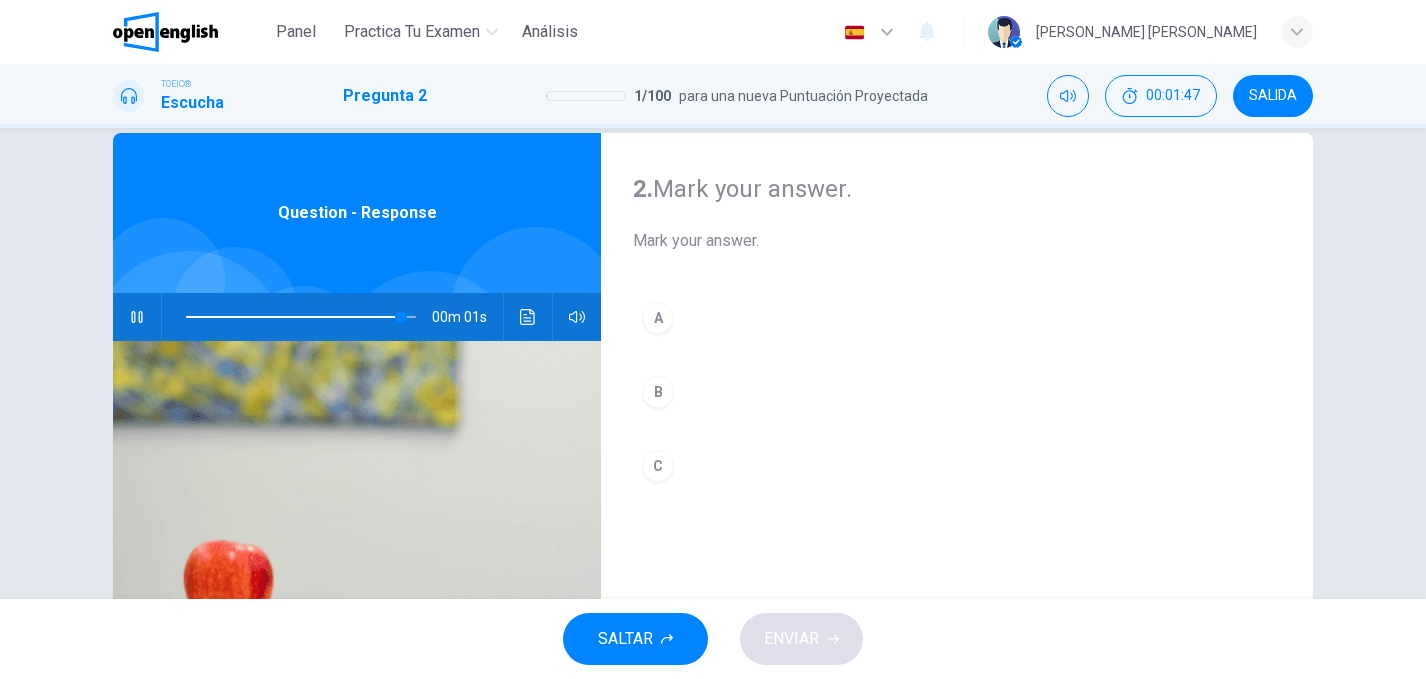 scroll, scrollTop: 50, scrollLeft: 0, axis: vertical 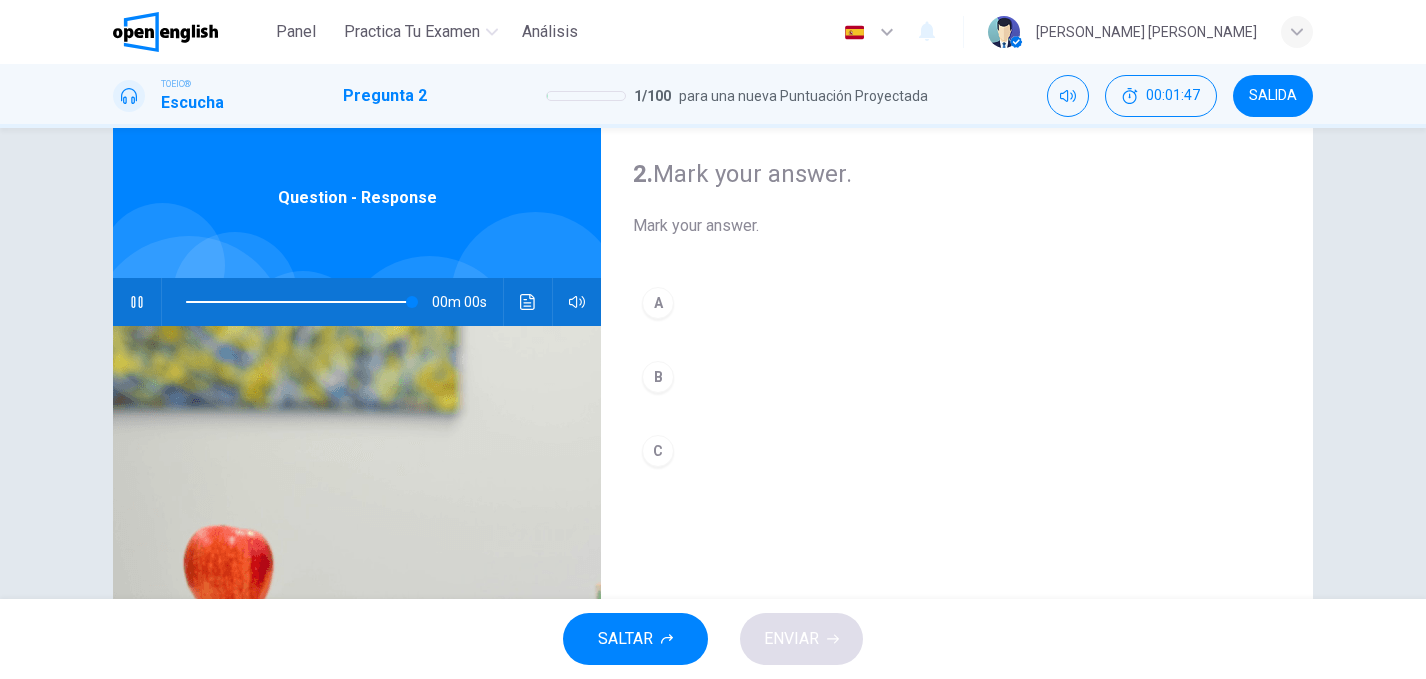 type on "*" 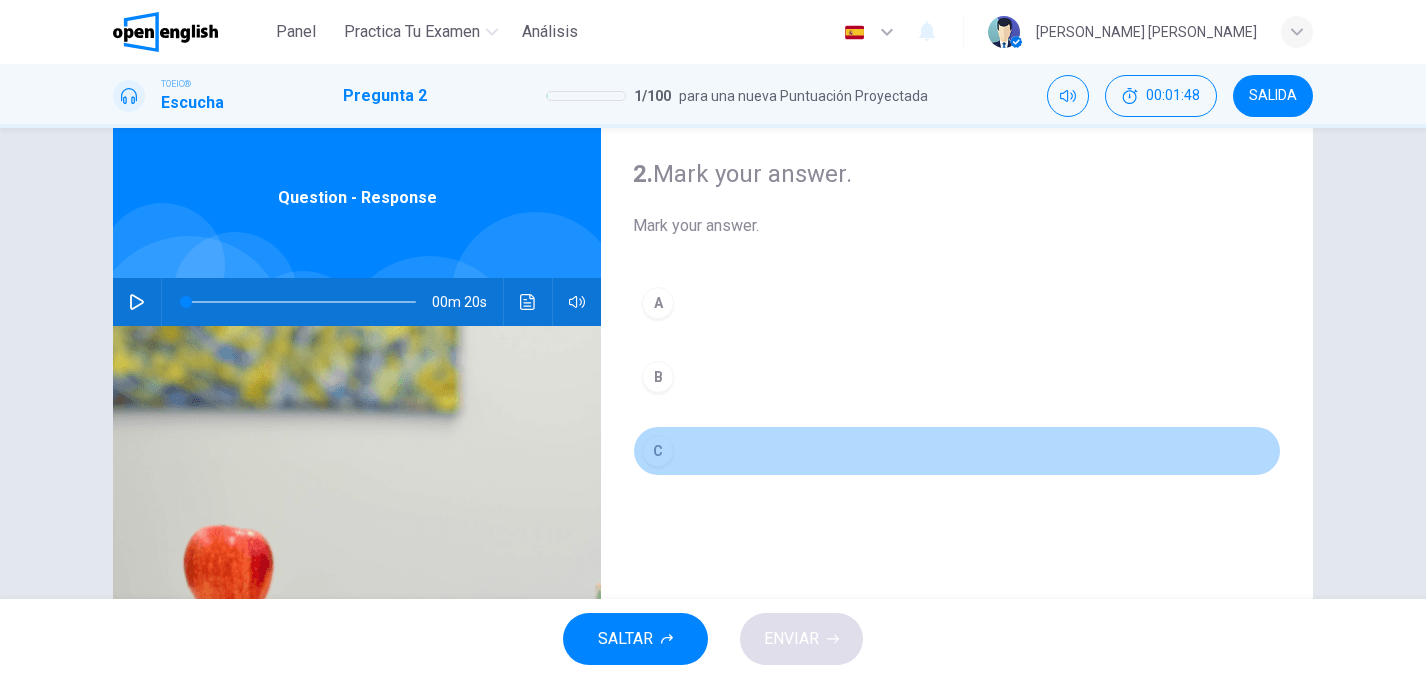 click on "C" at bounding box center (658, 451) 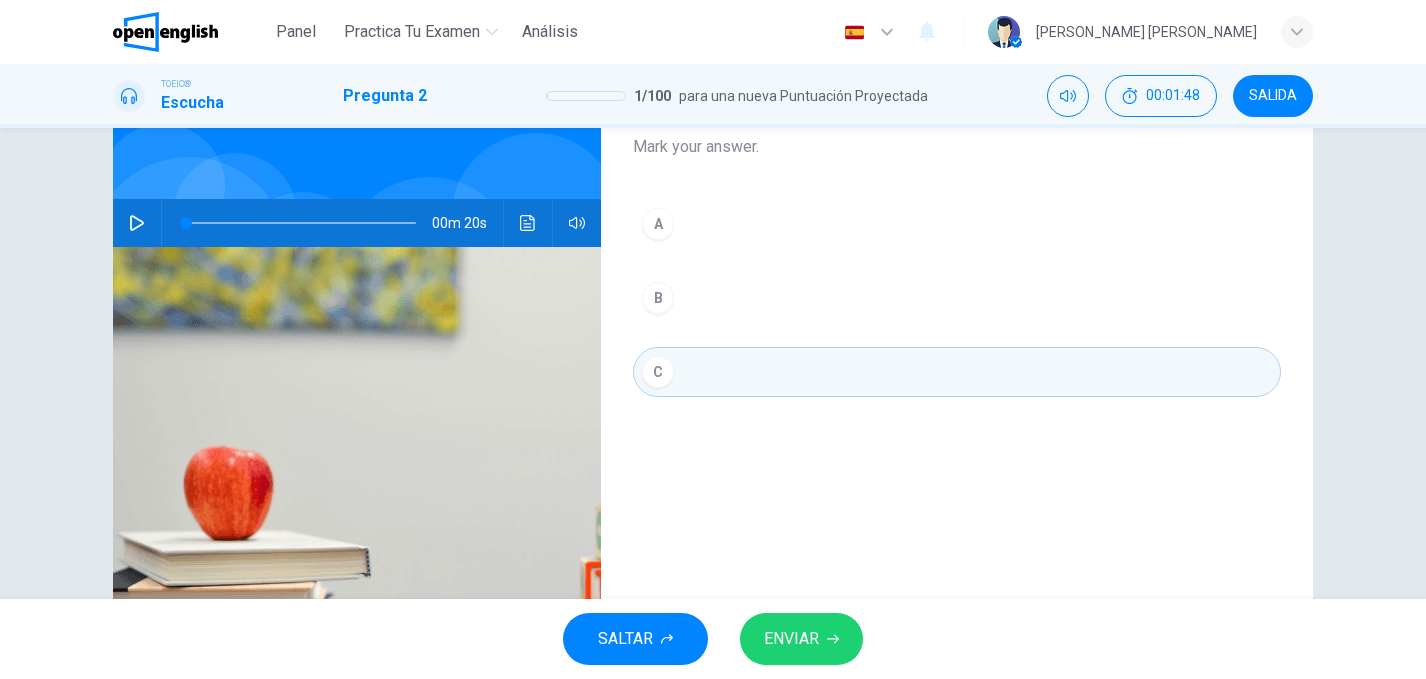 scroll, scrollTop: 158, scrollLeft: 0, axis: vertical 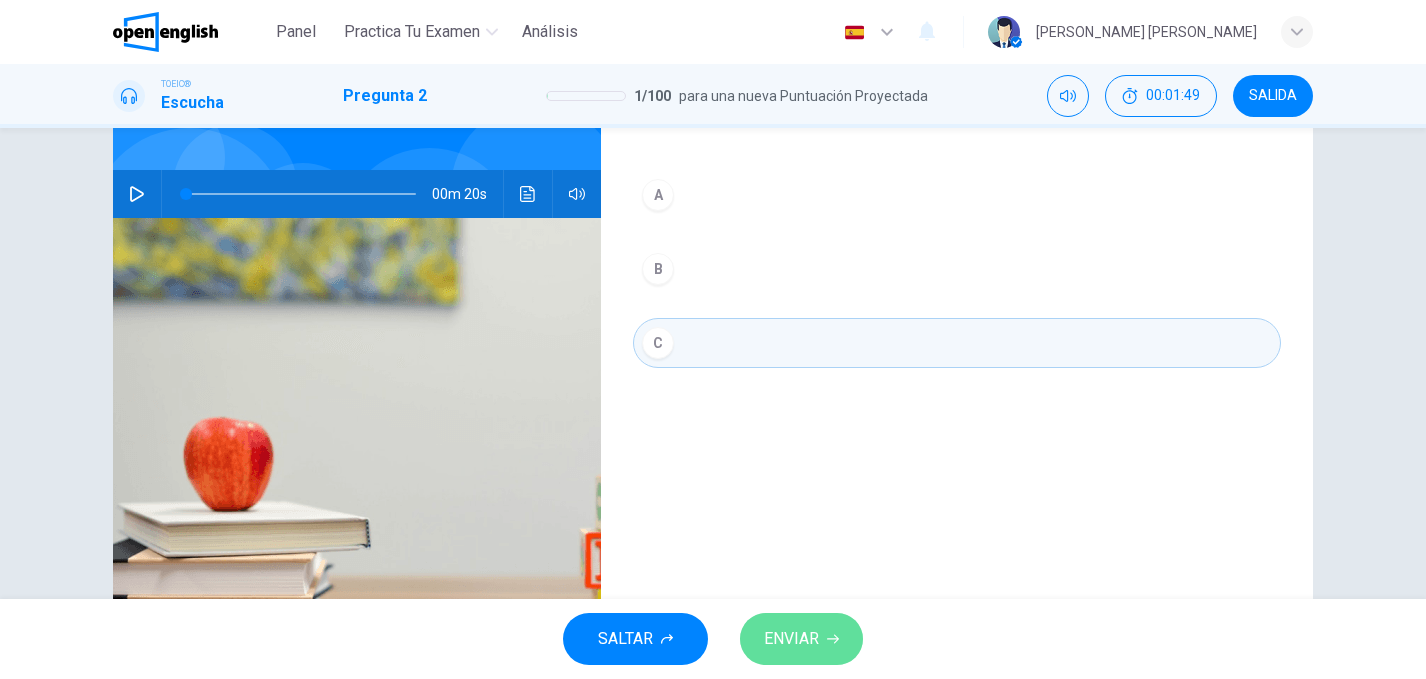 click on "ENVIAR" at bounding box center (791, 639) 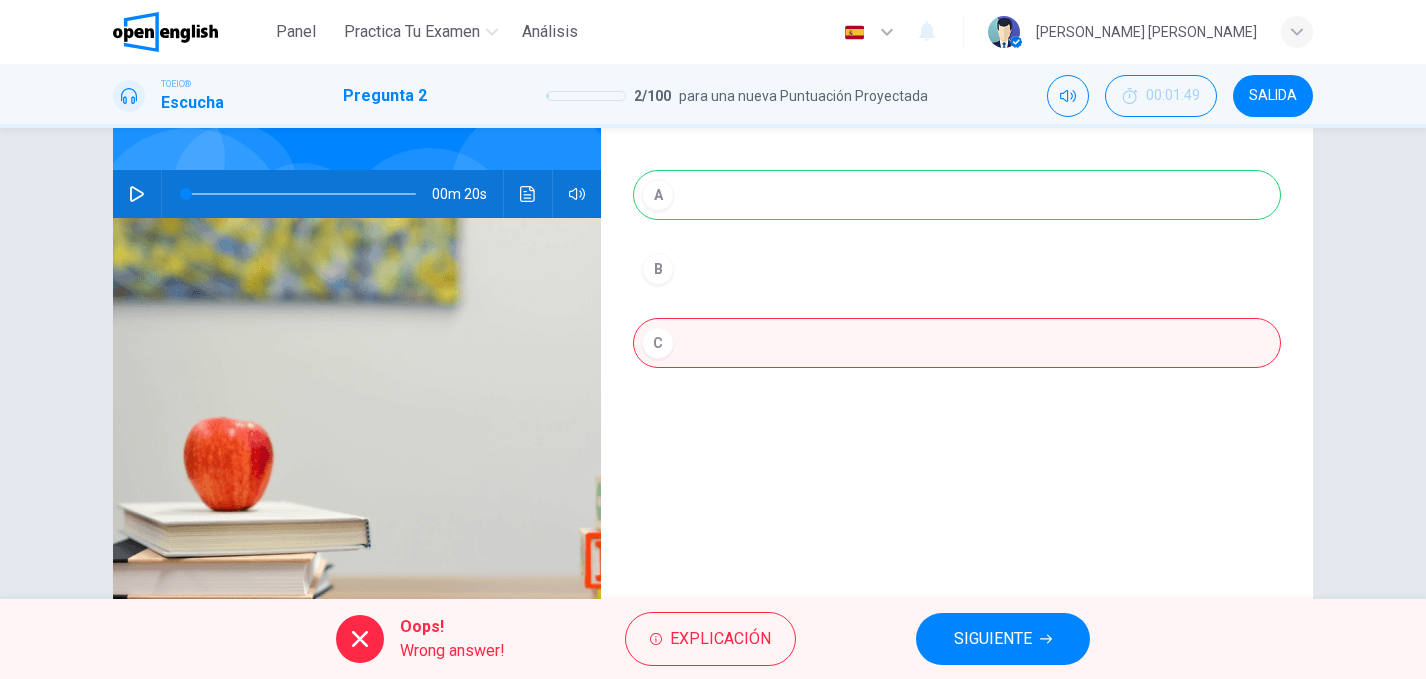 click on "Oops! Wrong answer! Explicación SIGUIENTE" at bounding box center (713, 639) 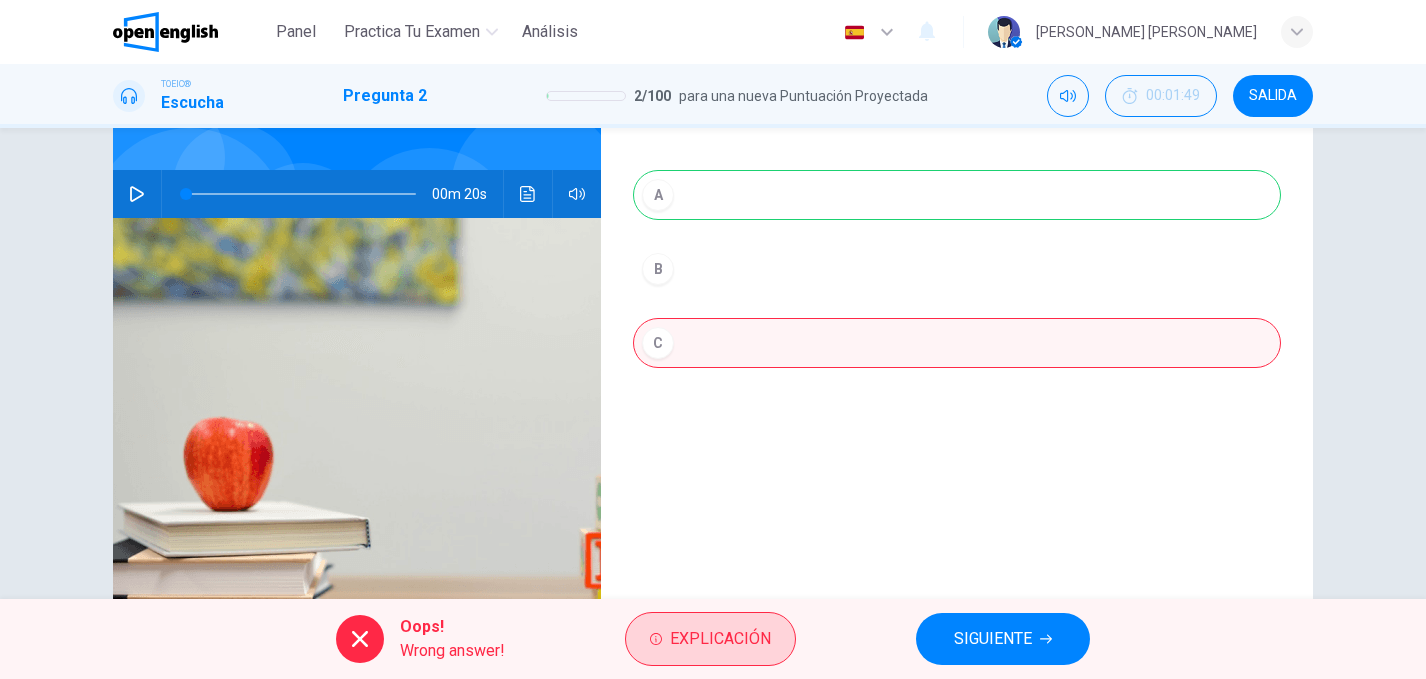 click on "Explicación" at bounding box center [720, 639] 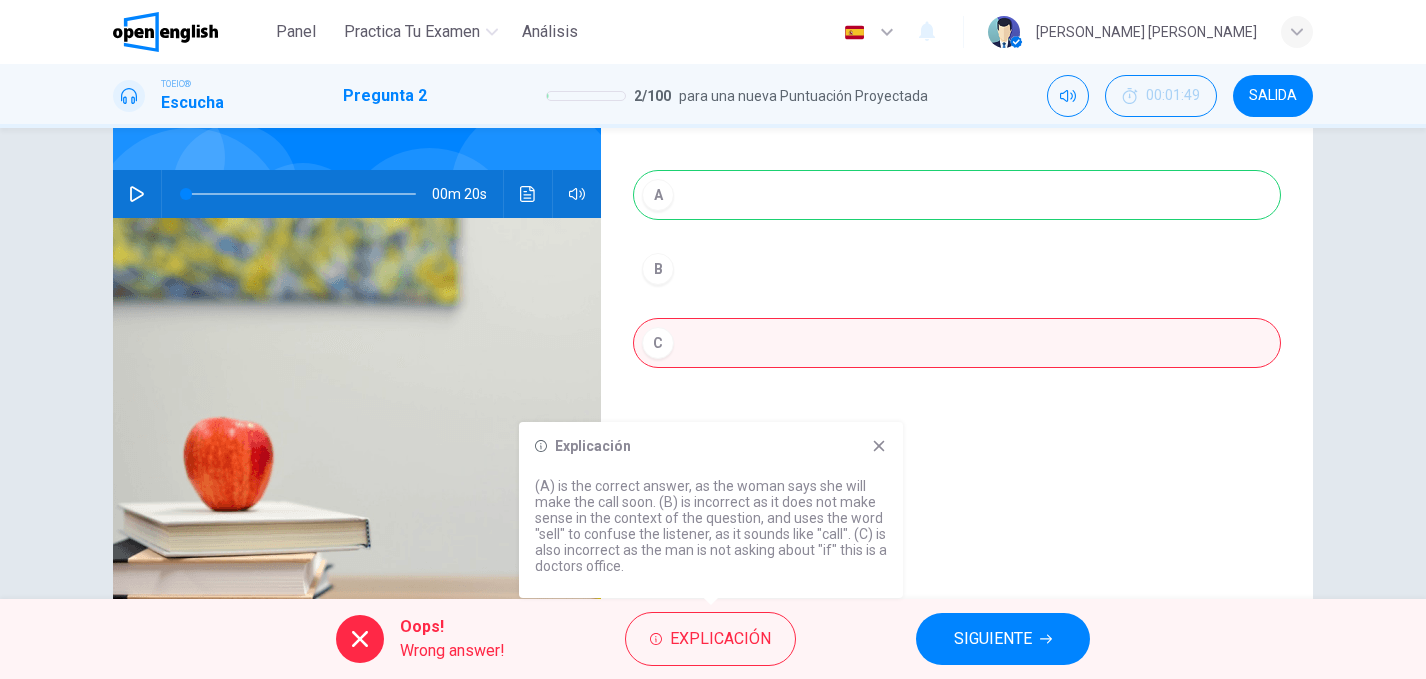 click on "SIGUIENTE" at bounding box center [993, 639] 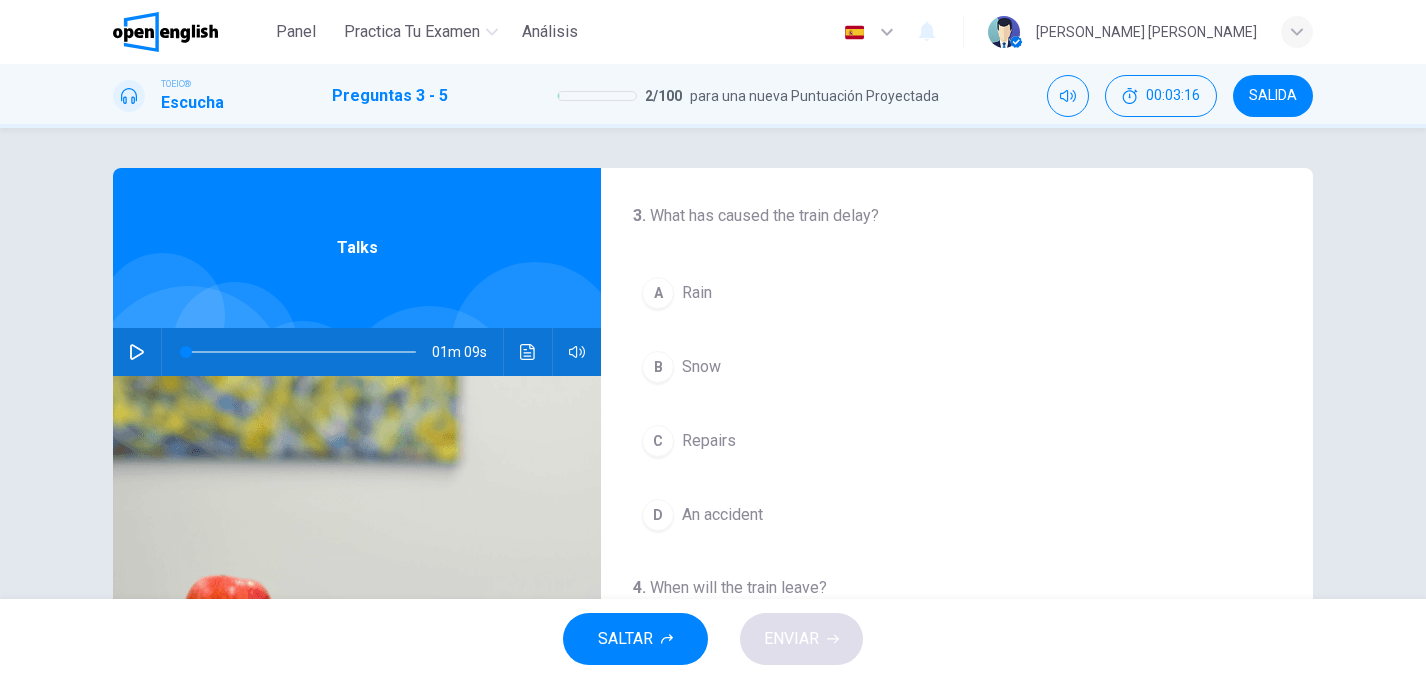 click 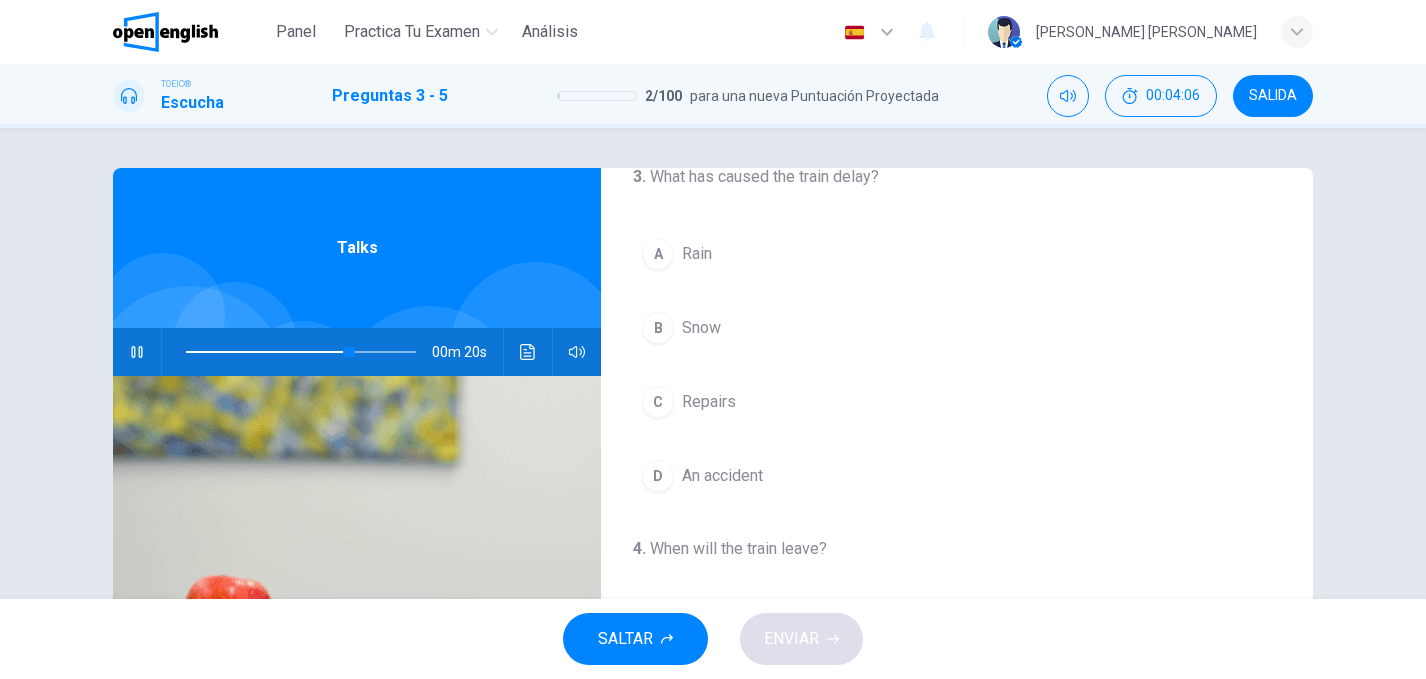 scroll, scrollTop: 47, scrollLeft: 0, axis: vertical 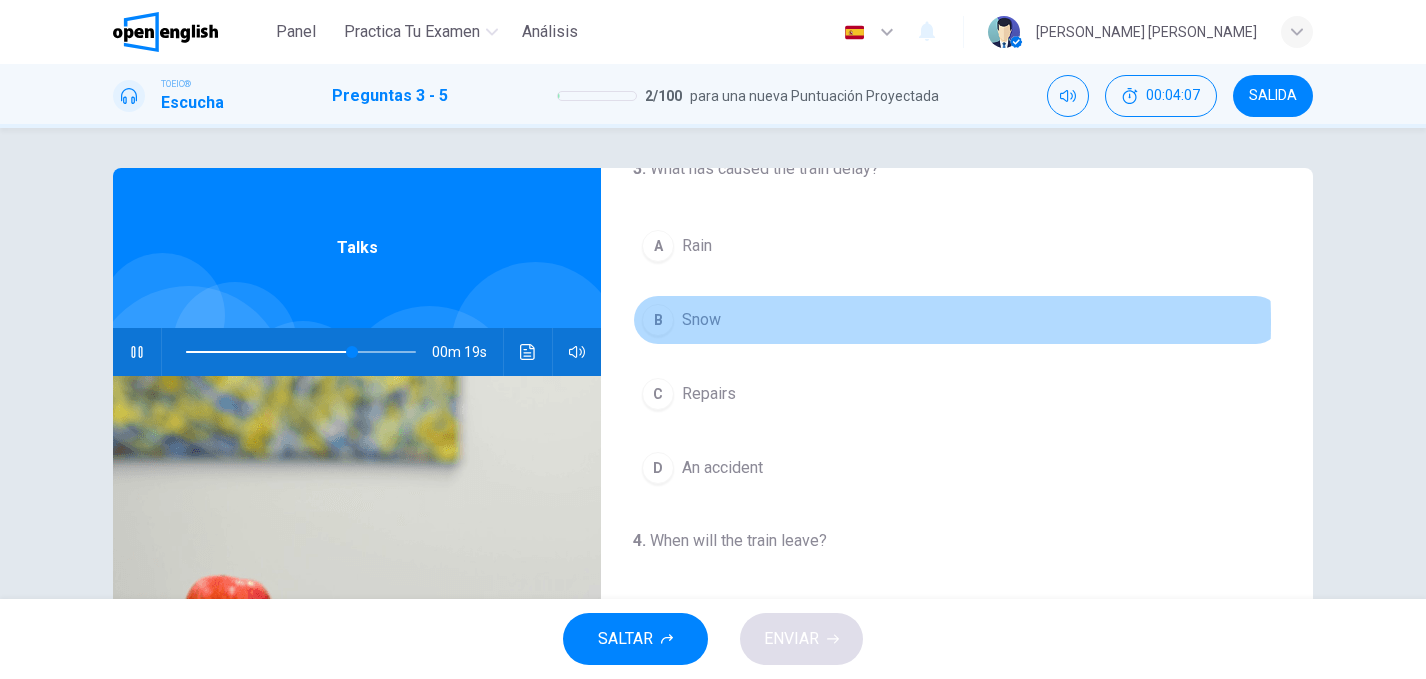 click on "B" at bounding box center [658, 320] 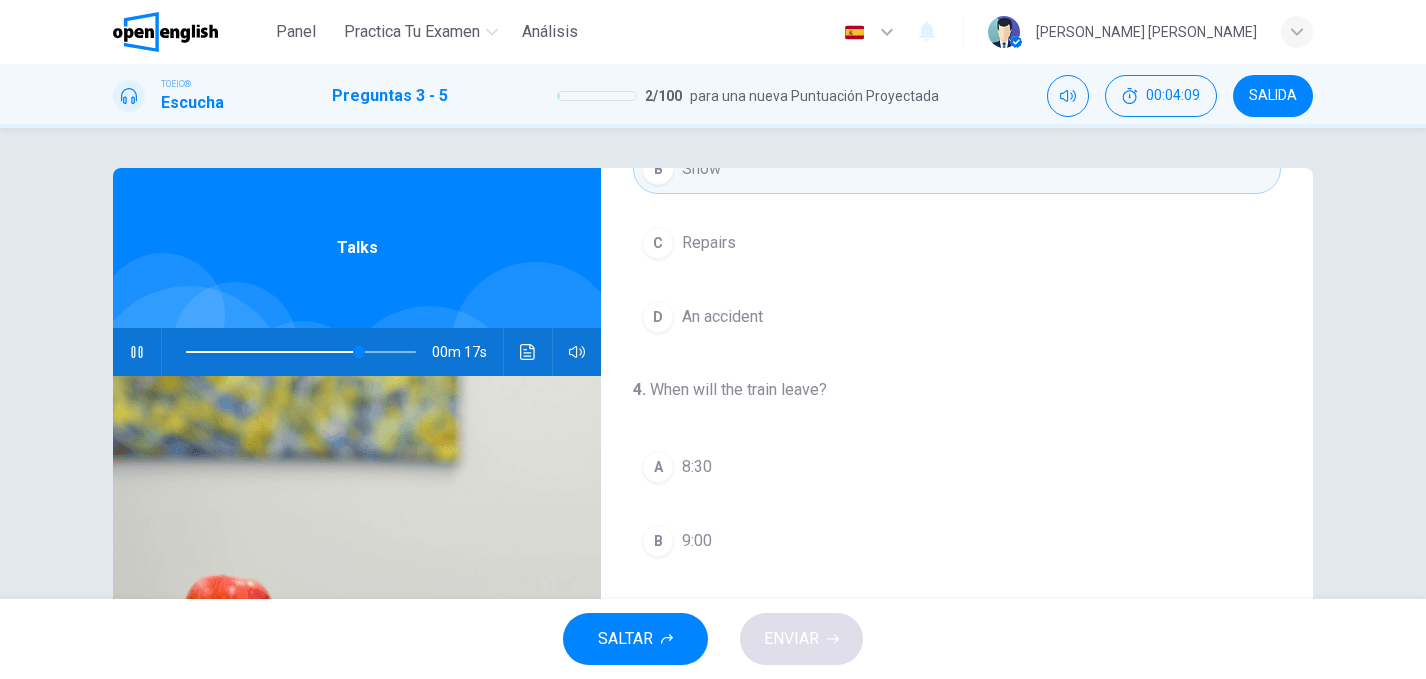 scroll, scrollTop: 200, scrollLeft: 0, axis: vertical 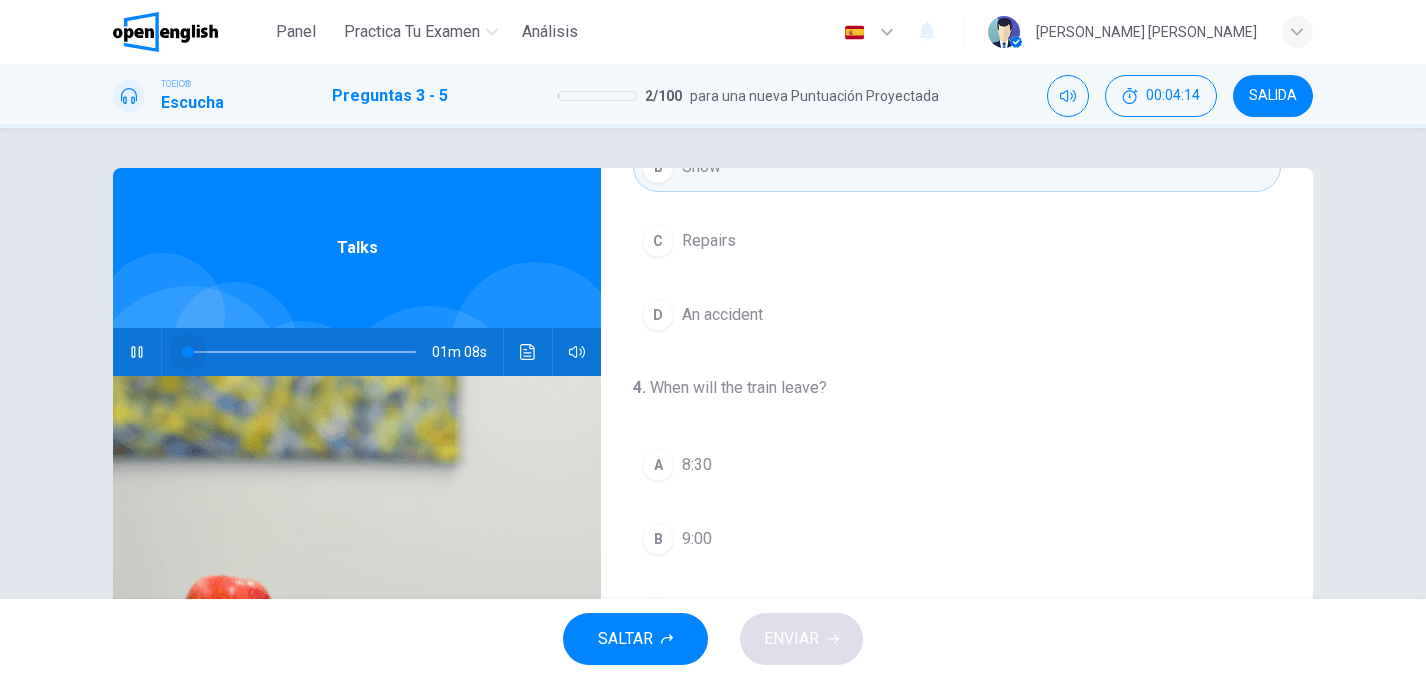 click at bounding box center (301, 352) 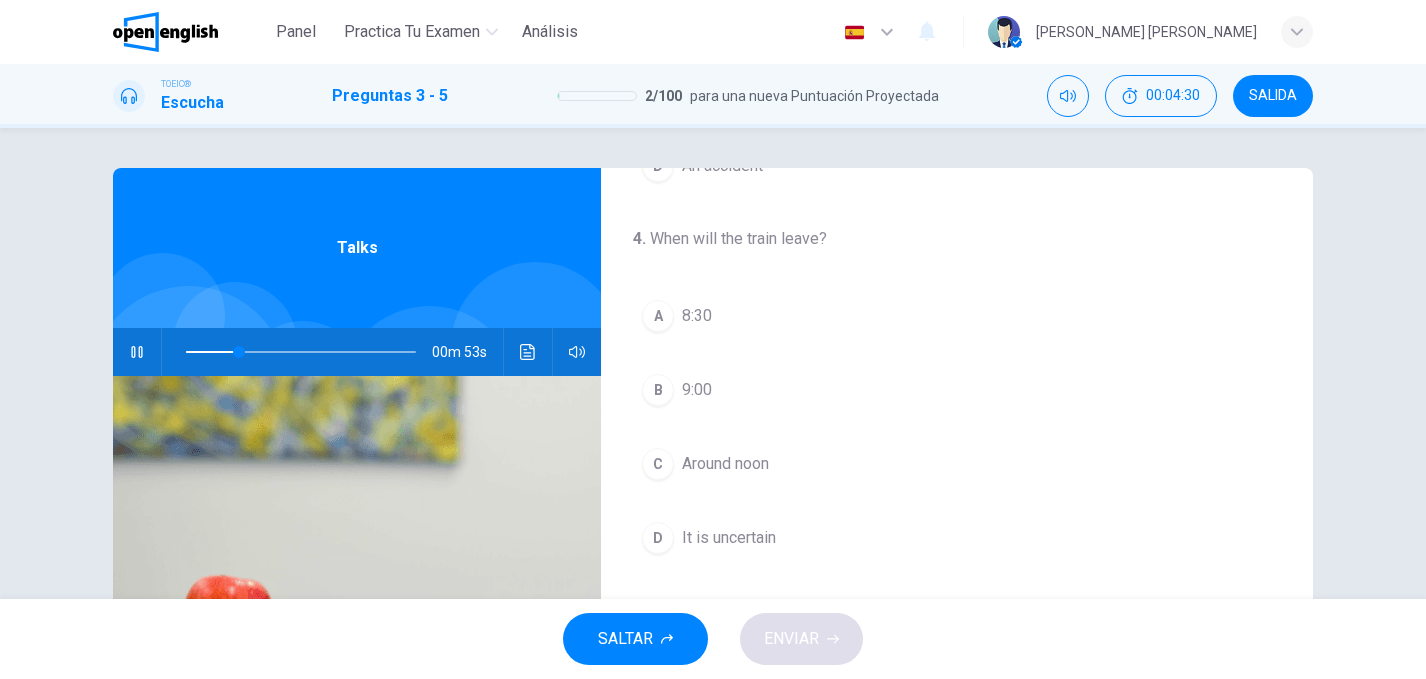 scroll, scrollTop: 351, scrollLeft: 0, axis: vertical 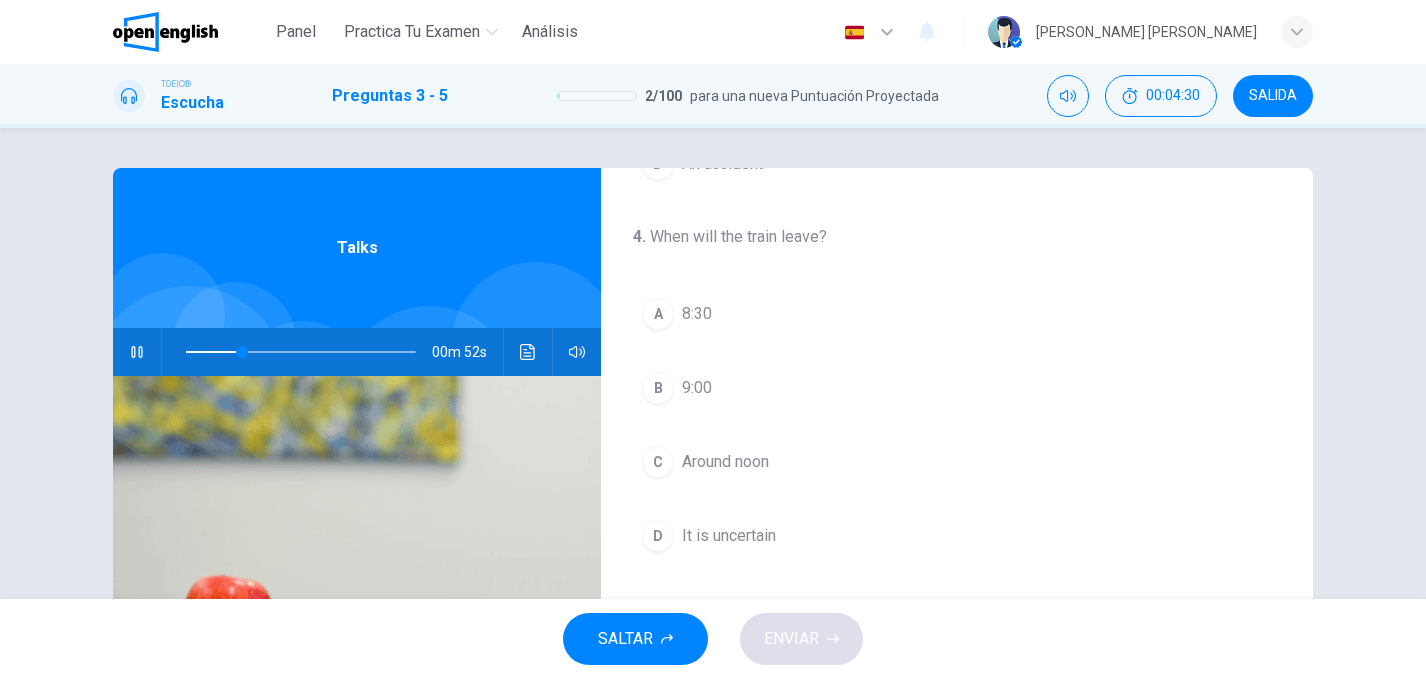 click on "A" at bounding box center (658, 314) 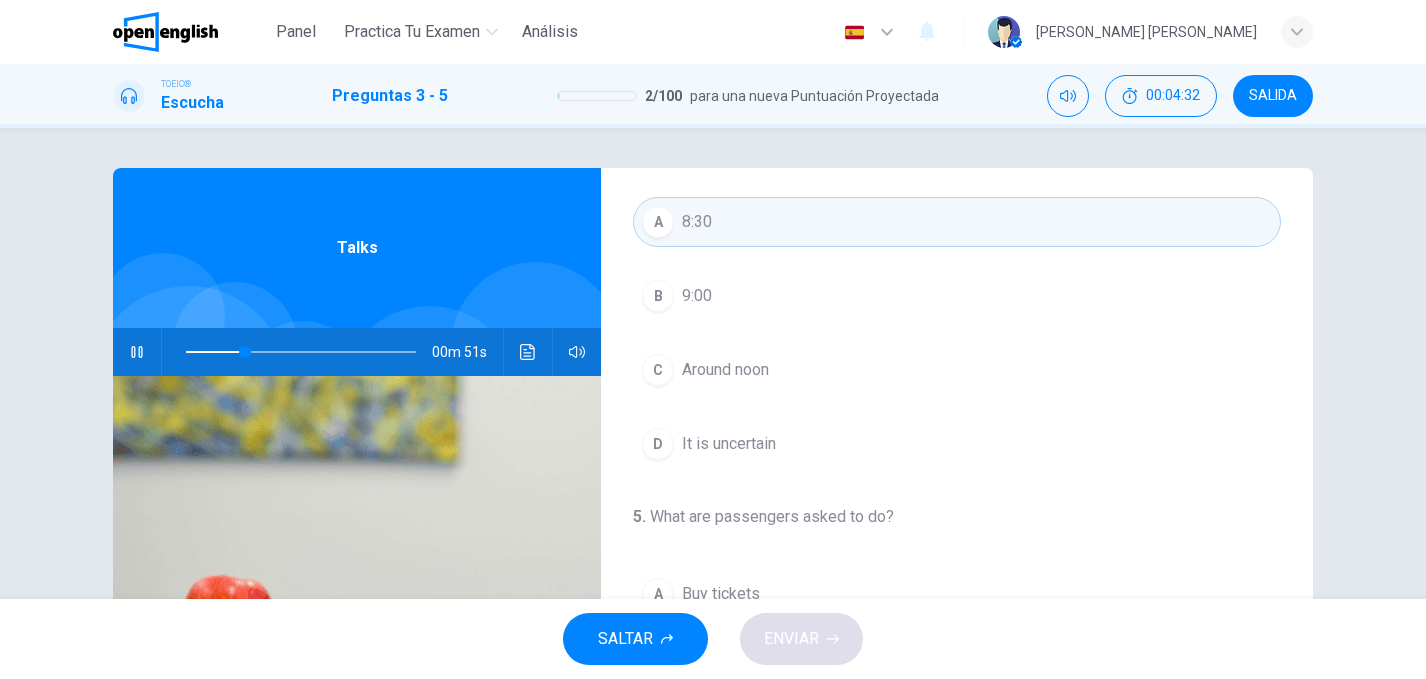 scroll, scrollTop: 457, scrollLeft: 0, axis: vertical 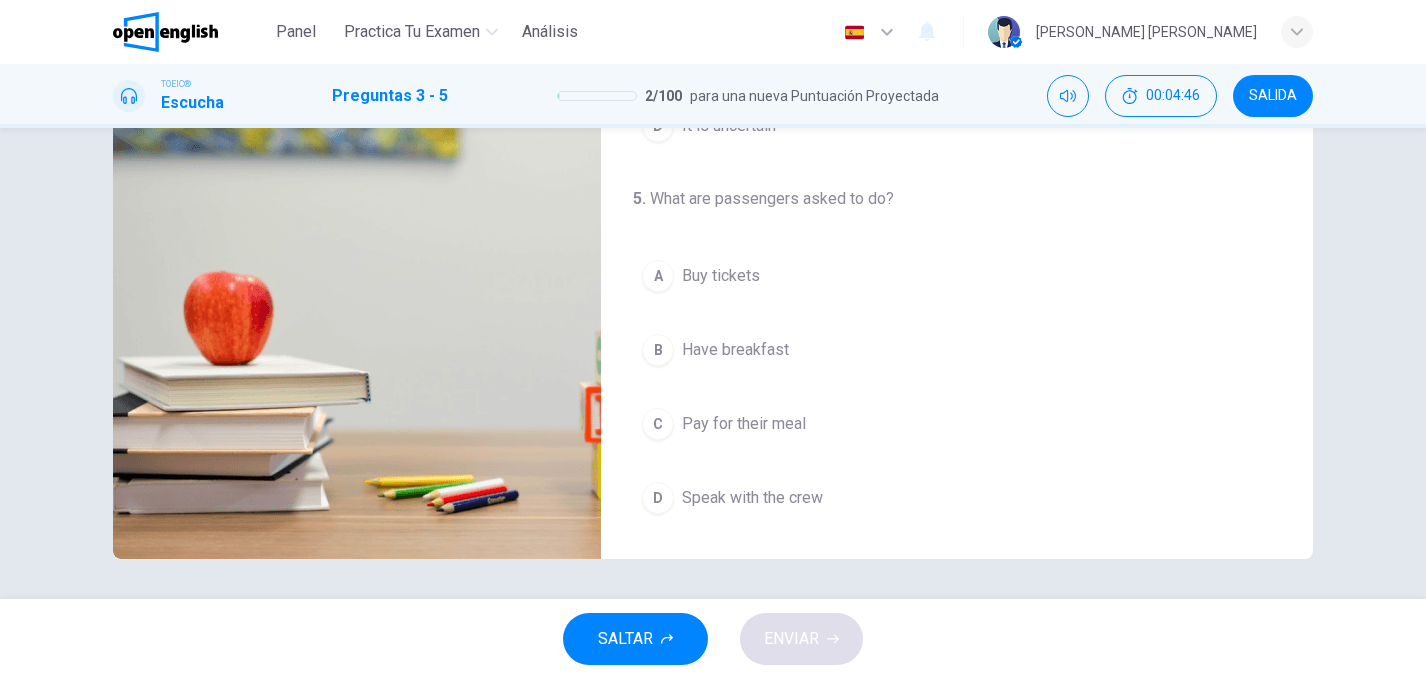 click on "B" at bounding box center [658, 350] 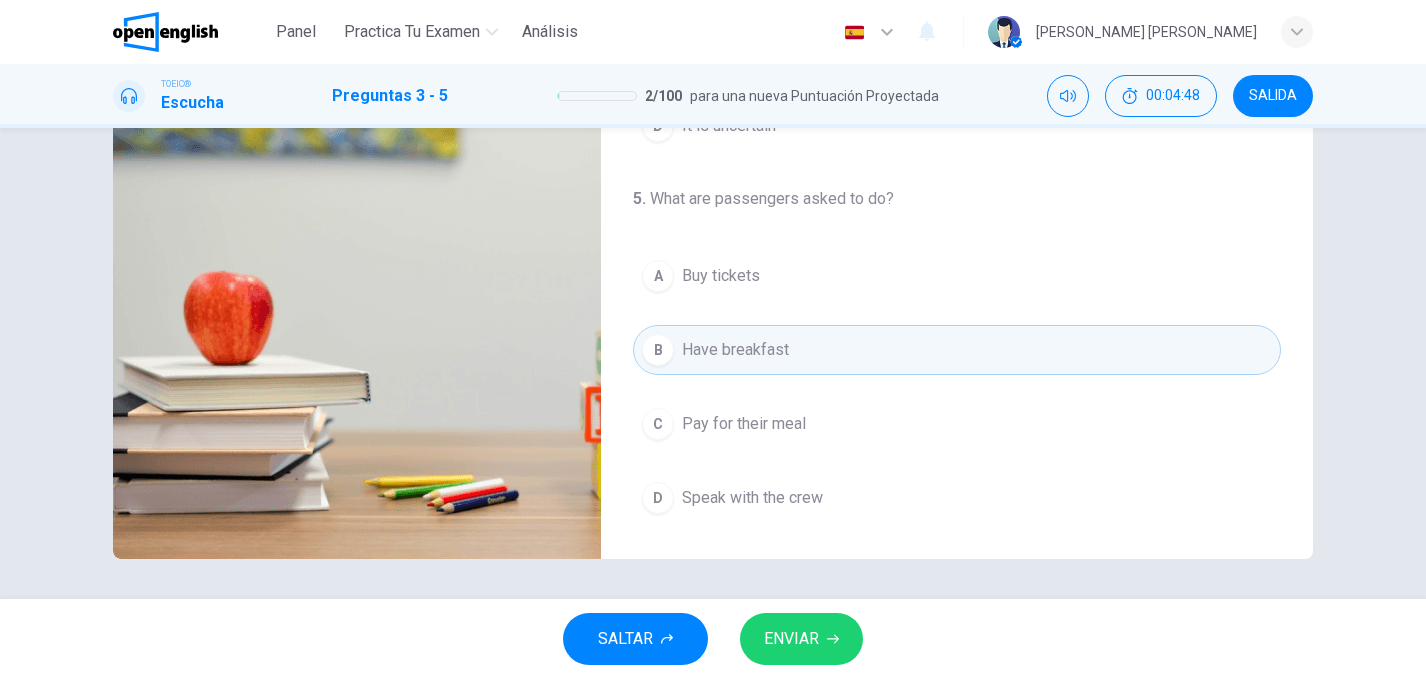 click on "ENVIAR" at bounding box center (791, 639) 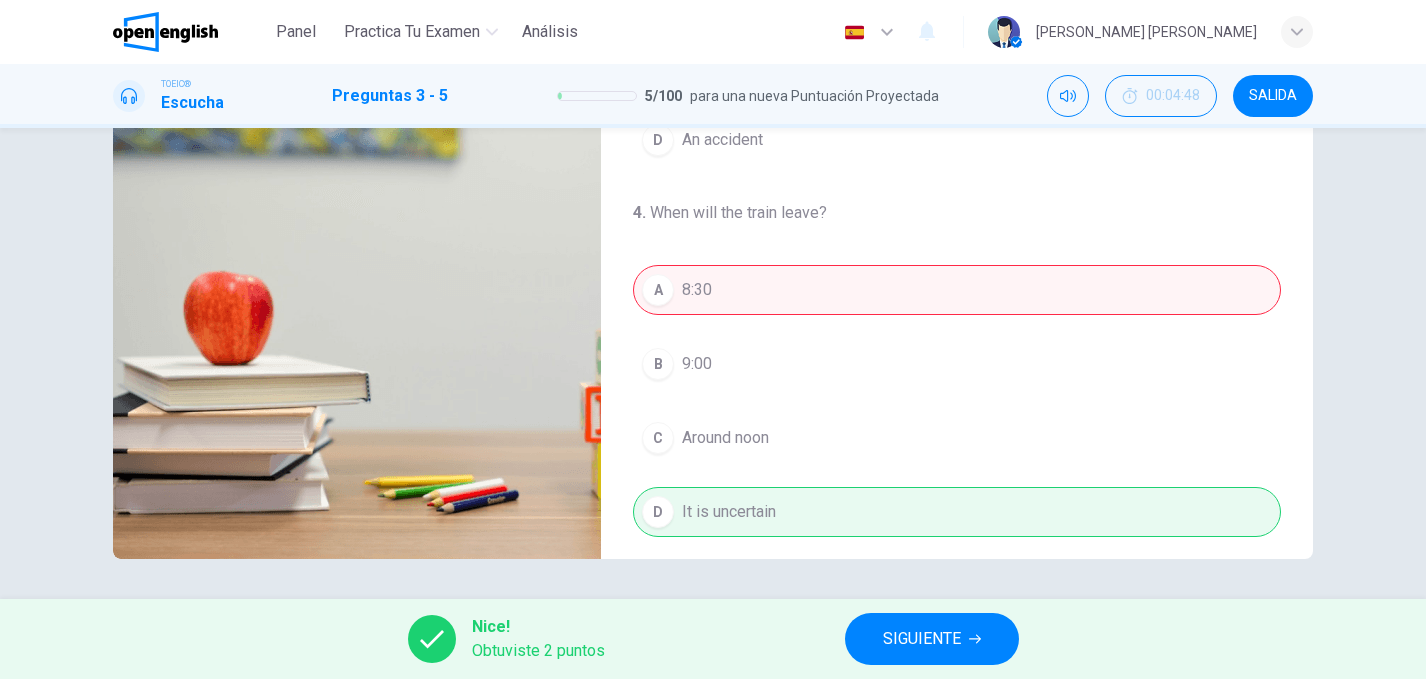 scroll, scrollTop: 94, scrollLeft: 0, axis: vertical 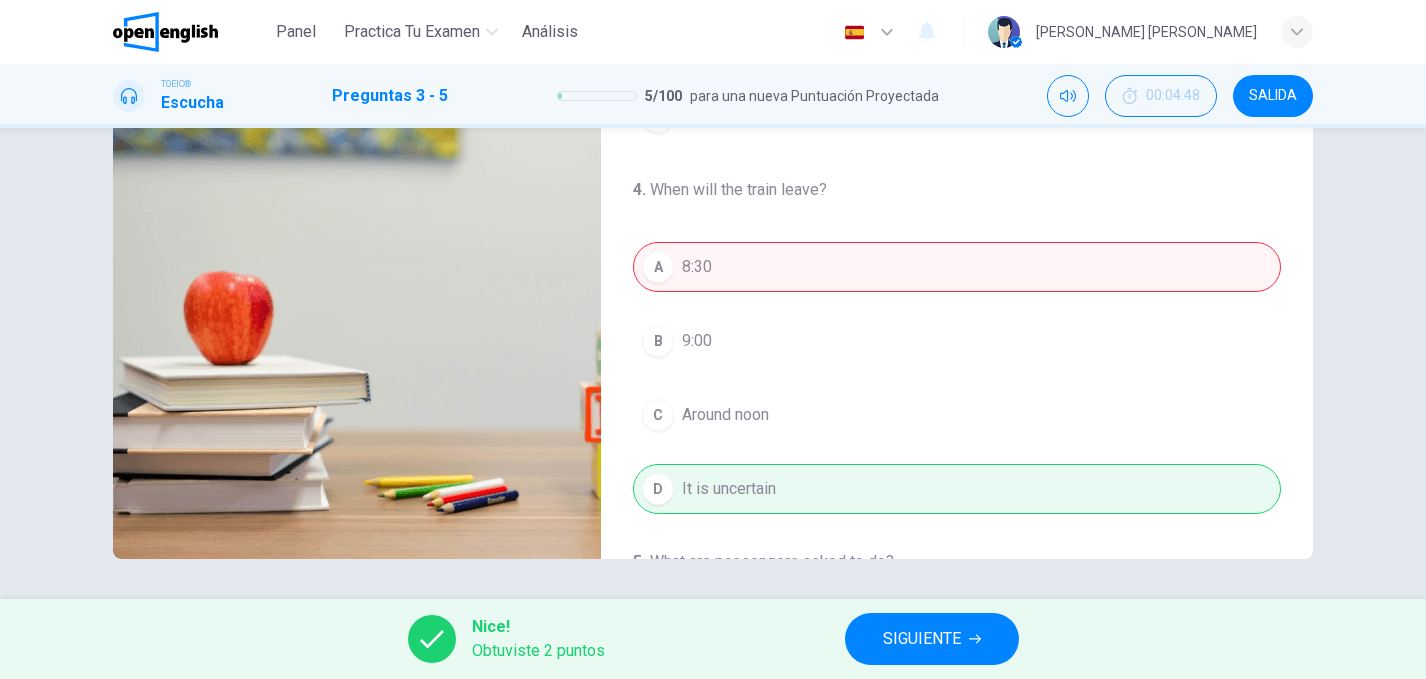 type on "**" 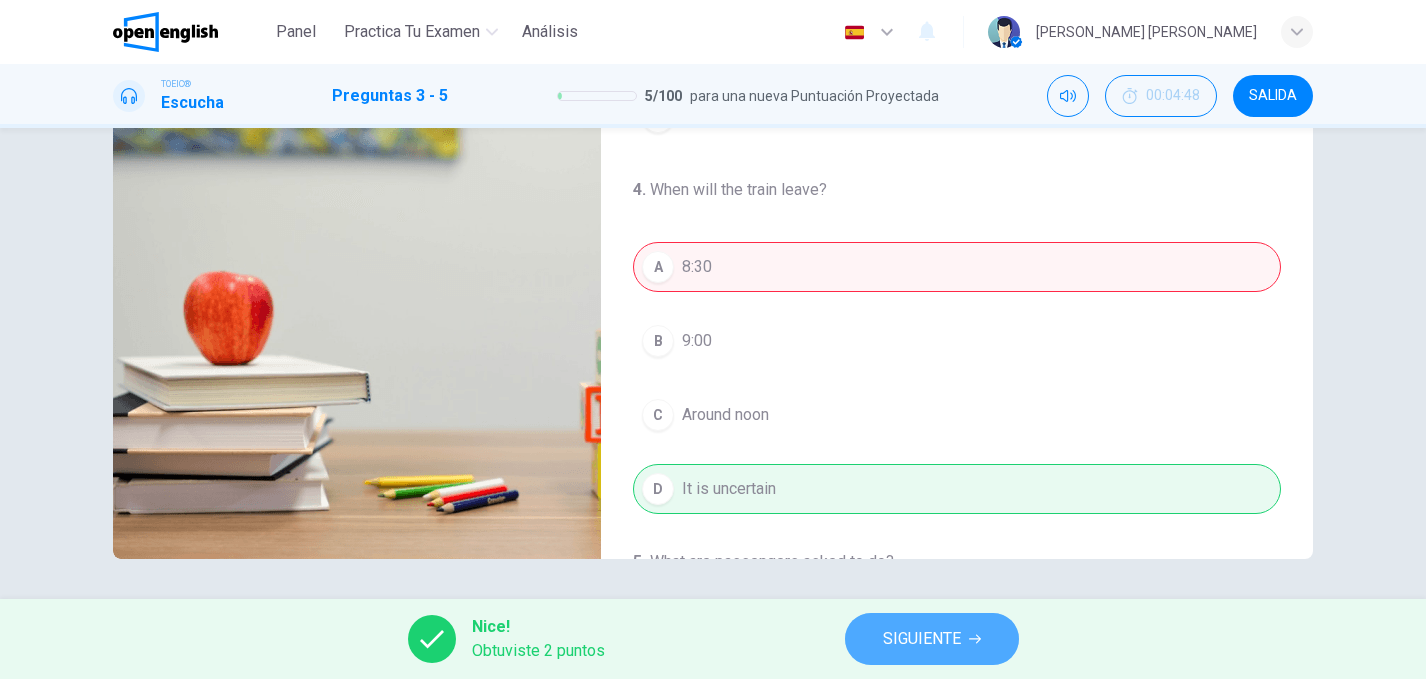 click on "SIGUIENTE" at bounding box center (922, 639) 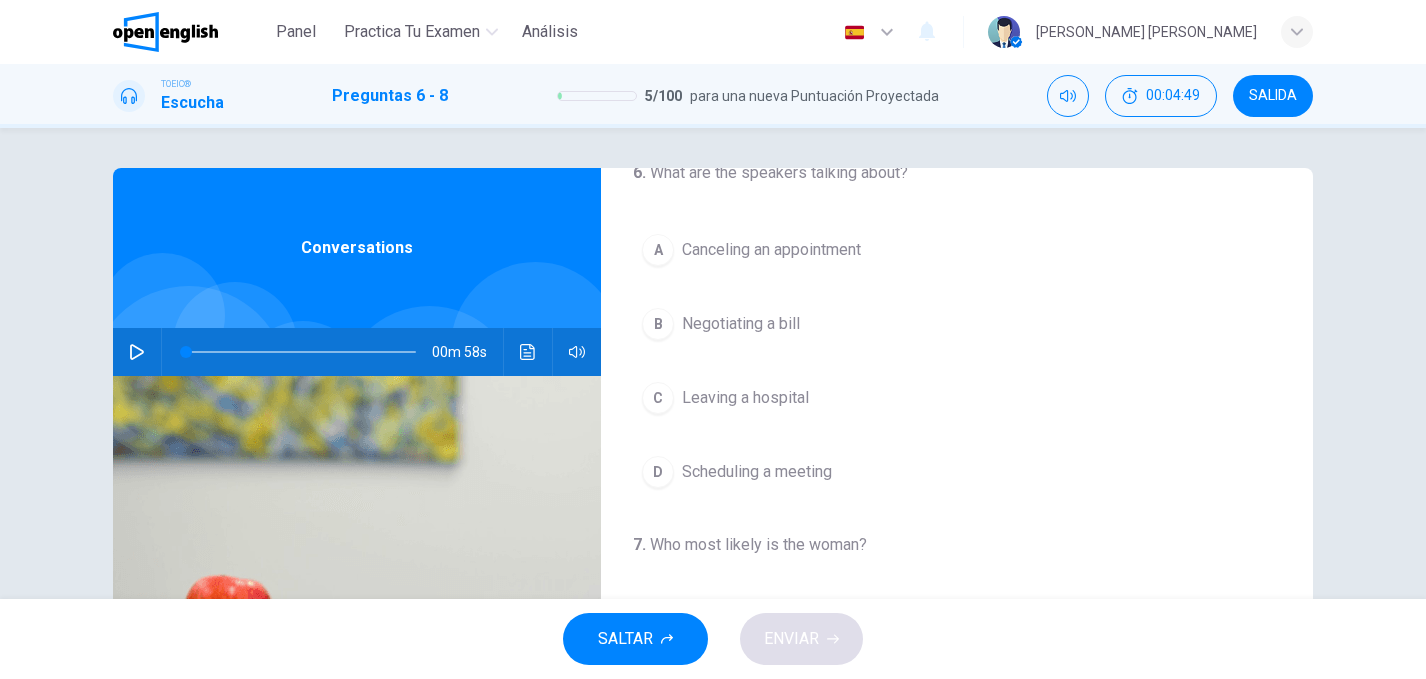scroll, scrollTop: 0, scrollLeft: 0, axis: both 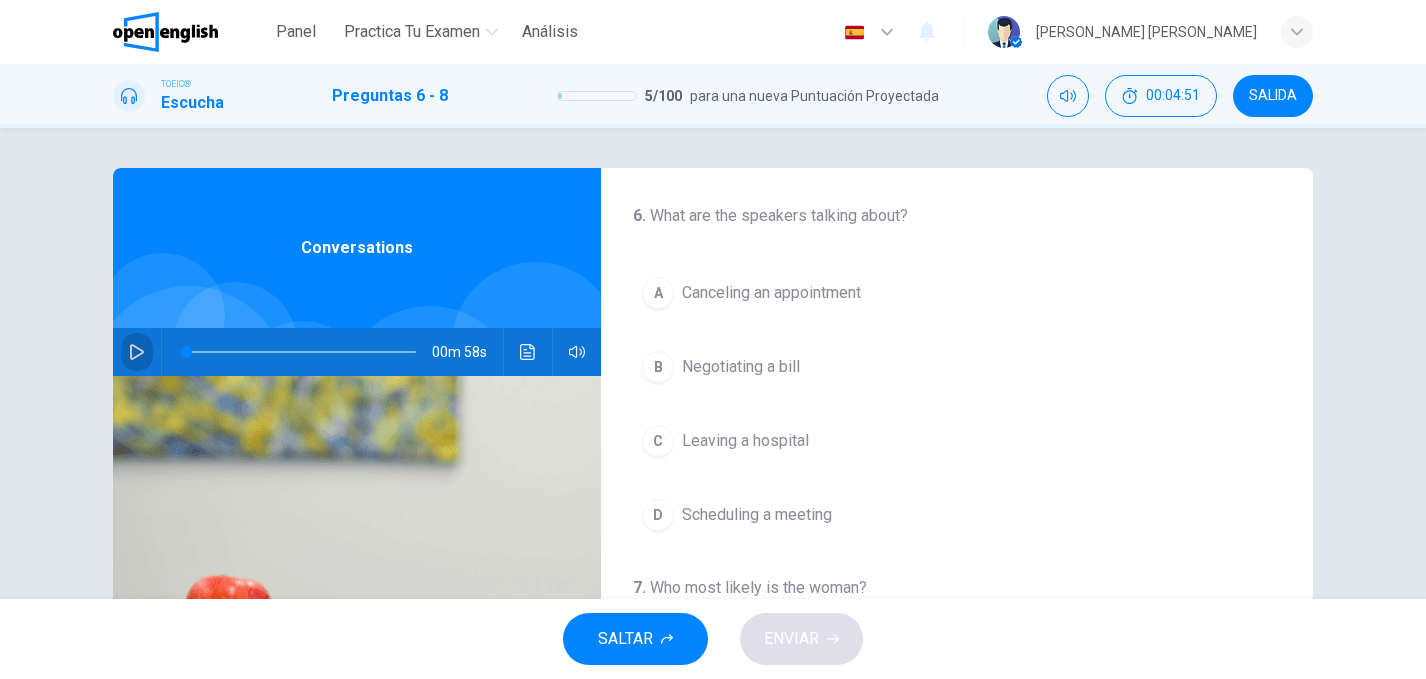 click 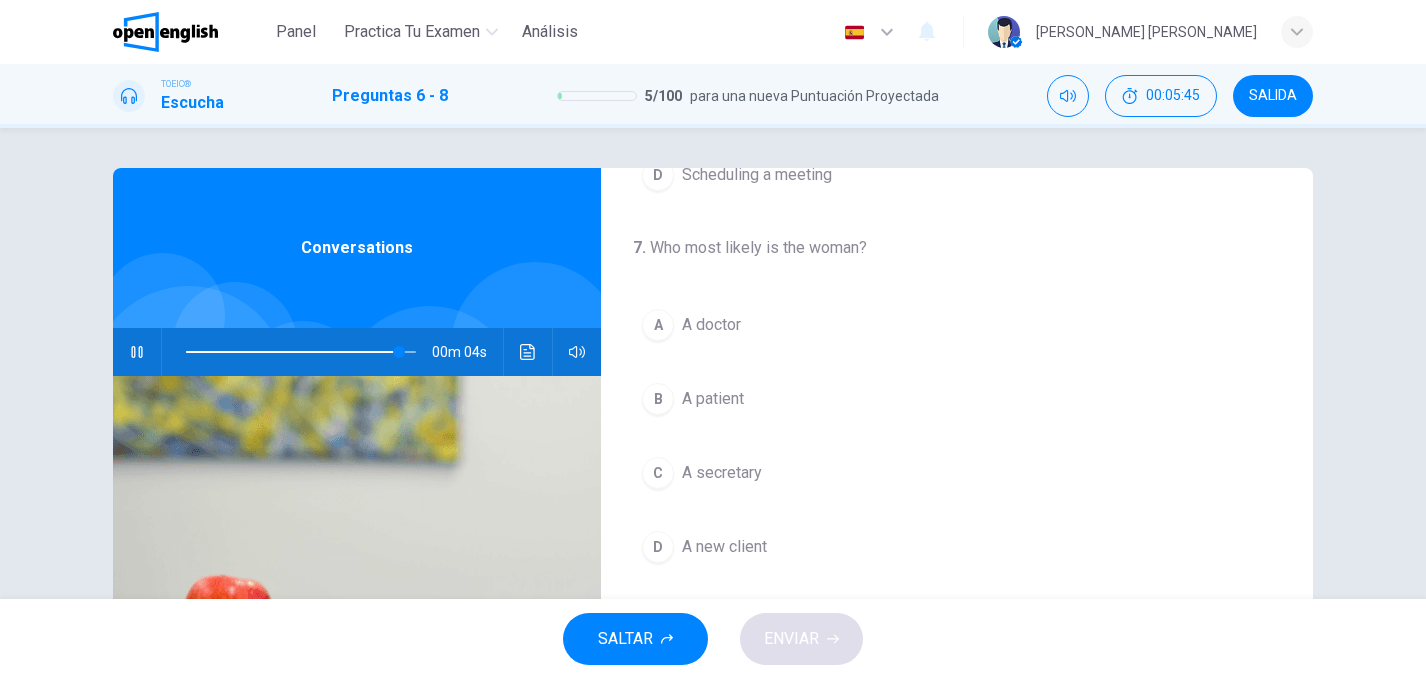 scroll, scrollTop: 457, scrollLeft: 0, axis: vertical 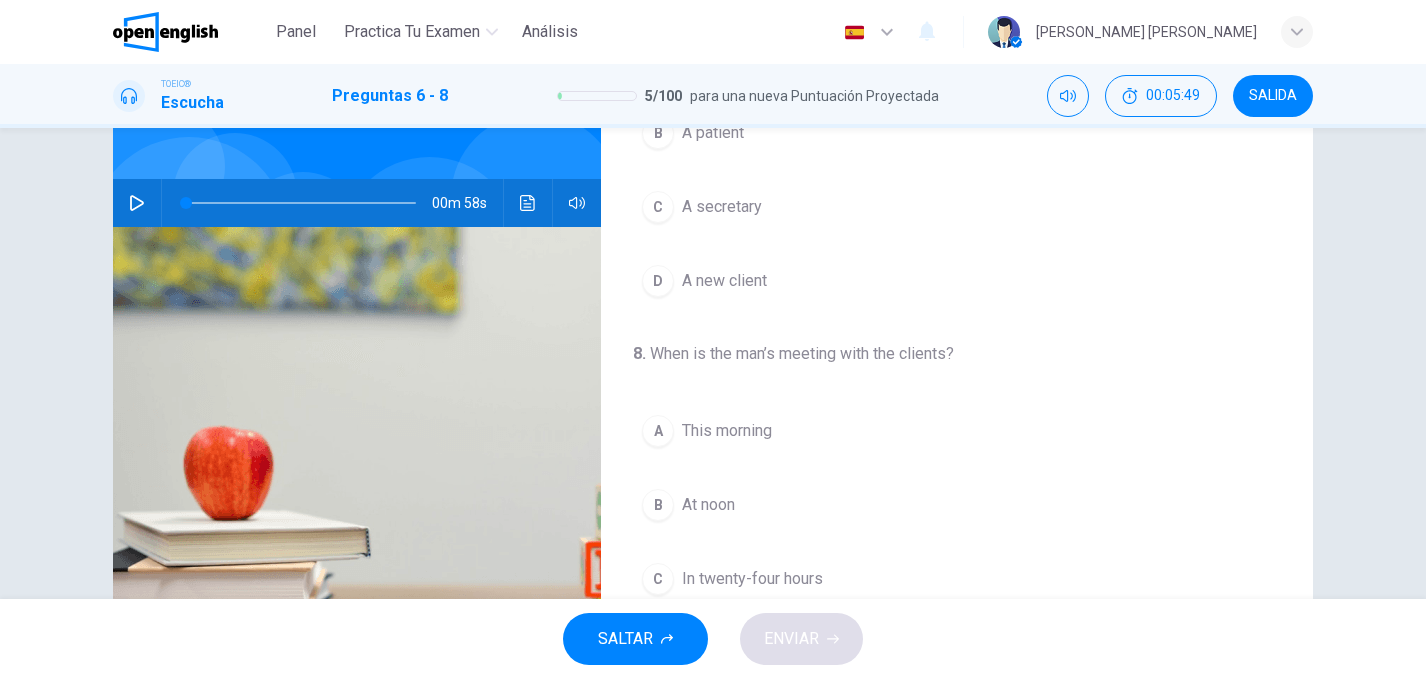 click at bounding box center (297, 203) 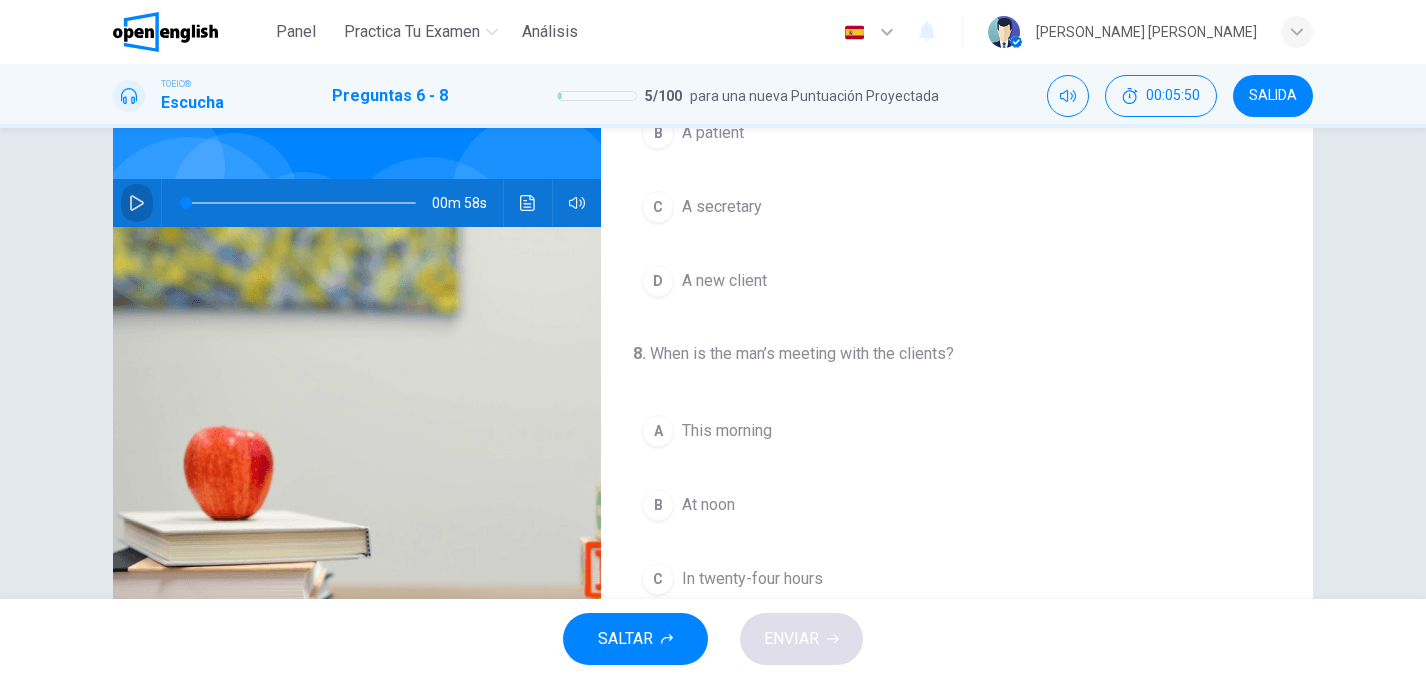 click 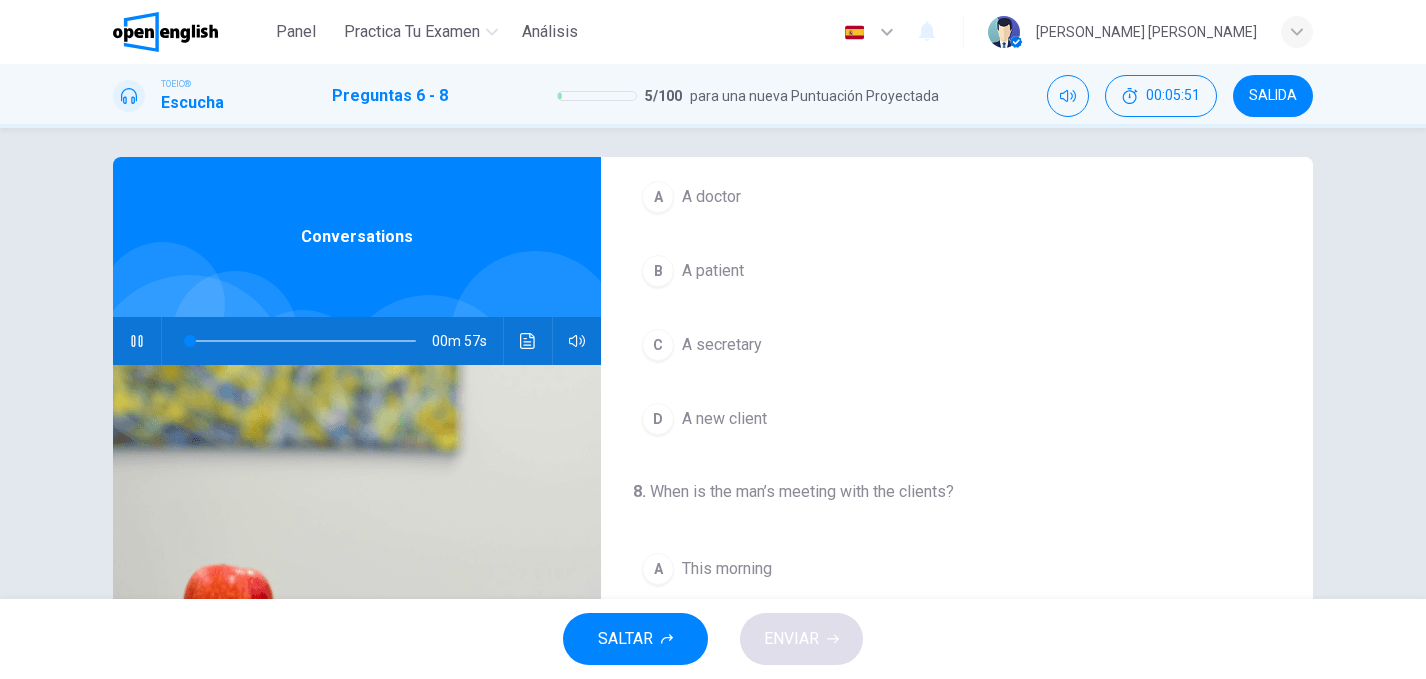 scroll, scrollTop: 0, scrollLeft: 0, axis: both 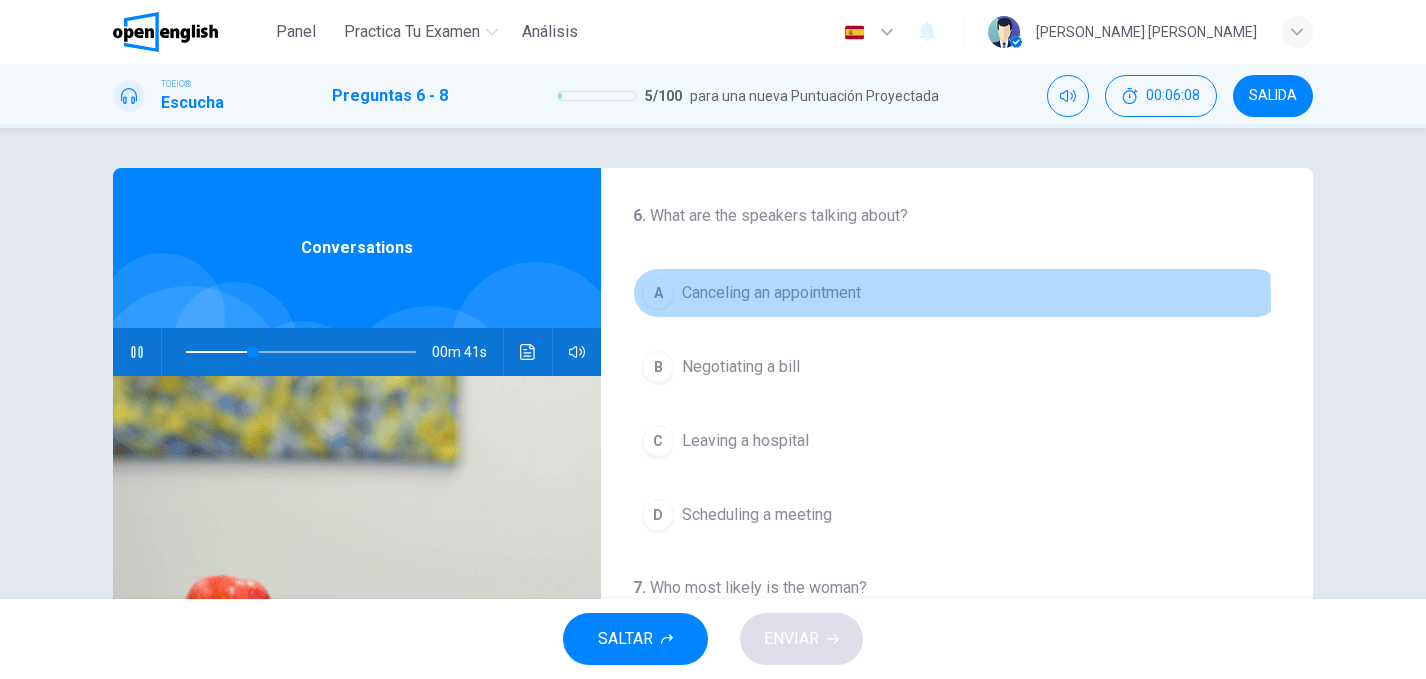 click on "A" at bounding box center [658, 293] 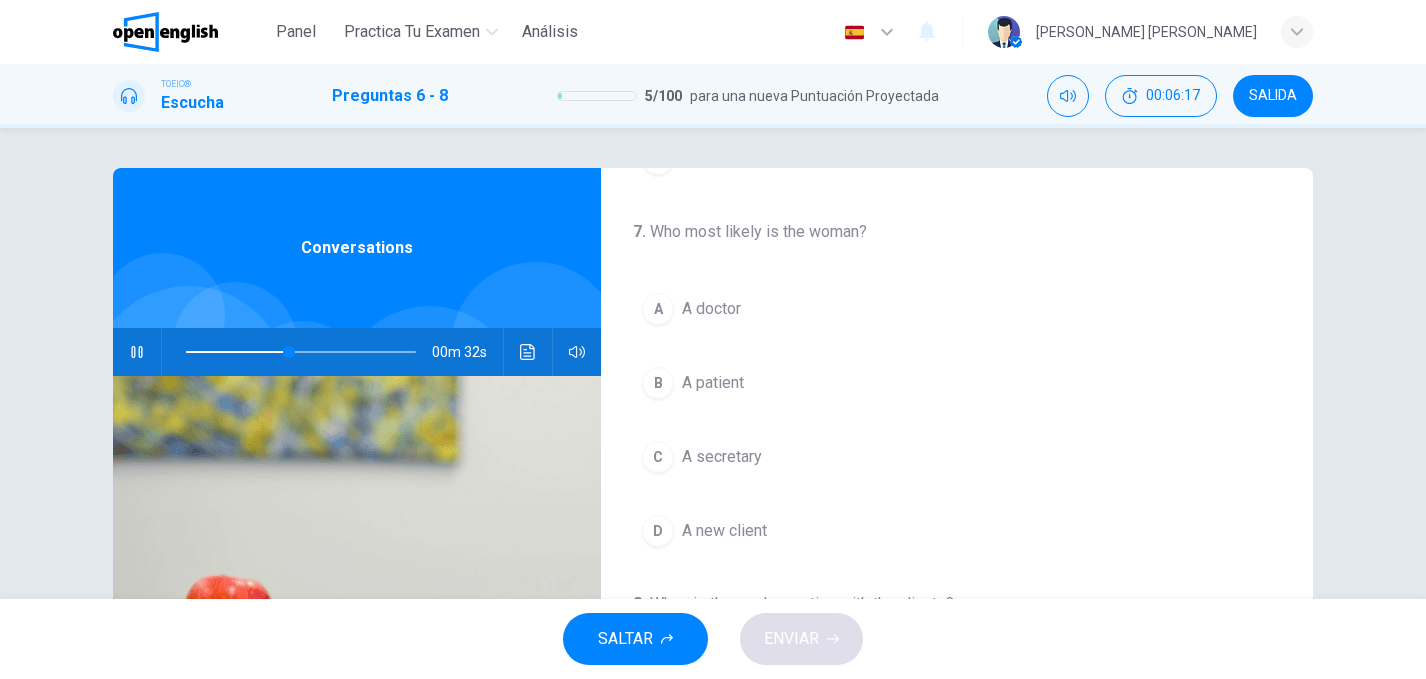 scroll, scrollTop: 361, scrollLeft: 0, axis: vertical 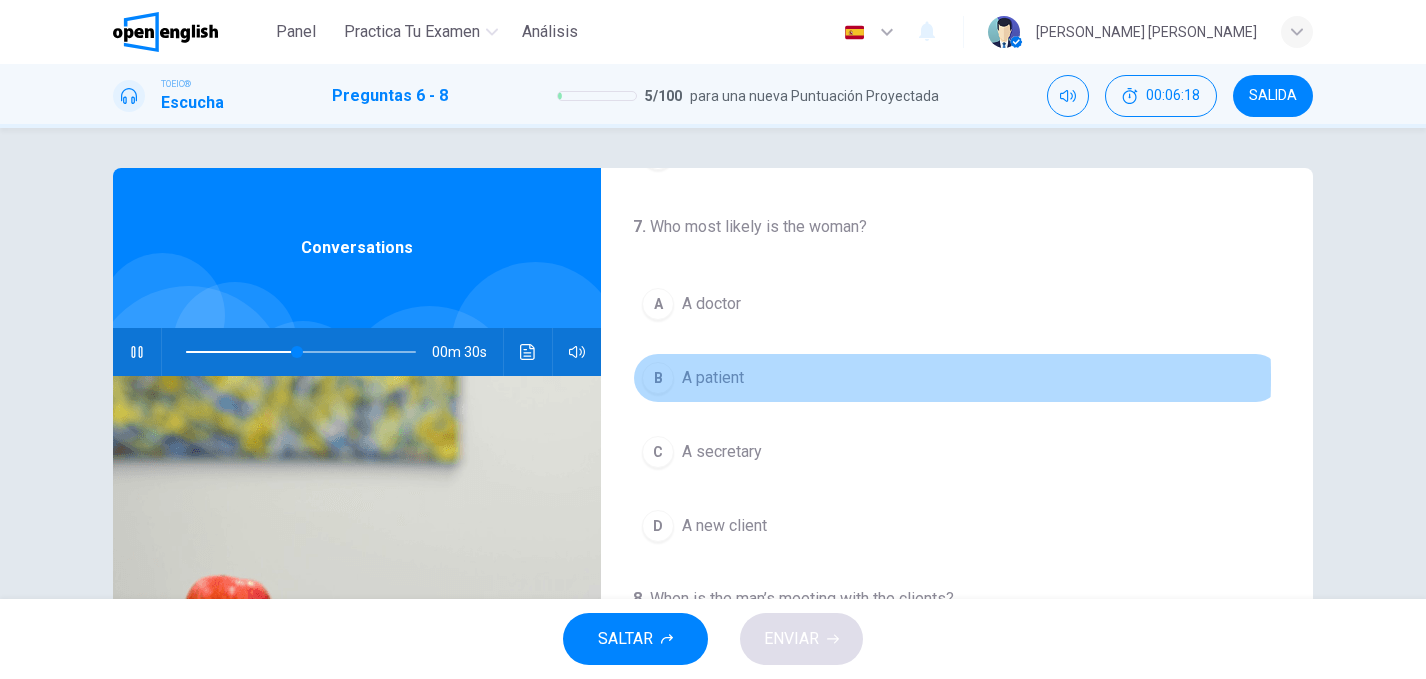 click on "B" at bounding box center [658, 378] 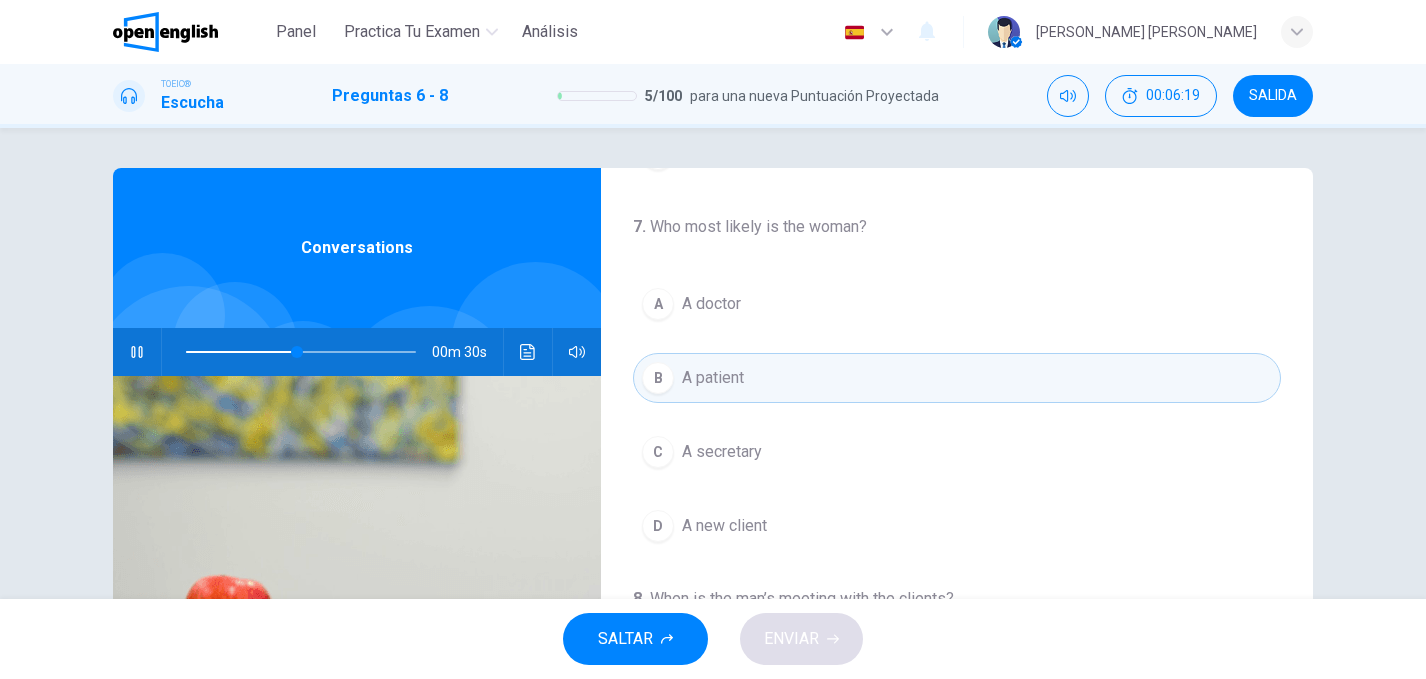 scroll, scrollTop: 457, scrollLeft: 0, axis: vertical 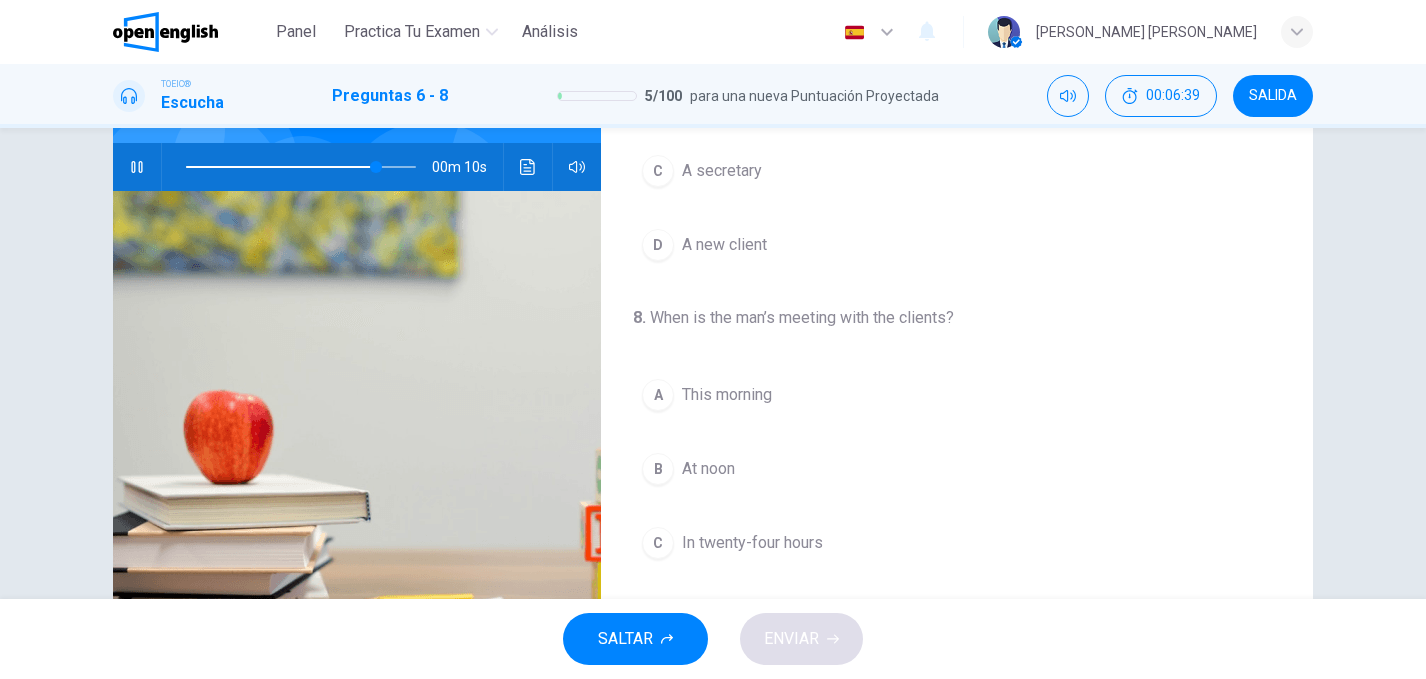 click at bounding box center [301, 167] 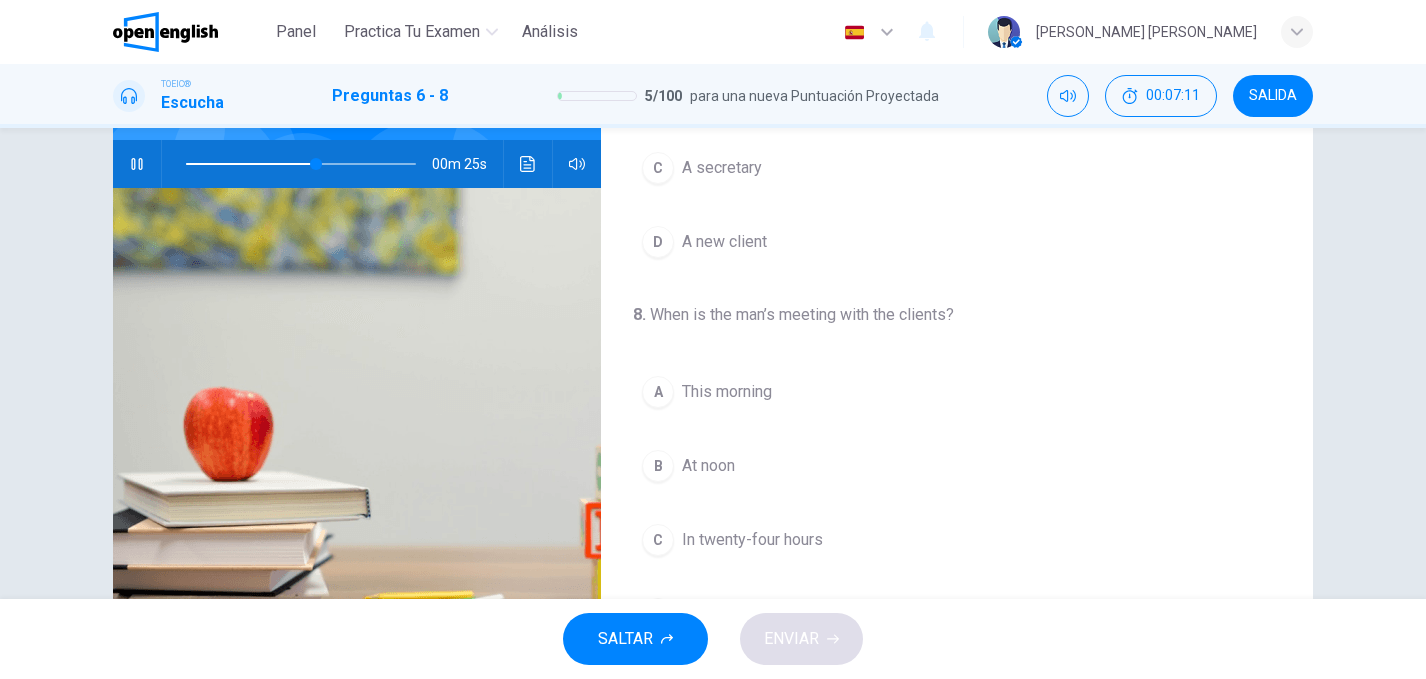 scroll, scrollTop: 187, scrollLeft: 0, axis: vertical 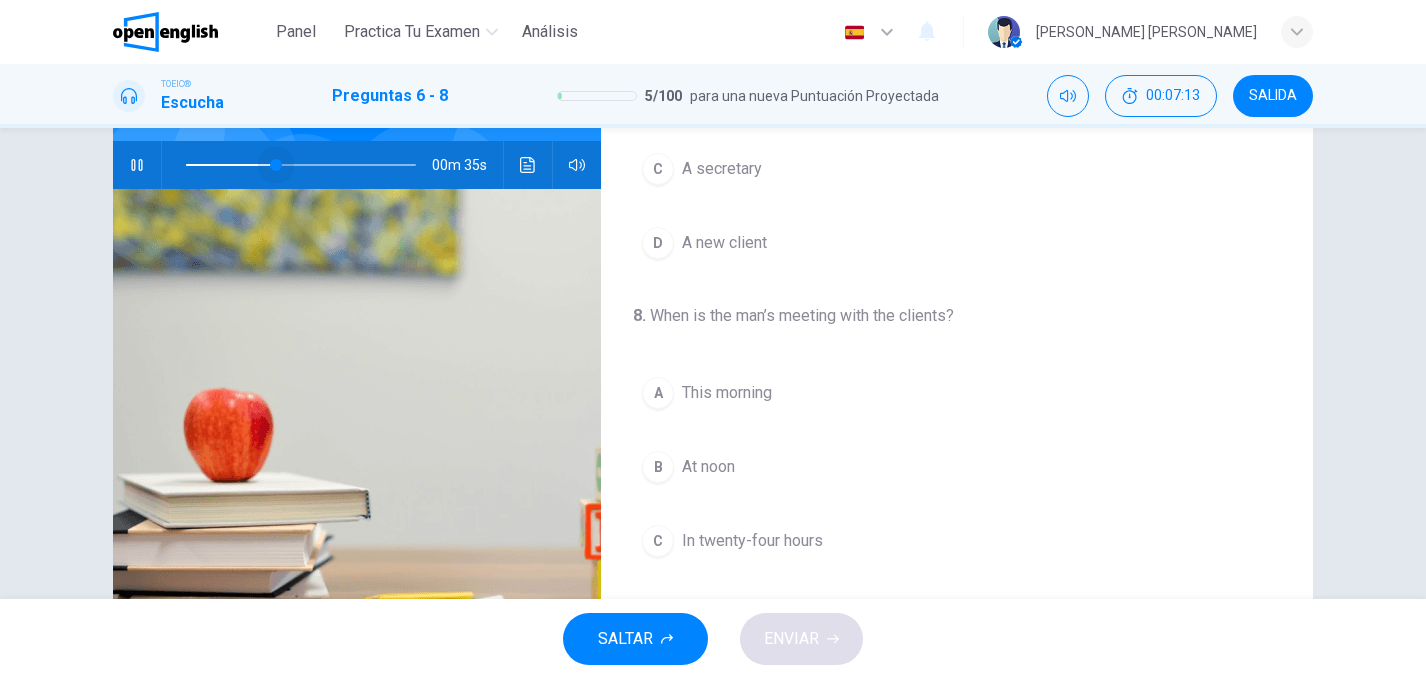 click at bounding box center [301, 165] 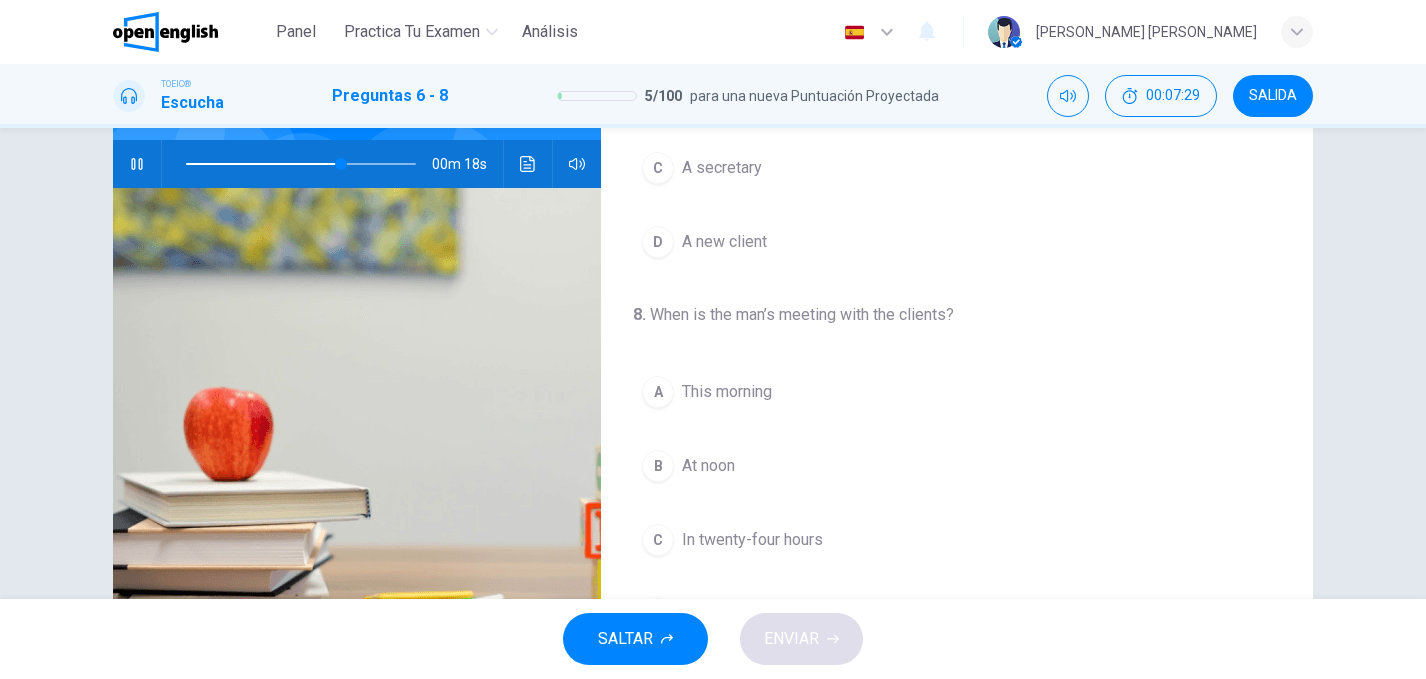 scroll, scrollTop: 175, scrollLeft: 0, axis: vertical 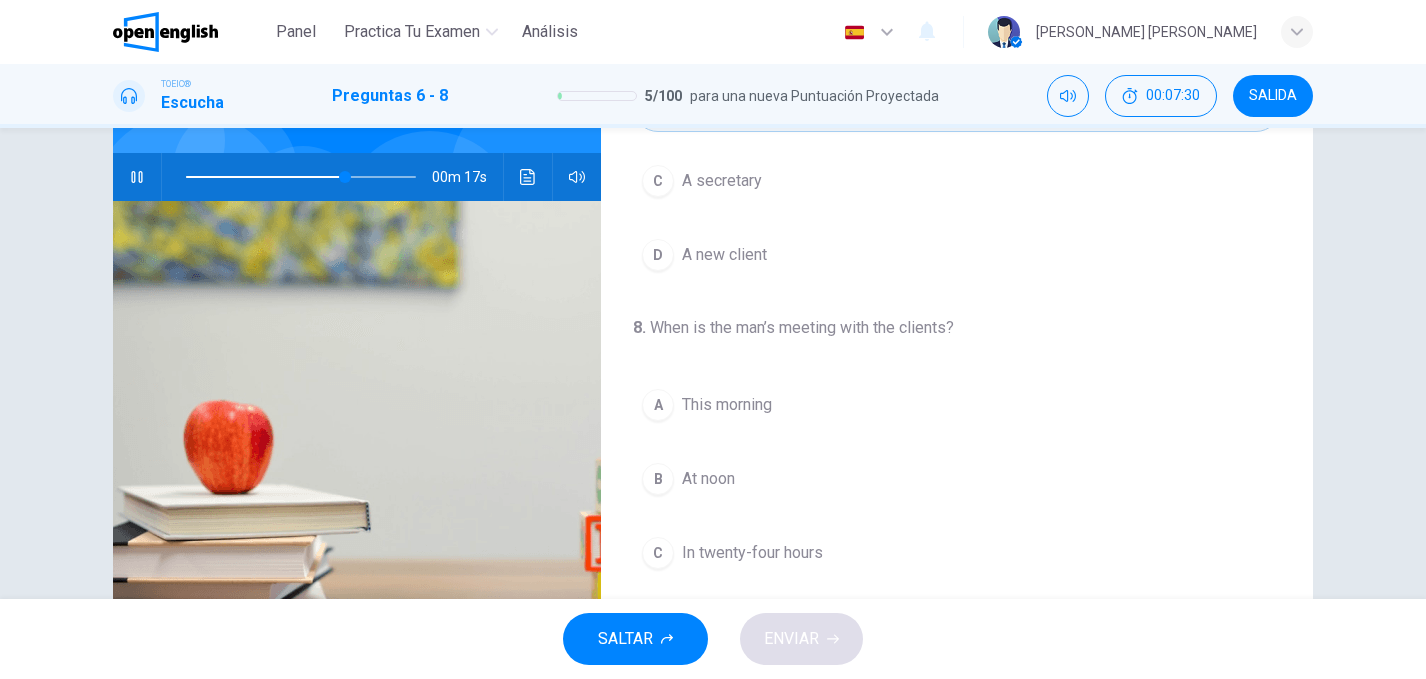 click at bounding box center (301, 177) 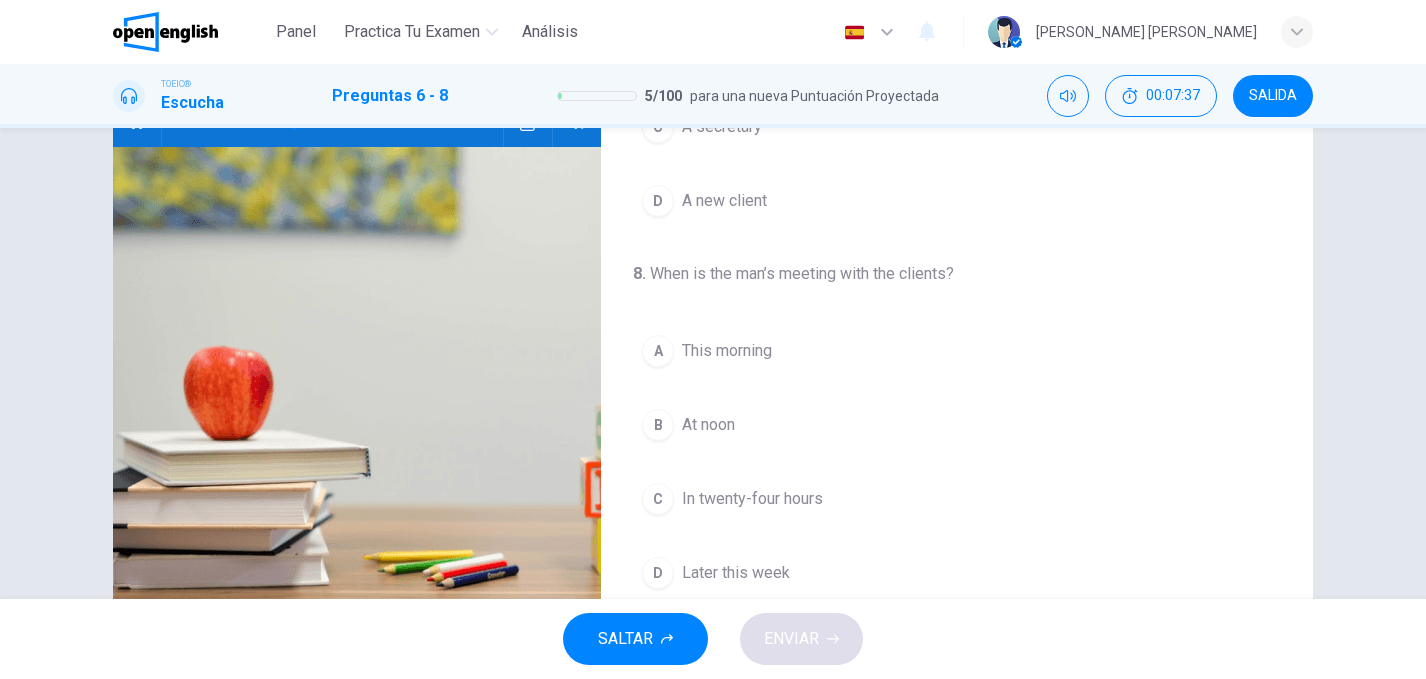 scroll, scrollTop: 241, scrollLeft: 0, axis: vertical 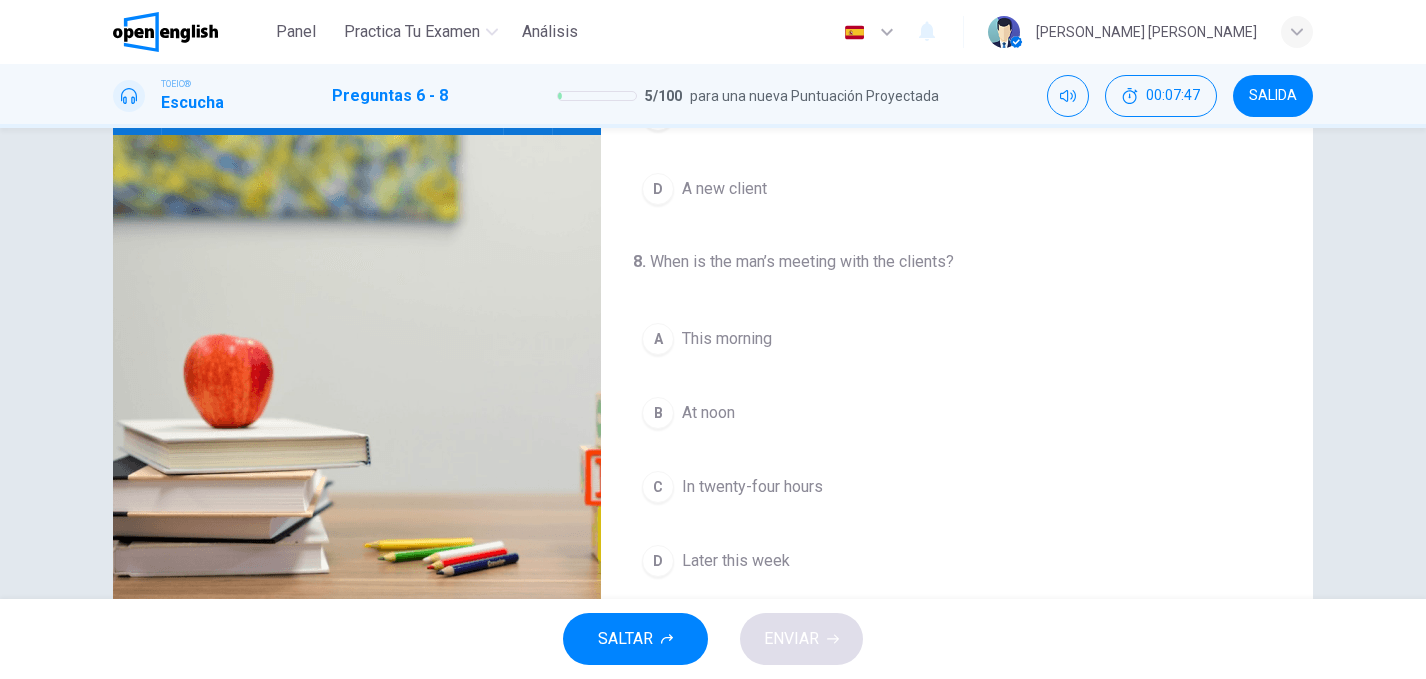 click on "A" at bounding box center (658, 339) 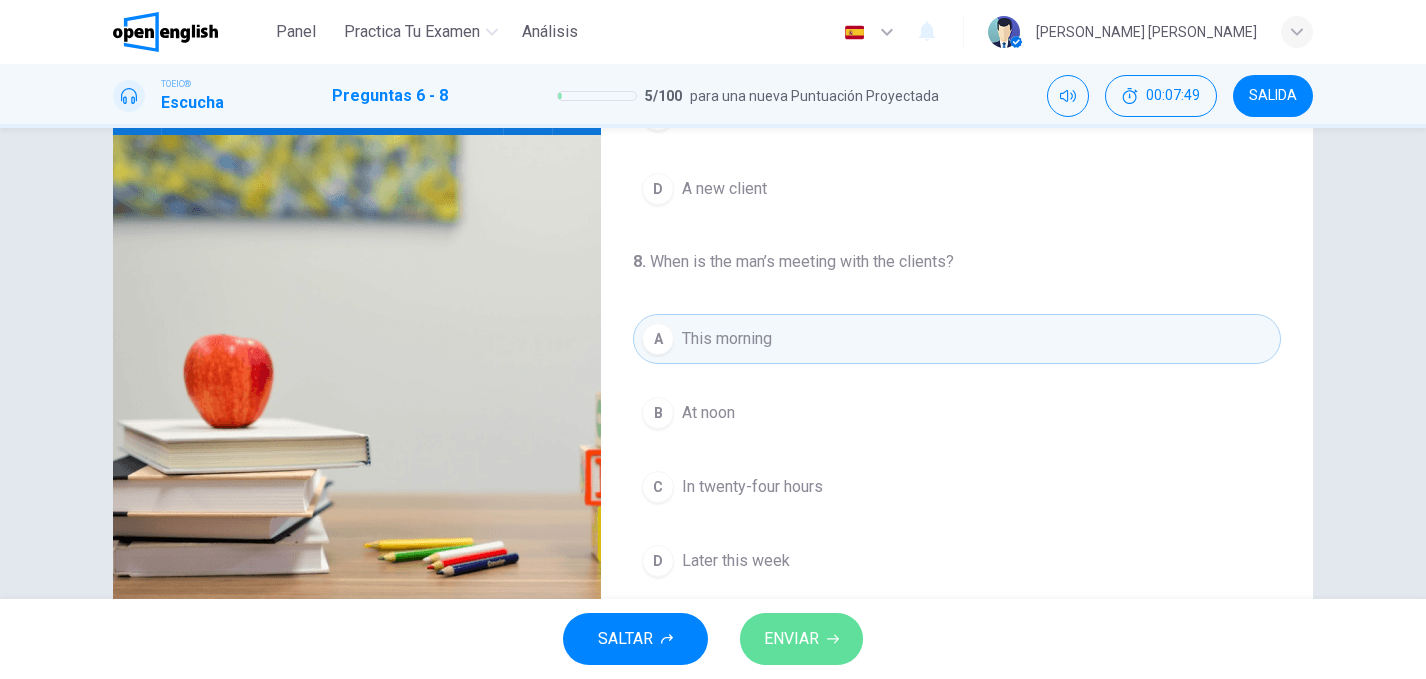 click on "ENVIAR" at bounding box center (791, 639) 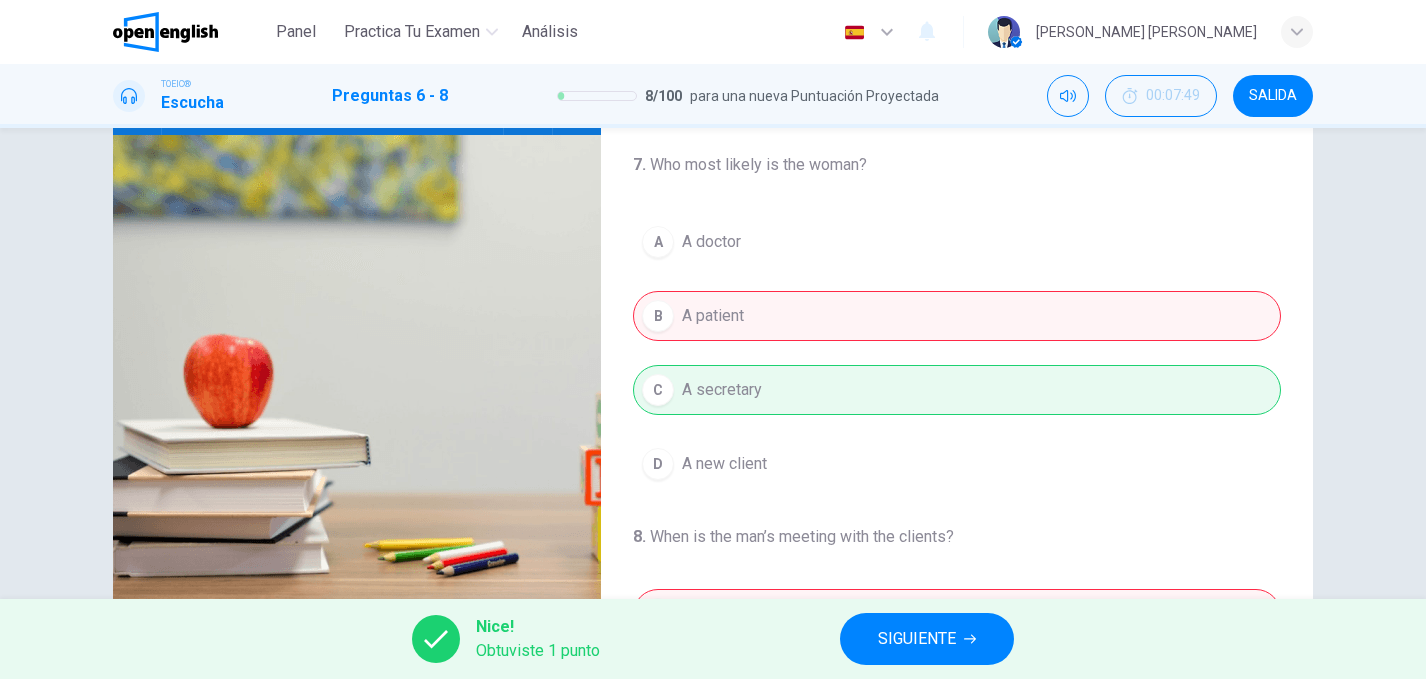 scroll, scrollTop: 172, scrollLeft: 0, axis: vertical 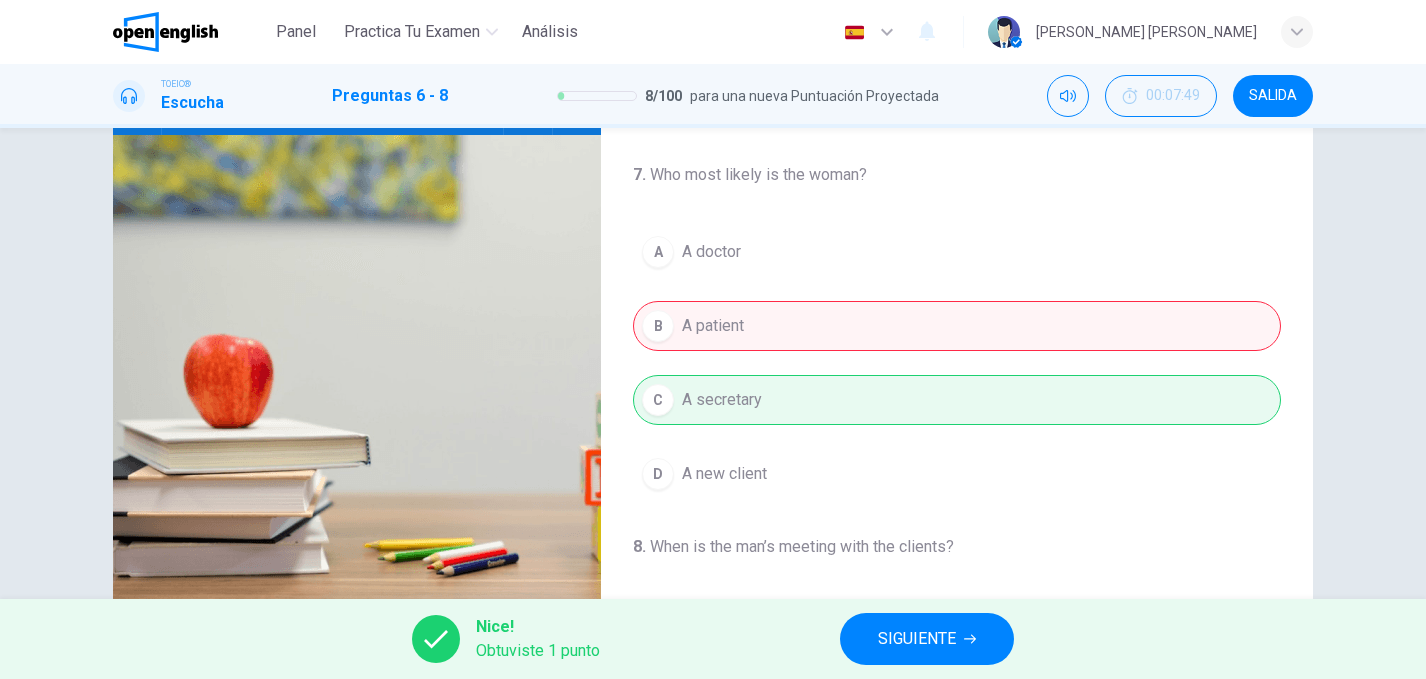 type on "**" 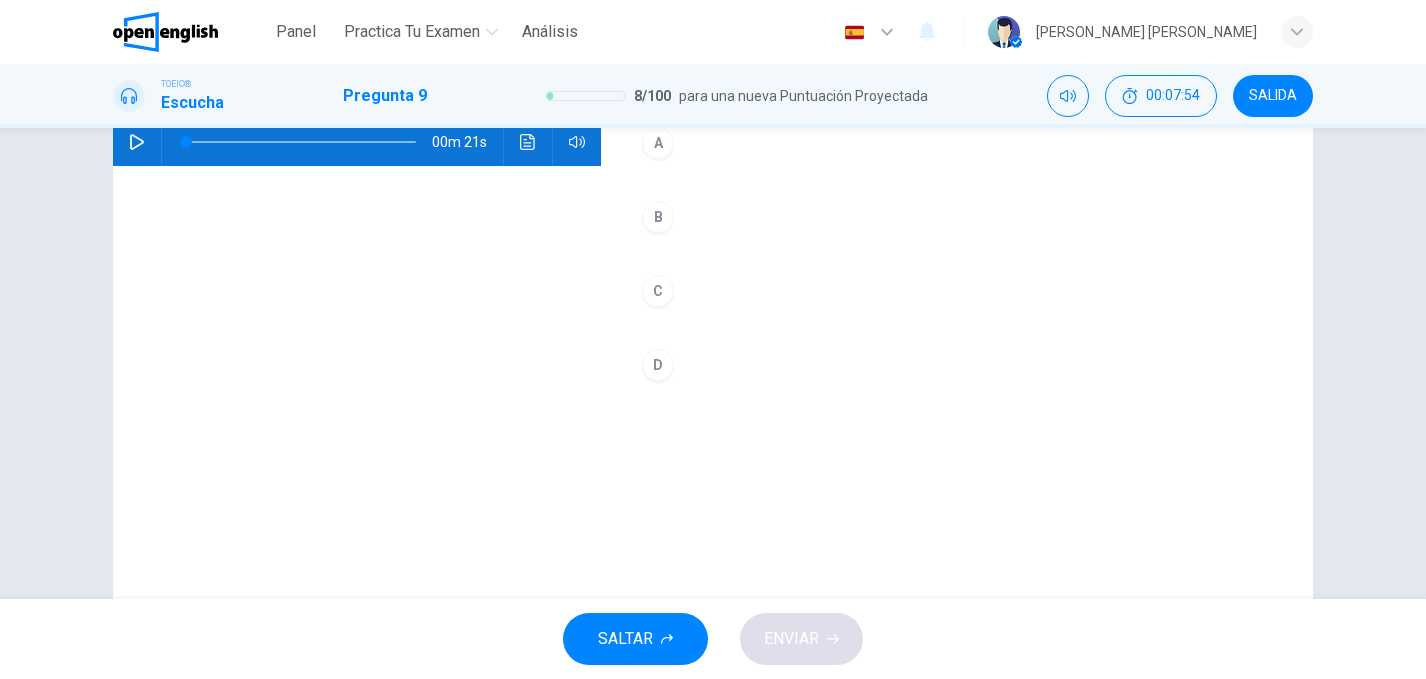 scroll, scrollTop: 203, scrollLeft: 0, axis: vertical 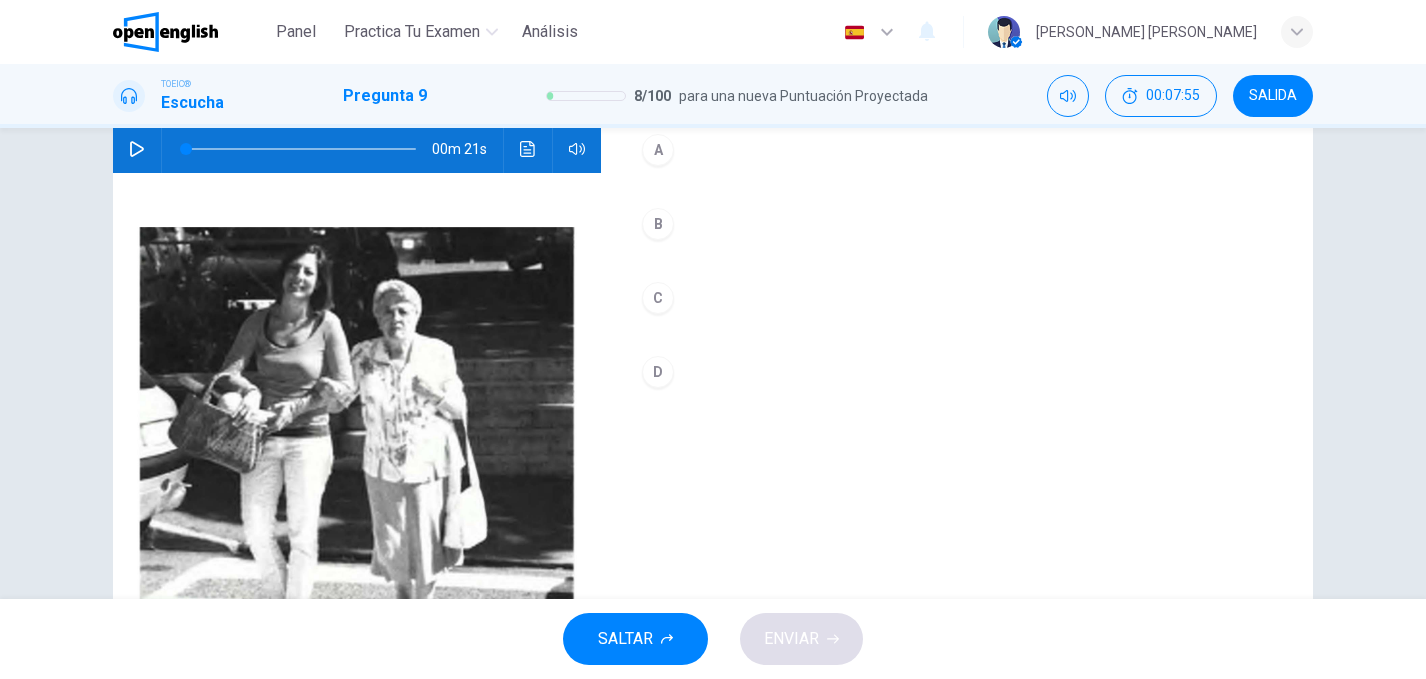 click 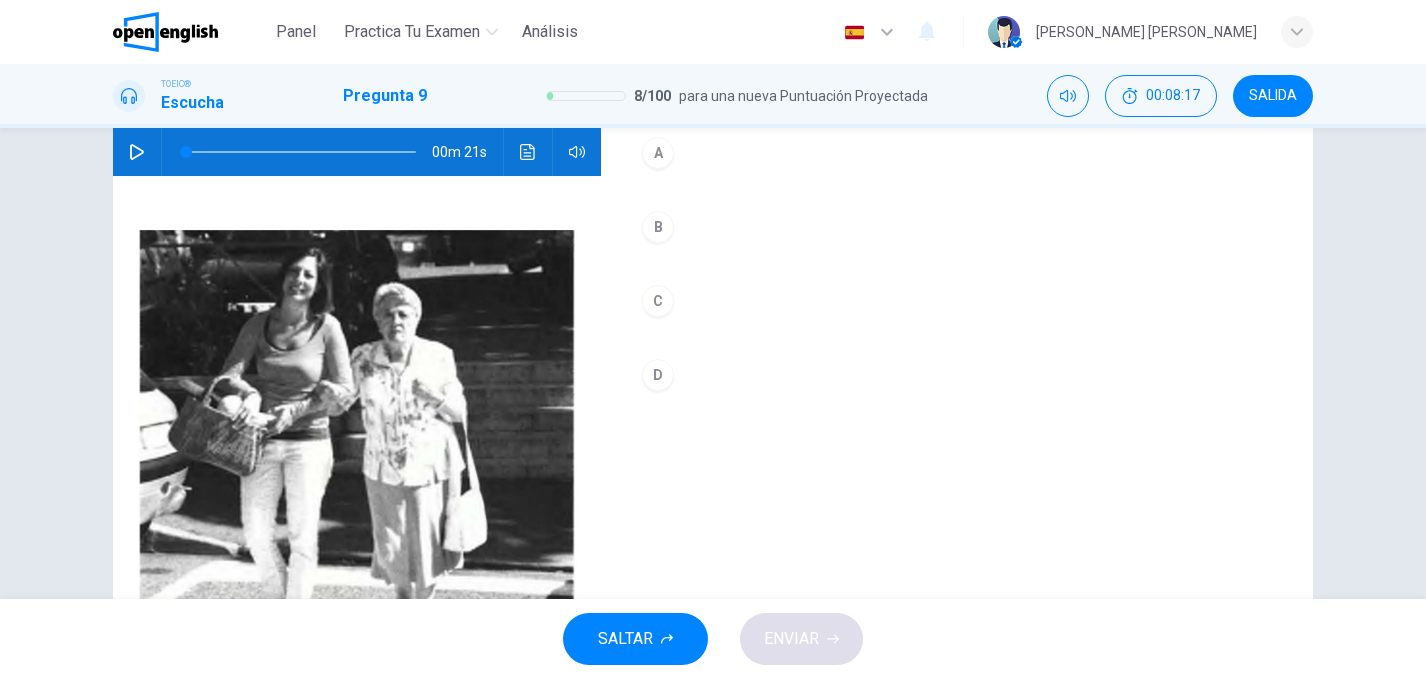 scroll, scrollTop: 198, scrollLeft: 0, axis: vertical 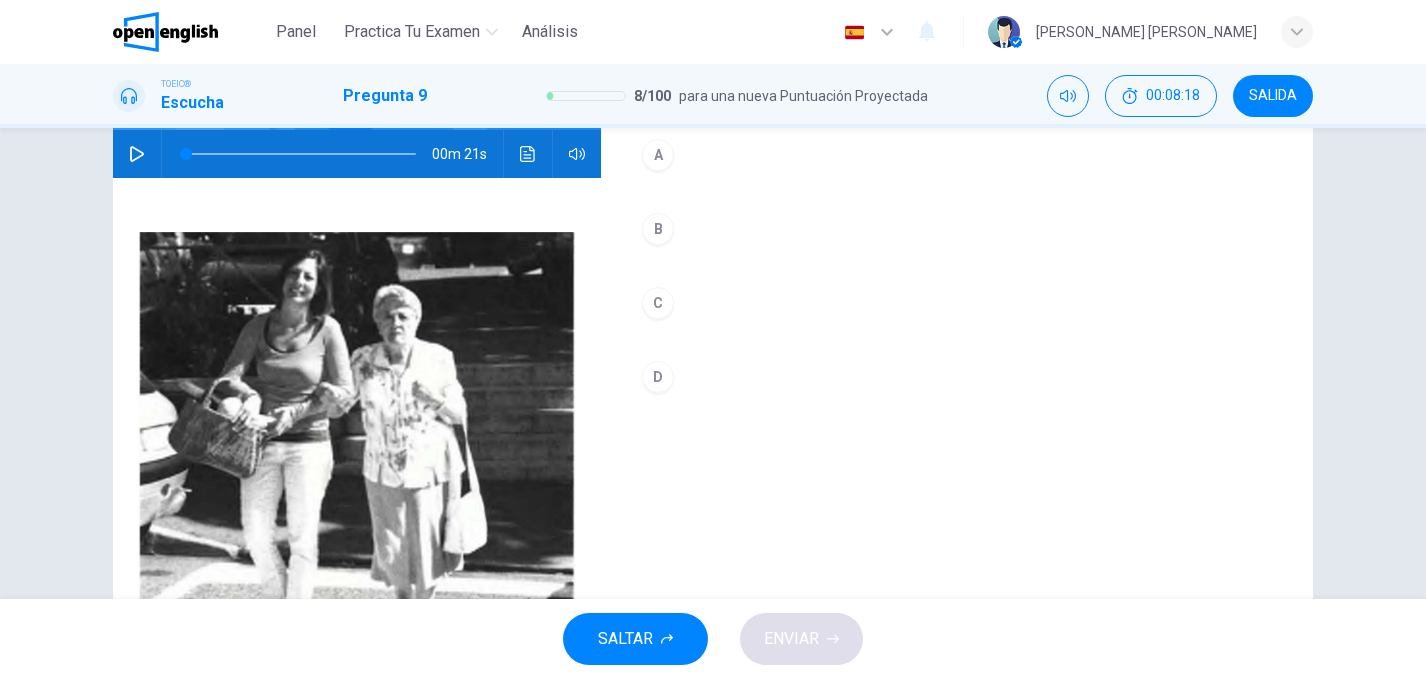click 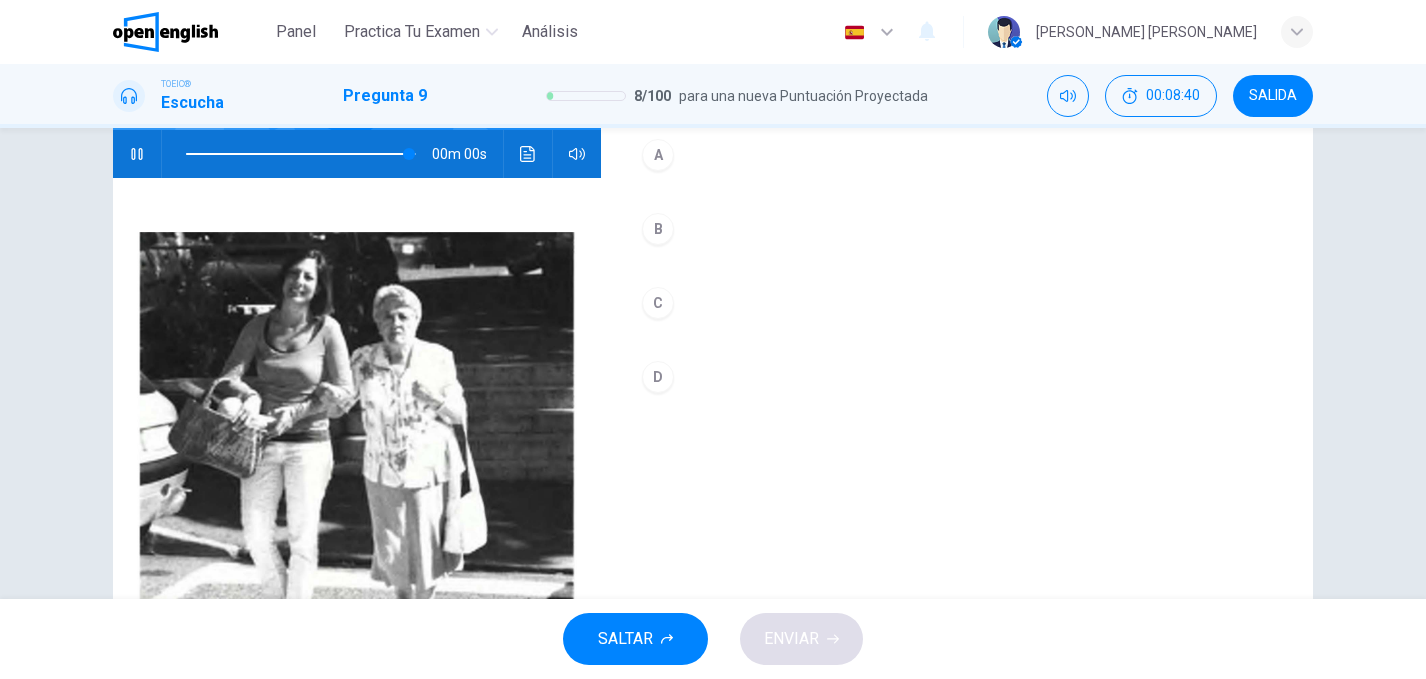 type on "*" 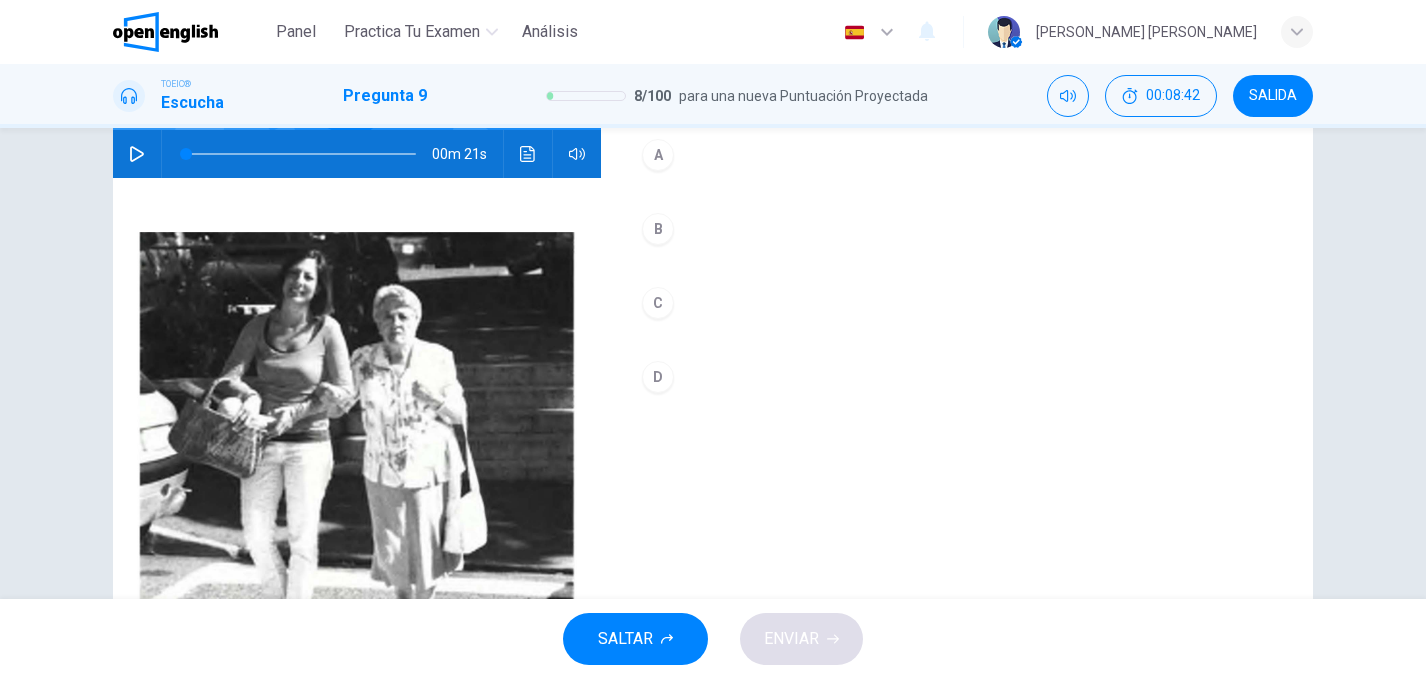 click on "A" at bounding box center (658, 155) 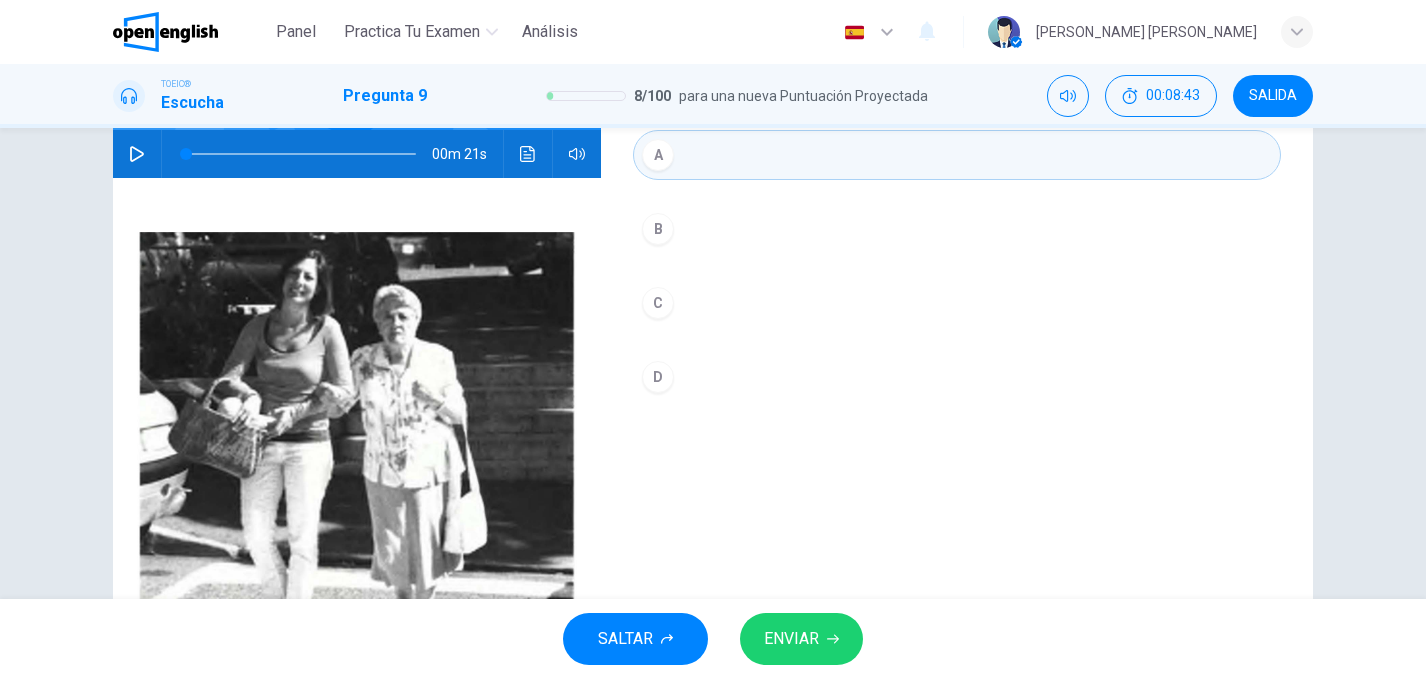 click on "ENVIAR" at bounding box center [801, 639] 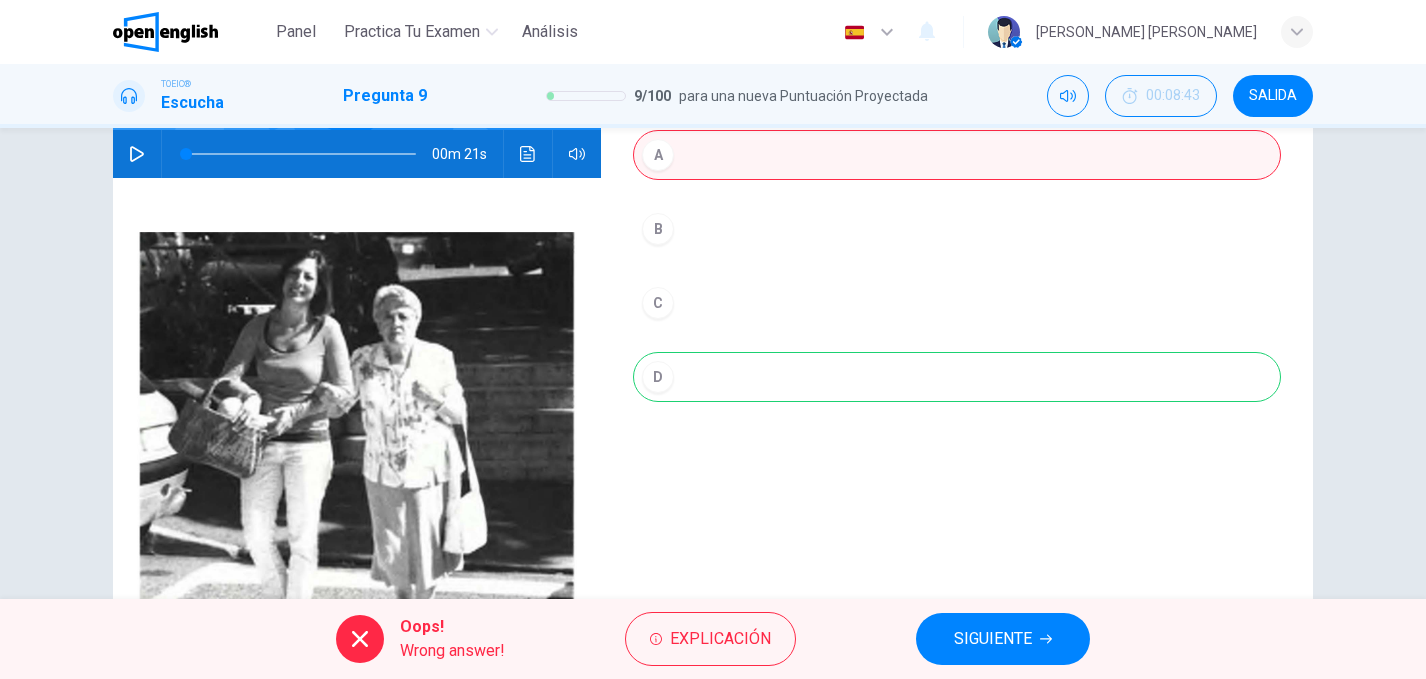 click on "SIGUIENTE" at bounding box center [993, 639] 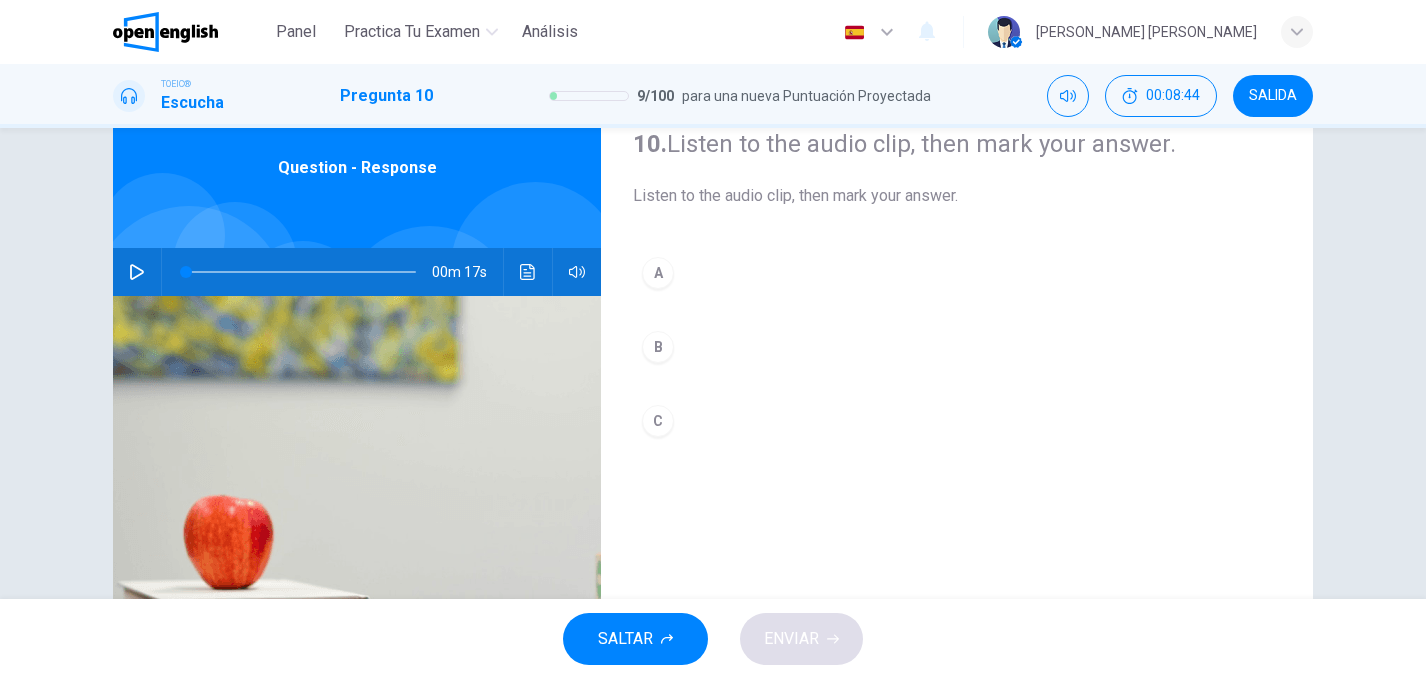 scroll, scrollTop: 59, scrollLeft: 0, axis: vertical 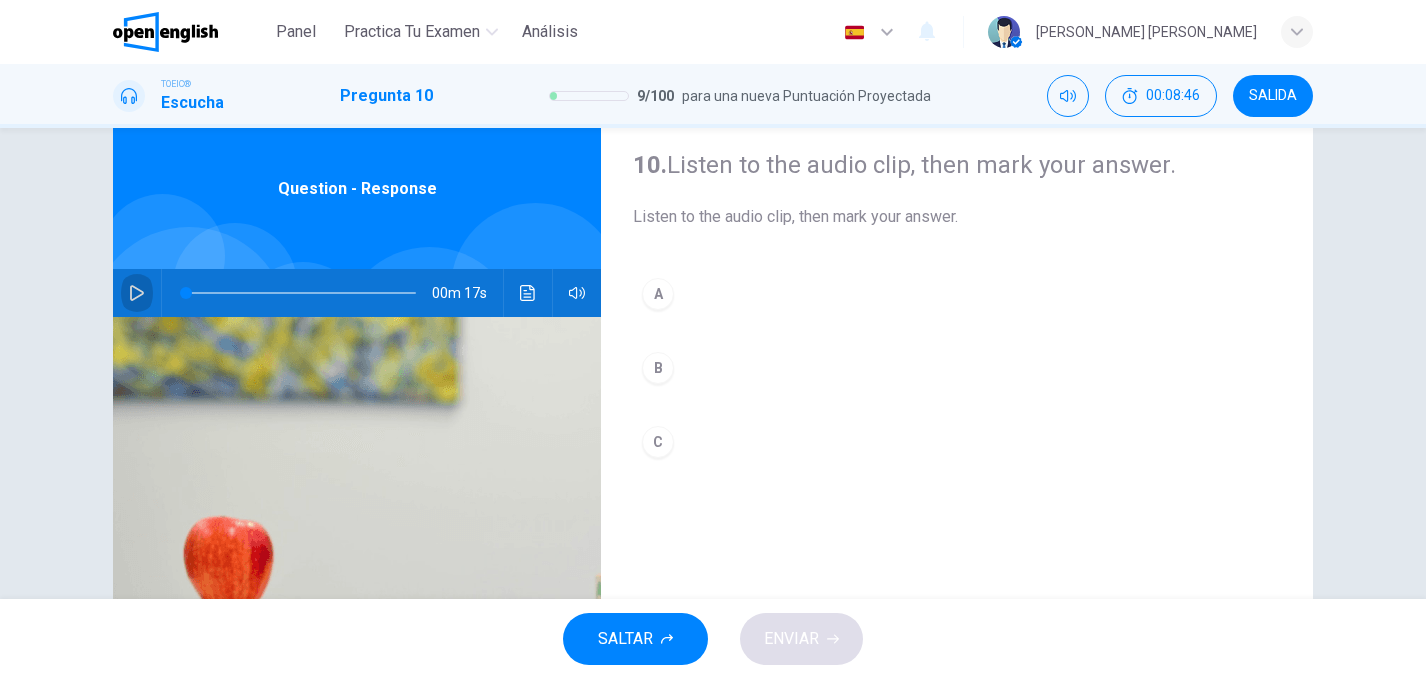 click 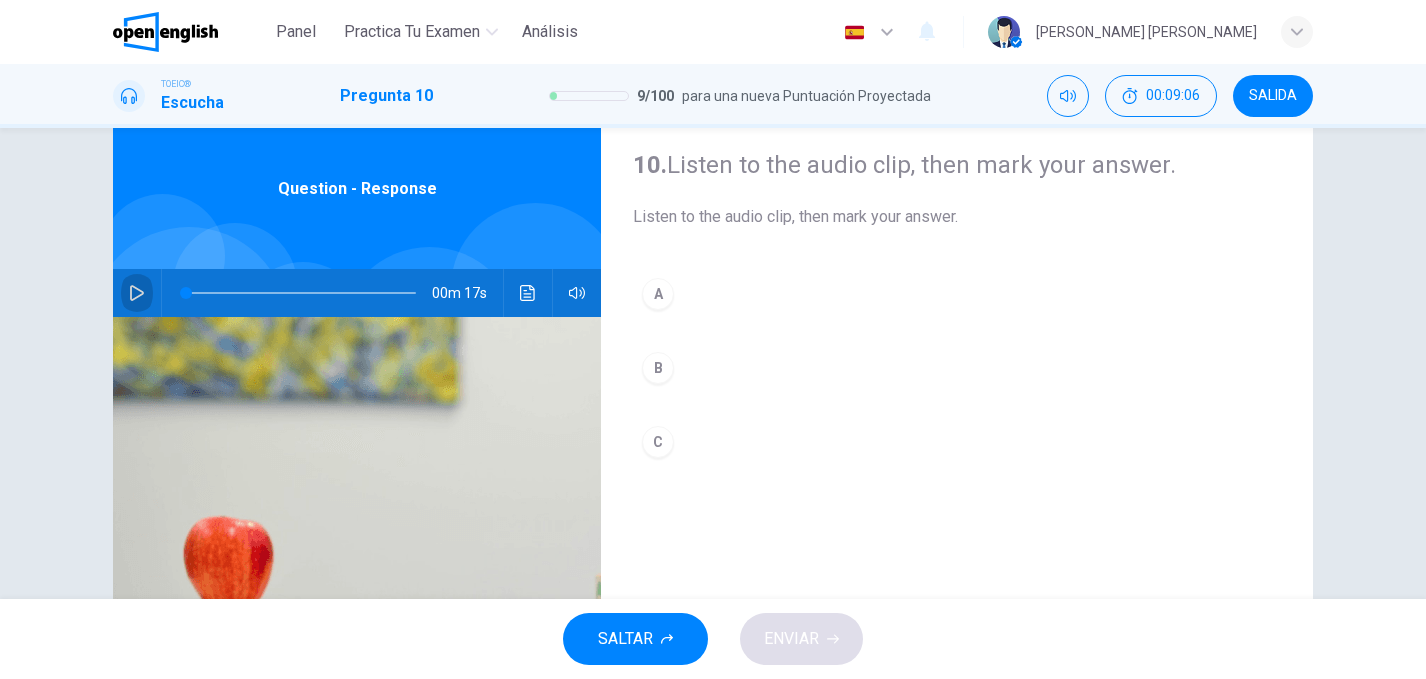 click 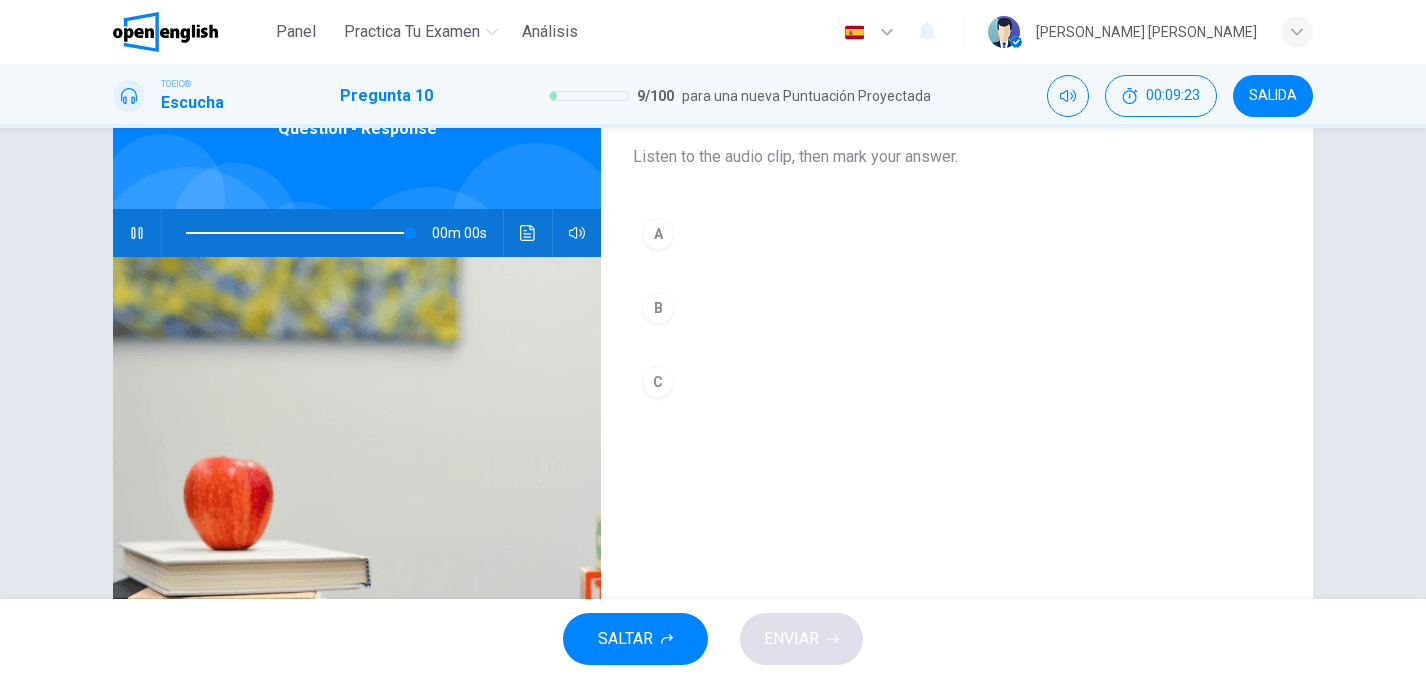 scroll, scrollTop: 125, scrollLeft: 0, axis: vertical 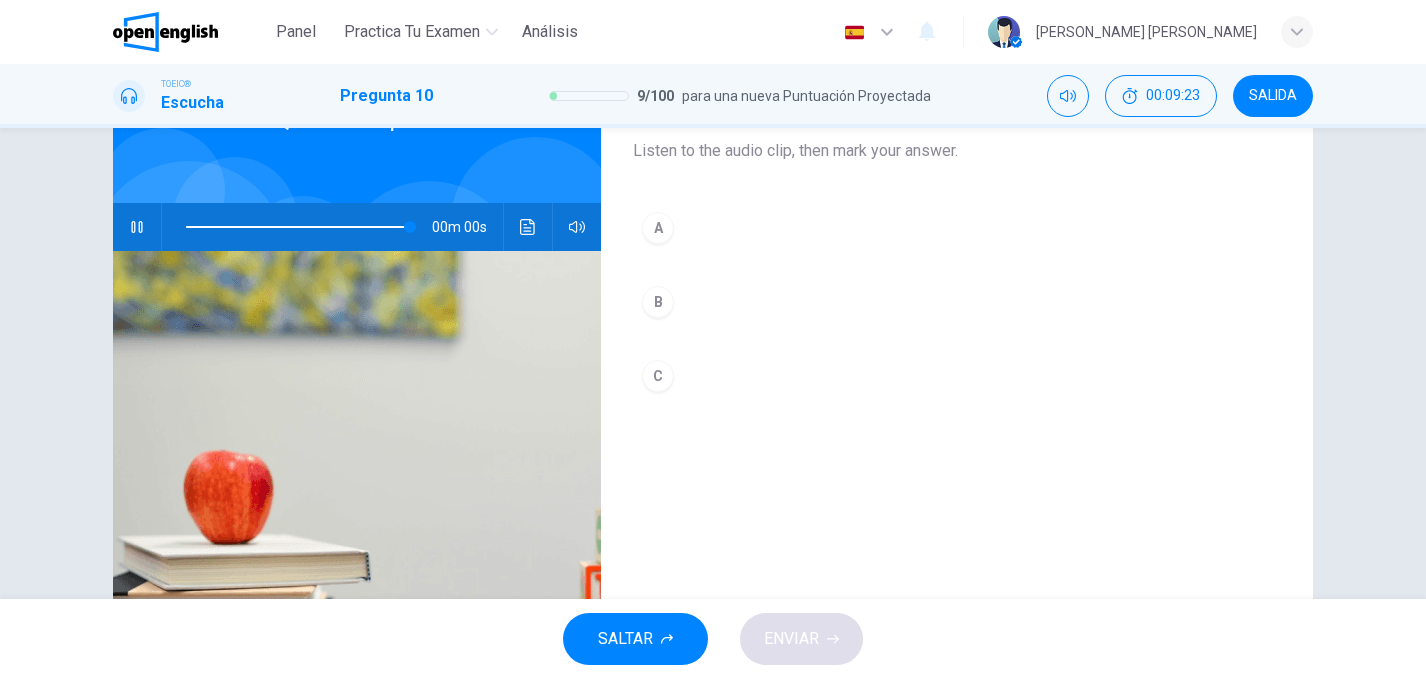 type on "*" 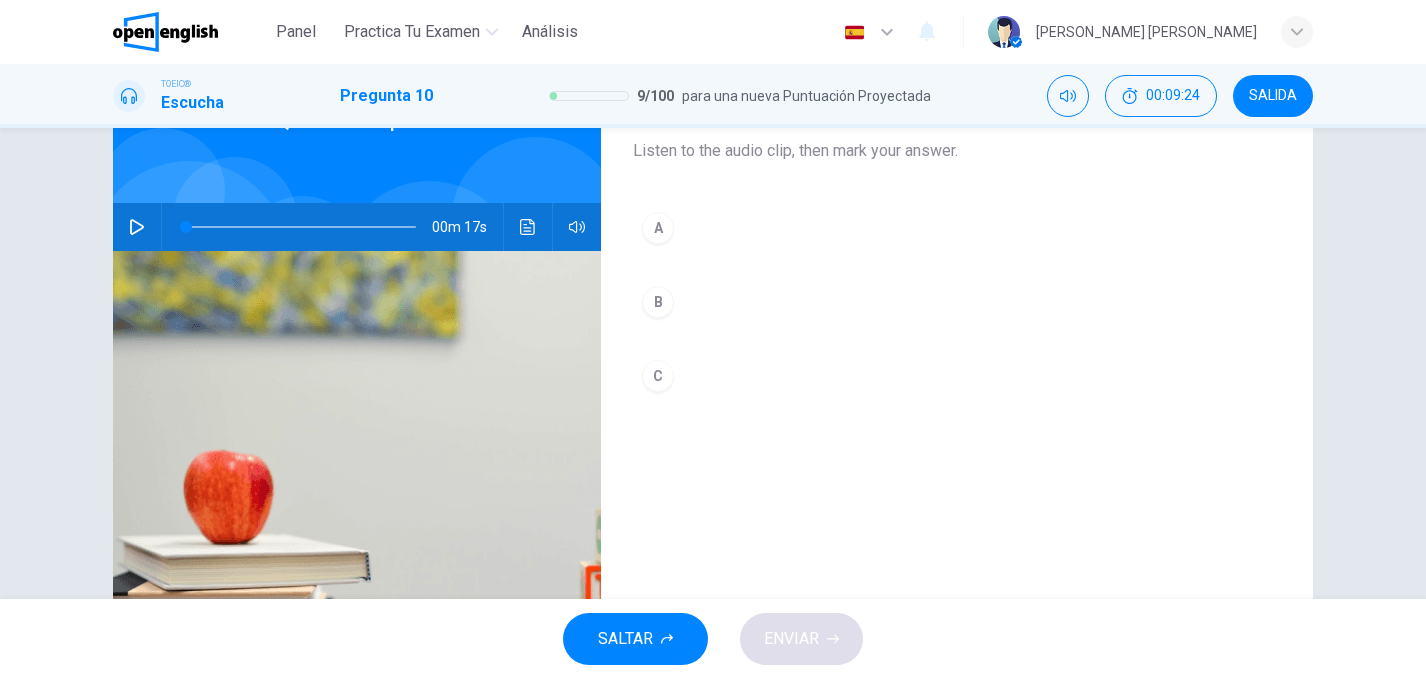 click on "B" at bounding box center [658, 302] 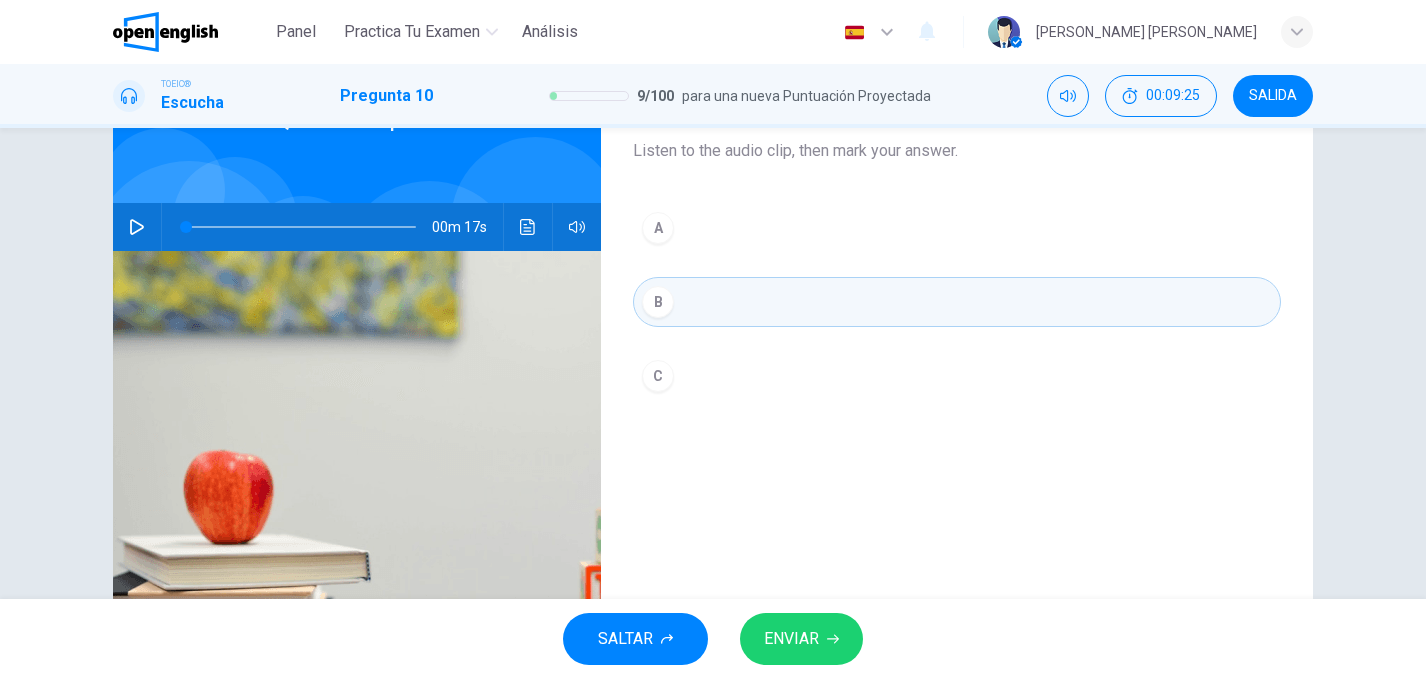 scroll, scrollTop: 176, scrollLeft: 0, axis: vertical 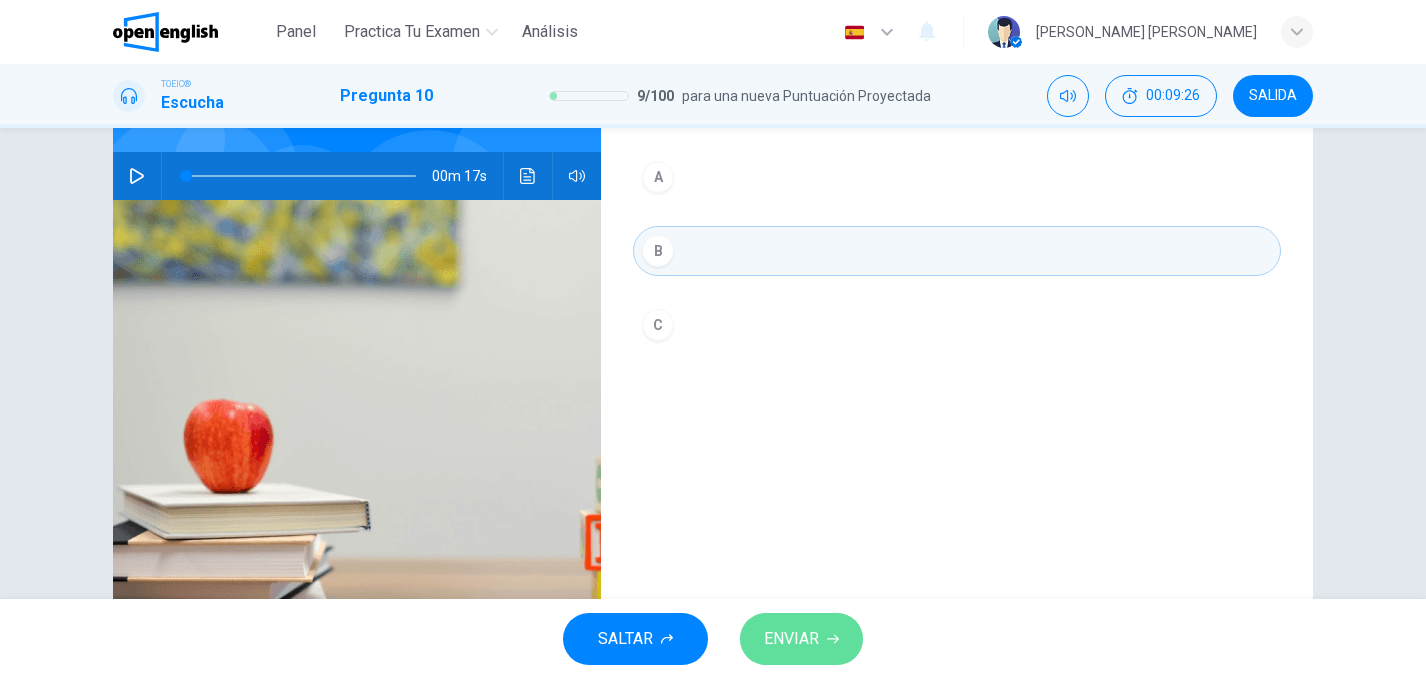 click 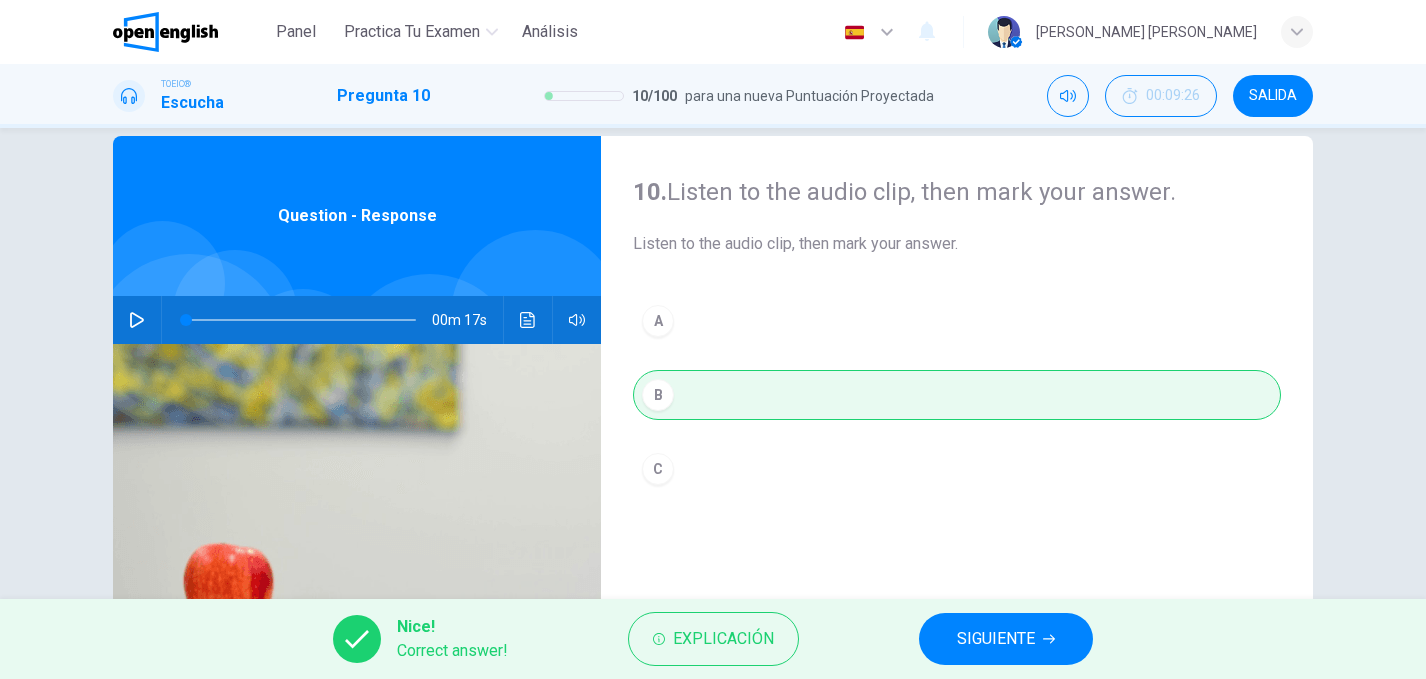 scroll, scrollTop: 42, scrollLeft: 0, axis: vertical 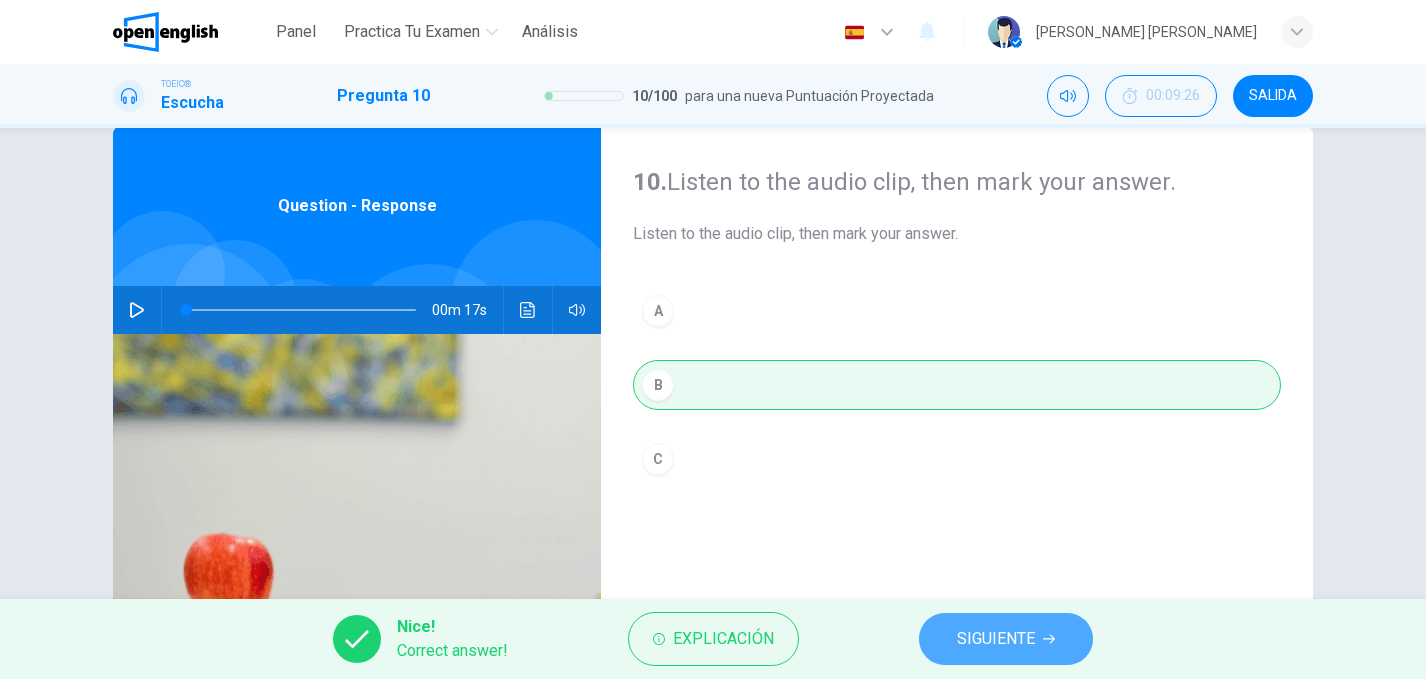 click on "SIGUIENTE" at bounding box center [996, 639] 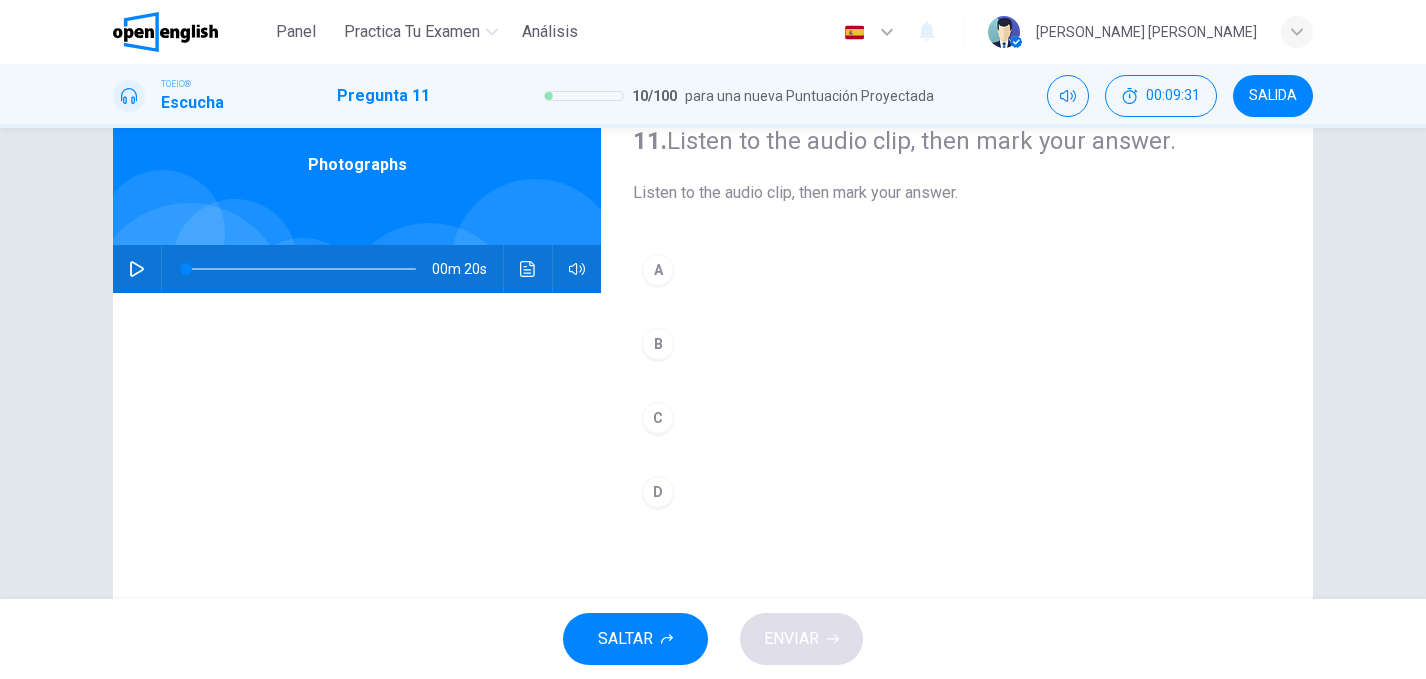 scroll, scrollTop: 79, scrollLeft: 0, axis: vertical 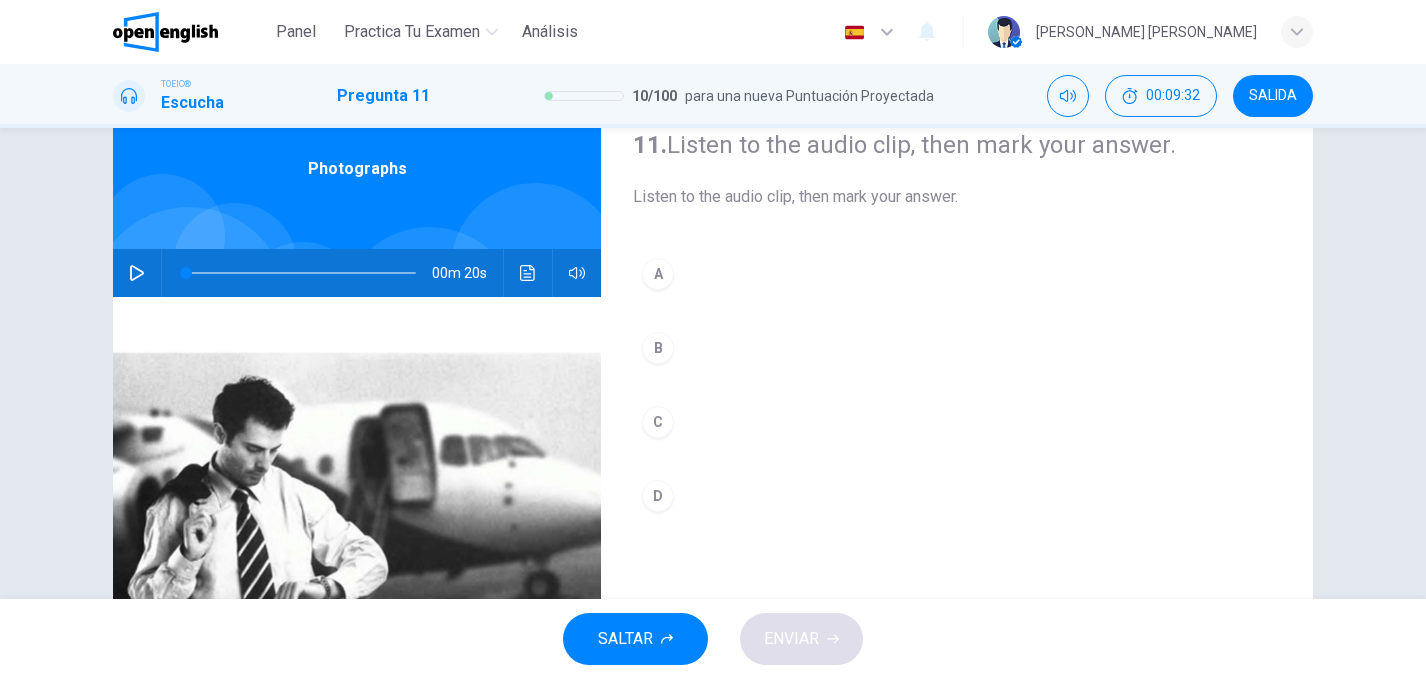 click 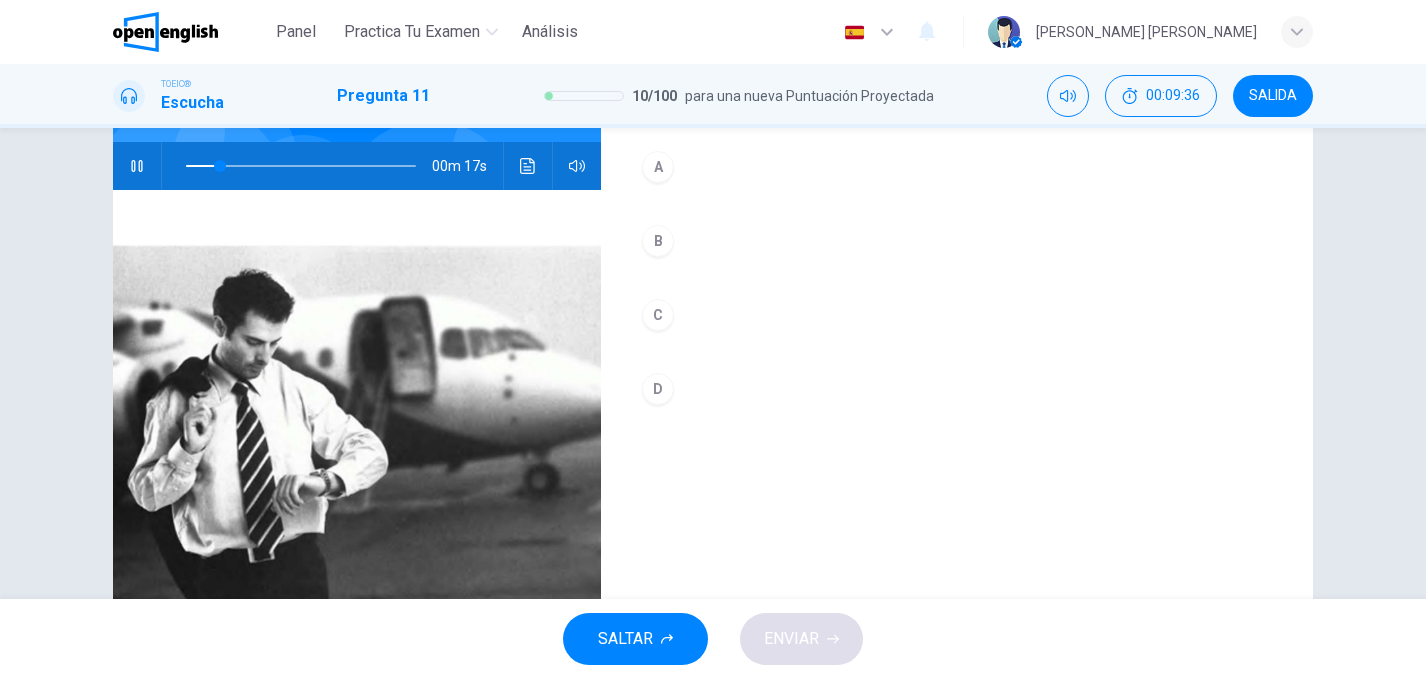 scroll, scrollTop: 190, scrollLeft: 0, axis: vertical 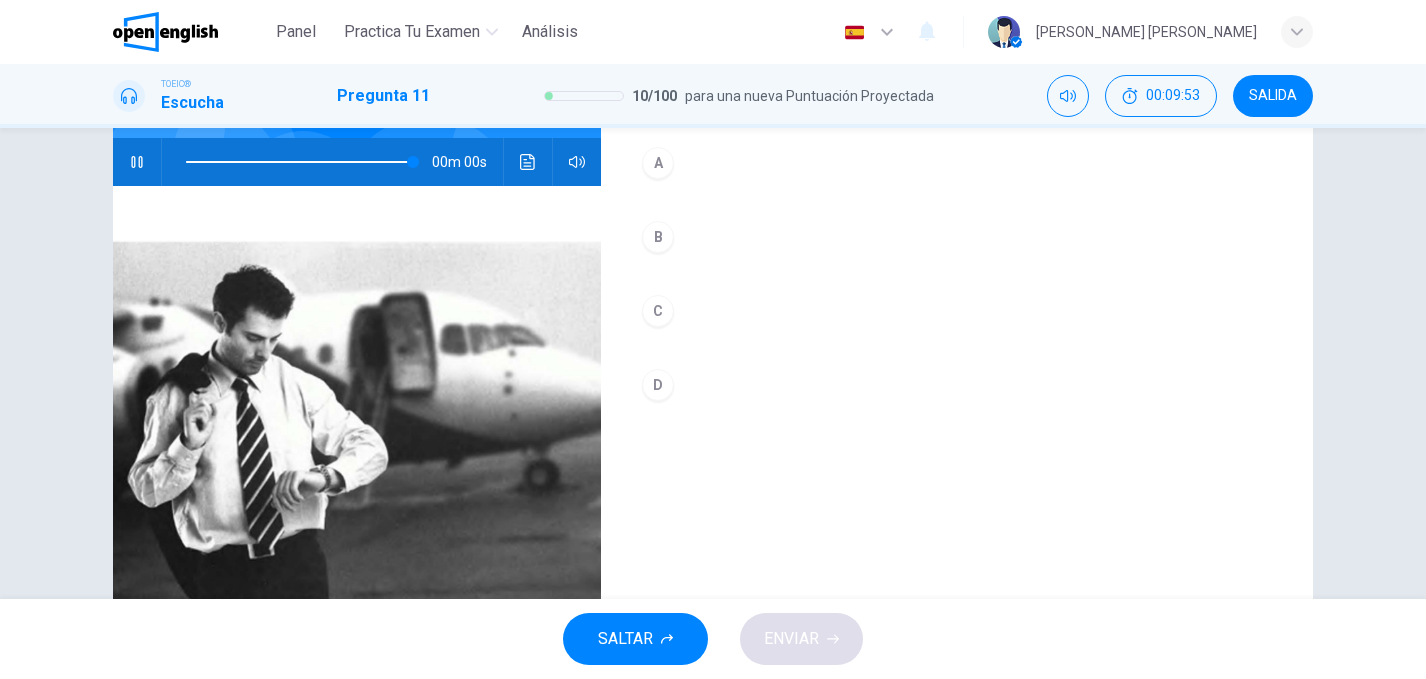 type on "*" 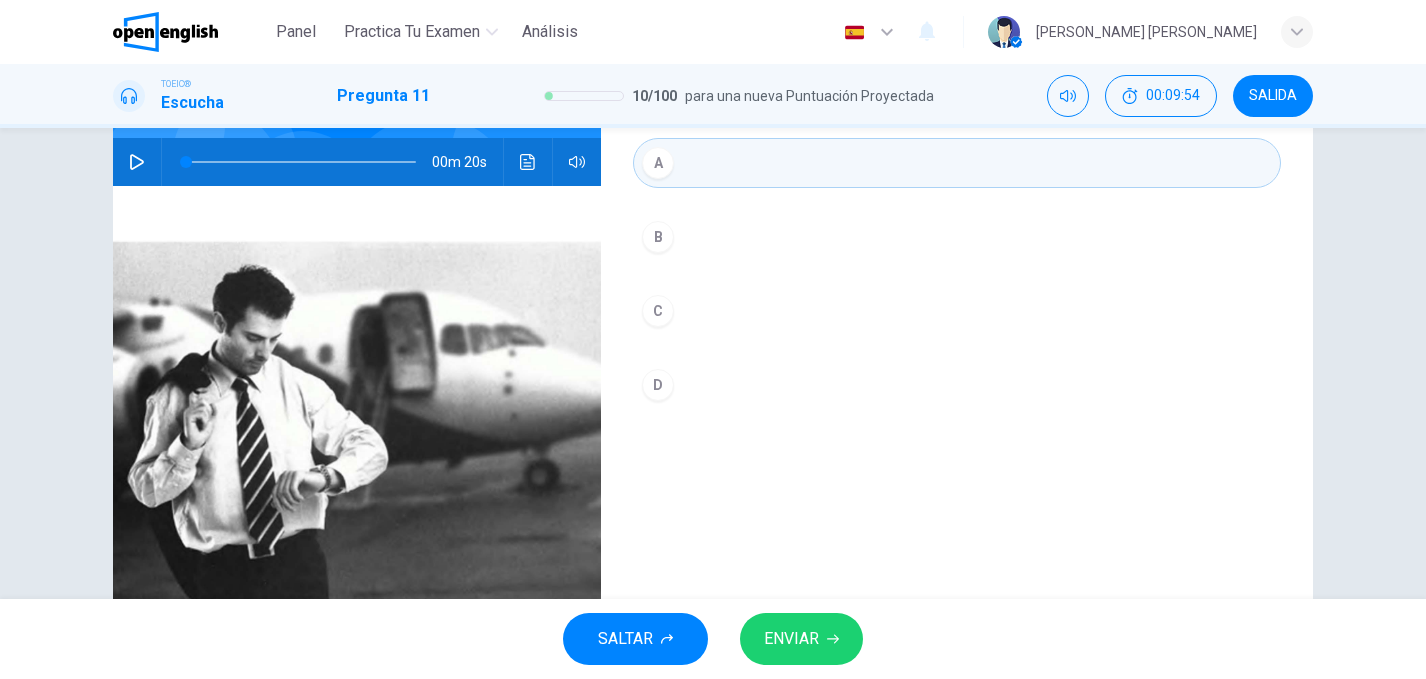 click on "B" at bounding box center (658, 237) 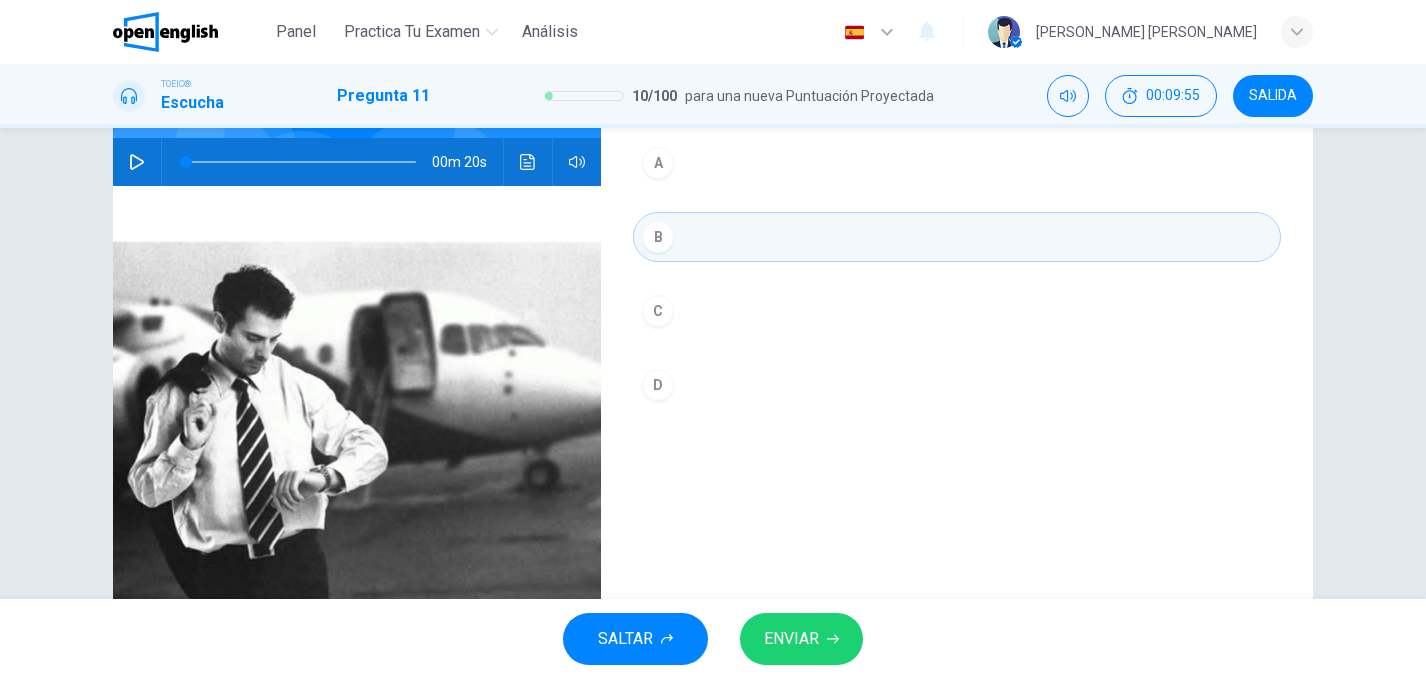 click on "ENVIAR" at bounding box center (791, 639) 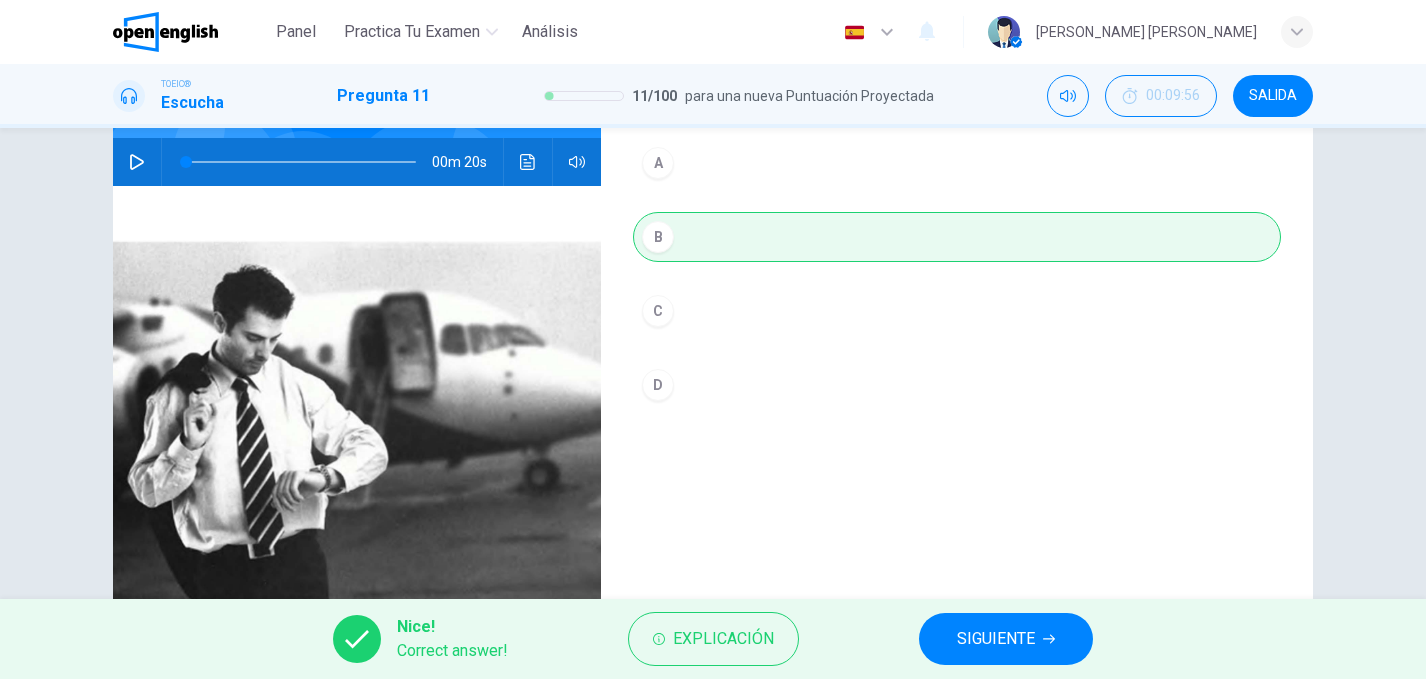 click on "SIGUIENTE" at bounding box center [996, 639] 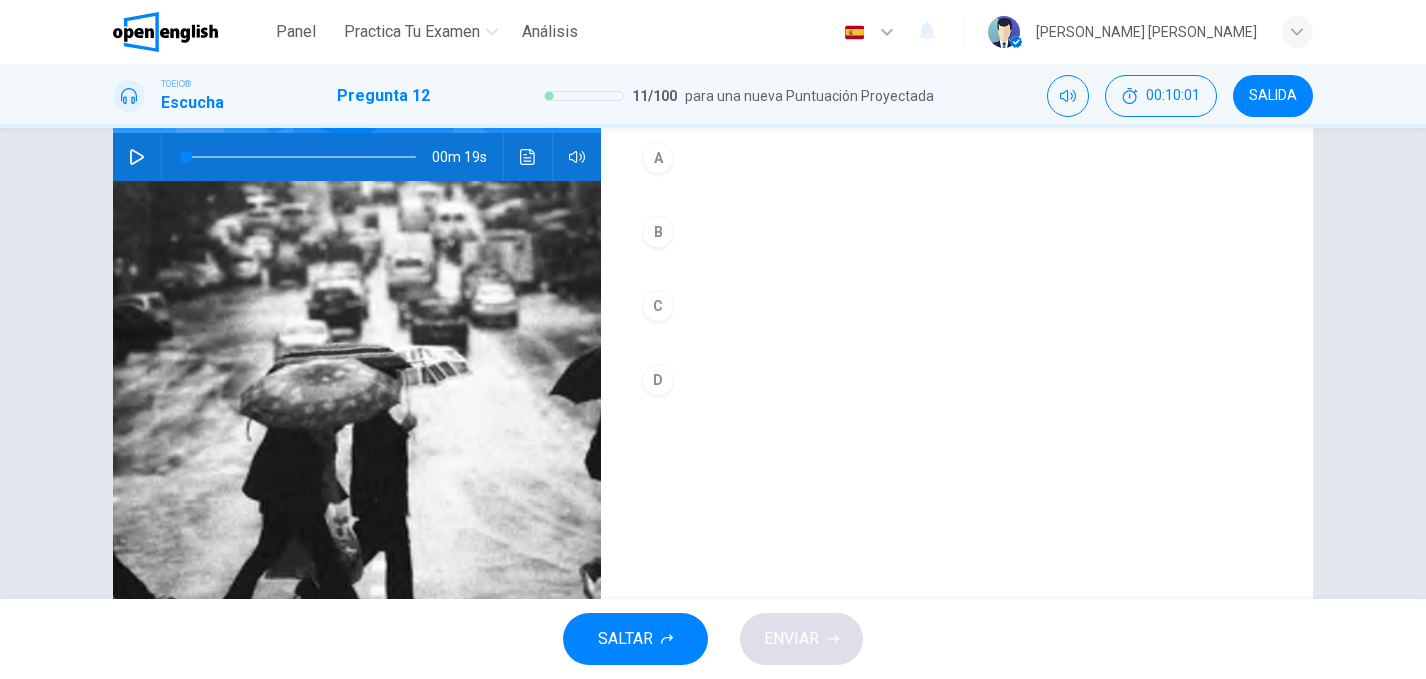 scroll, scrollTop: 190, scrollLeft: 0, axis: vertical 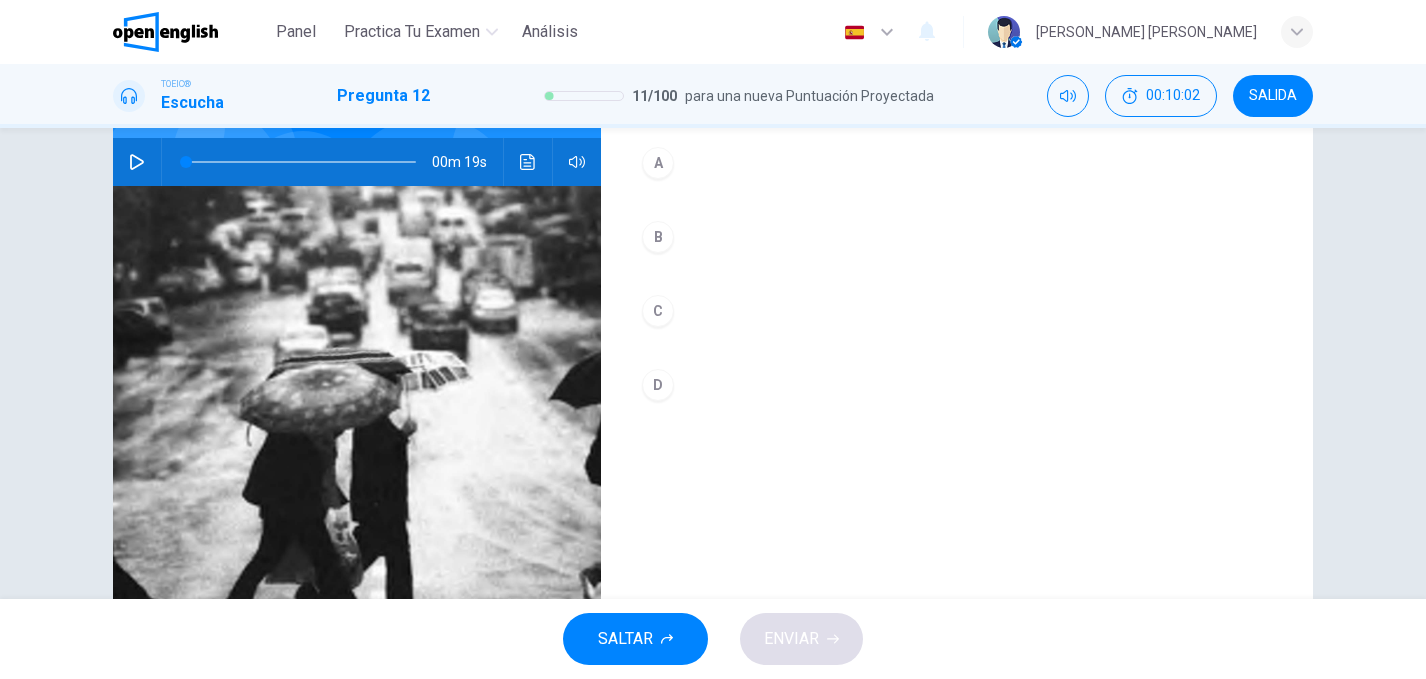 click 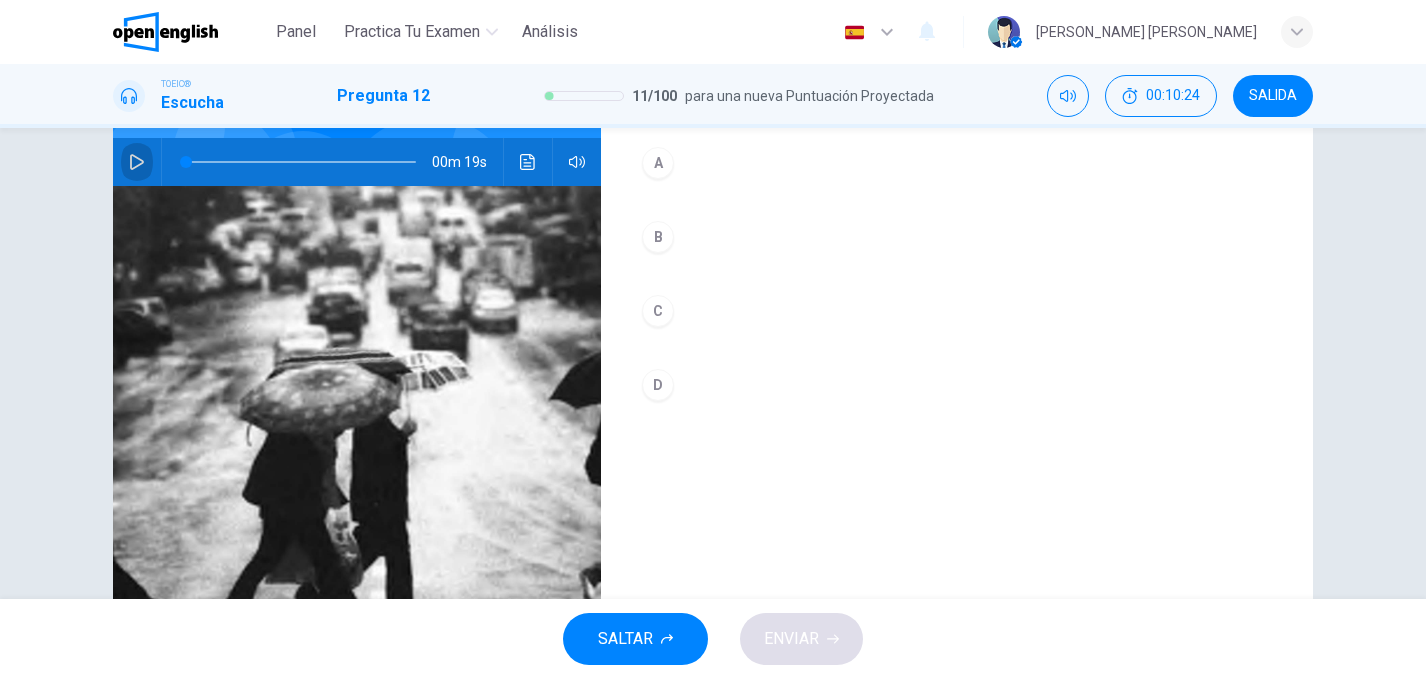 click 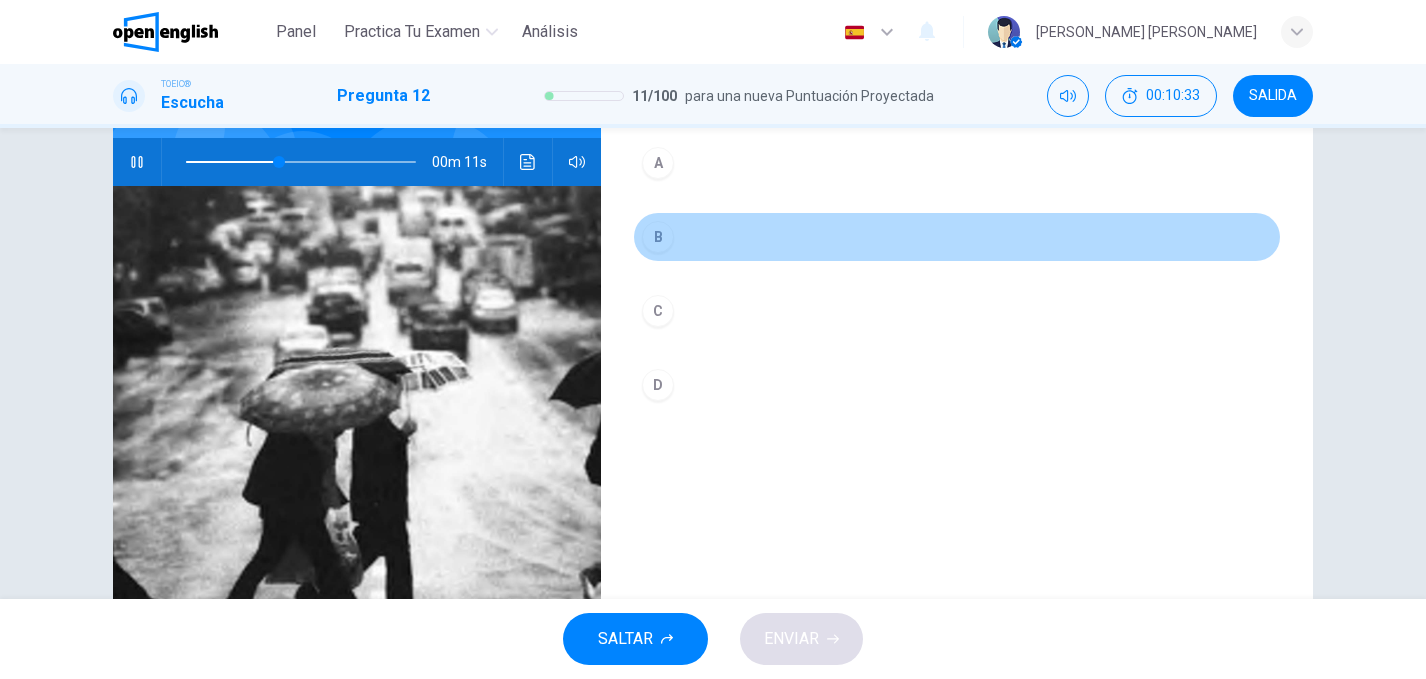 click on "B" at bounding box center (658, 237) 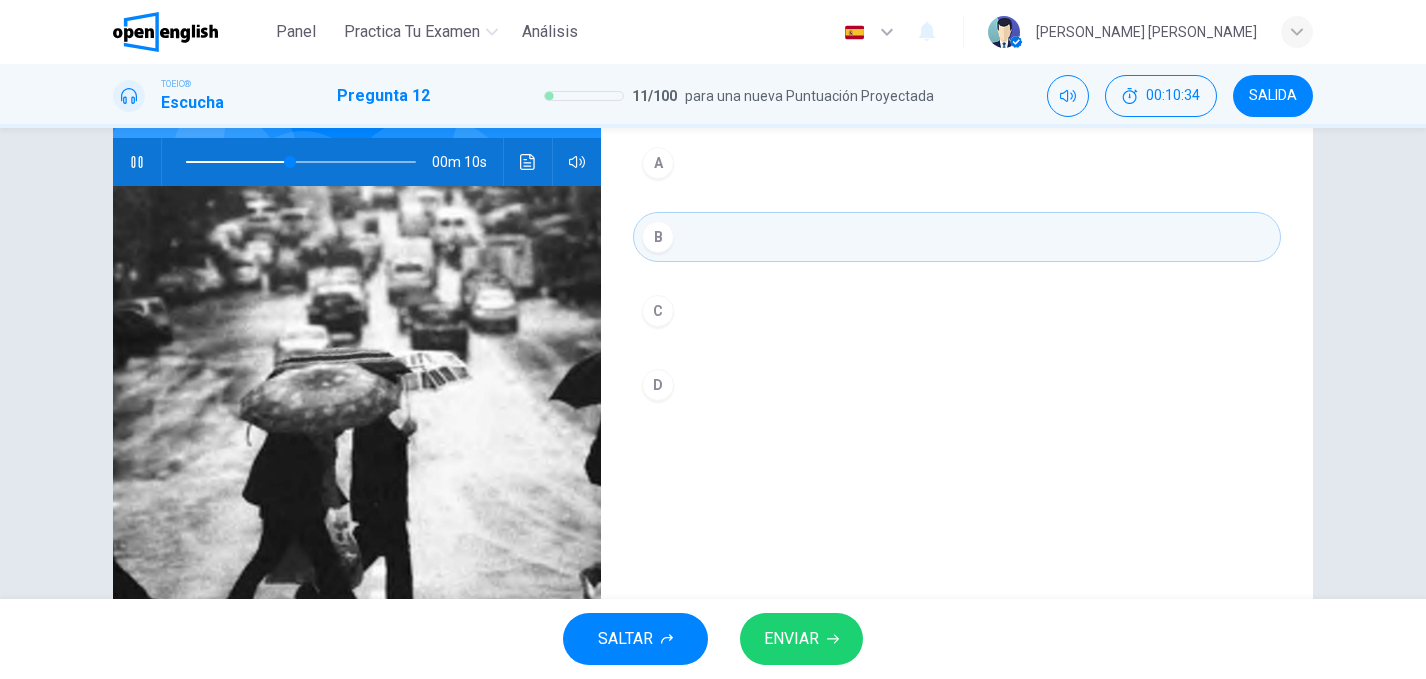 click on "ENVIAR" at bounding box center [801, 639] 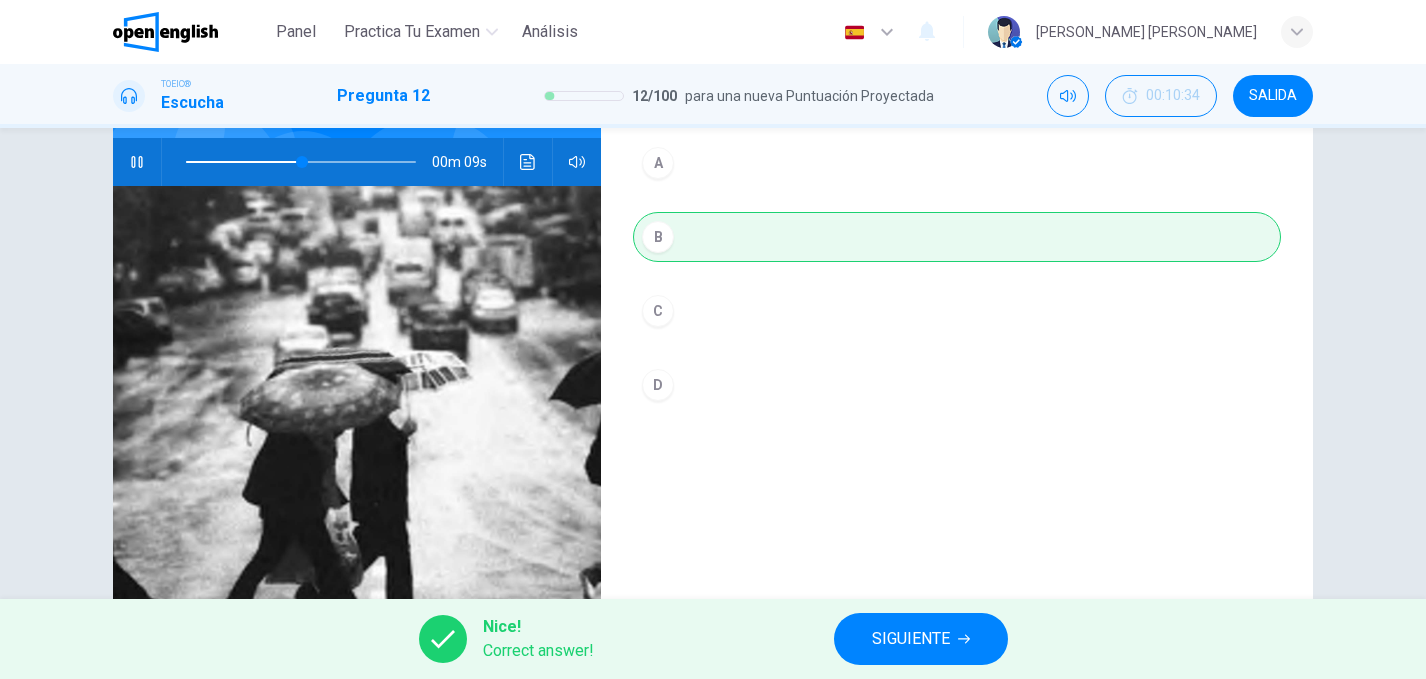 type on "**" 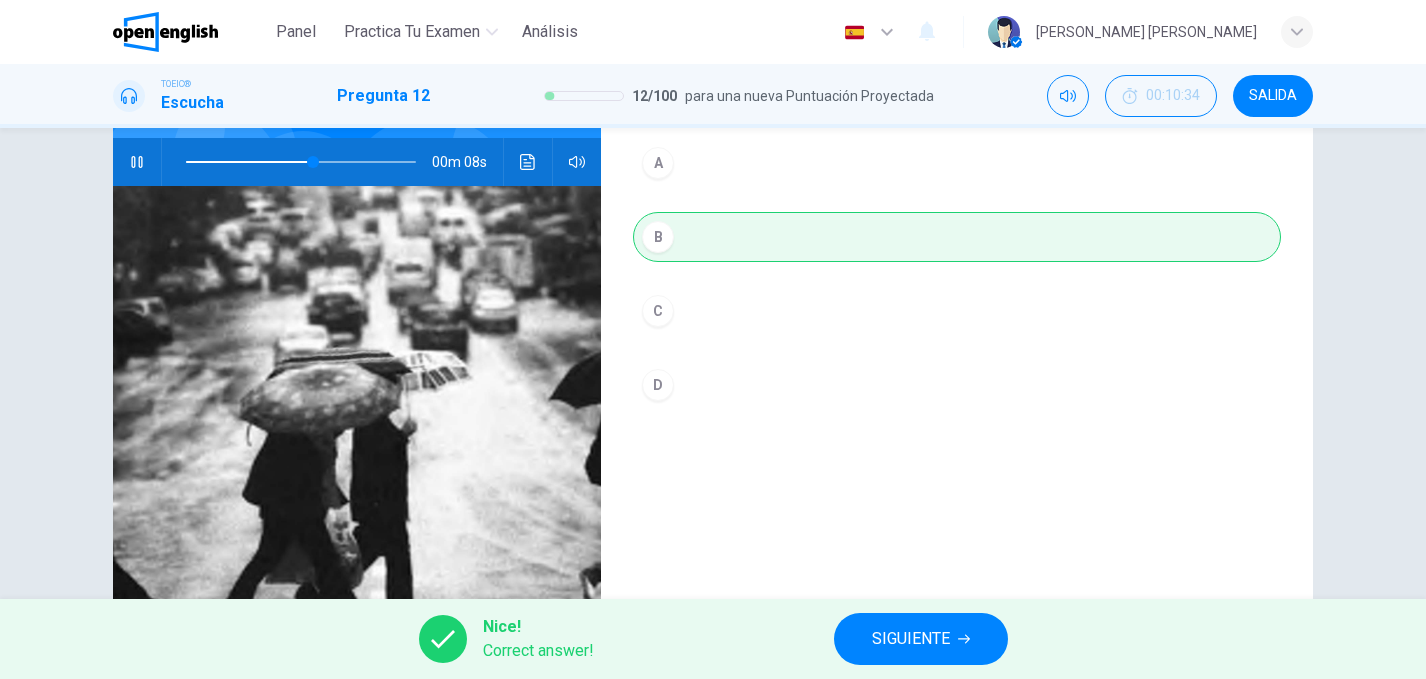 click on "SIGUIENTE" at bounding box center [911, 639] 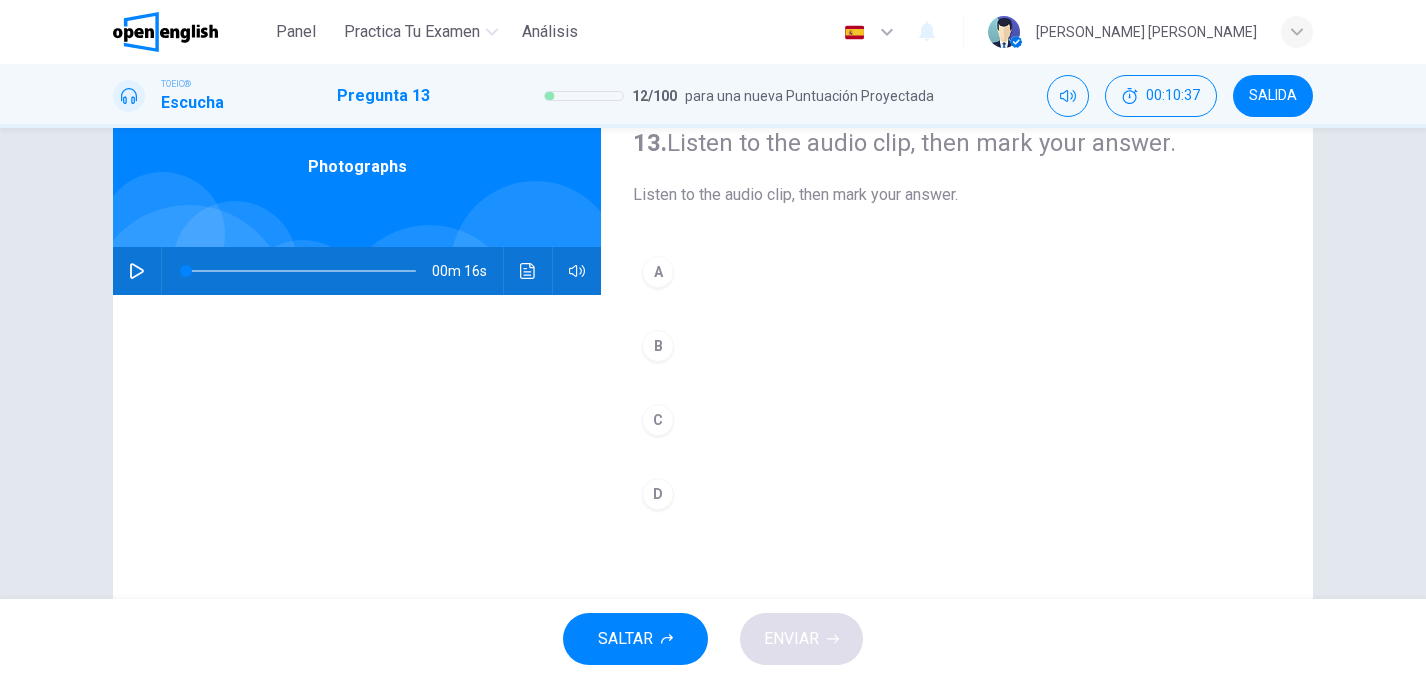 scroll, scrollTop: 87, scrollLeft: 0, axis: vertical 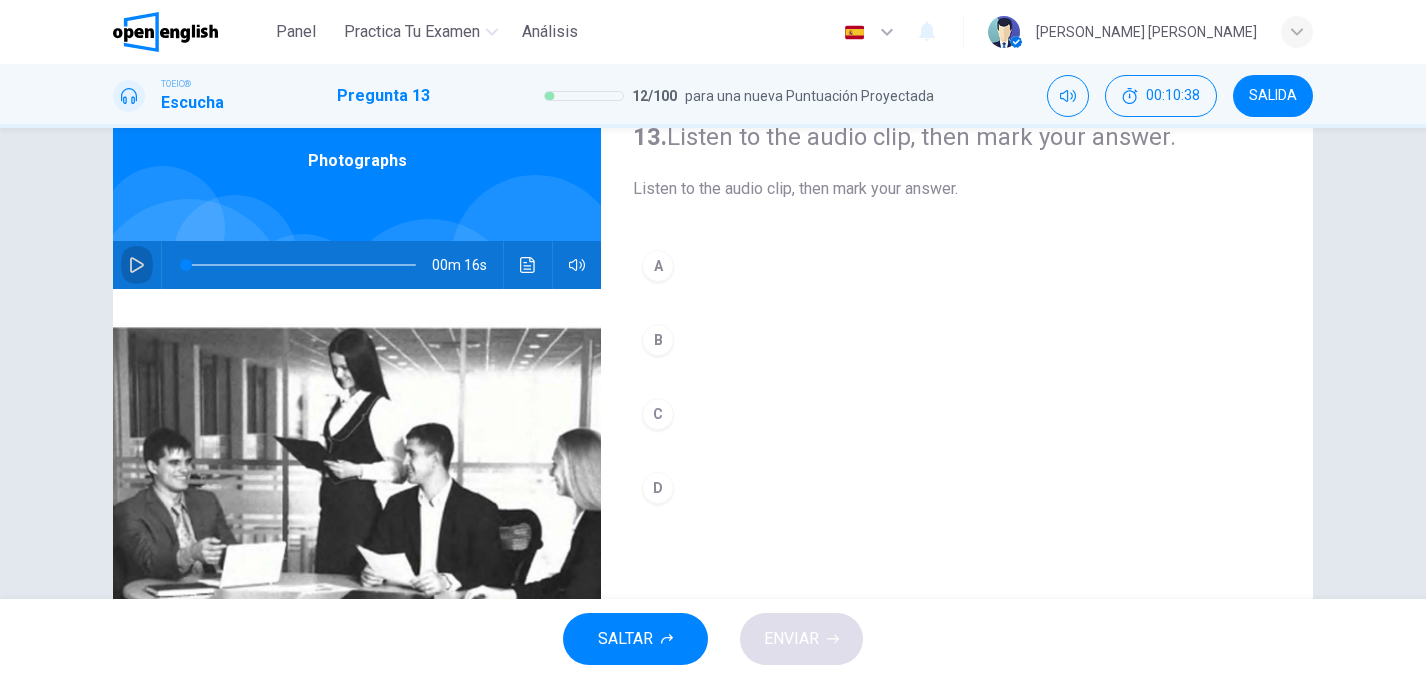 click 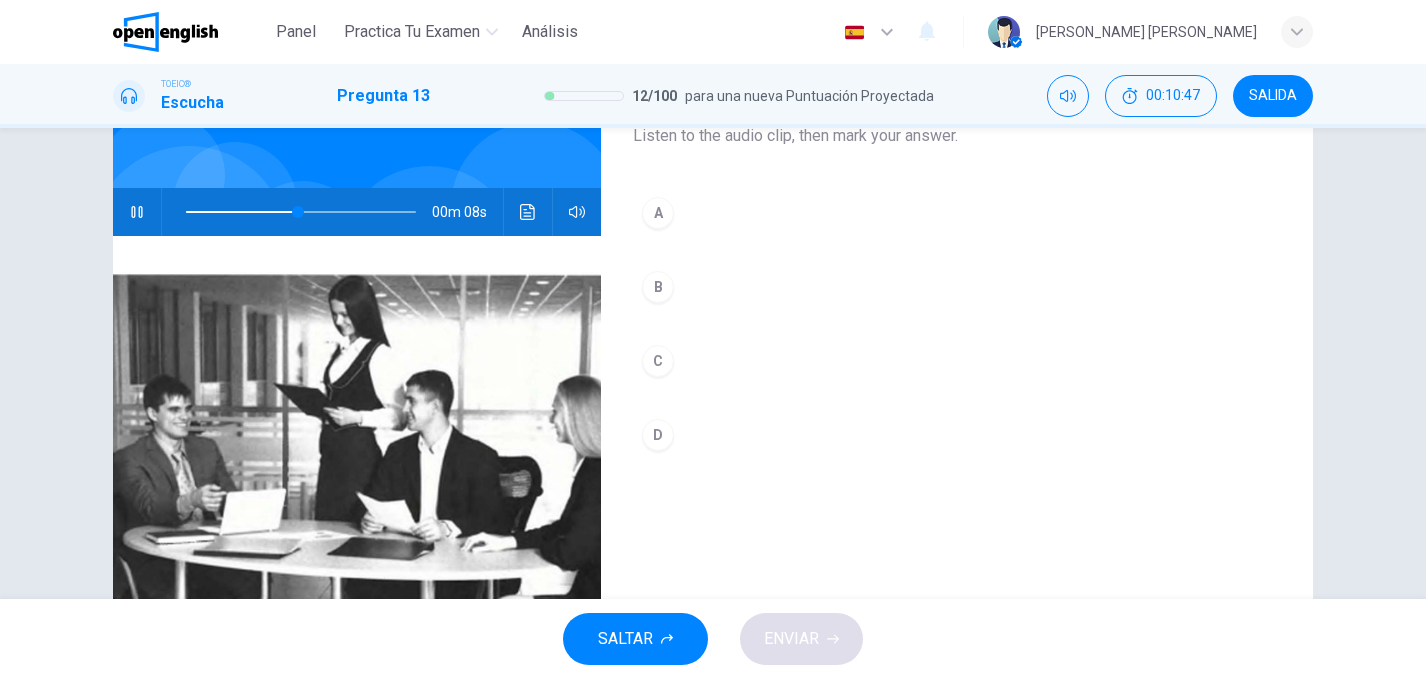 scroll, scrollTop: 143, scrollLeft: 0, axis: vertical 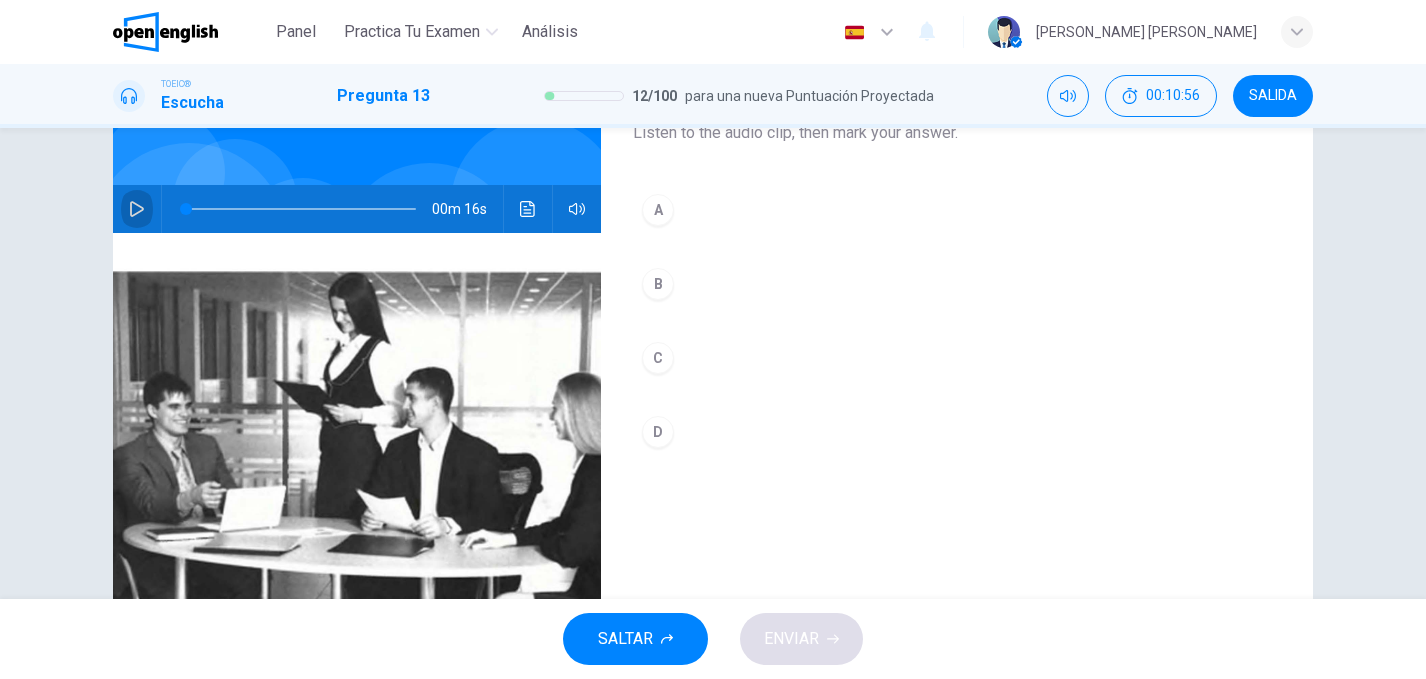 click 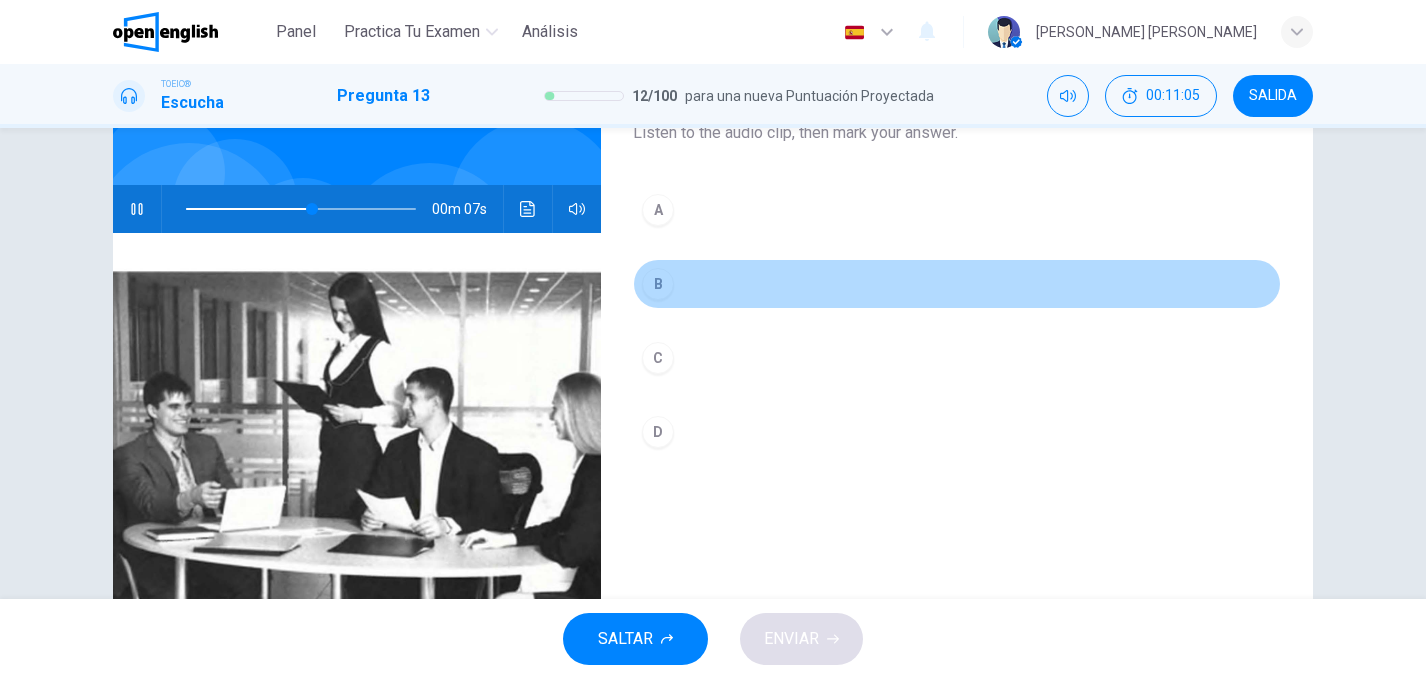 click on "B" at bounding box center [957, 284] 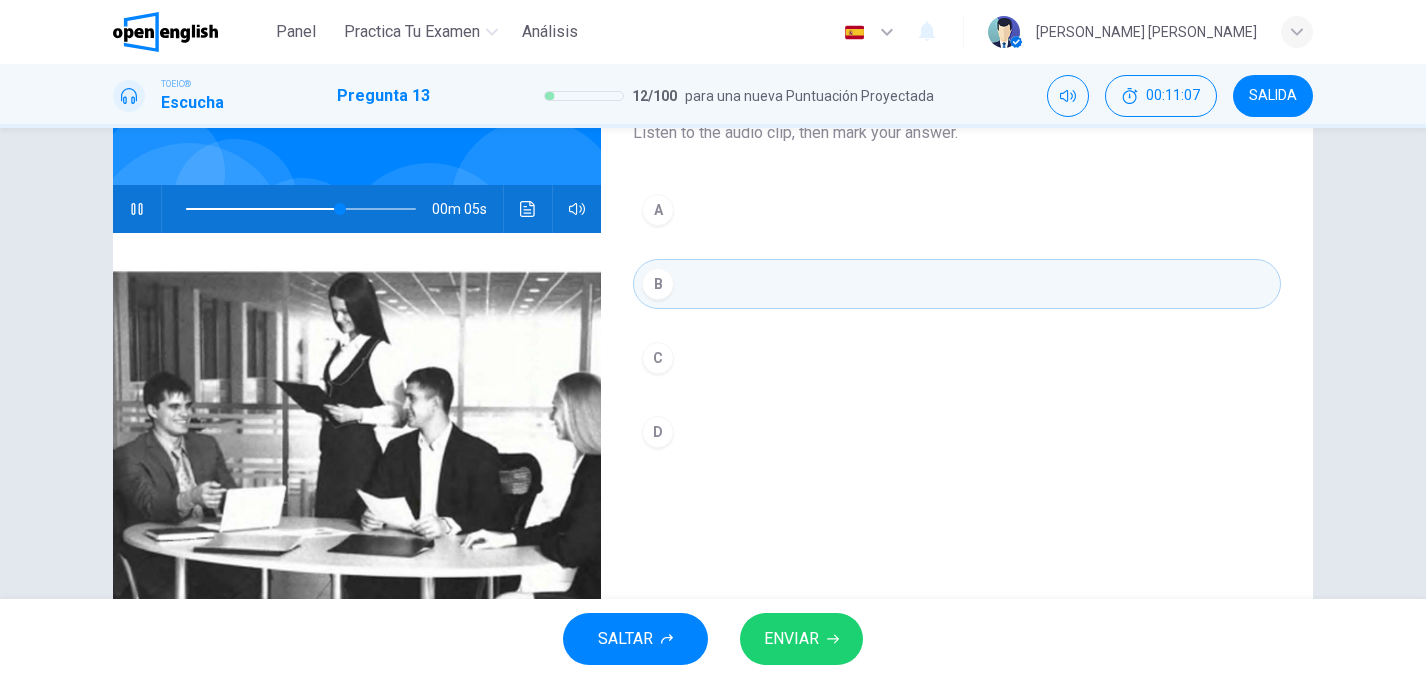 click on "ENVIAR" at bounding box center [791, 639] 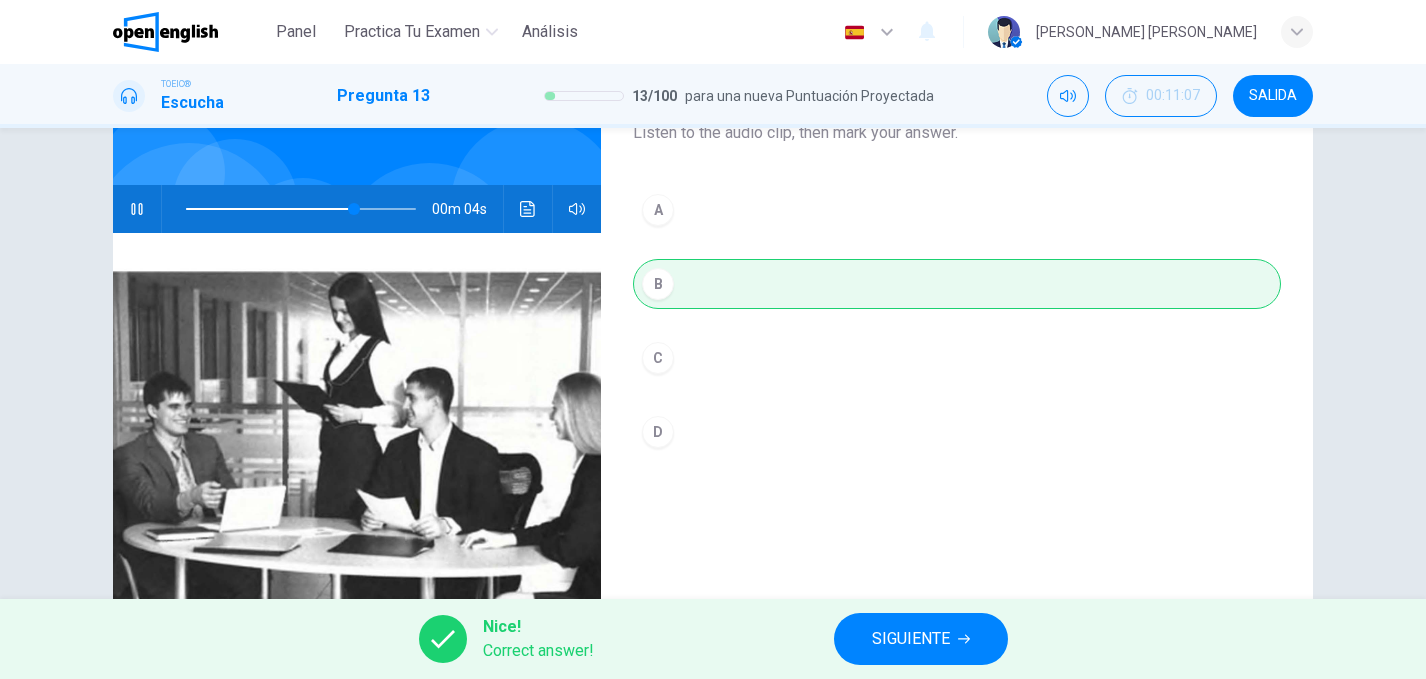 type on "**" 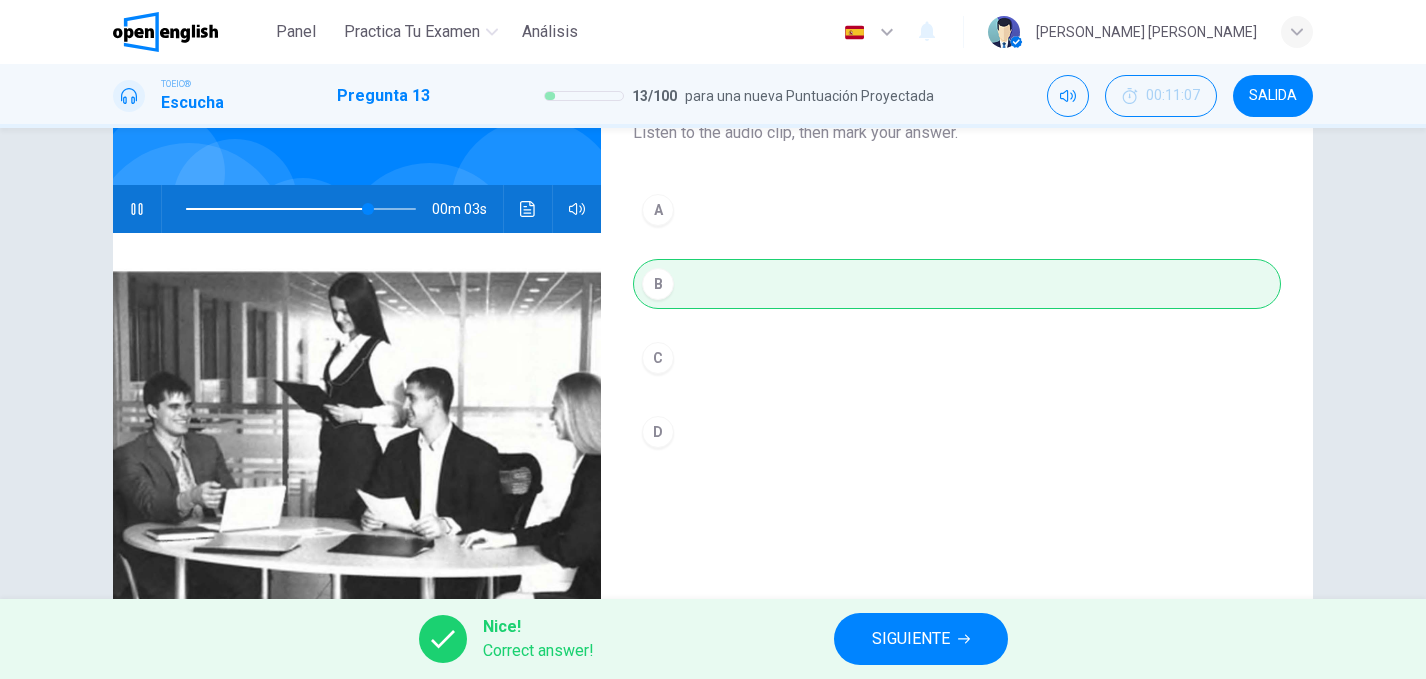 click on "SIGUIENTE" at bounding box center (921, 639) 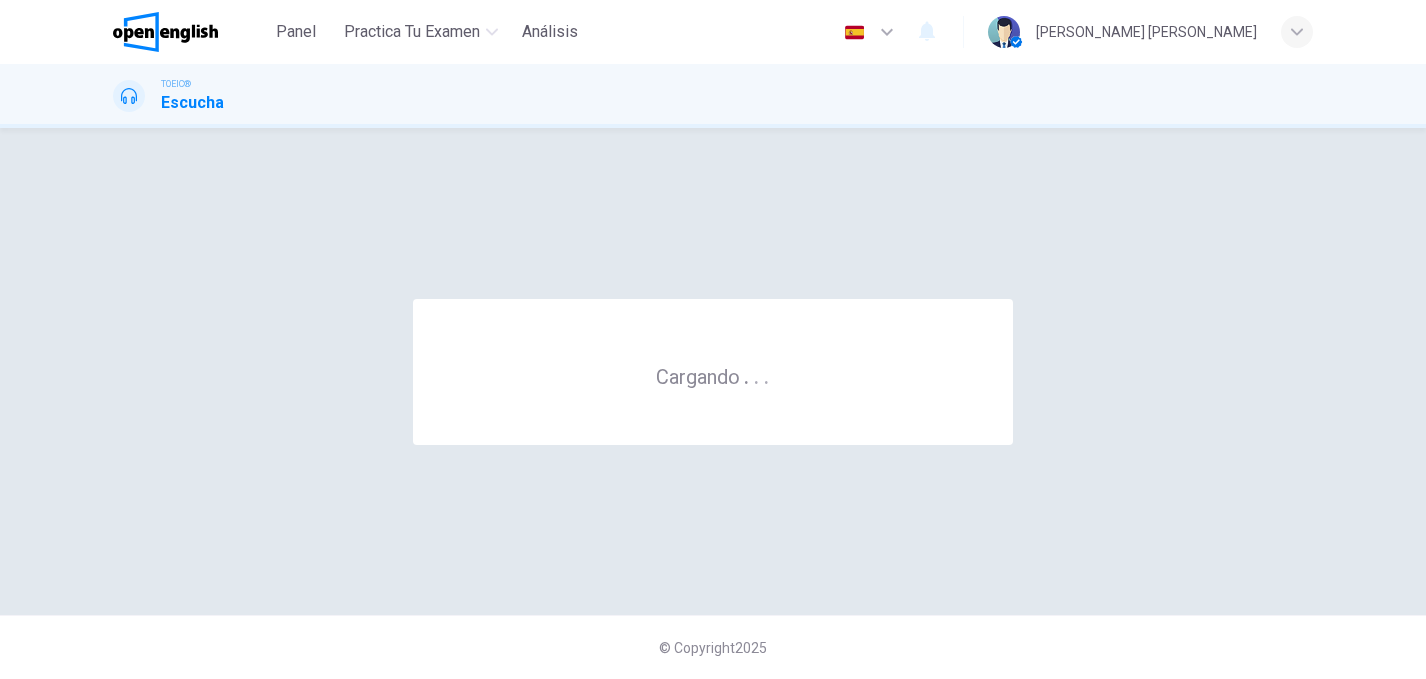 scroll, scrollTop: 0, scrollLeft: 0, axis: both 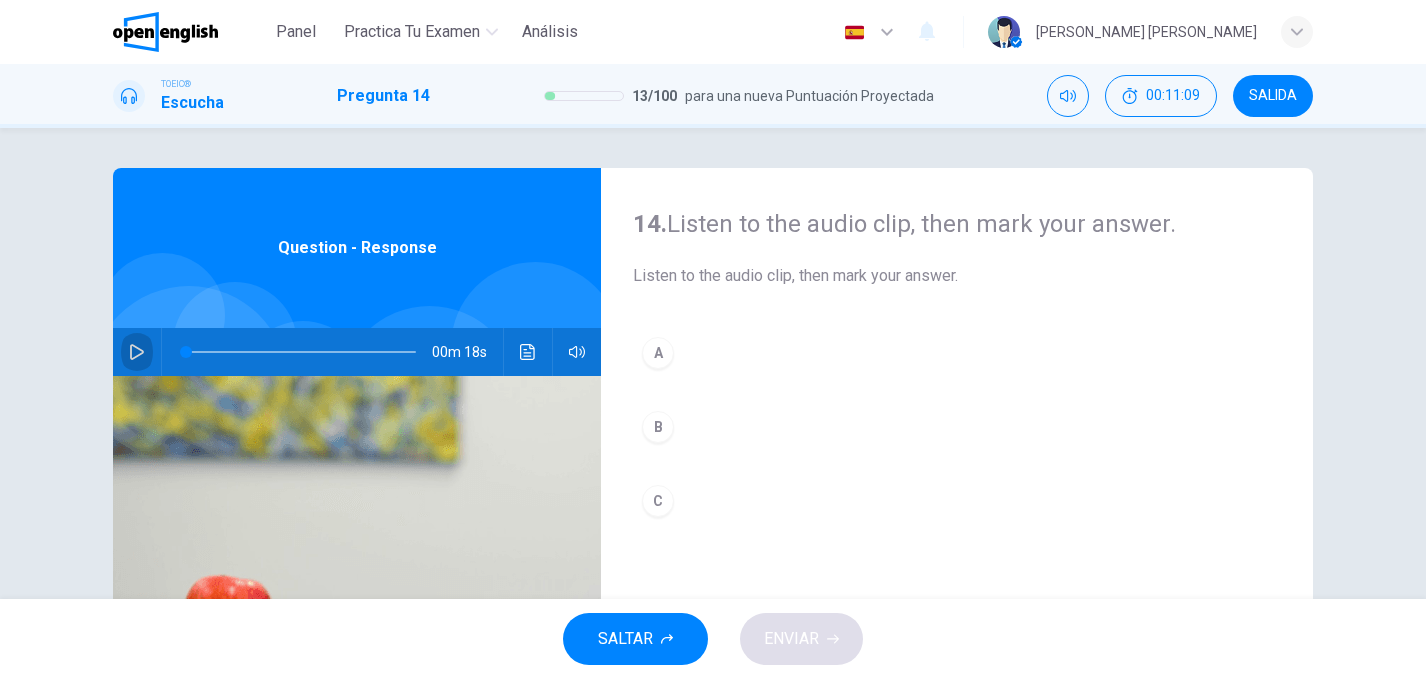 click 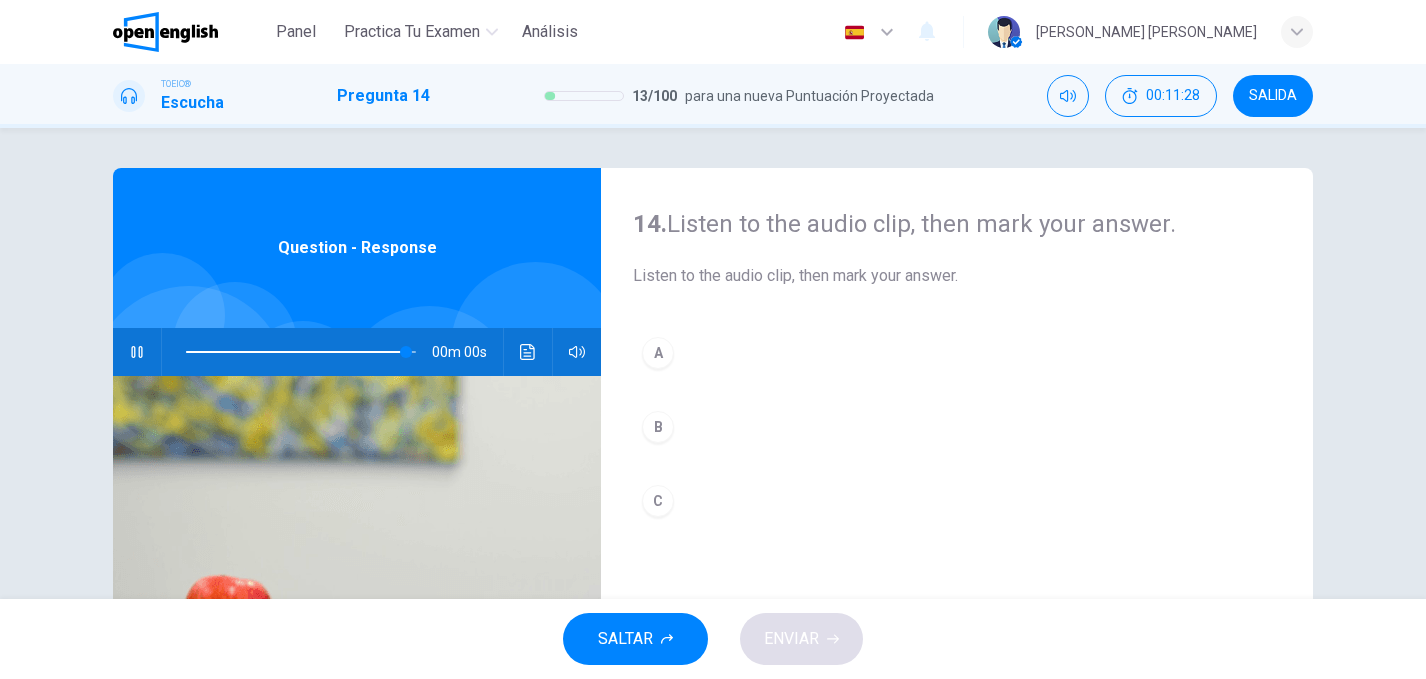 type on "*" 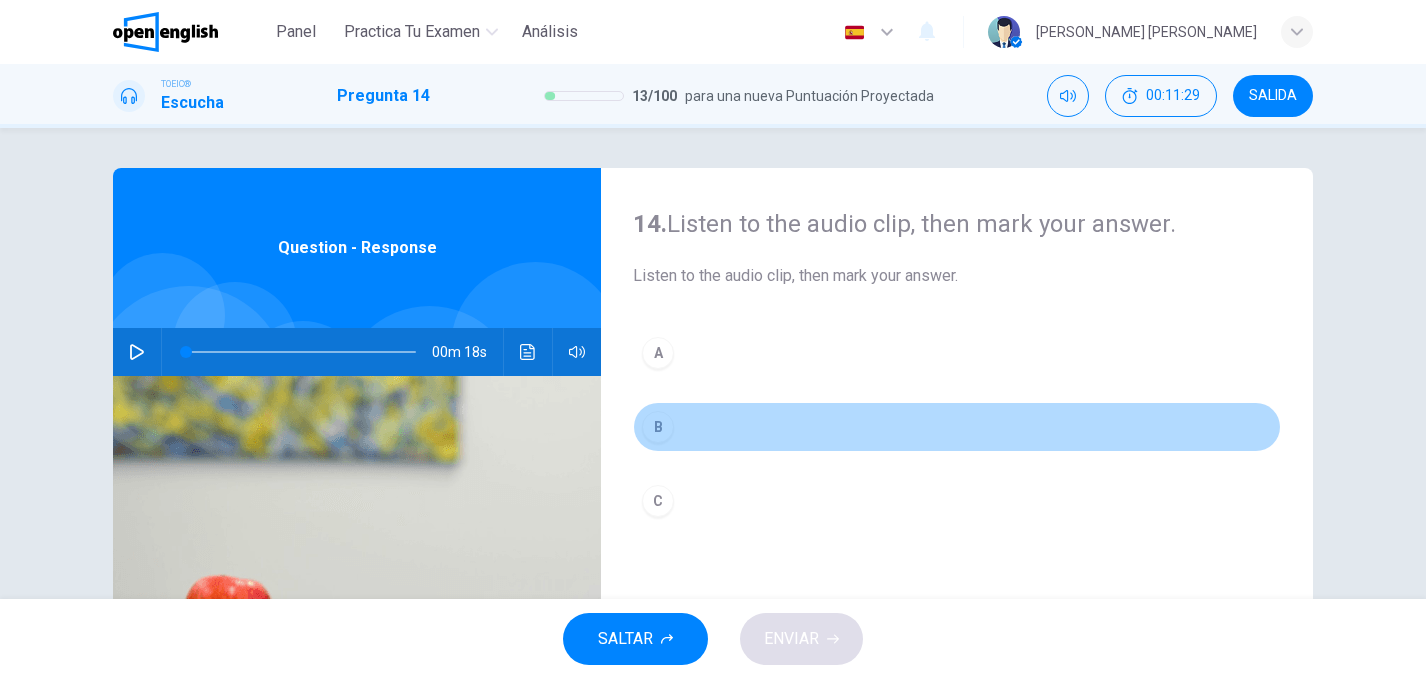 click on "B" at bounding box center (658, 427) 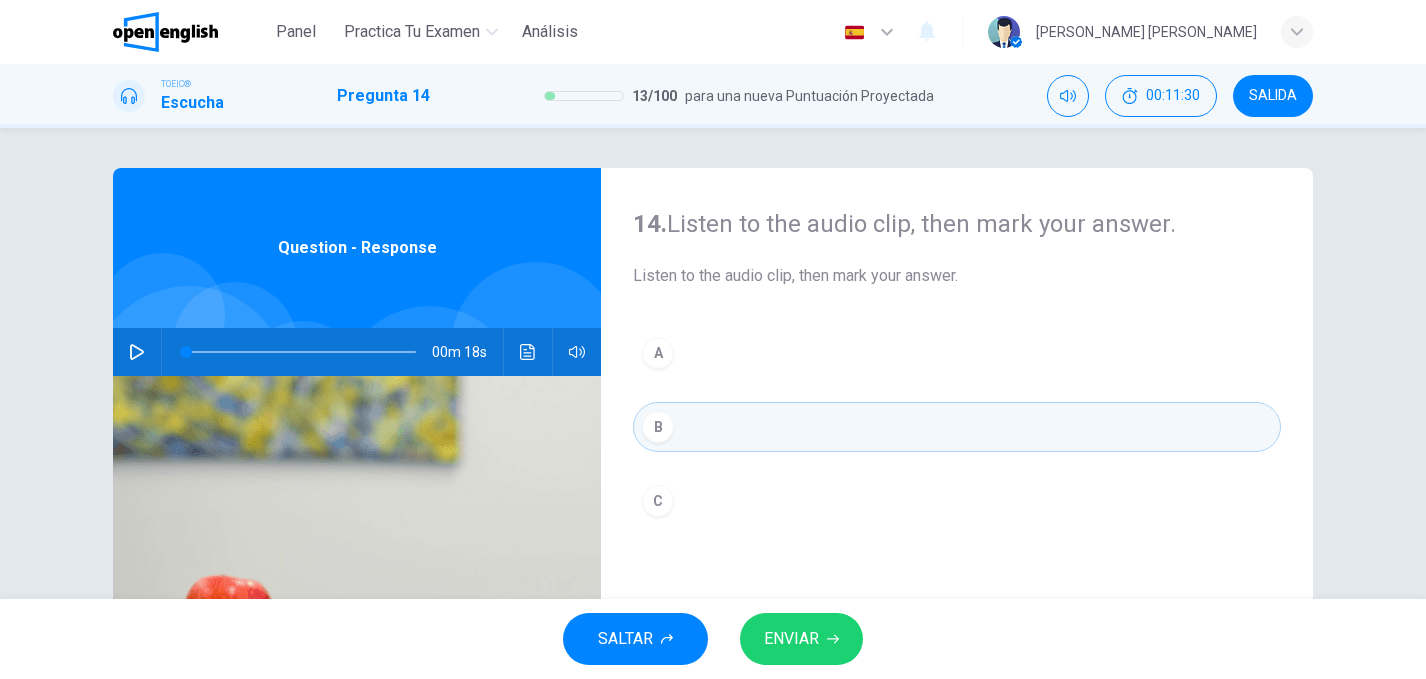 click on "ENVIAR" at bounding box center [791, 639] 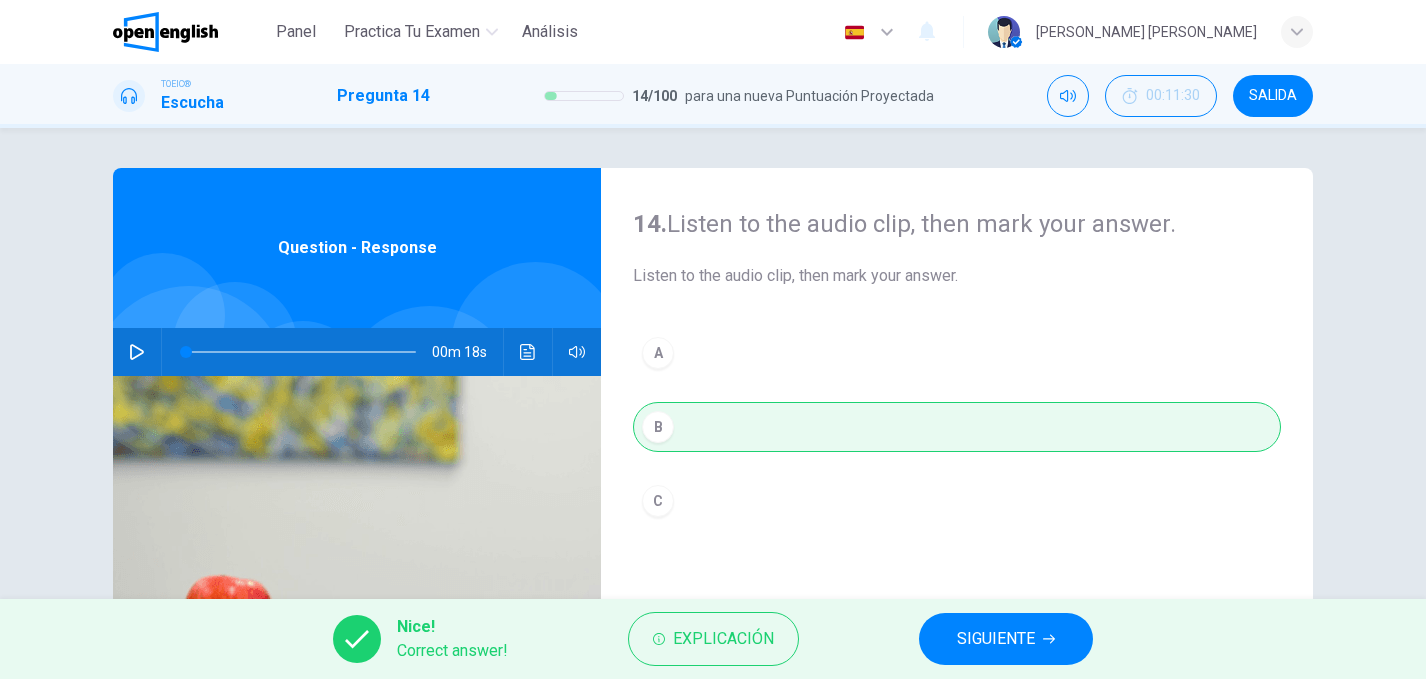 click on "SIGUIENTE" at bounding box center (996, 639) 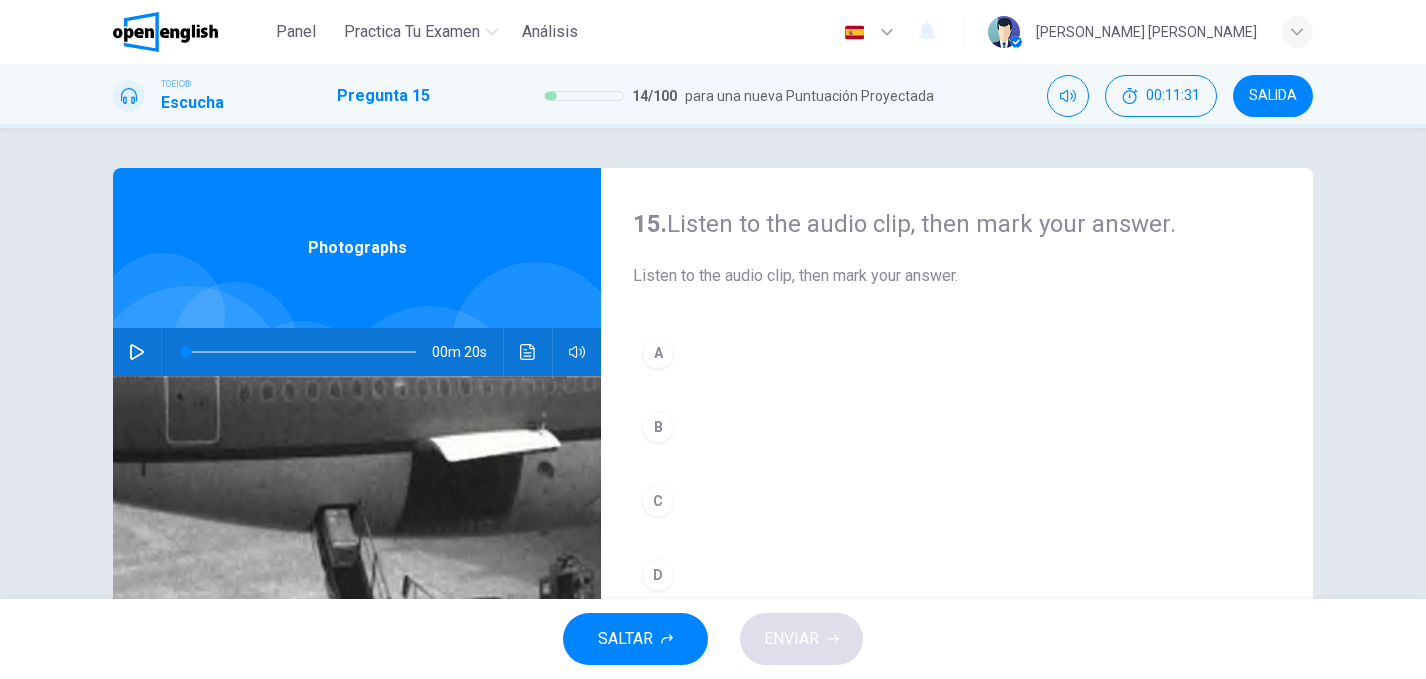click 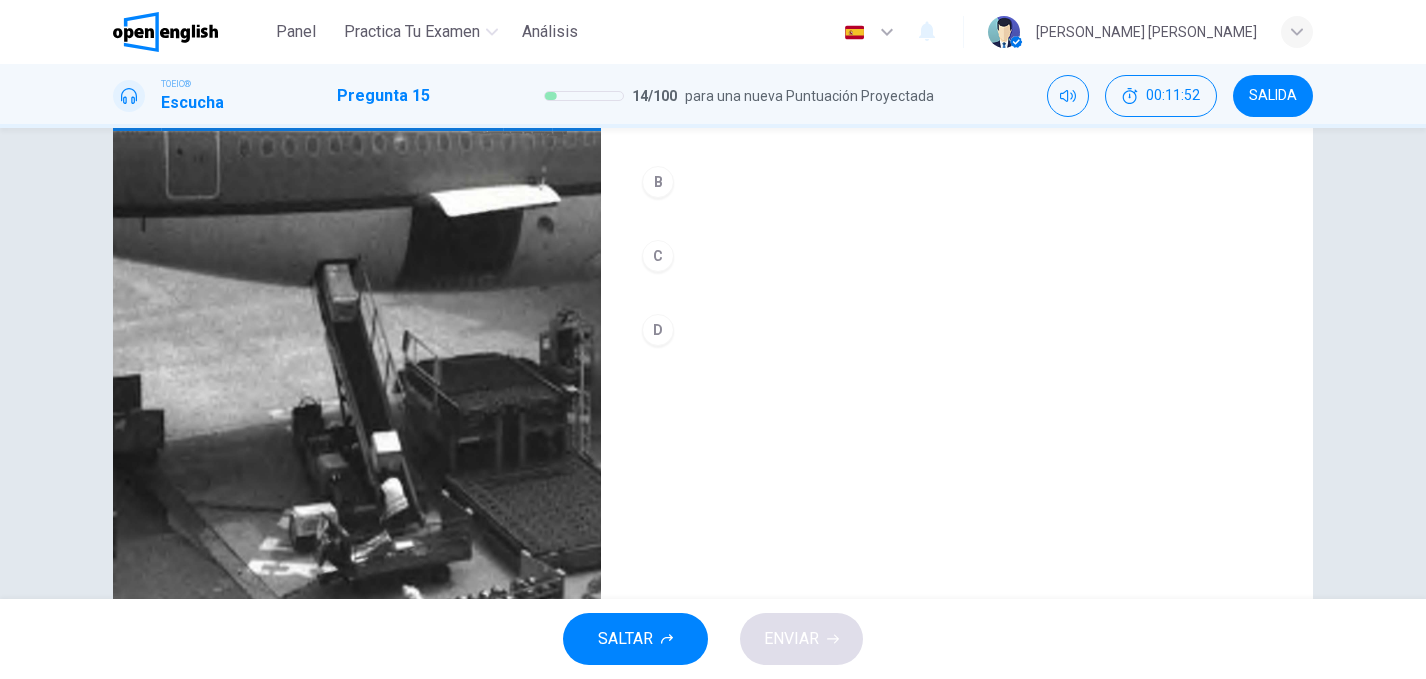 scroll, scrollTop: 290, scrollLeft: 0, axis: vertical 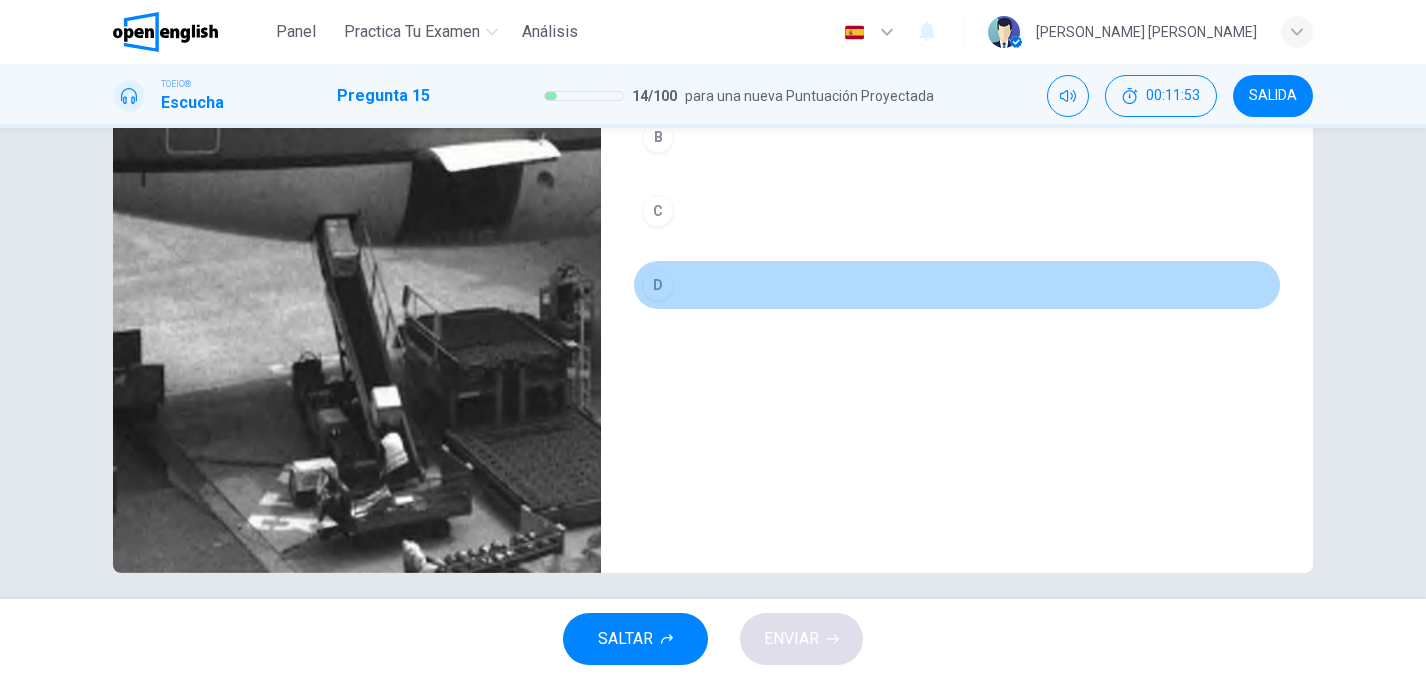 click on "D" at bounding box center (658, 285) 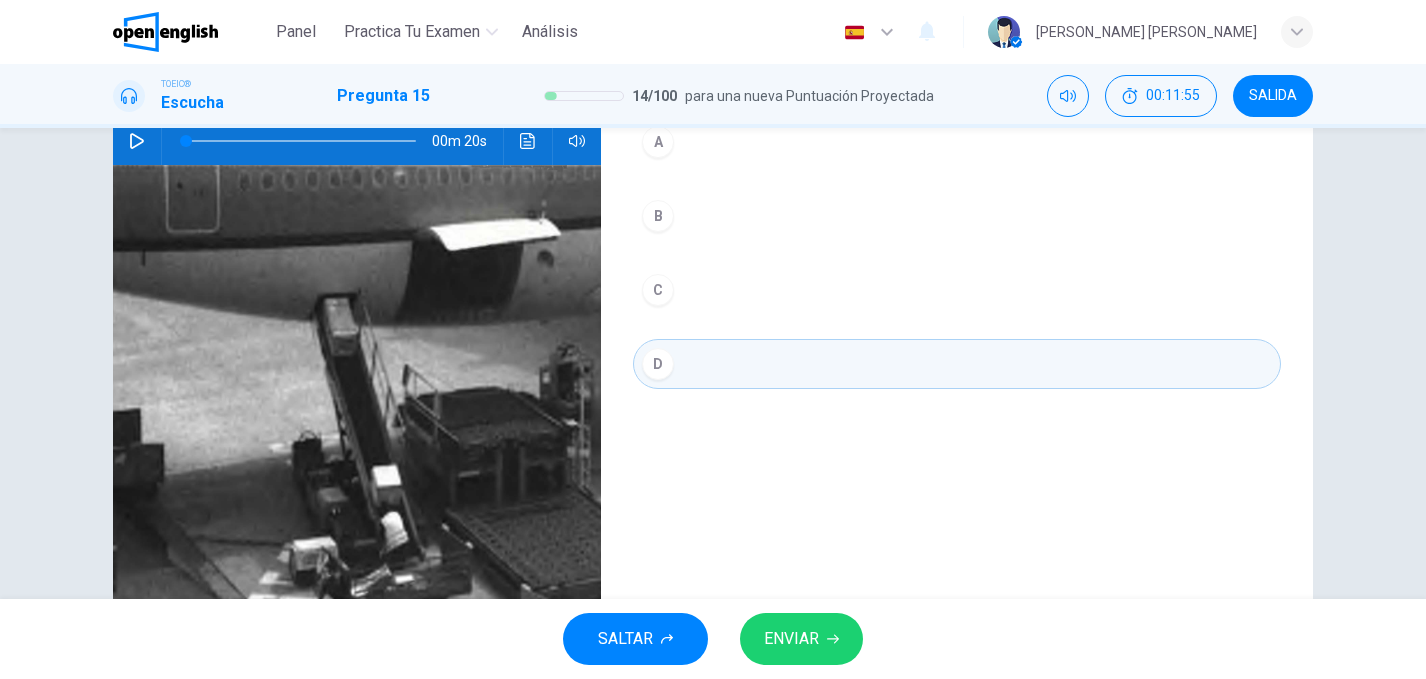 scroll, scrollTop: 203, scrollLeft: 0, axis: vertical 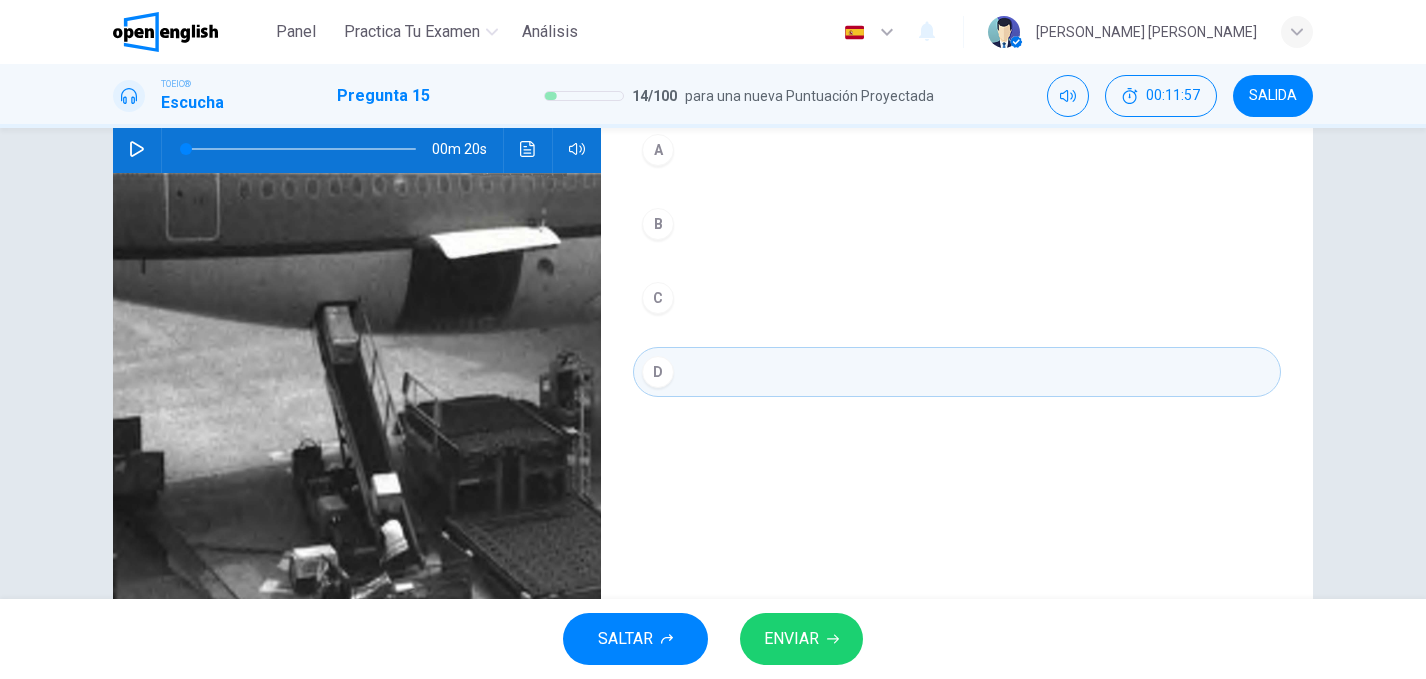 click 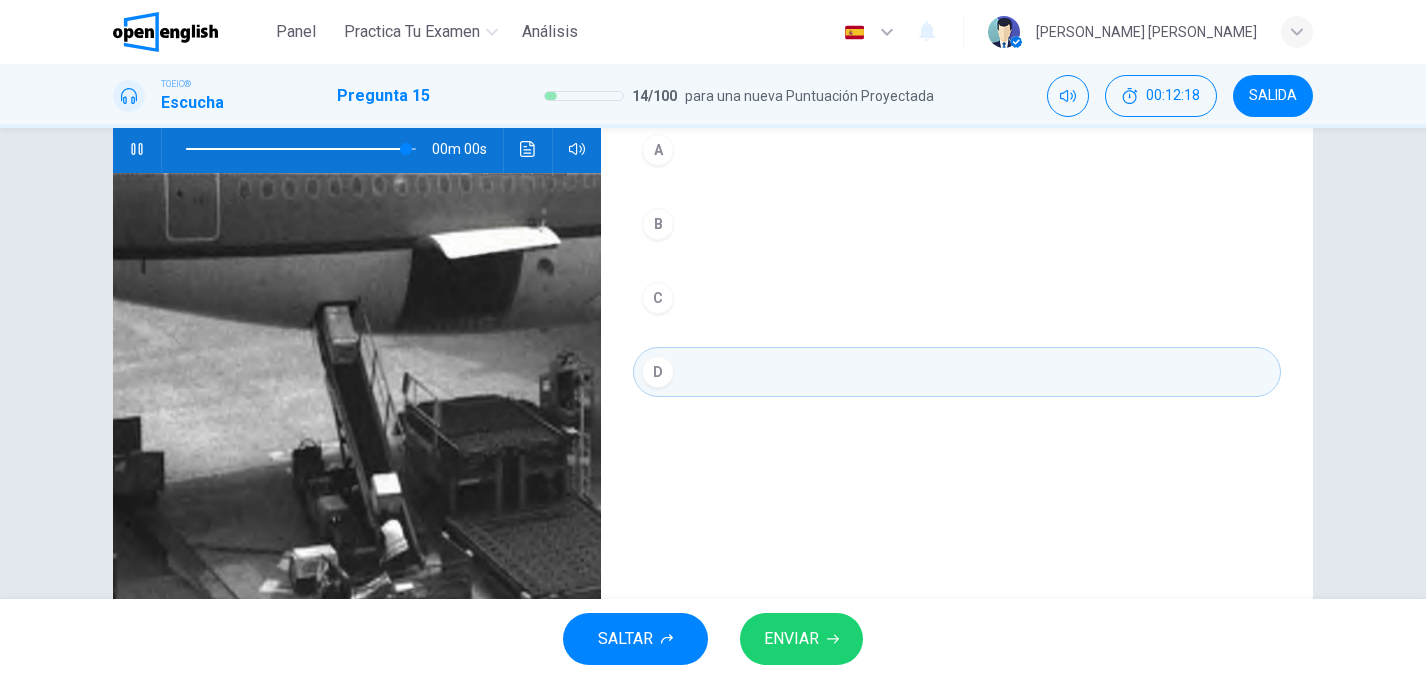 type on "*" 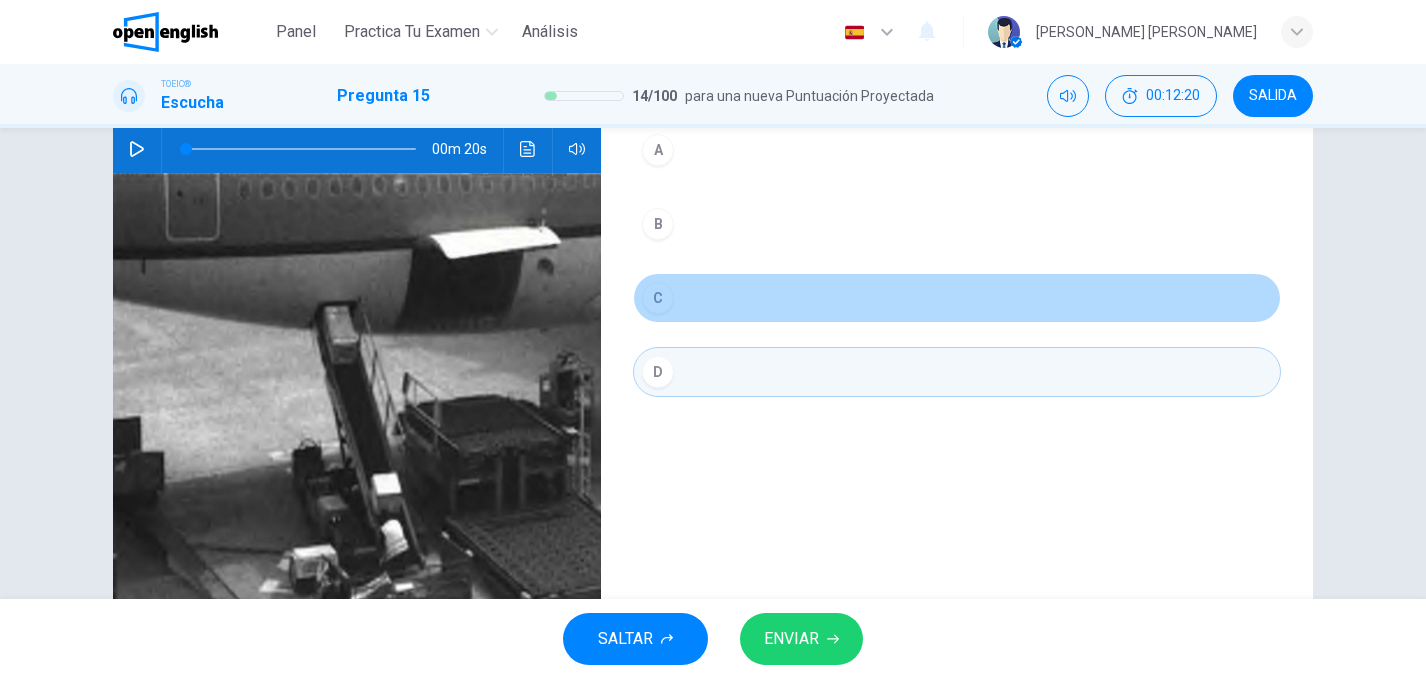 click on "C" at bounding box center [658, 298] 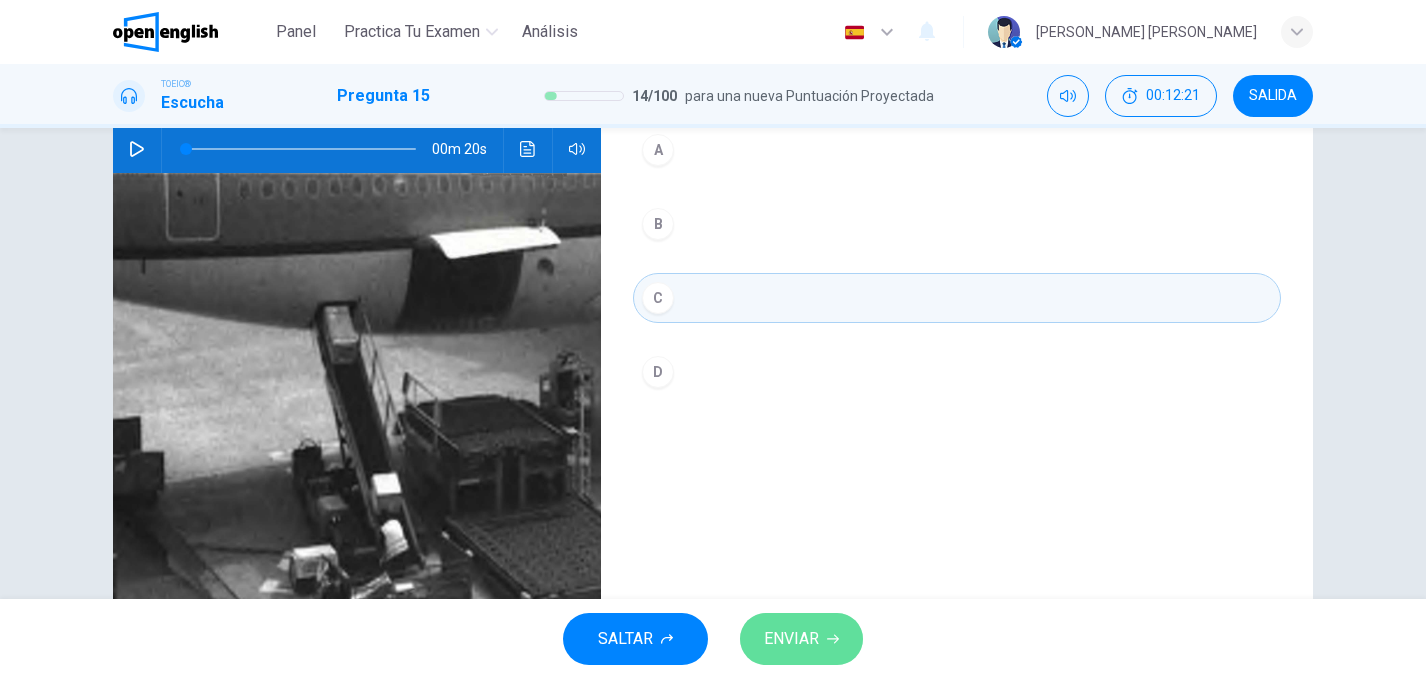 click on "ENVIAR" at bounding box center [791, 639] 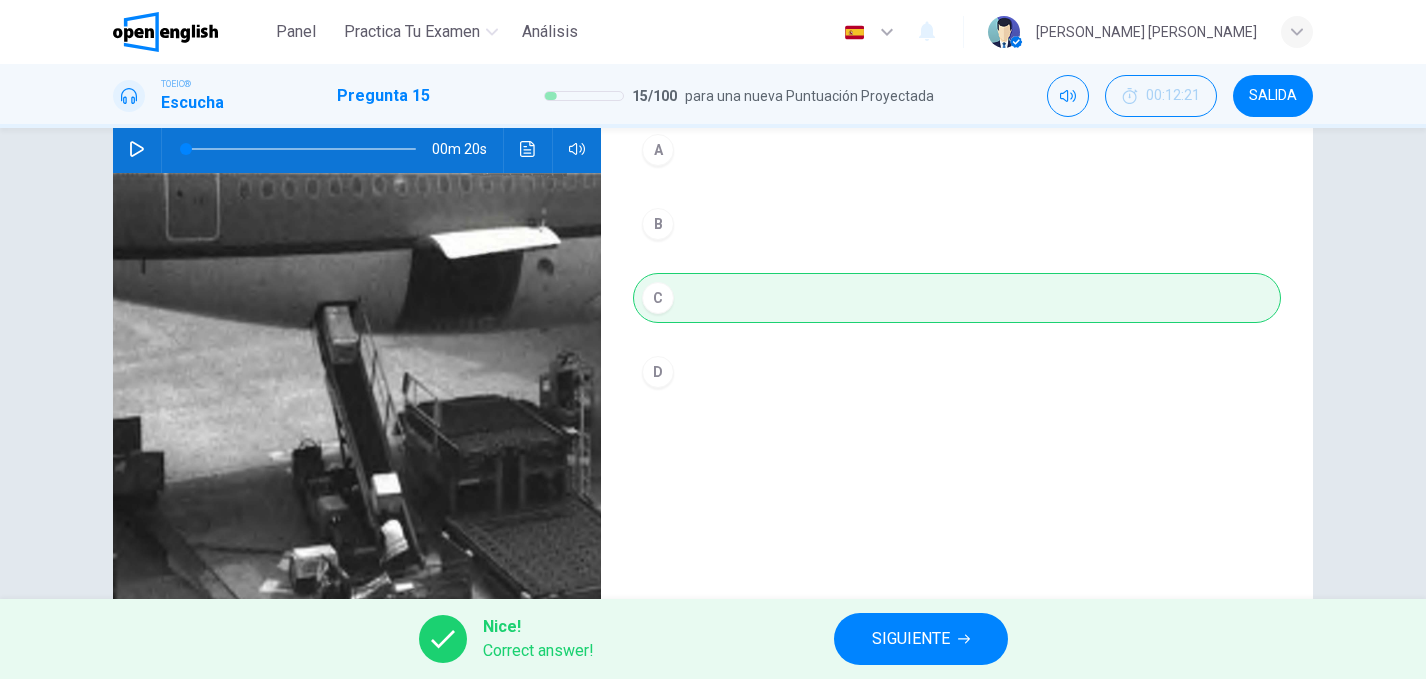click on "SIGUIENTE" at bounding box center [911, 639] 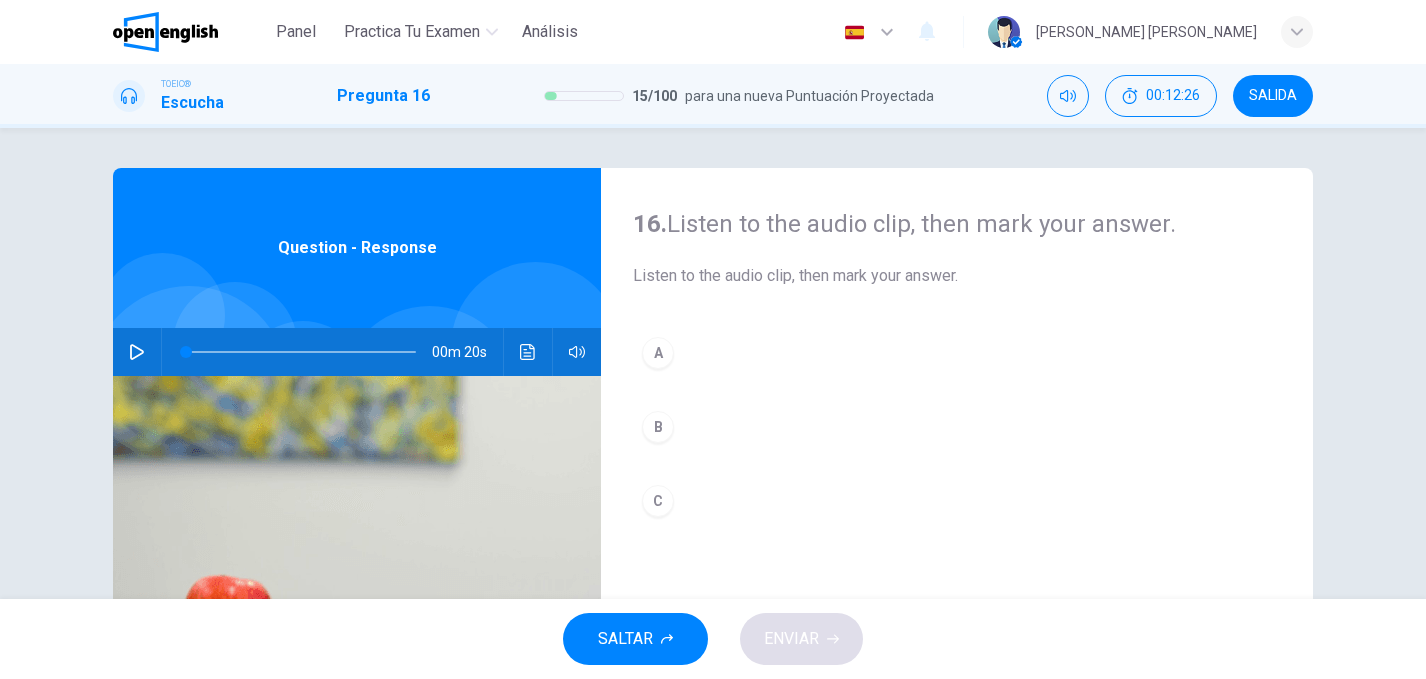 click 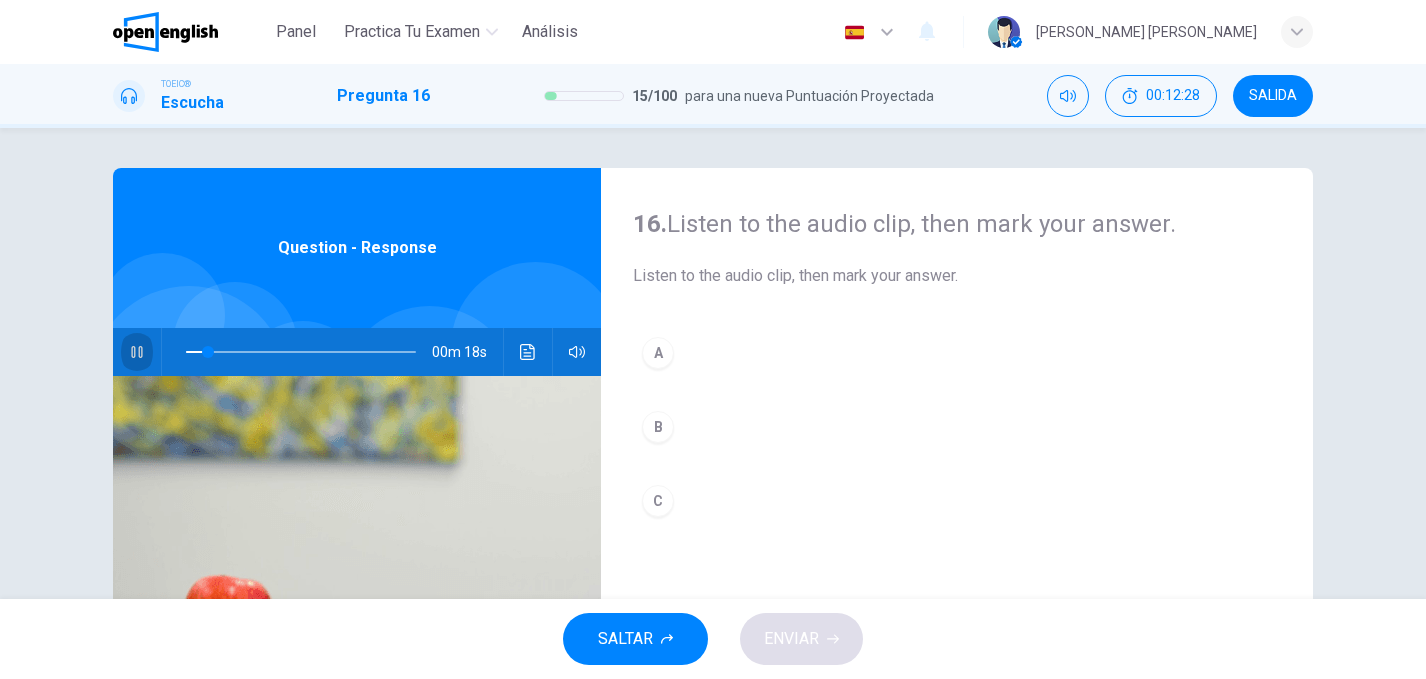 click 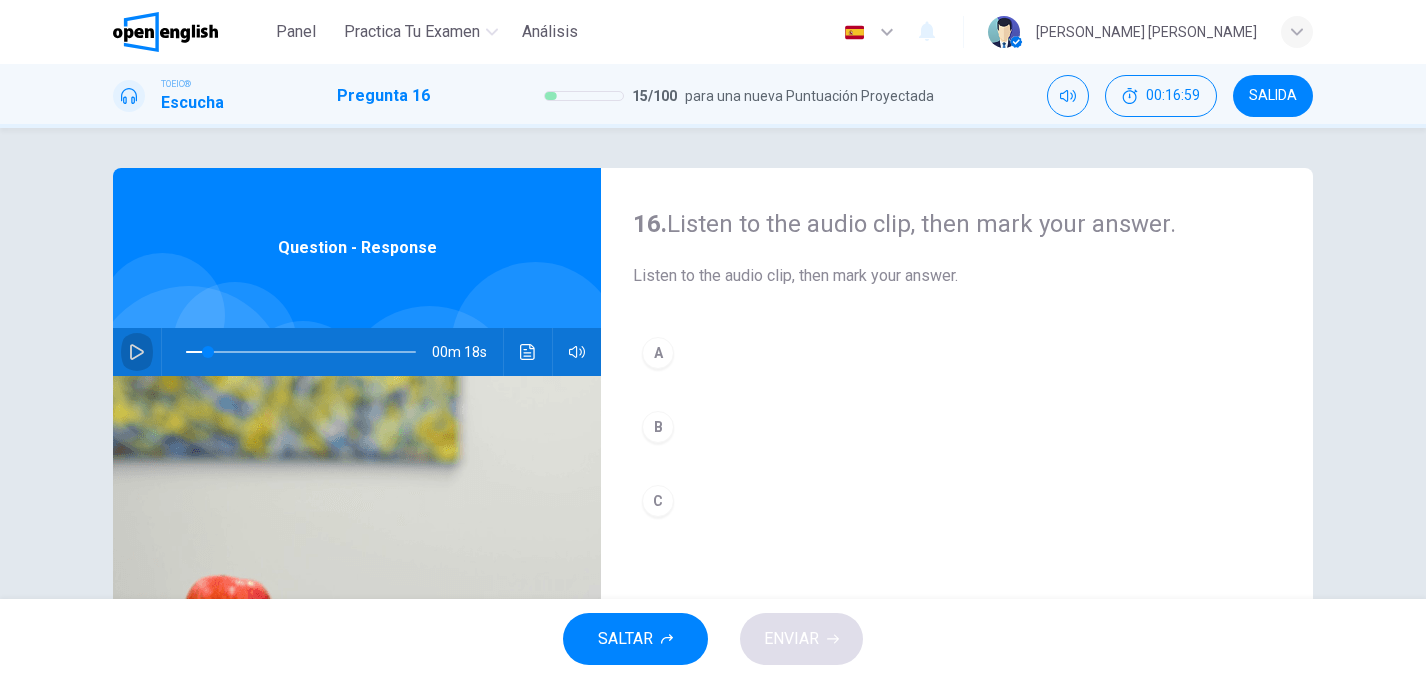 click 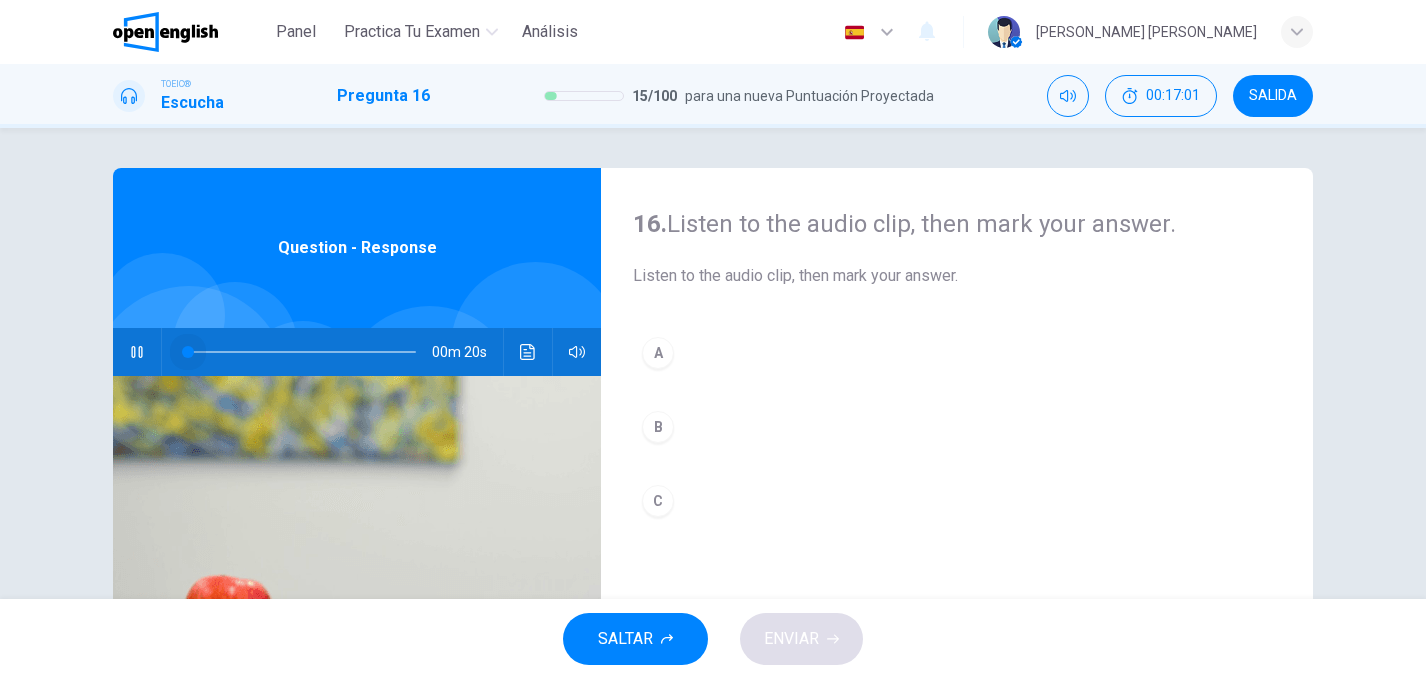 click at bounding box center (301, 352) 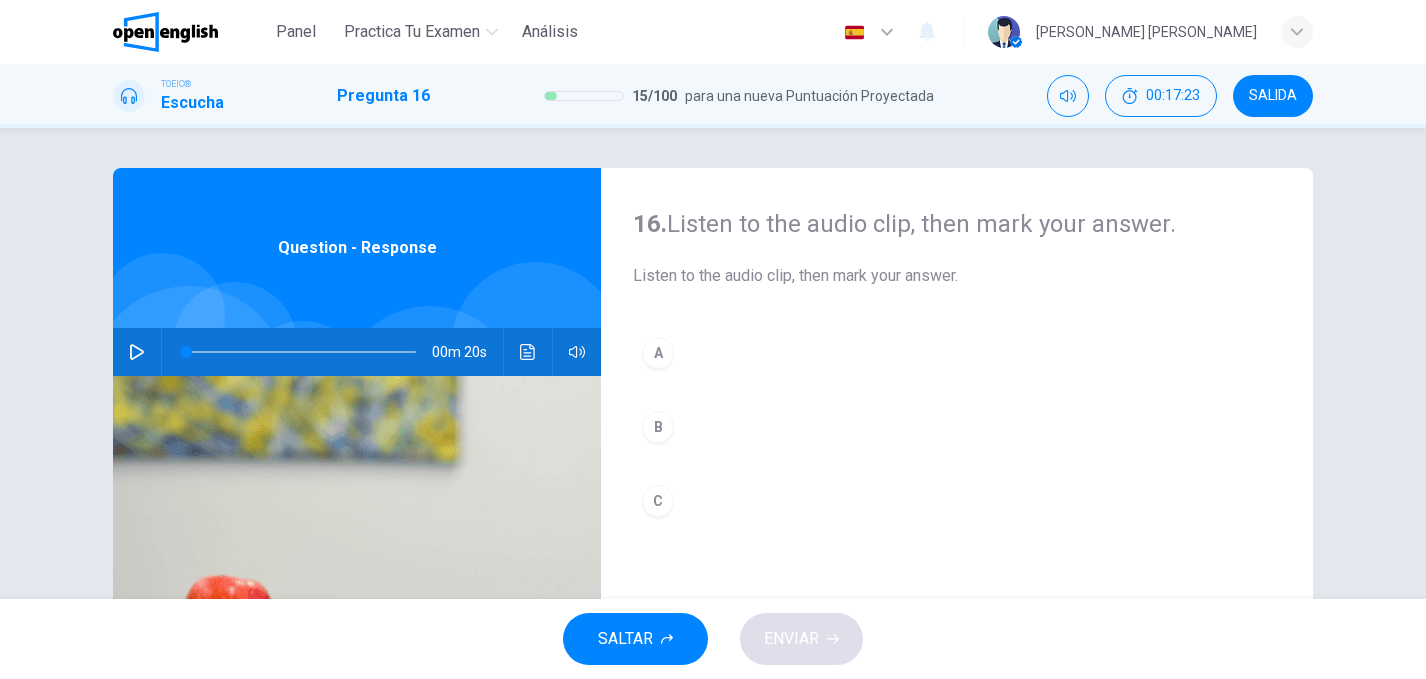 click 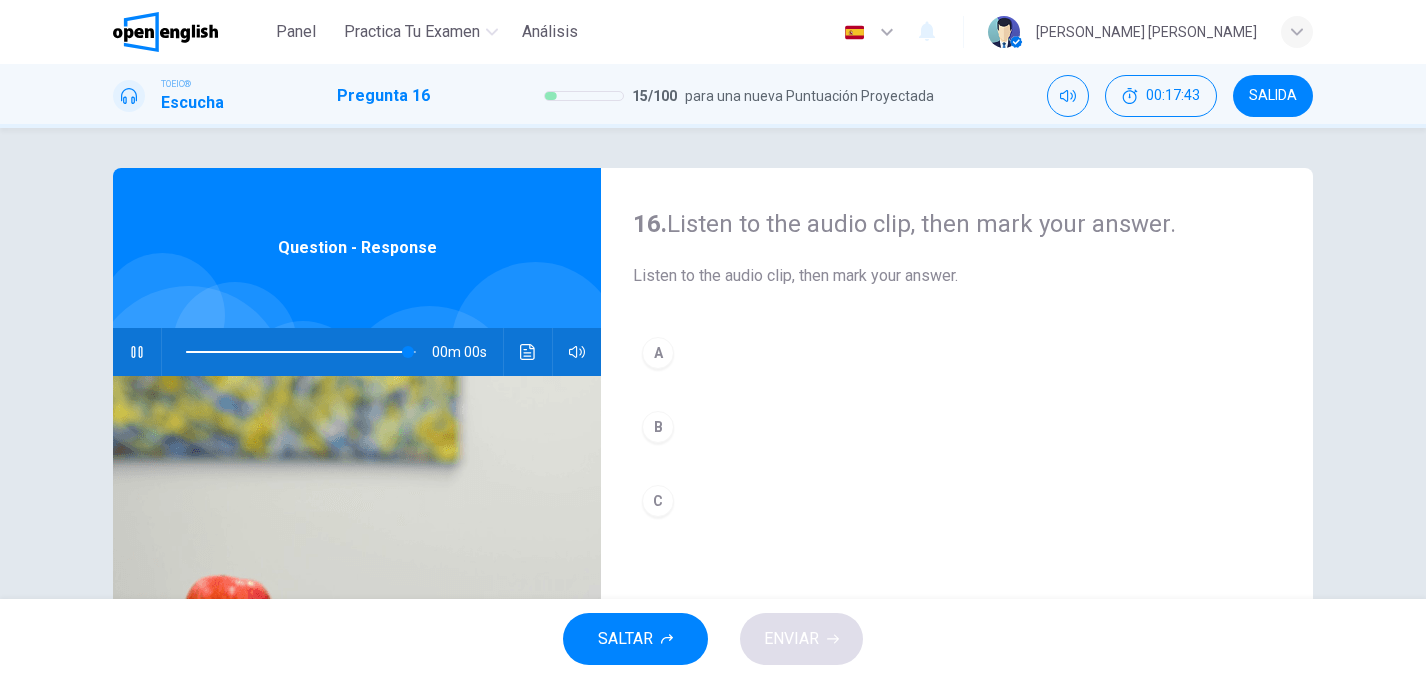 type on "*" 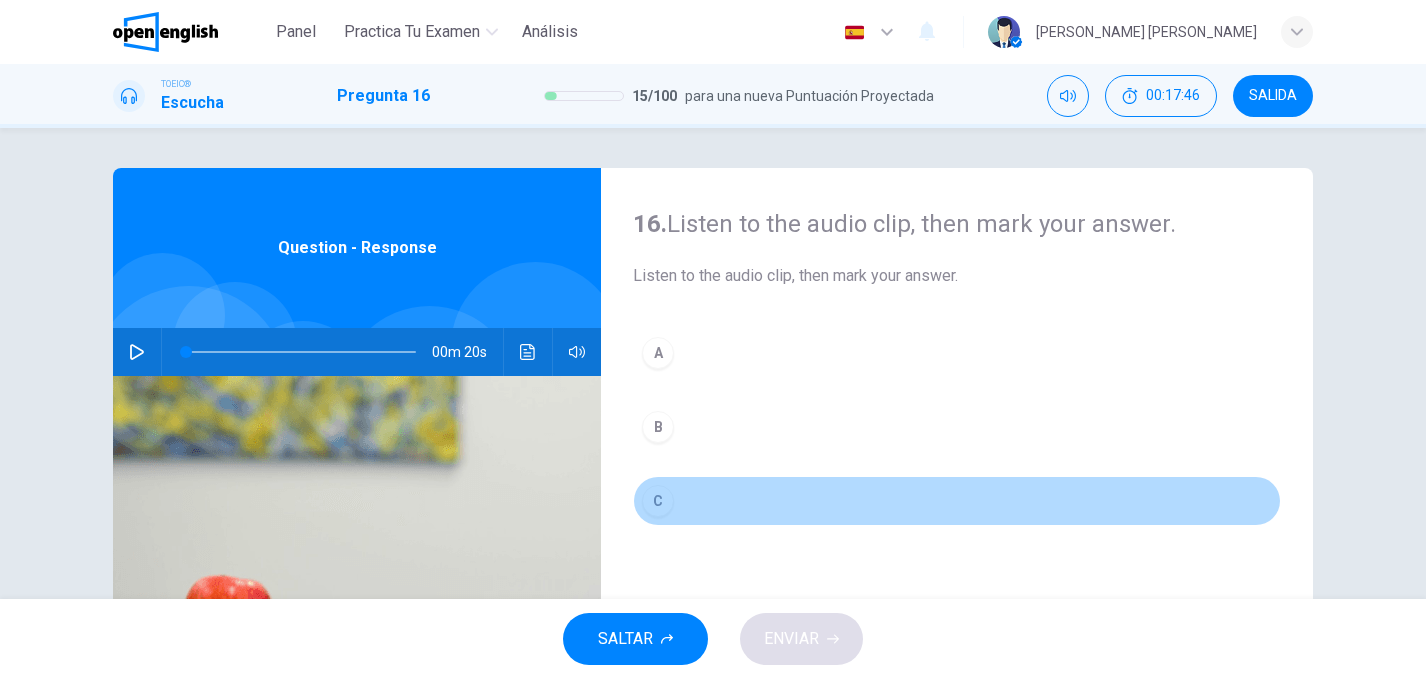 click on "C" at bounding box center (658, 501) 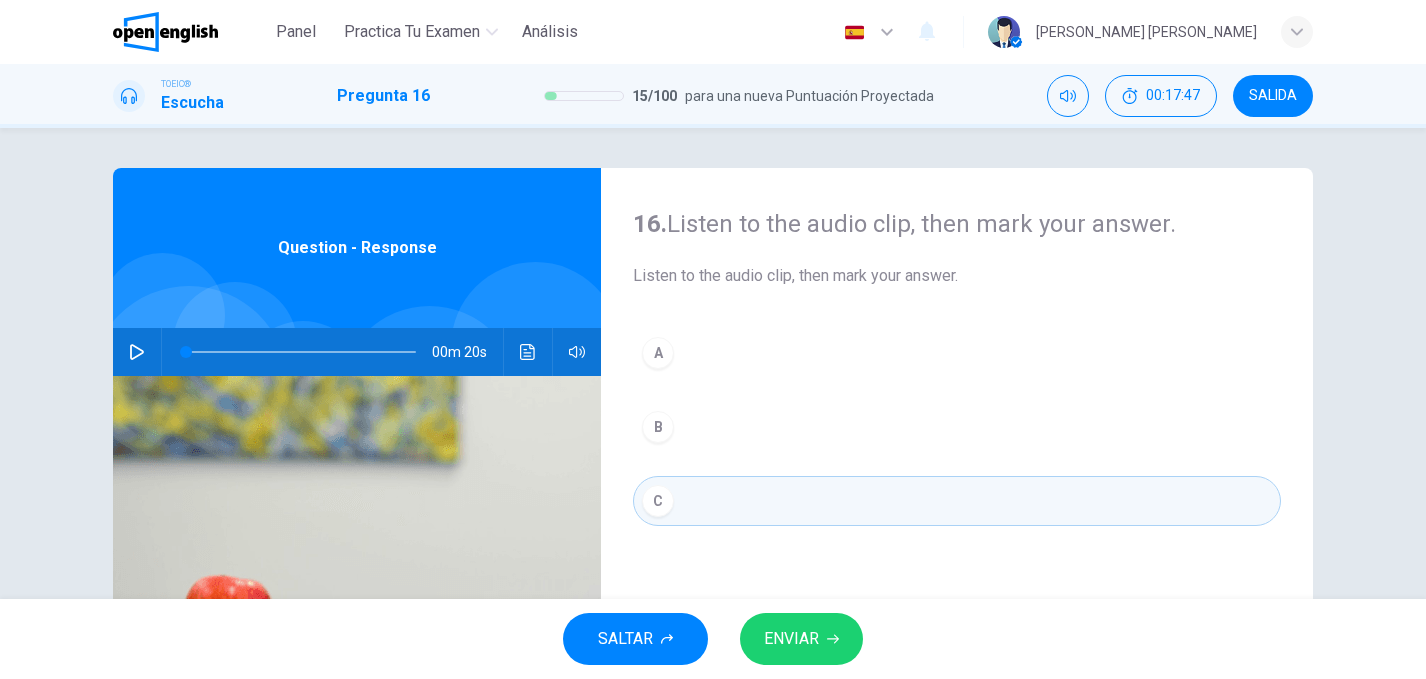 click on "ENVIAR" at bounding box center [791, 639] 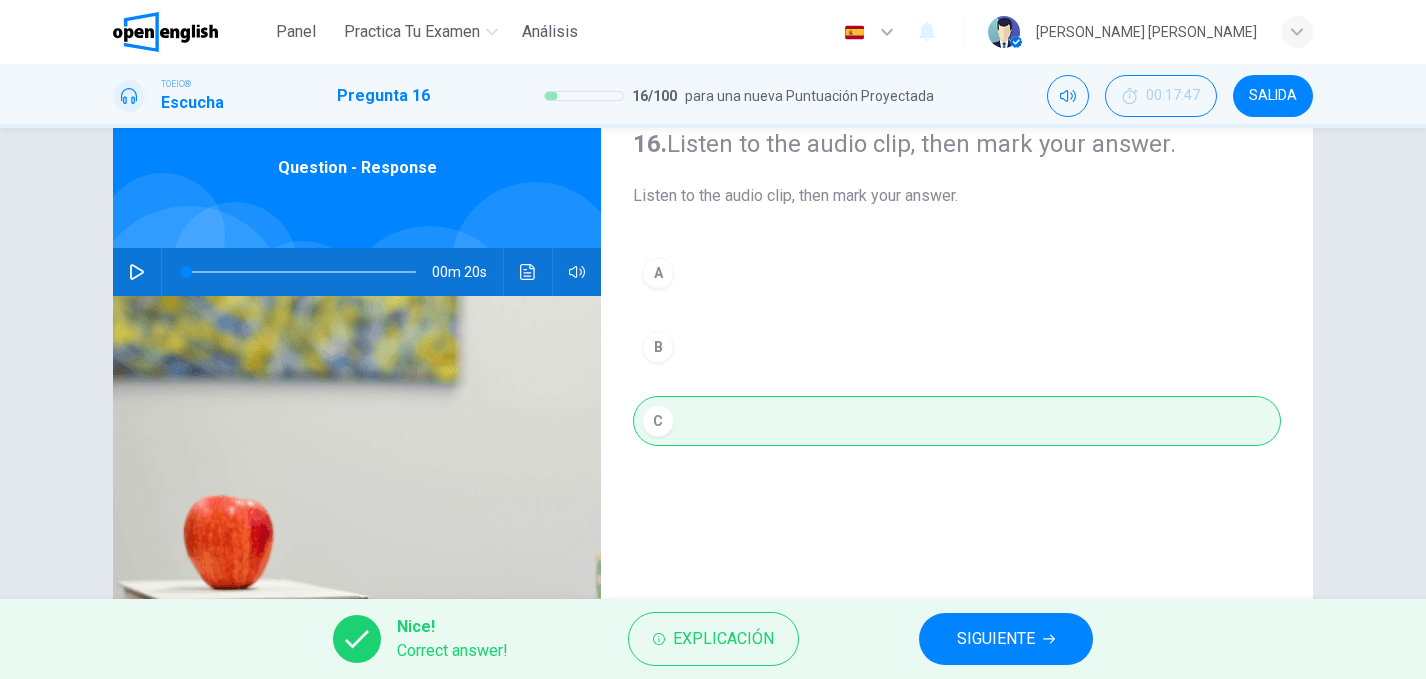 scroll, scrollTop: 102, scrollLeft: 0, axis: vertical 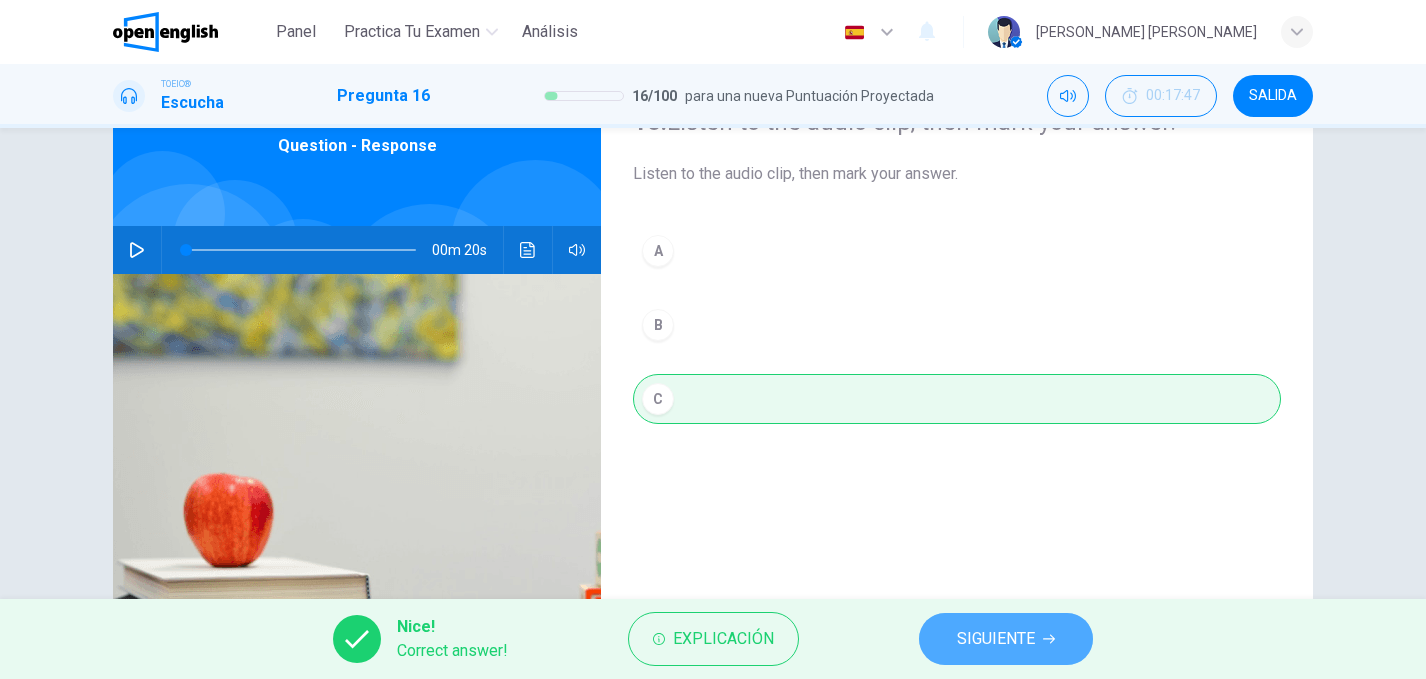 click on "SIGUIENTE" at bounding box center [1006, 639] 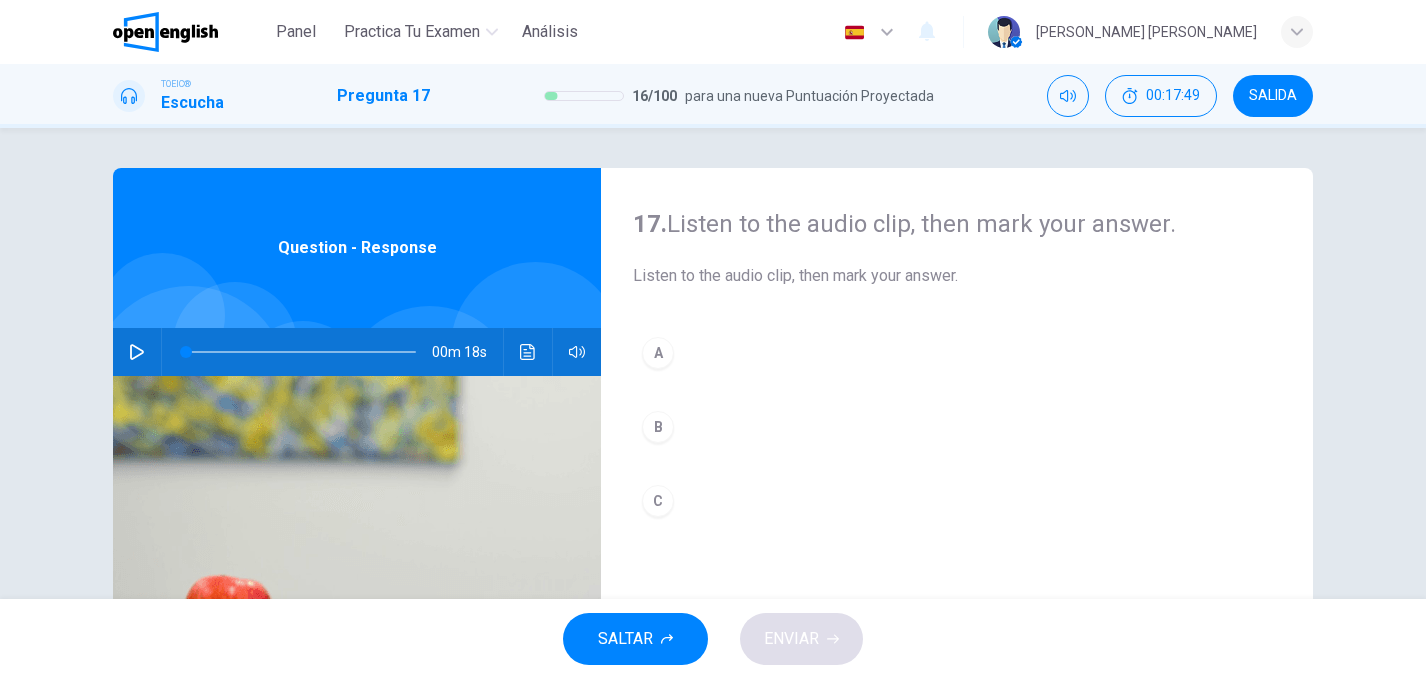 click 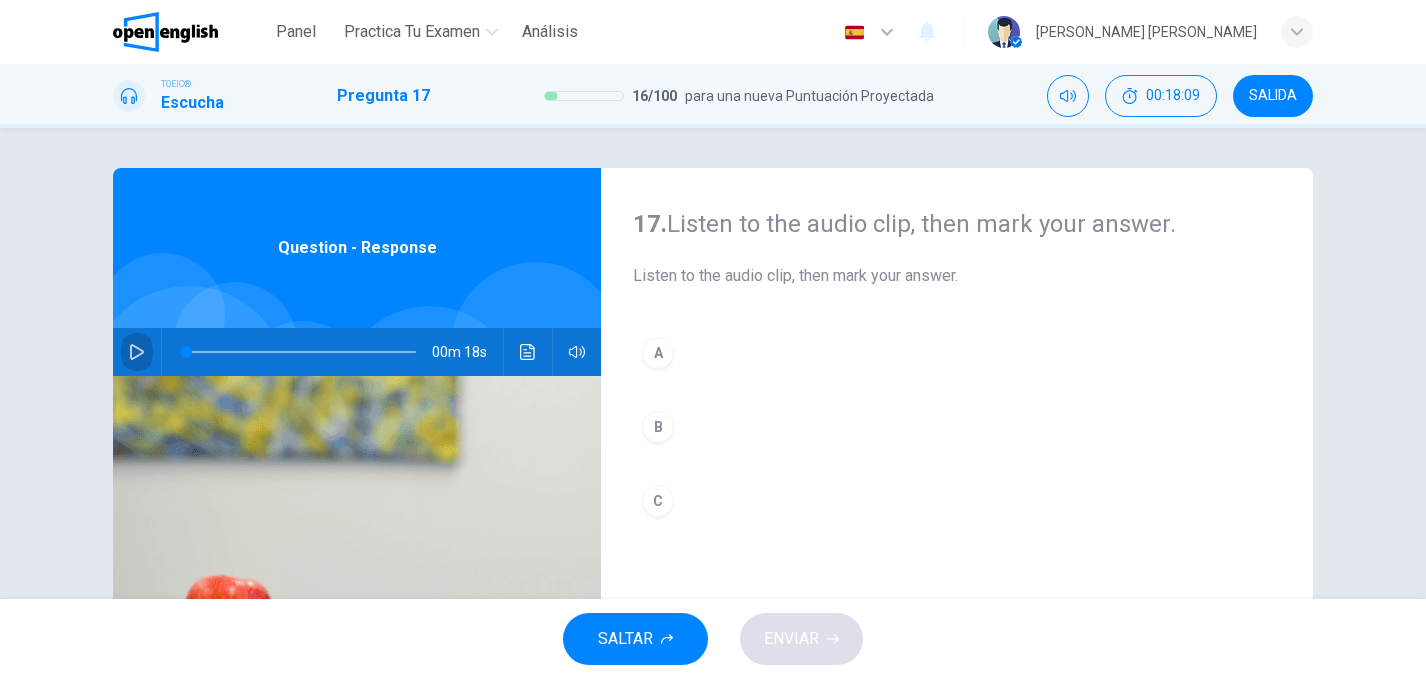 click at bounding box center [137, 352] 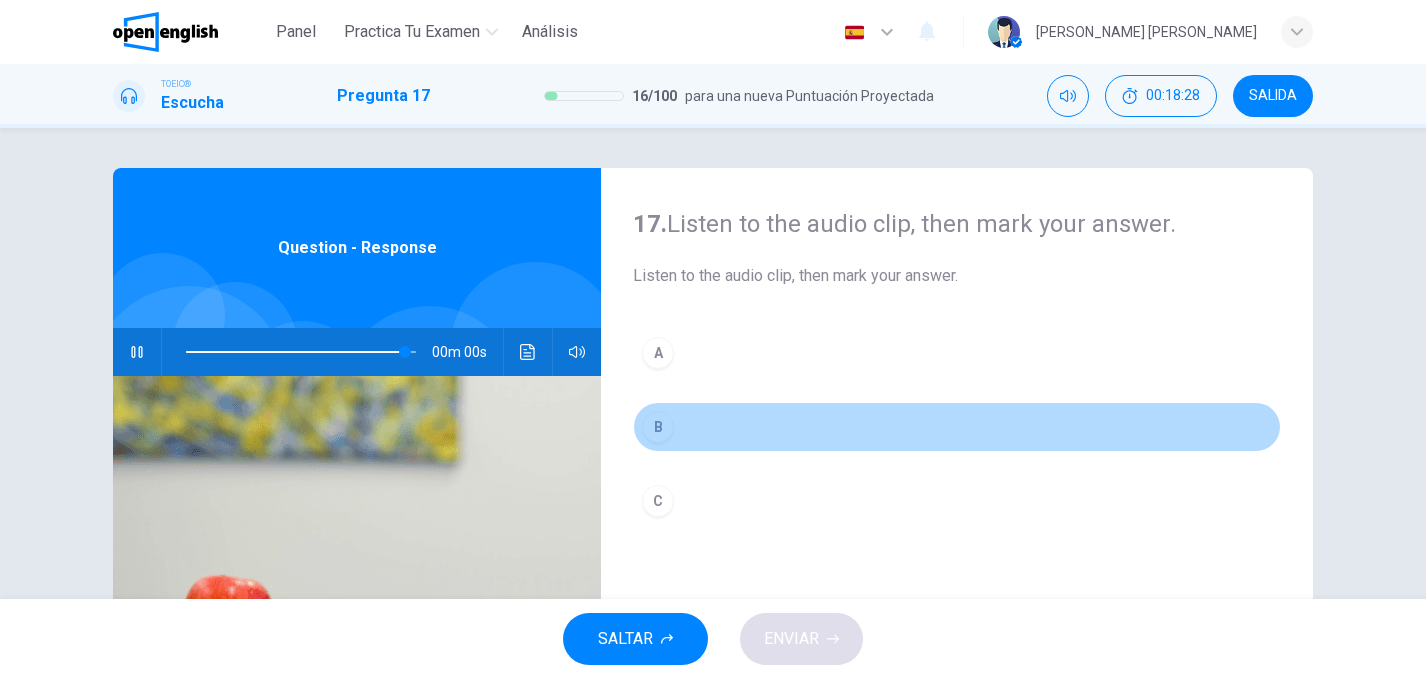 click on "B" at bounding box center (658, 427) 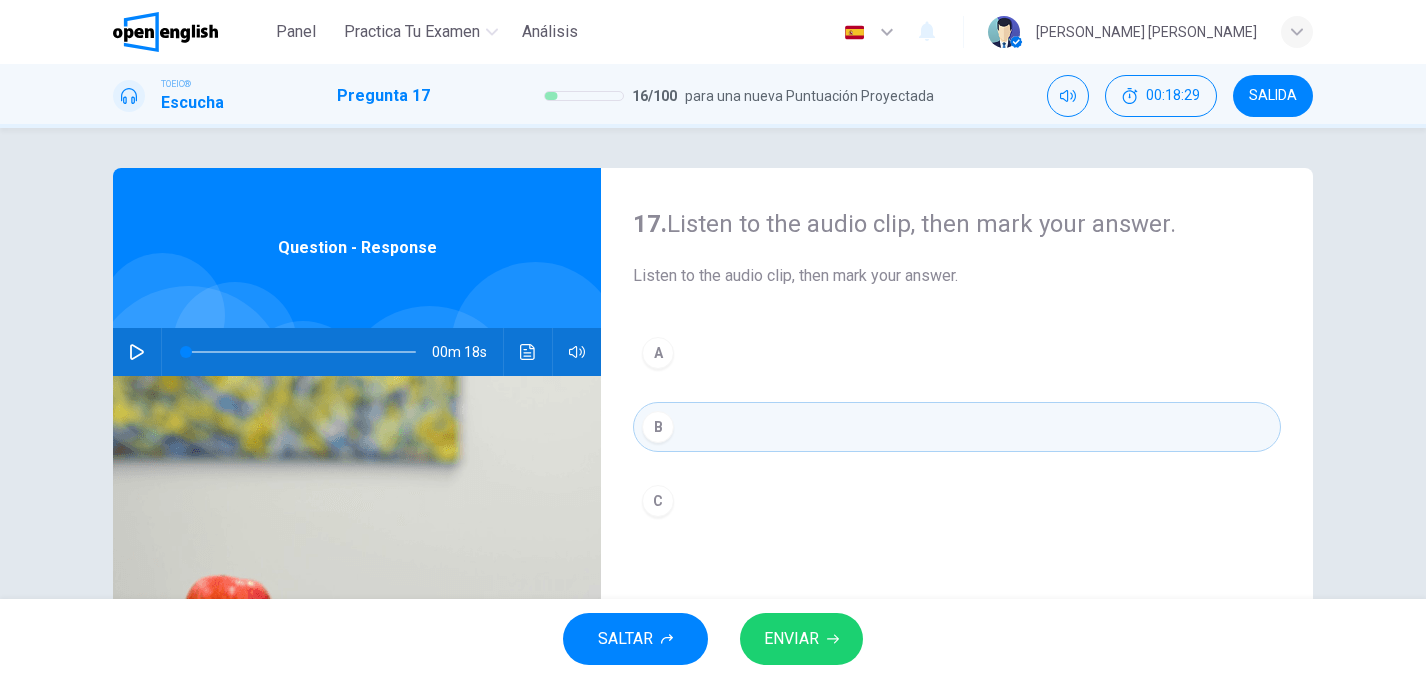 click on "ENVIAR" at bounding box center [791, 639] 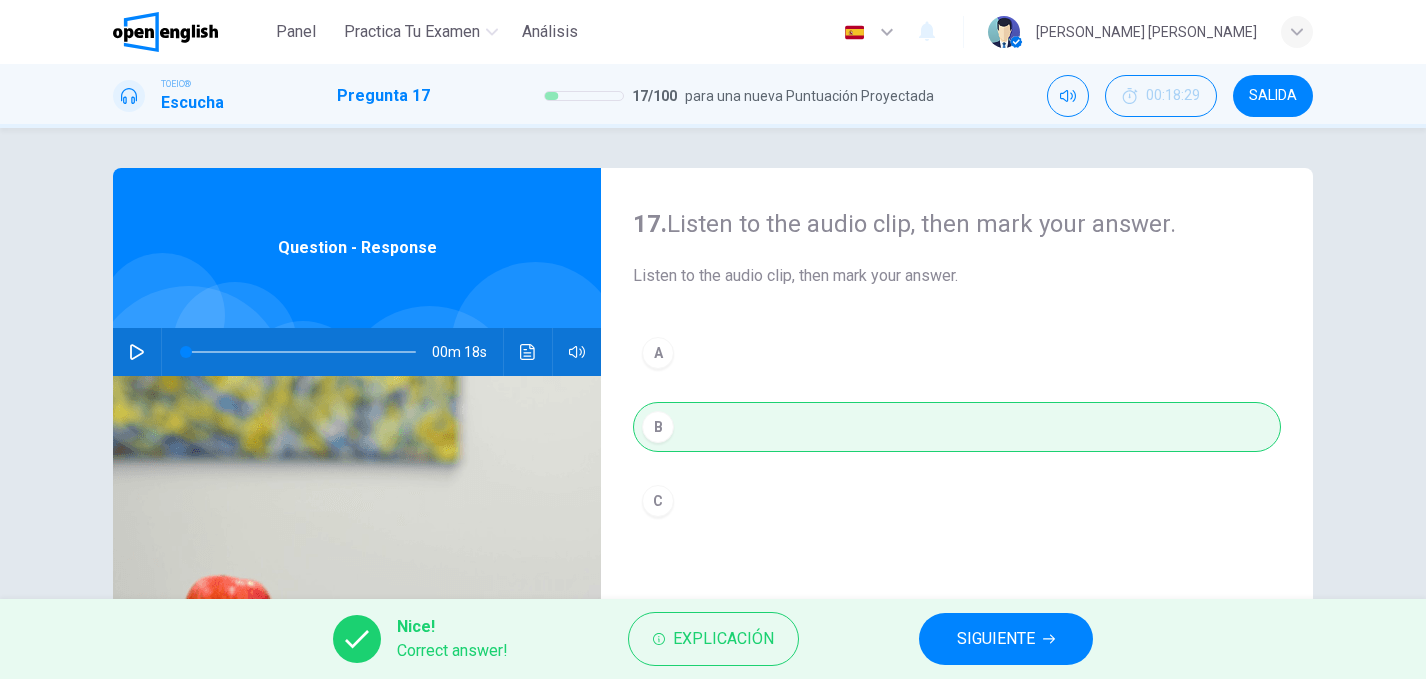 click on "Nice! Correct answer! Explicación SIGUIENTE" at bounding box center (713, 639) 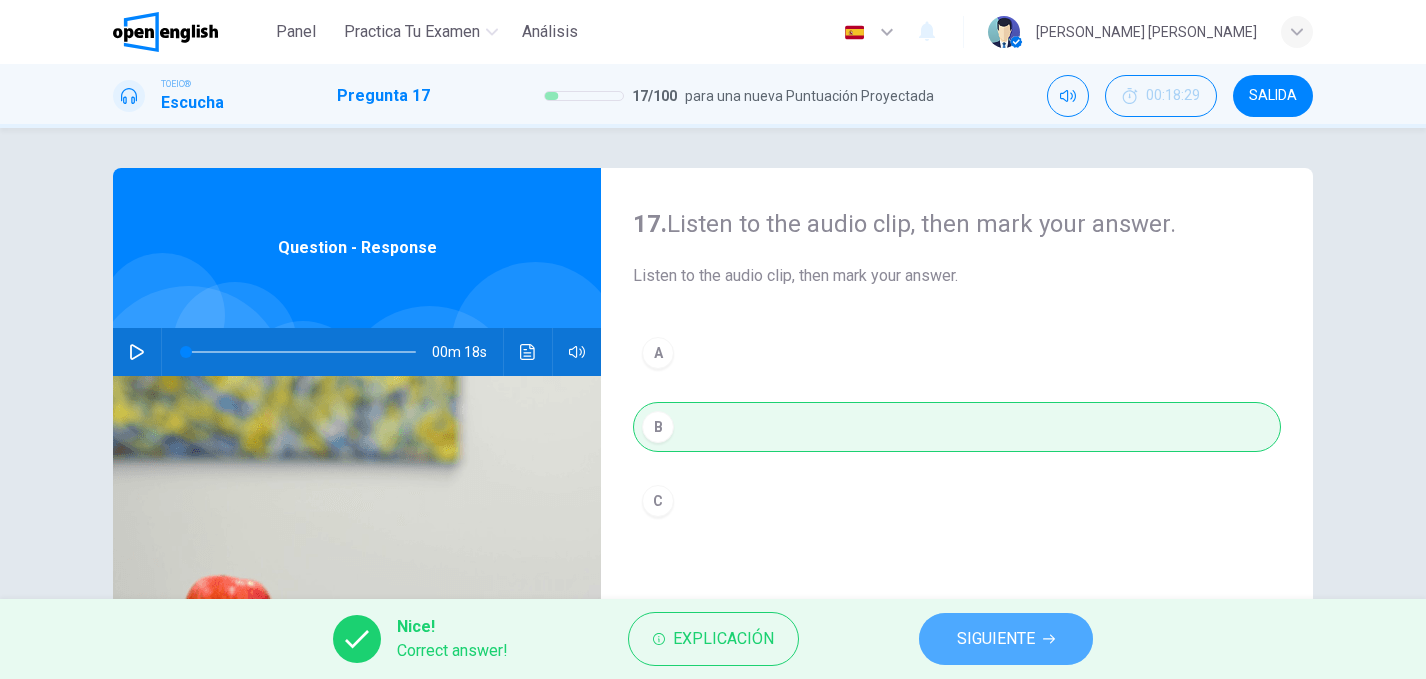 click on "SIGUIENTE" at bounding box center (996, 639) 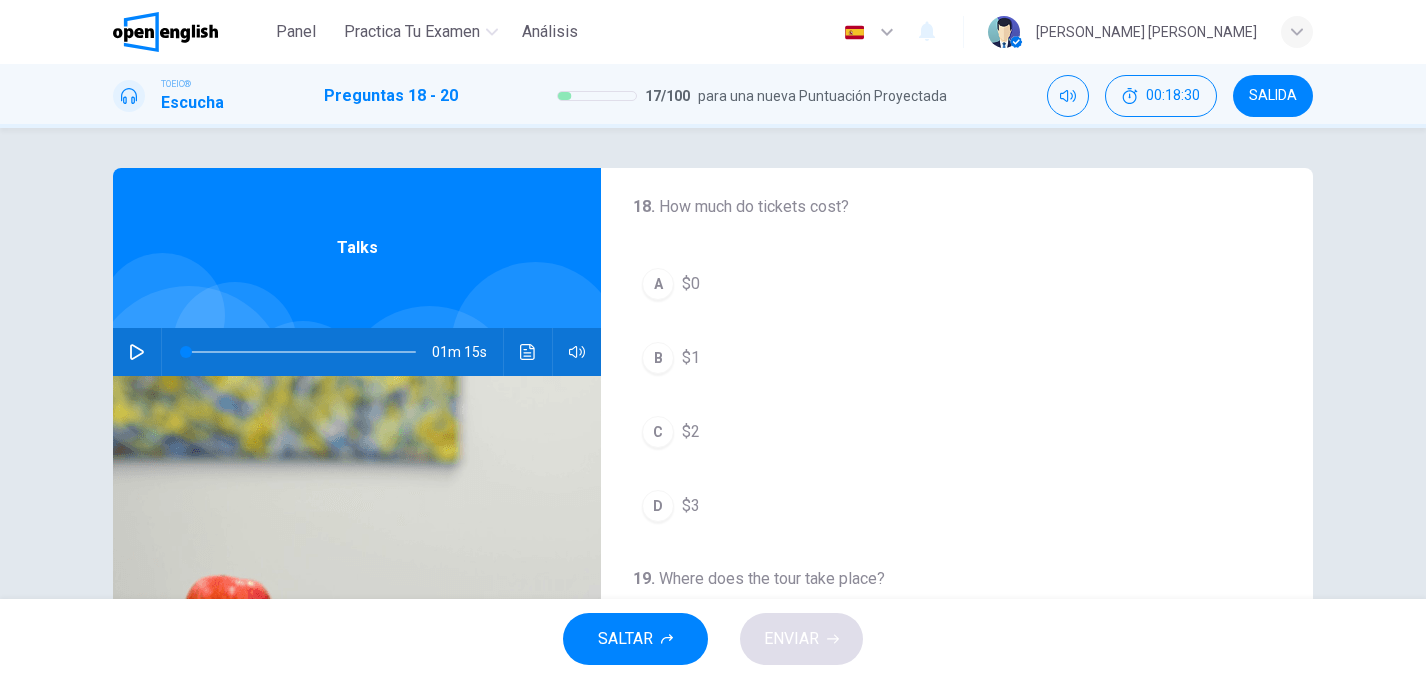 scroll, scrollTop: 0, scrollLeft: 0, axis: both 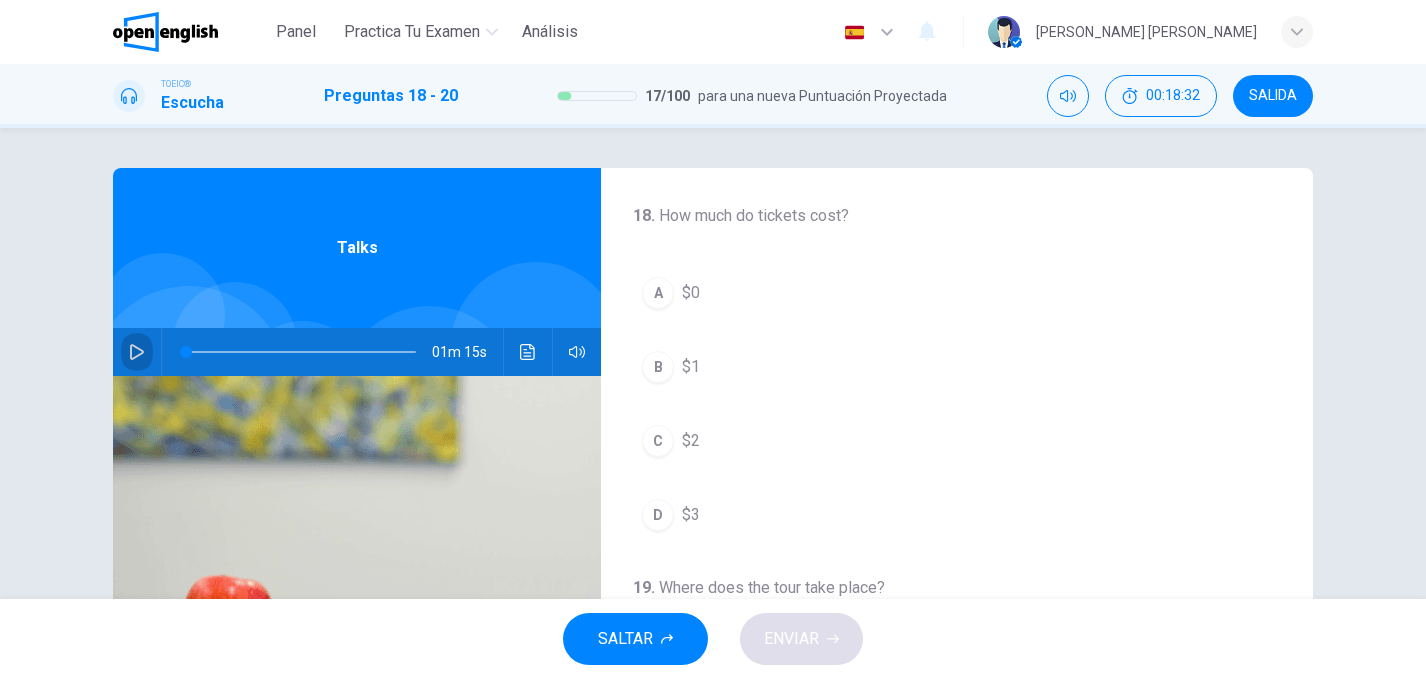 click 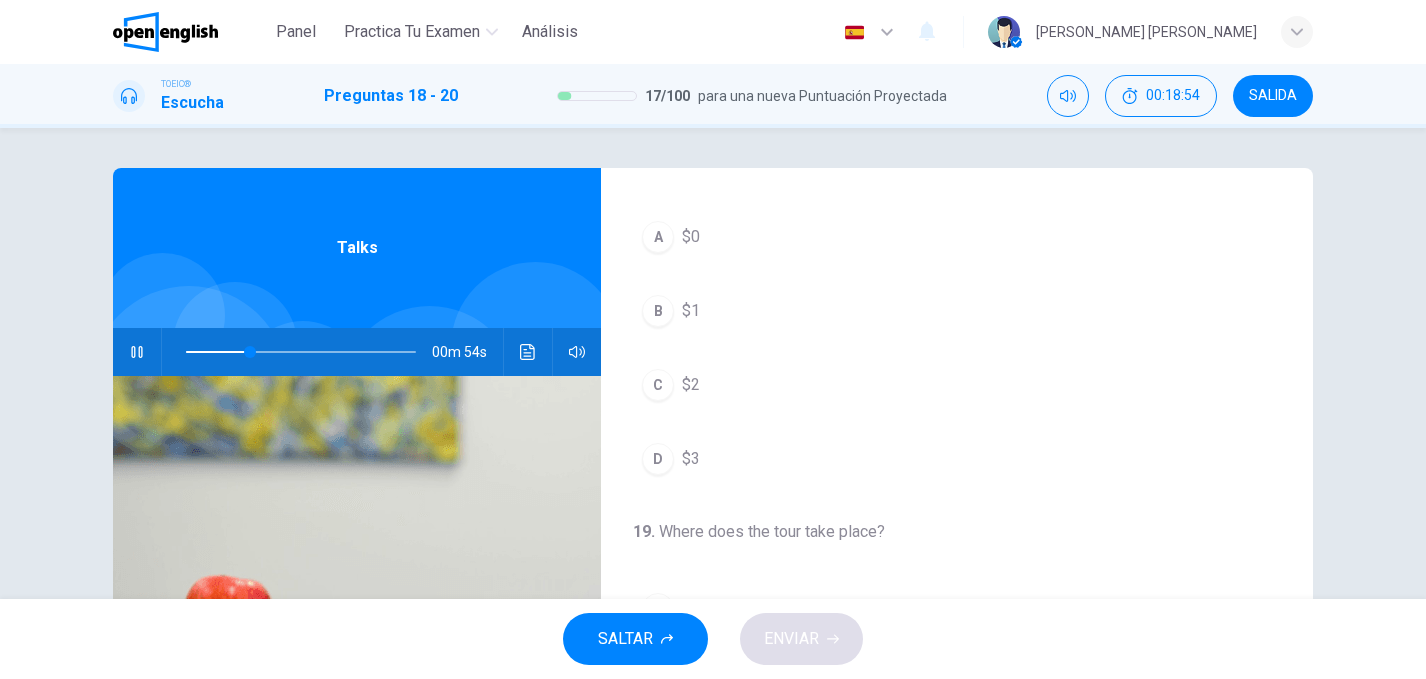 scroll, scrollTop: 68, scrollLeft: 0, axis: vertical 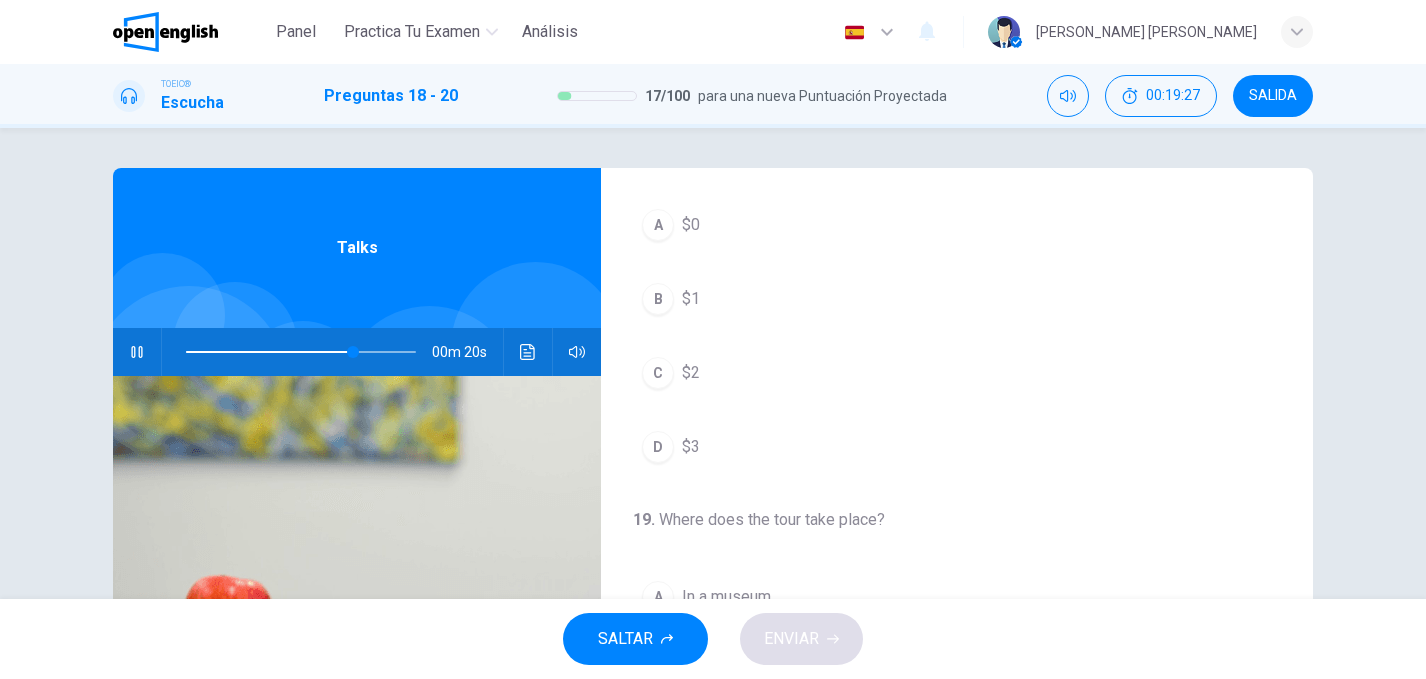 click on "A" at bounding box center [658, 225] 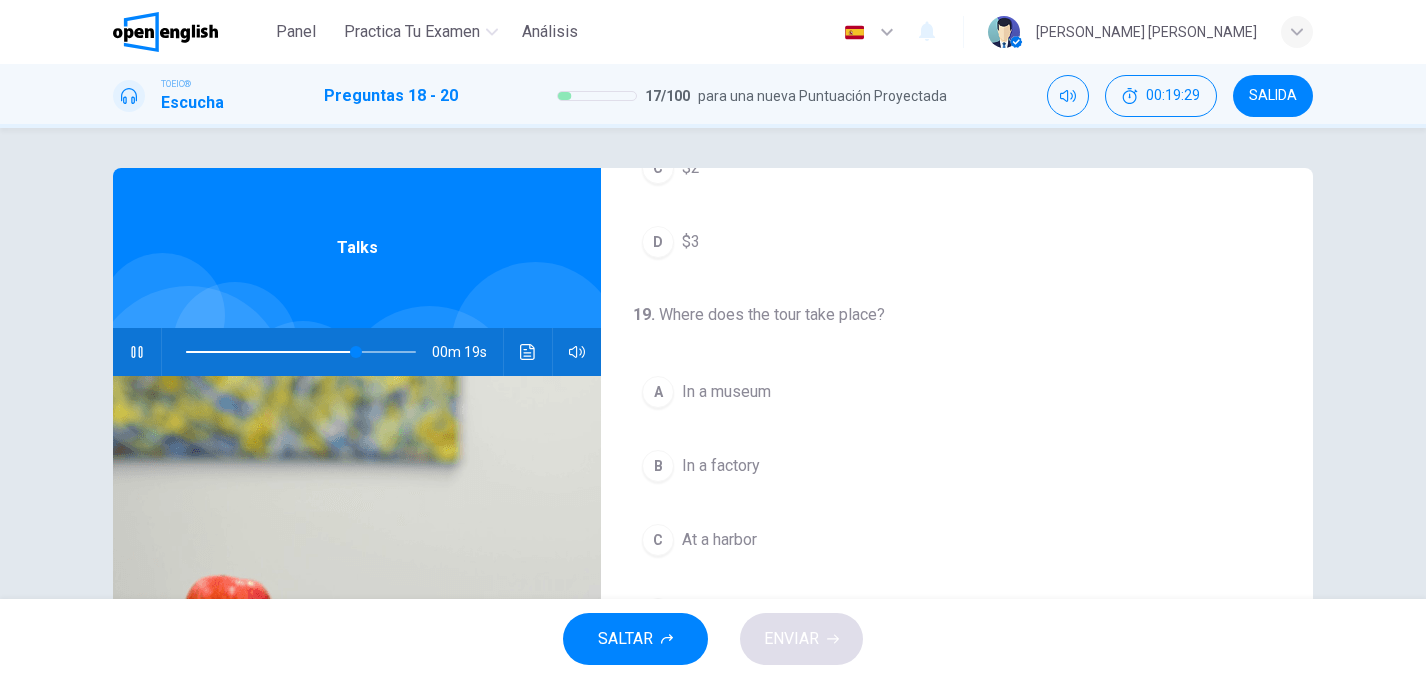 scroll, scrollTop: 283, scrollLeft: 0, axis: vertical 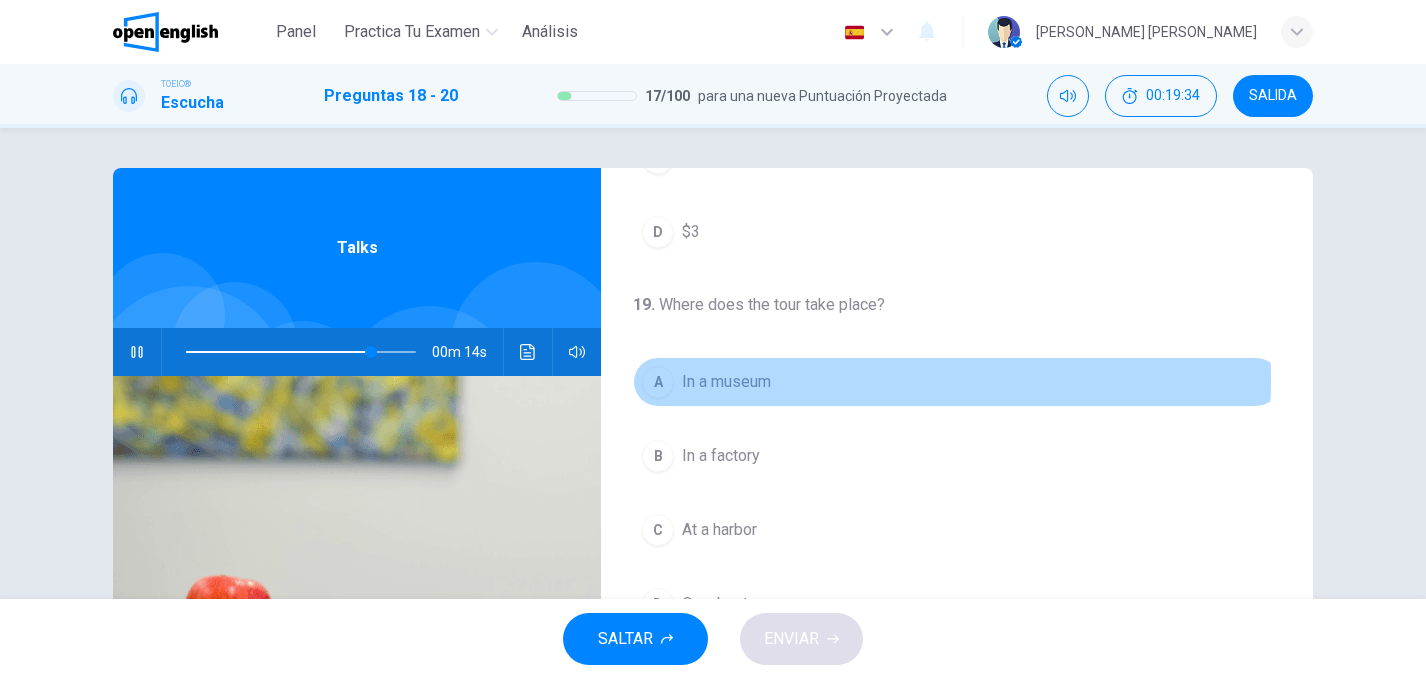 click on "A" at bounding box center [658, 382] 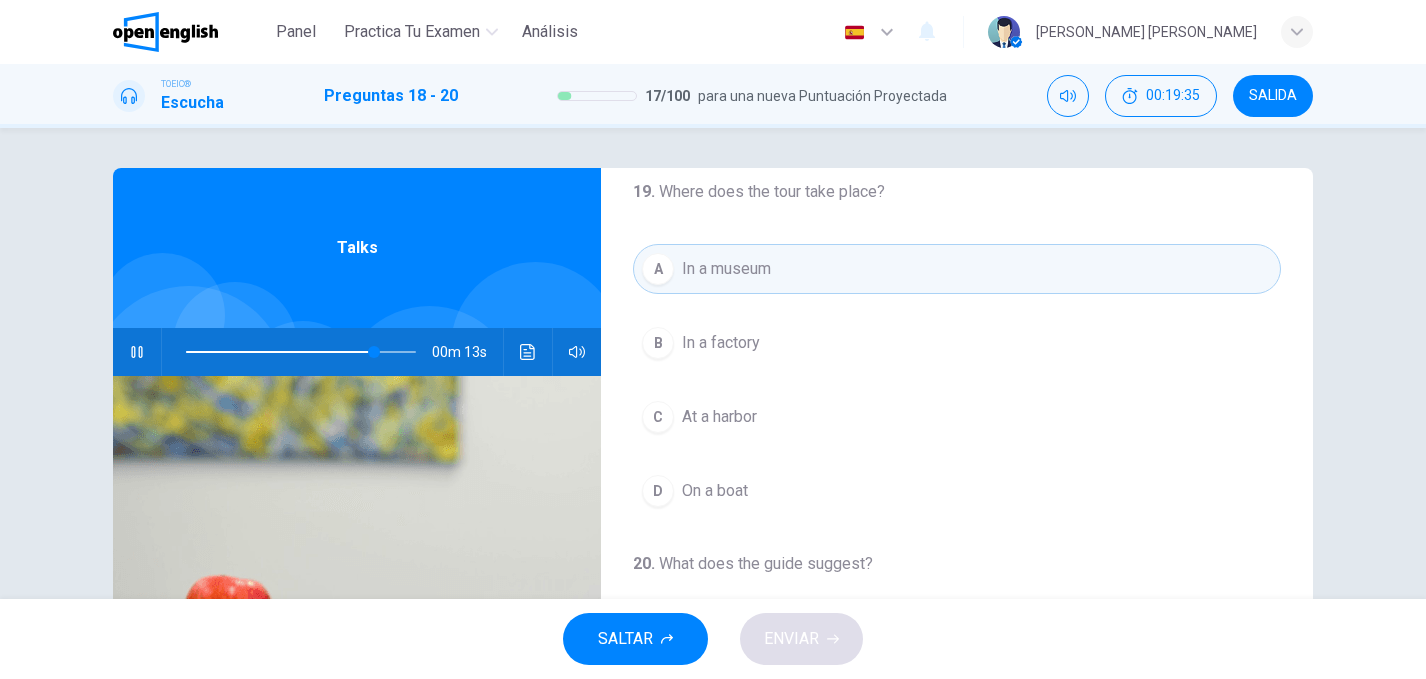 scroll, scrollTop: 457, scrollLeft: 0, axis: vertical 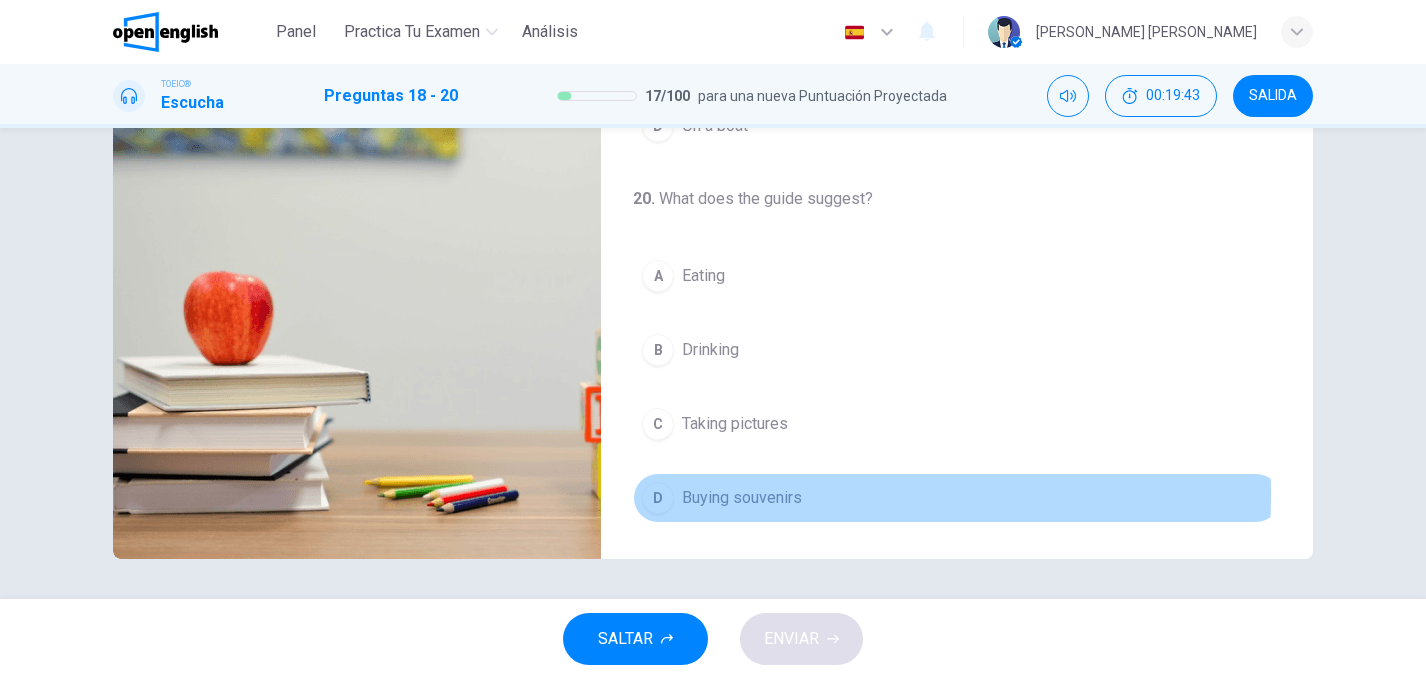 click on "D" at bounding box center [658, 498] 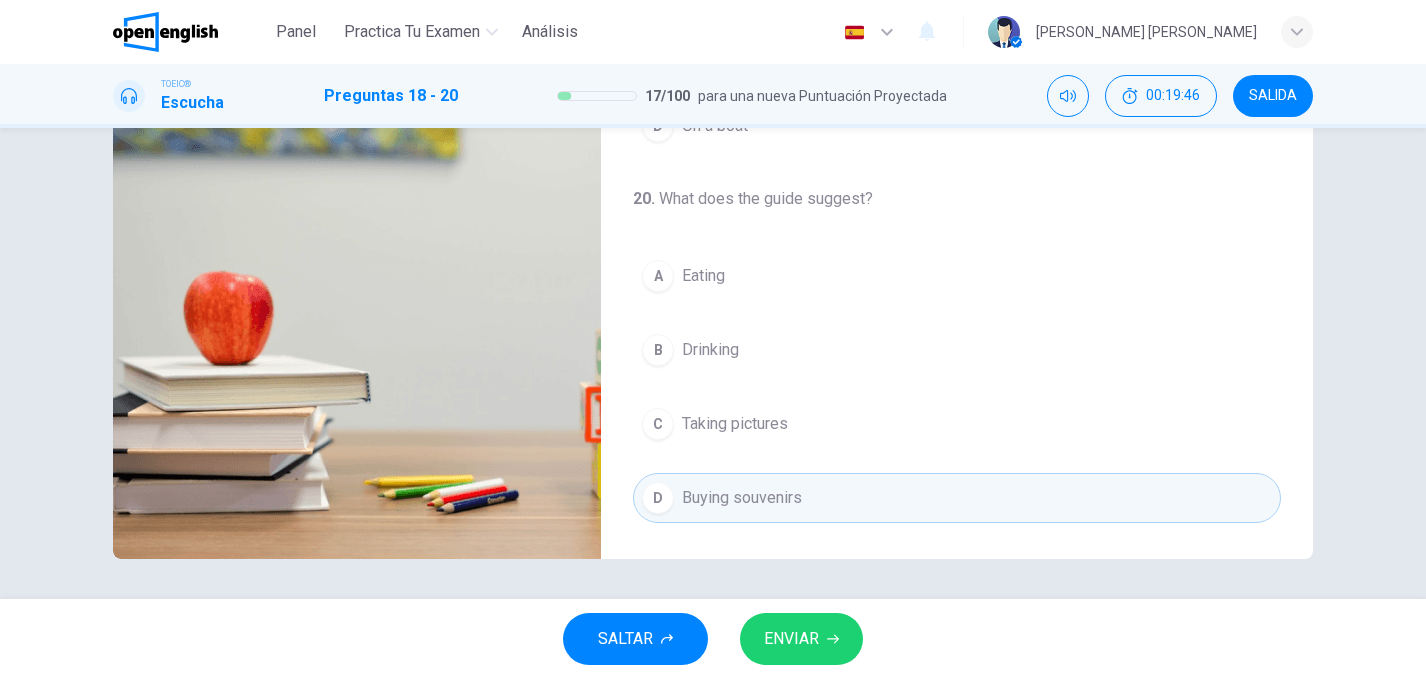 click on "ENVIAR" at bounding box center (791, 639) 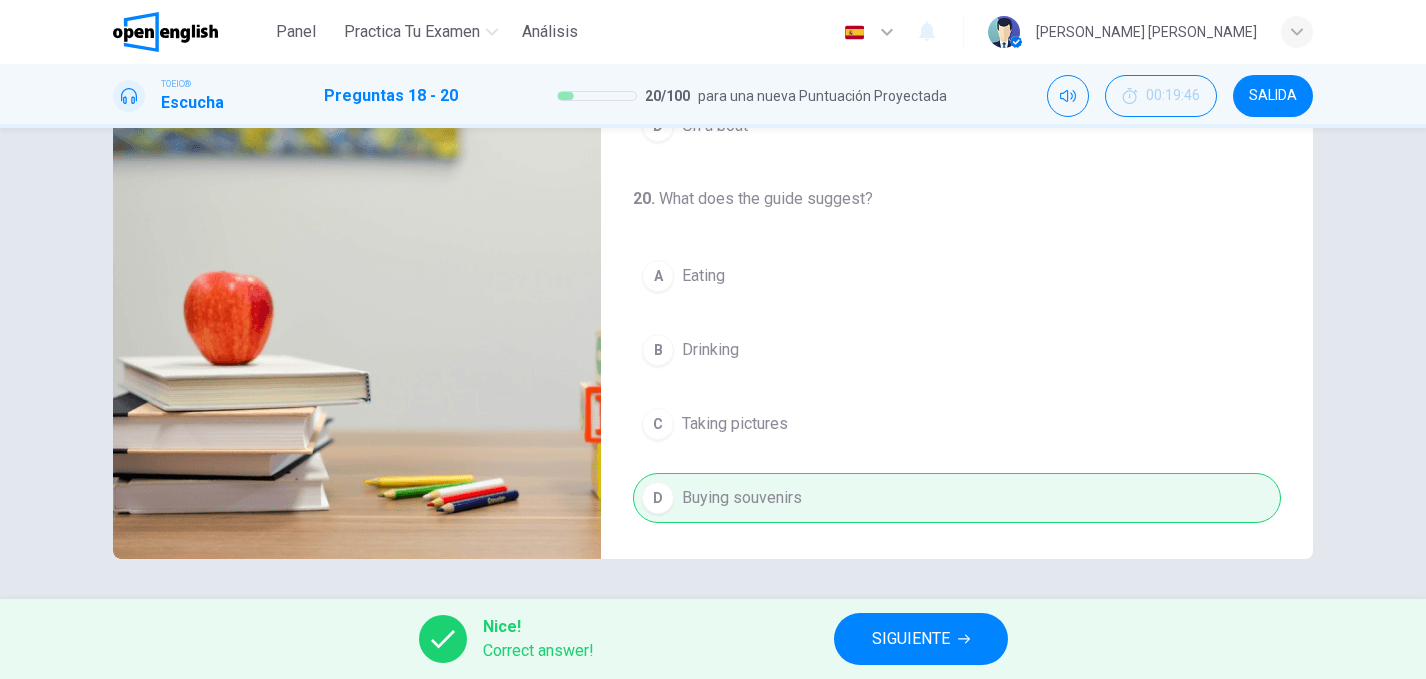 type on "*" 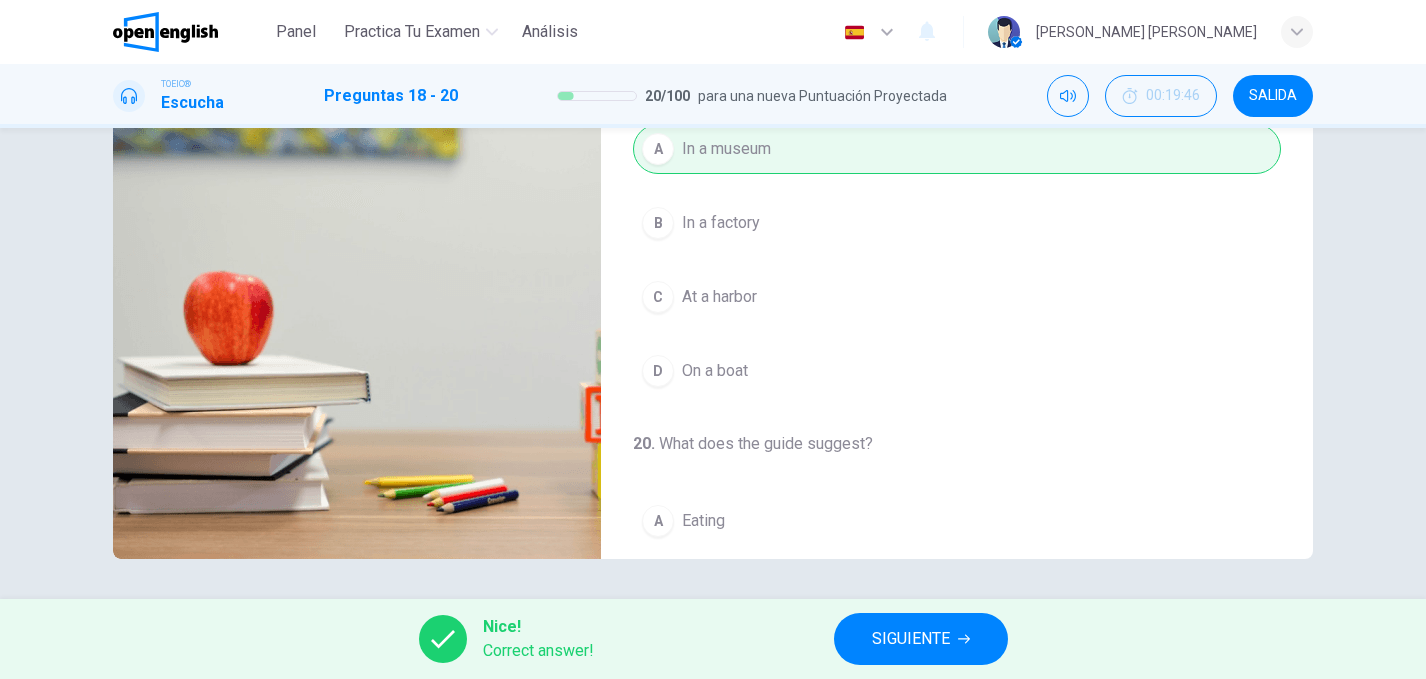 scroll, scrollTop: 0, scrollLeft: 0, axis: both 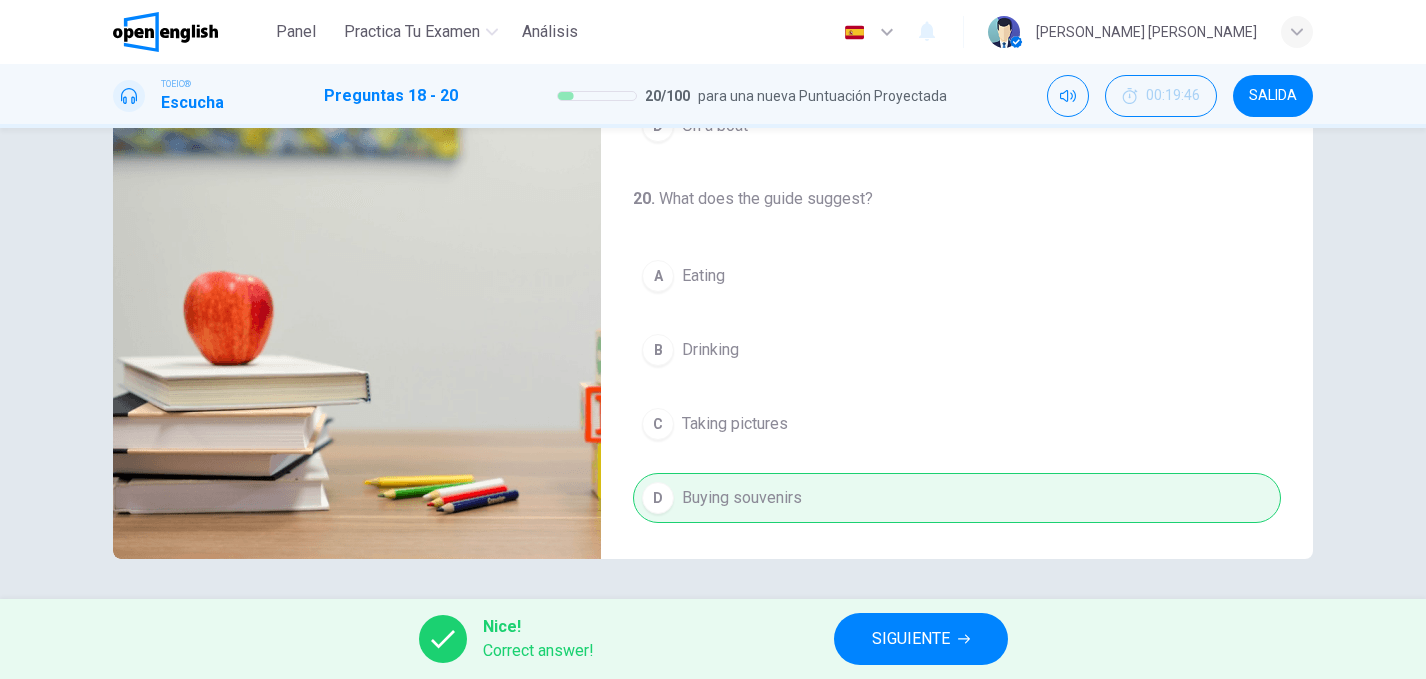 click on "Nice! Correct answer! SIGUIENTE" at bounding box center (713, 639) 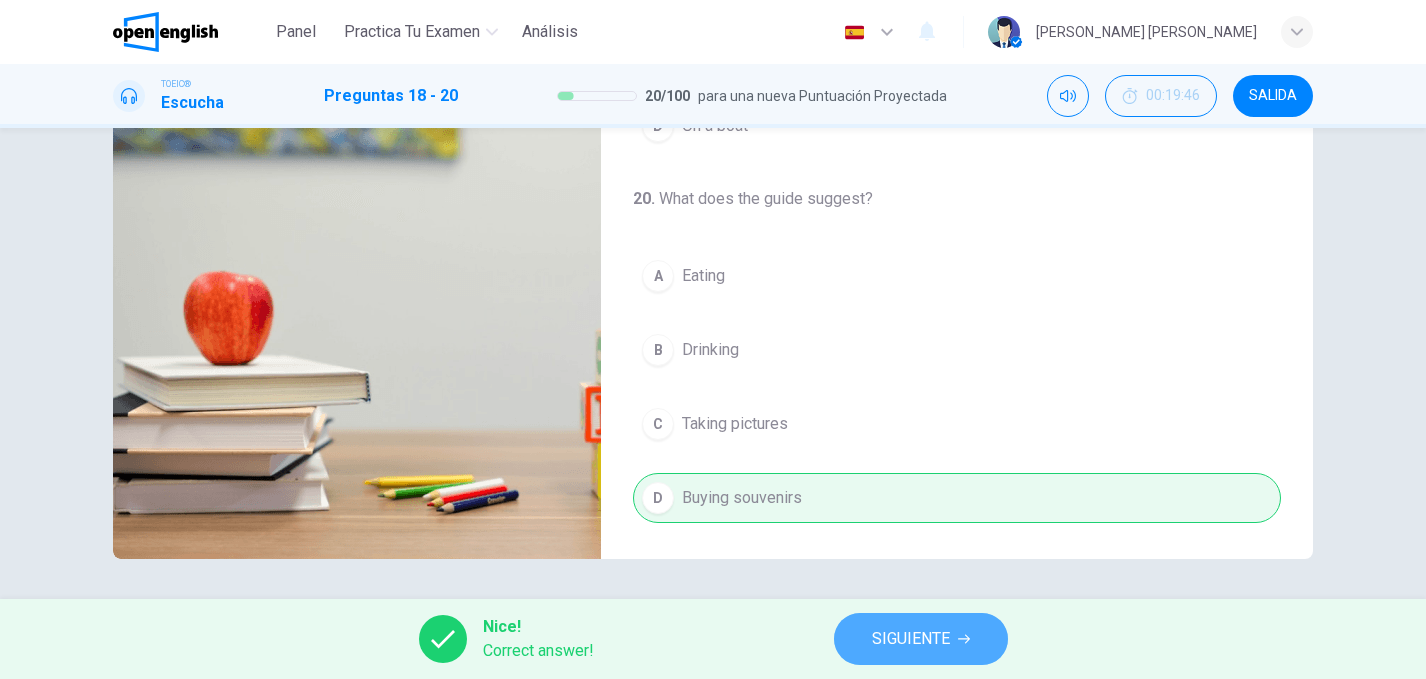 click on "SIGUIENTE" at bounding box center (911, 639) 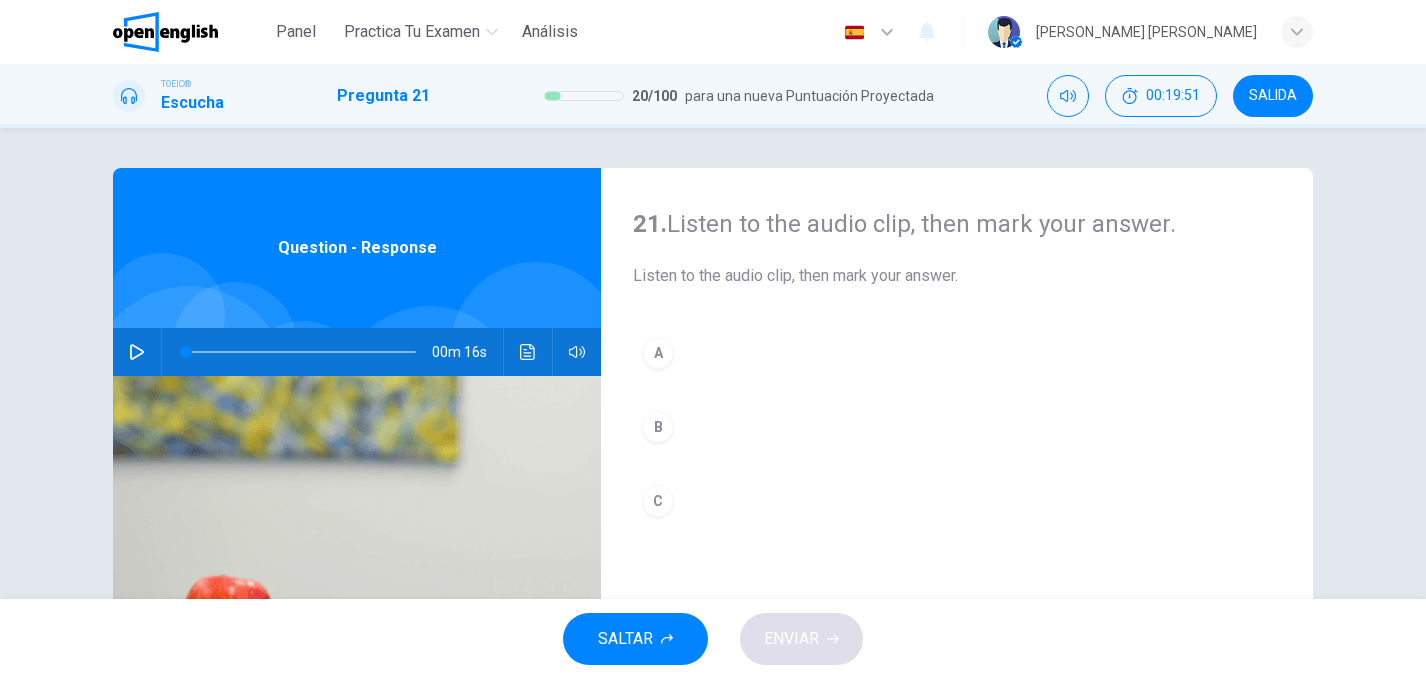 click 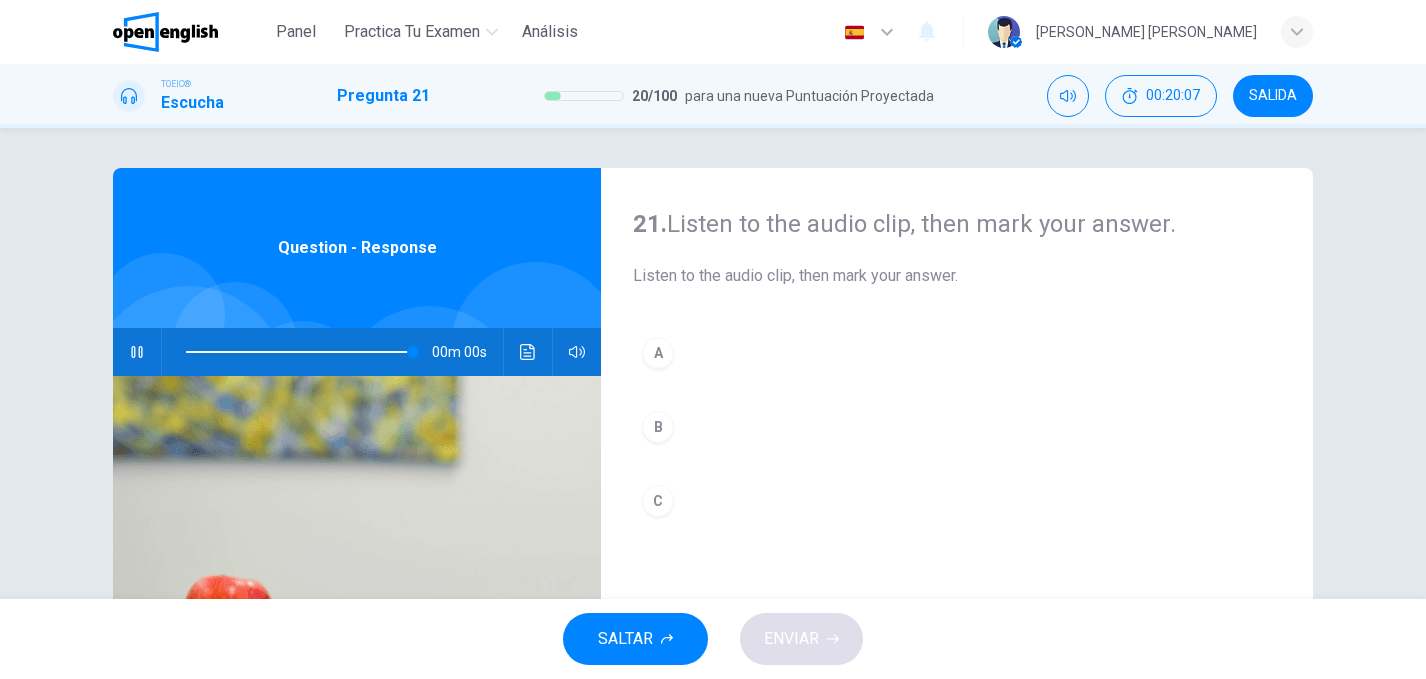 type on "*" 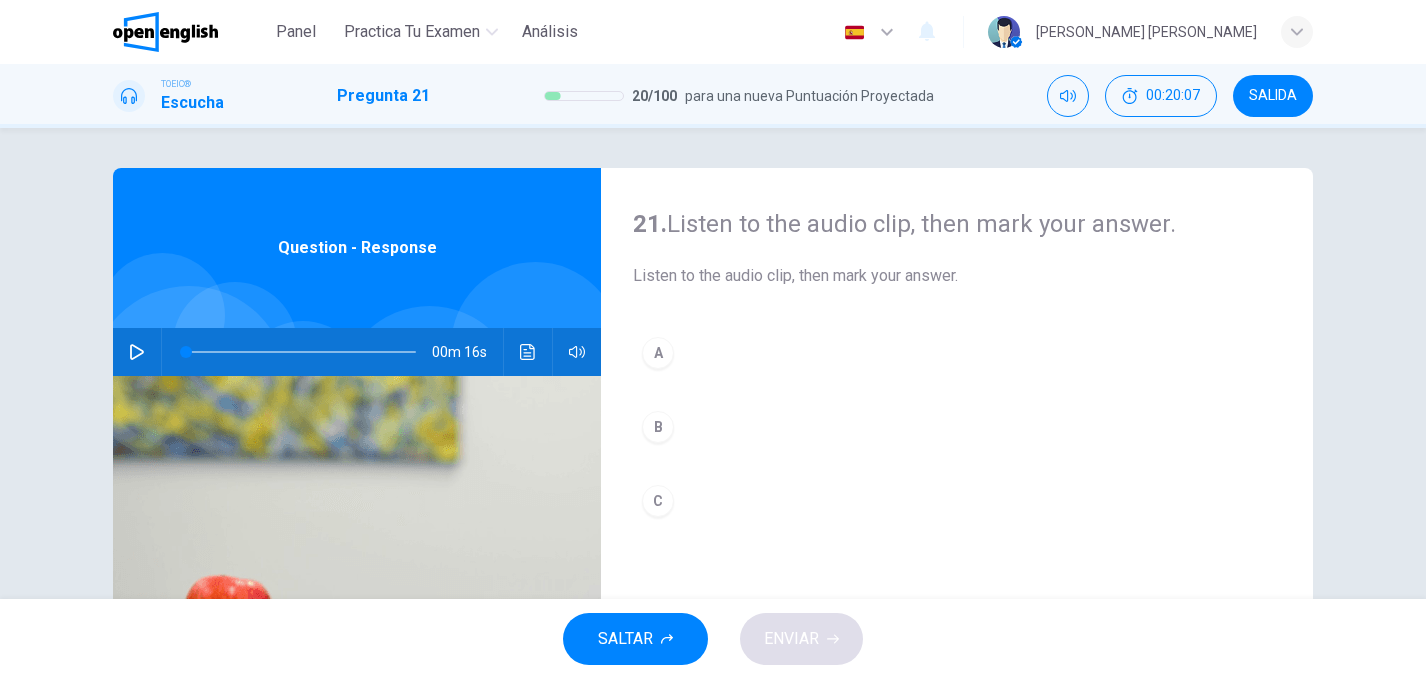 click on "C" at bounding box center (658, 501) 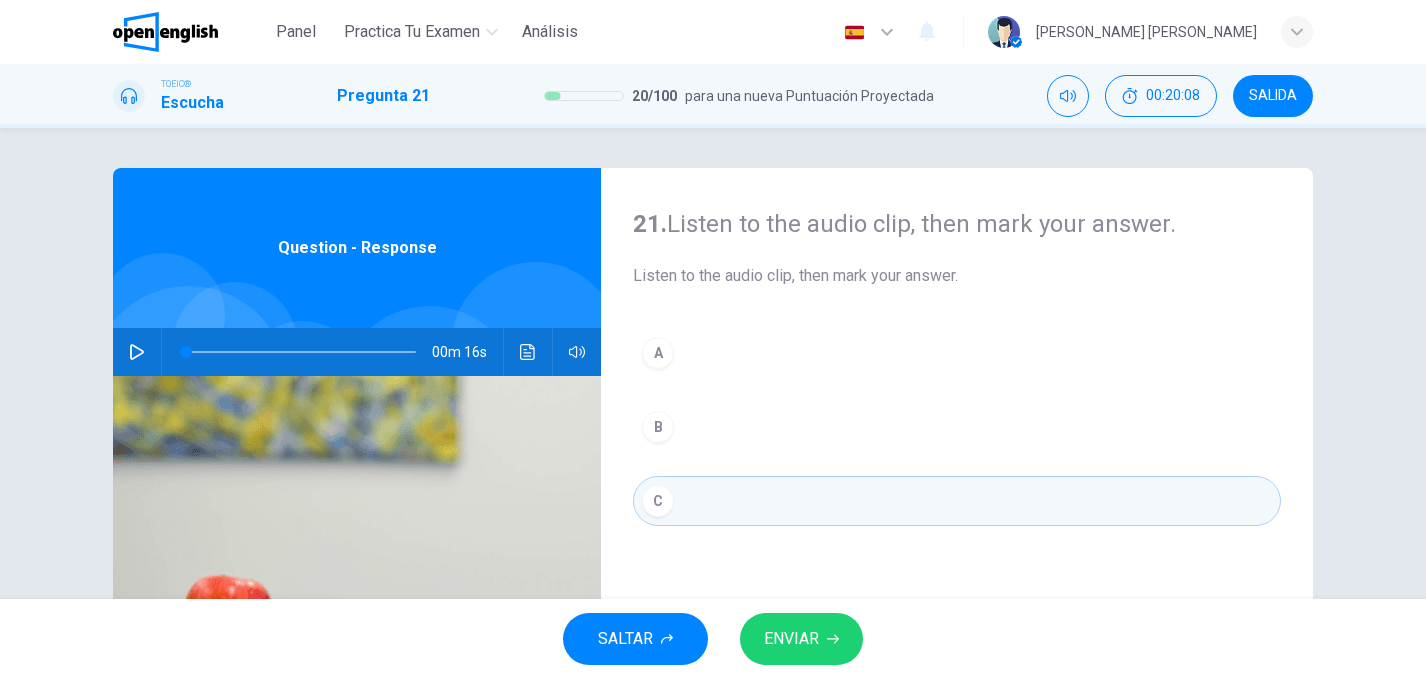 click on "ENVIAR" at bounding box center [791, 639] 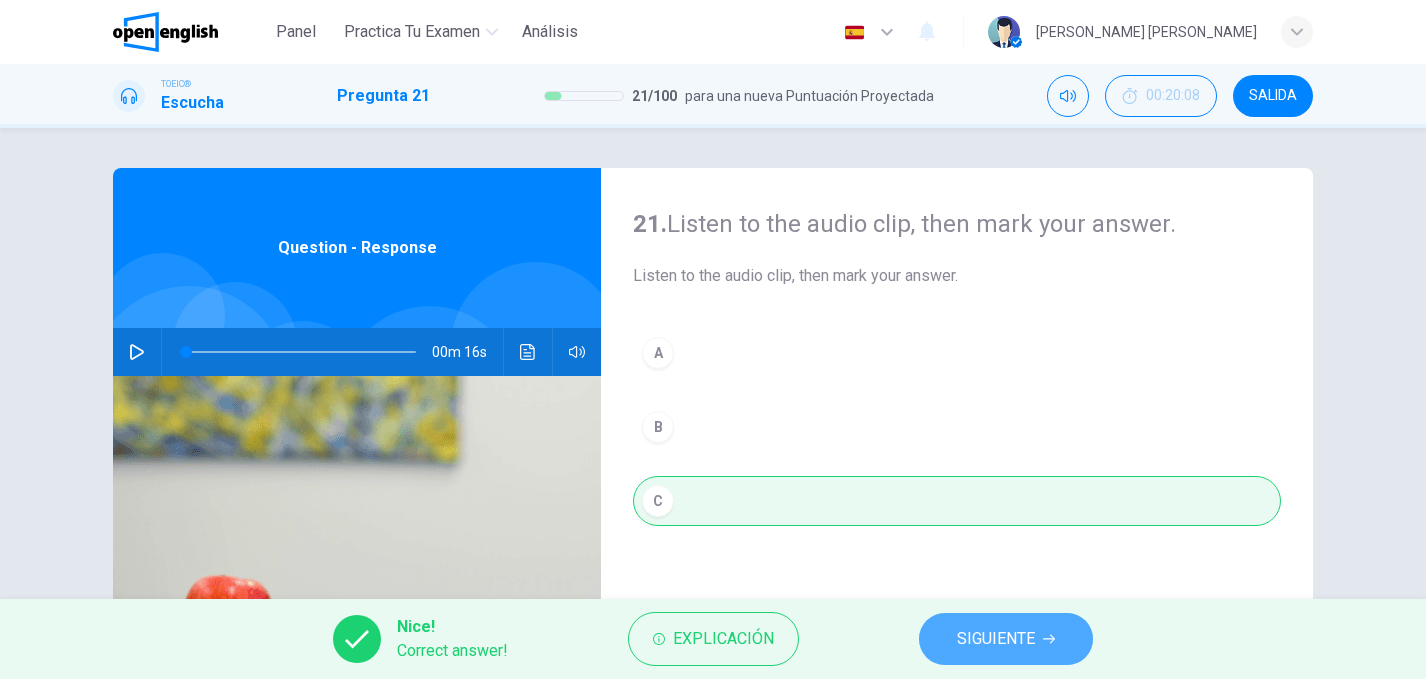 click on "SIGUIENTE" at bounding box center [1006, 639] 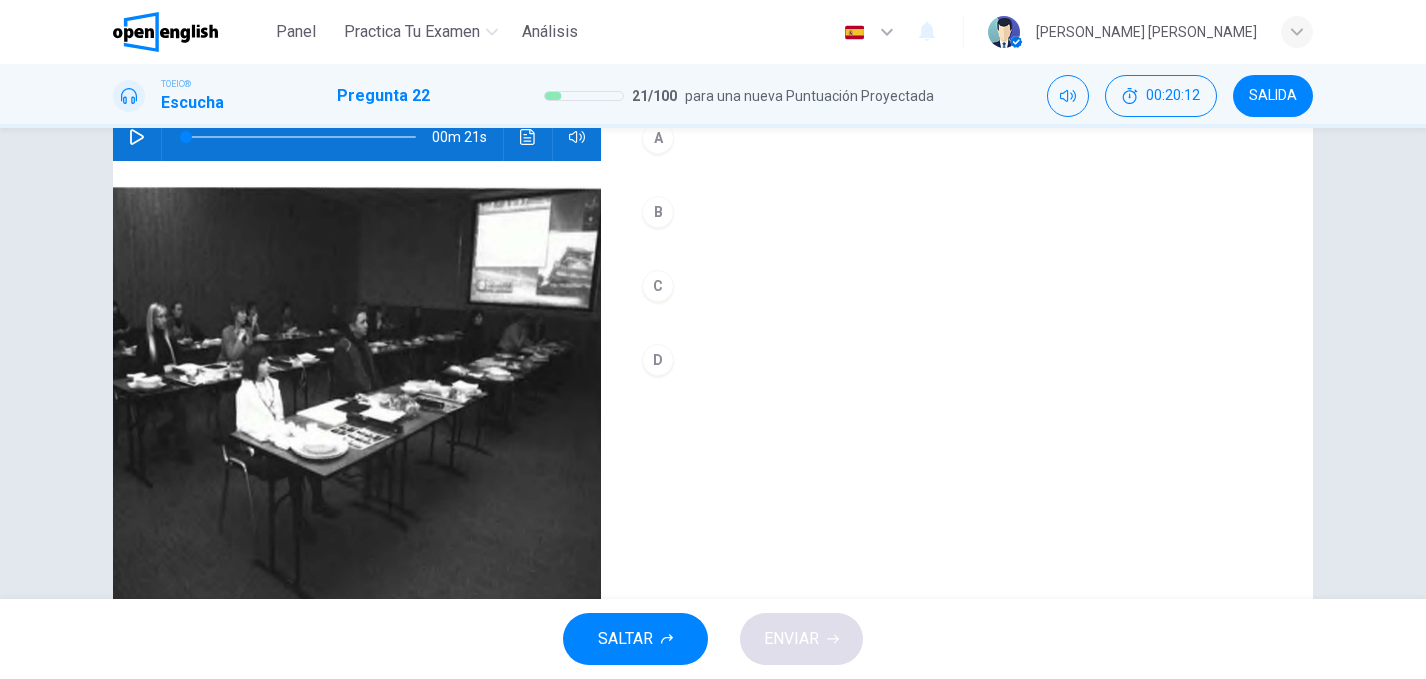 scroll, scrollTop: 213, scrollLeft: 0, axis: vertical 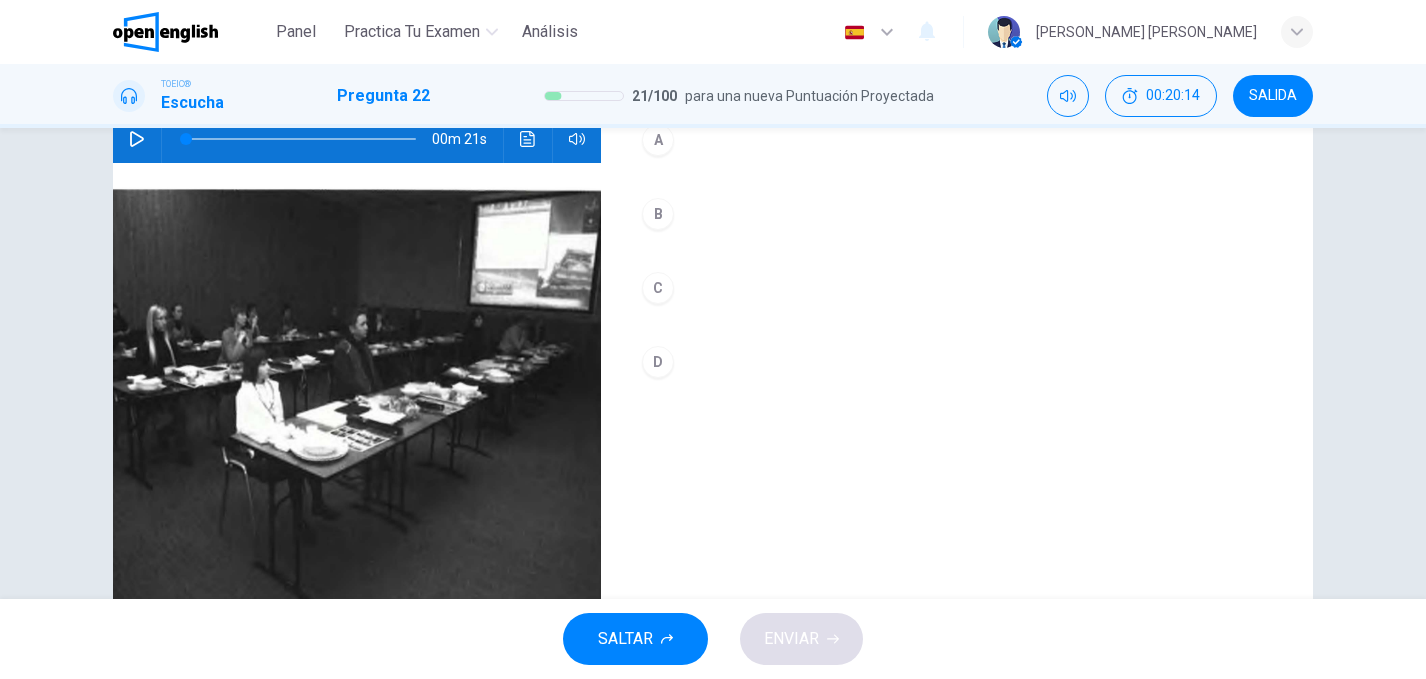 click 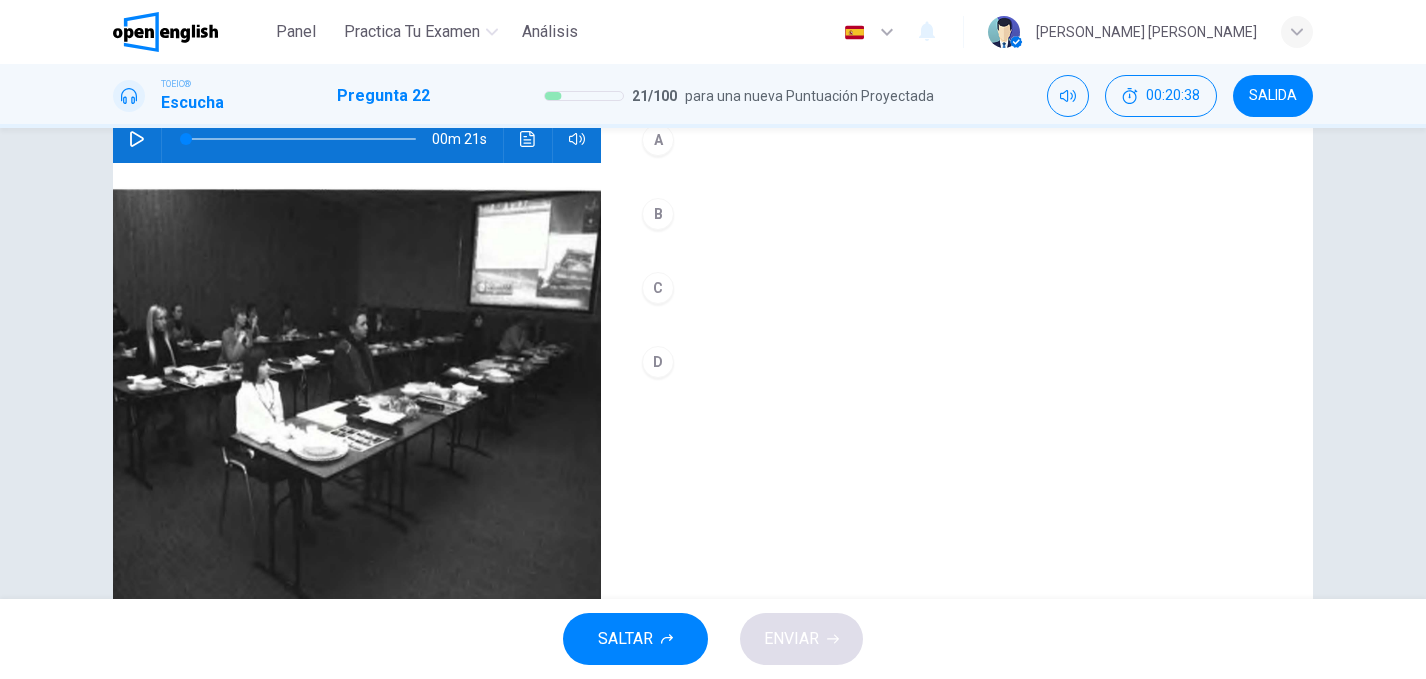 click 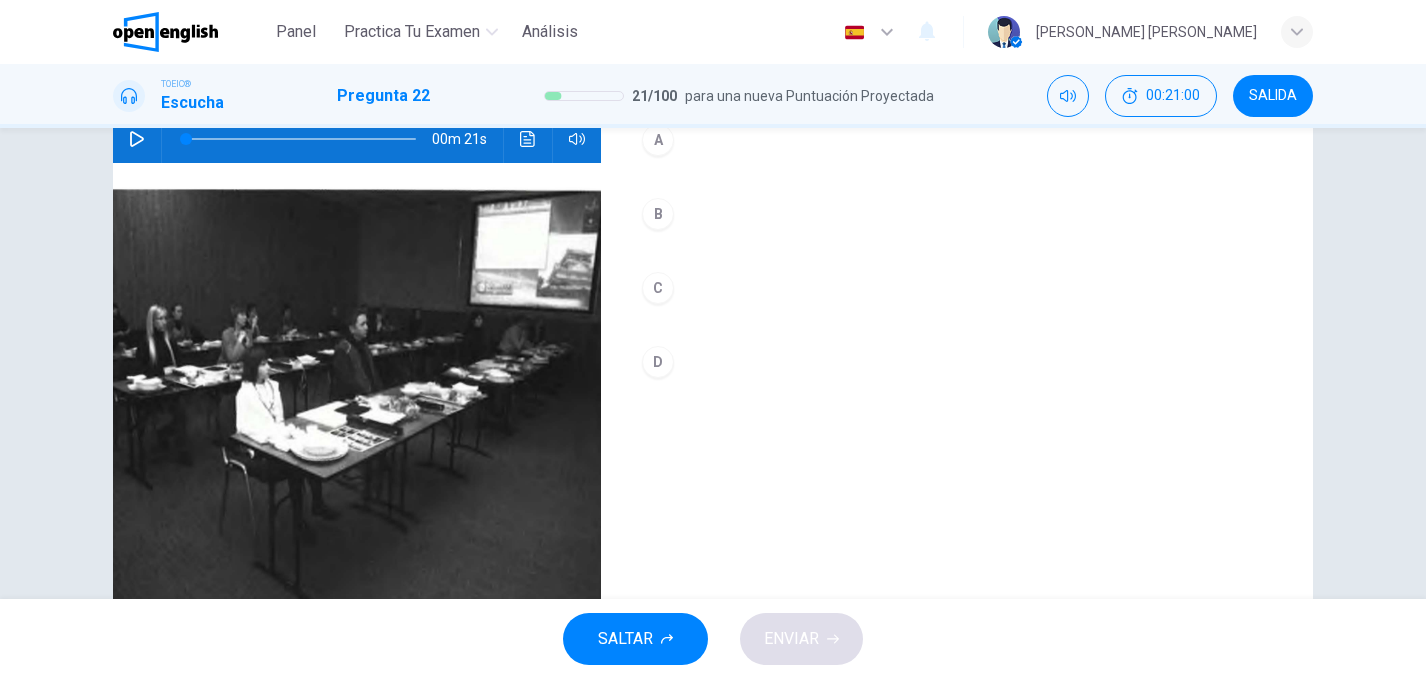click on "C" at bounding box center (658, 288) 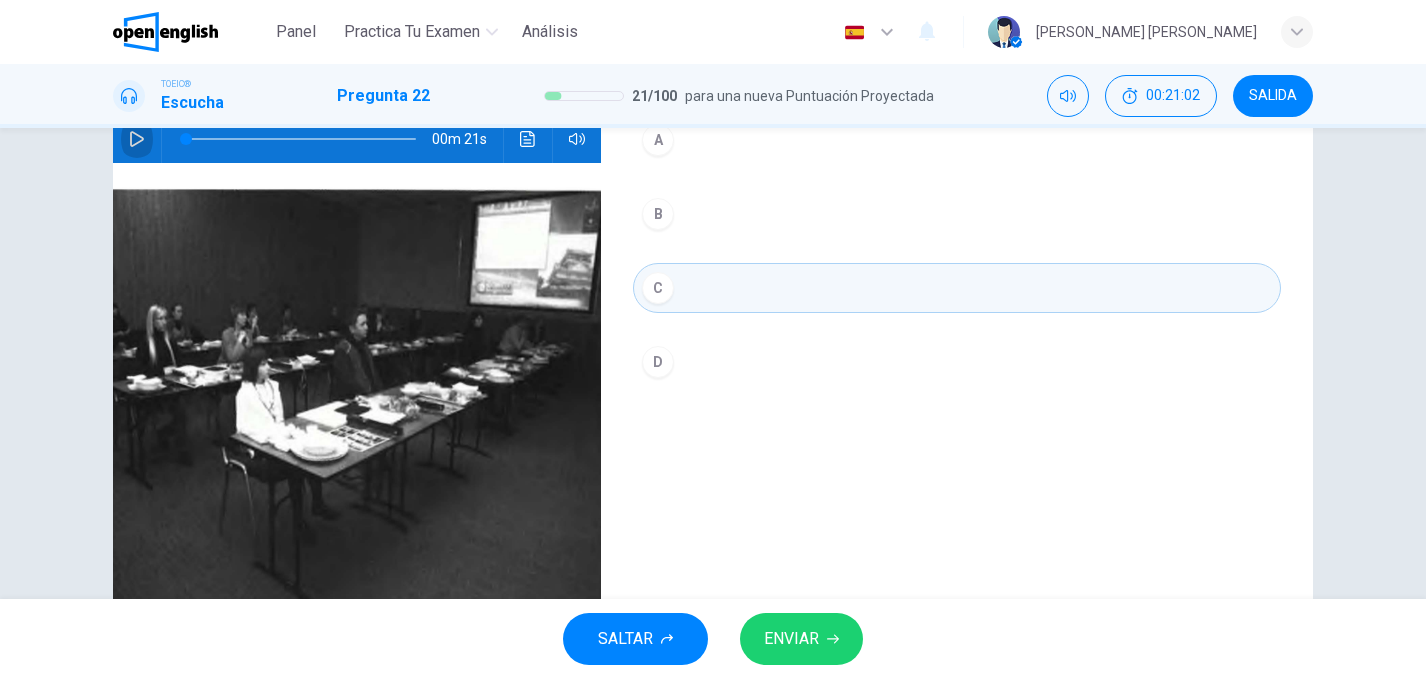 click 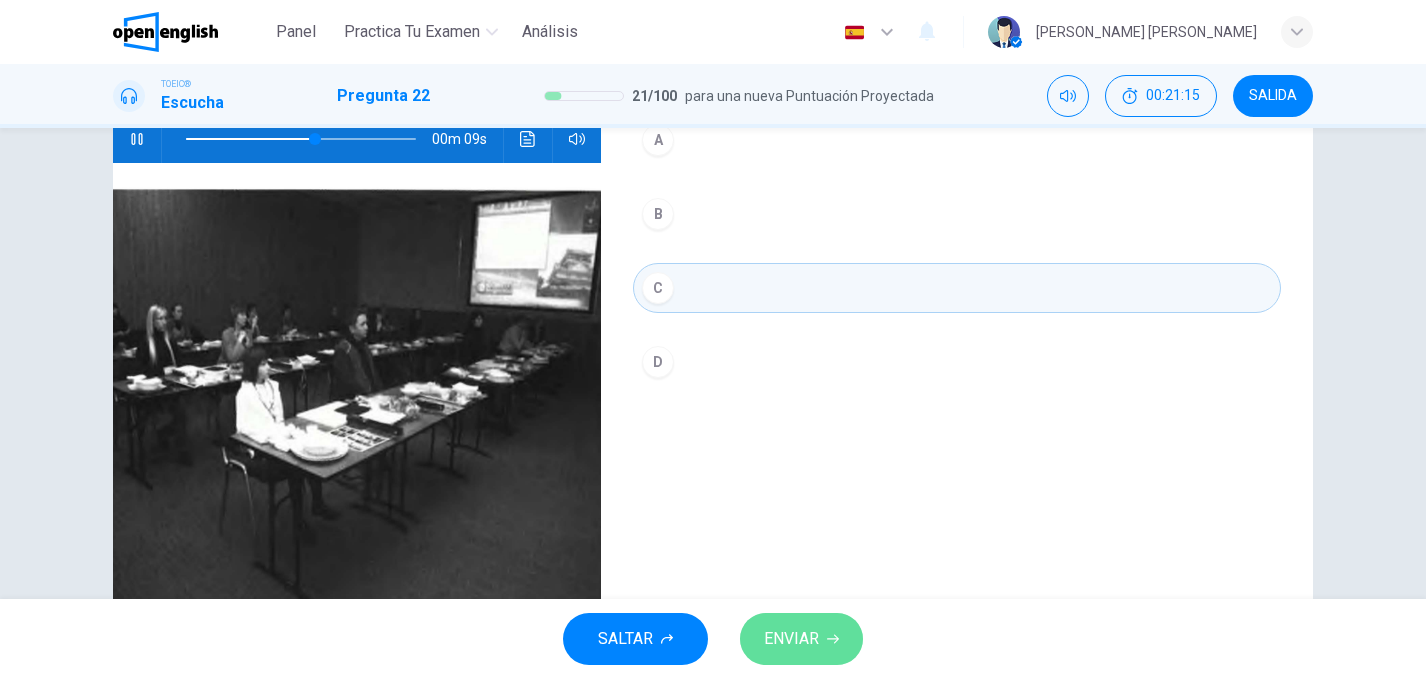 click 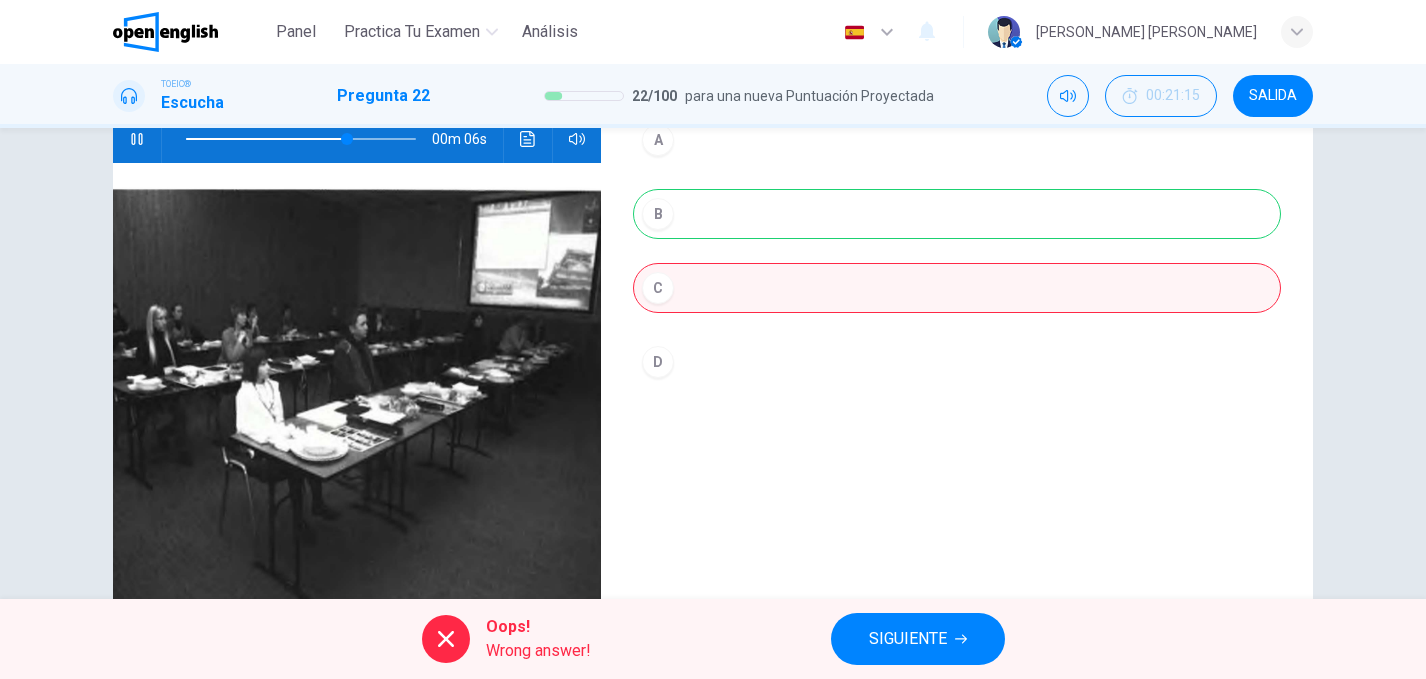 type on "**" 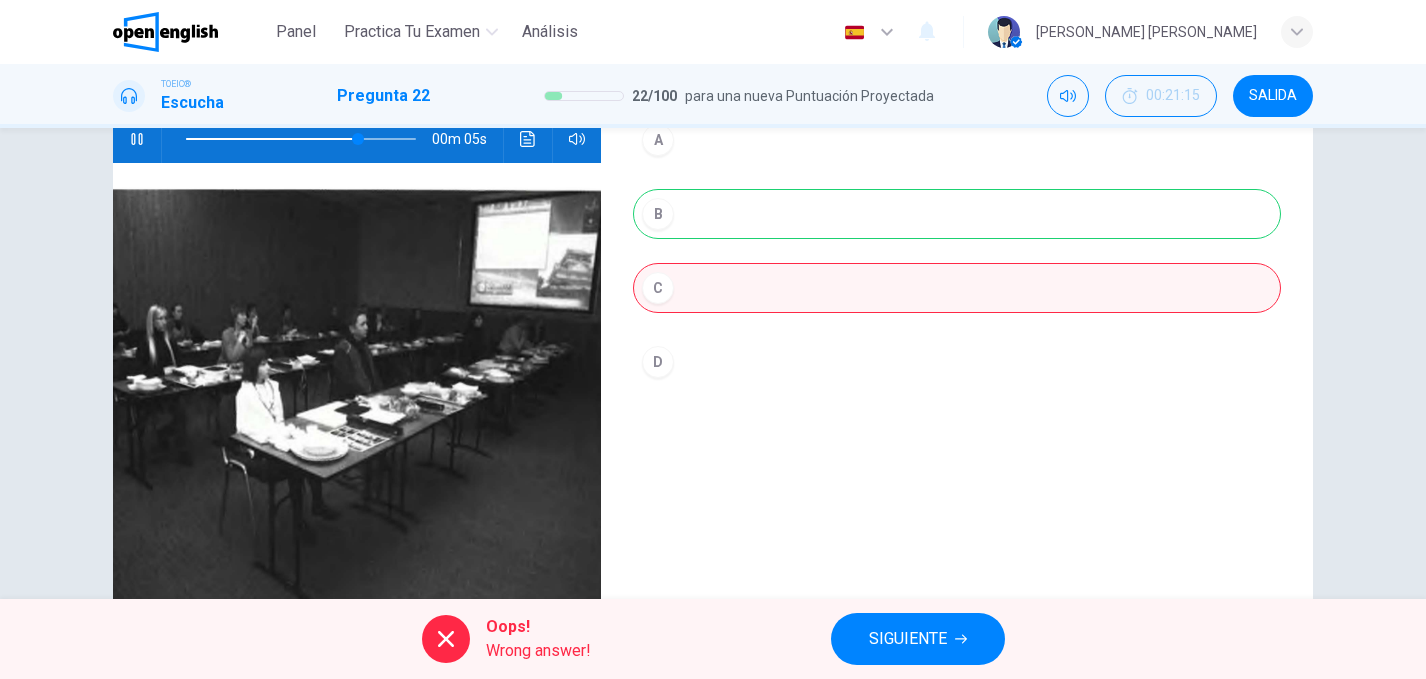 click on "SIGUIENTE" at bounding box center [908, 639] 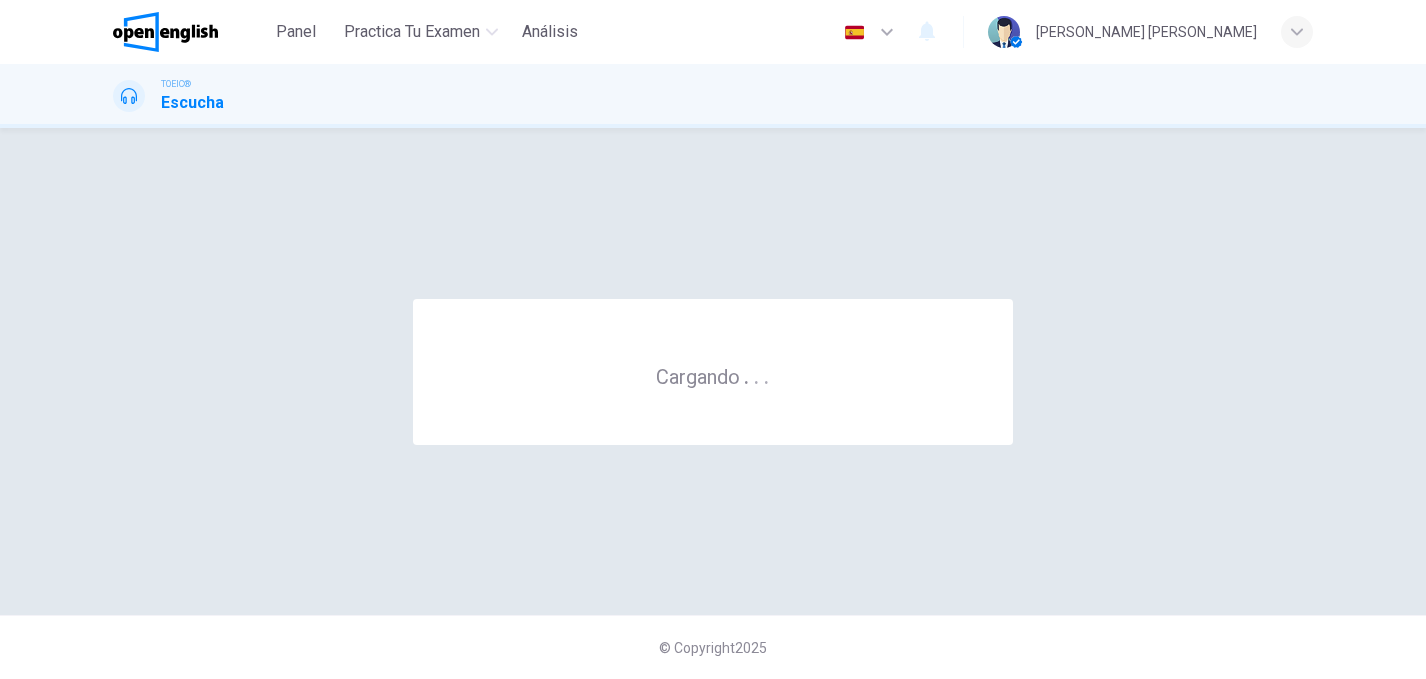 scroll, scrollTop: 0, scrollLeft: 0, axis: both 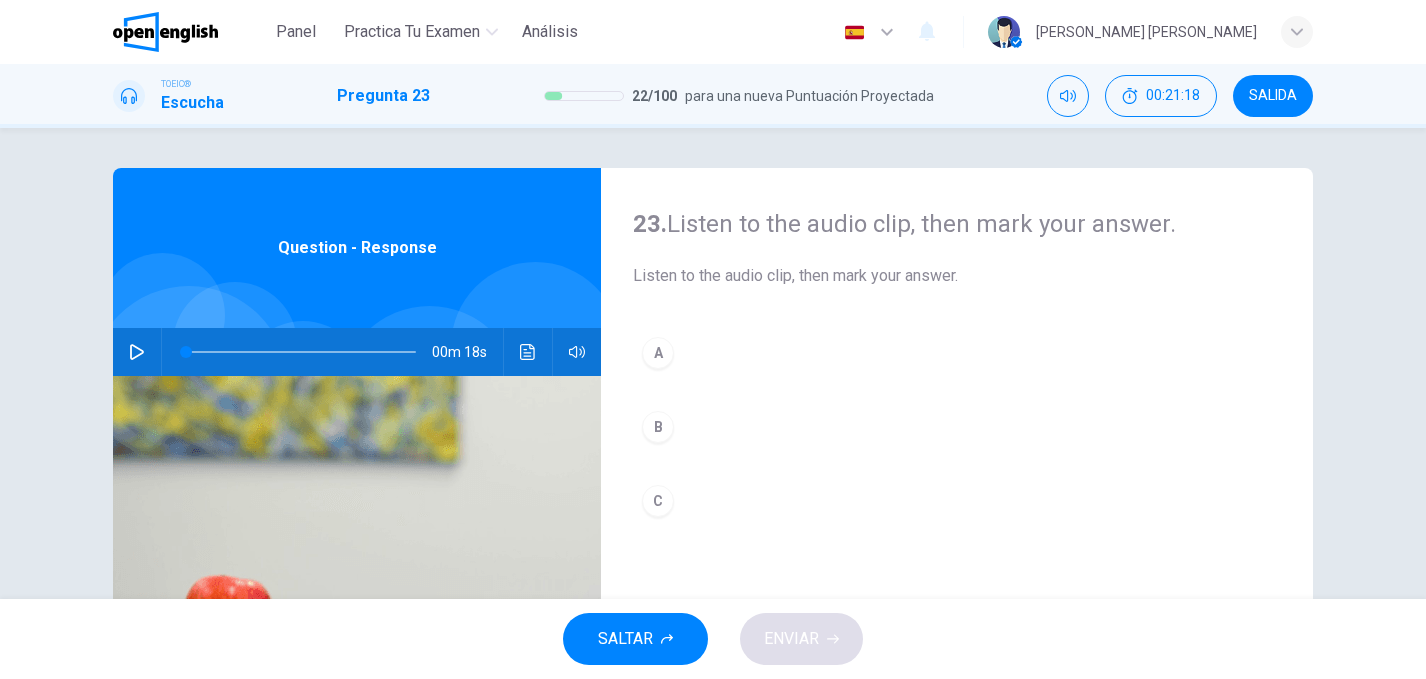 click 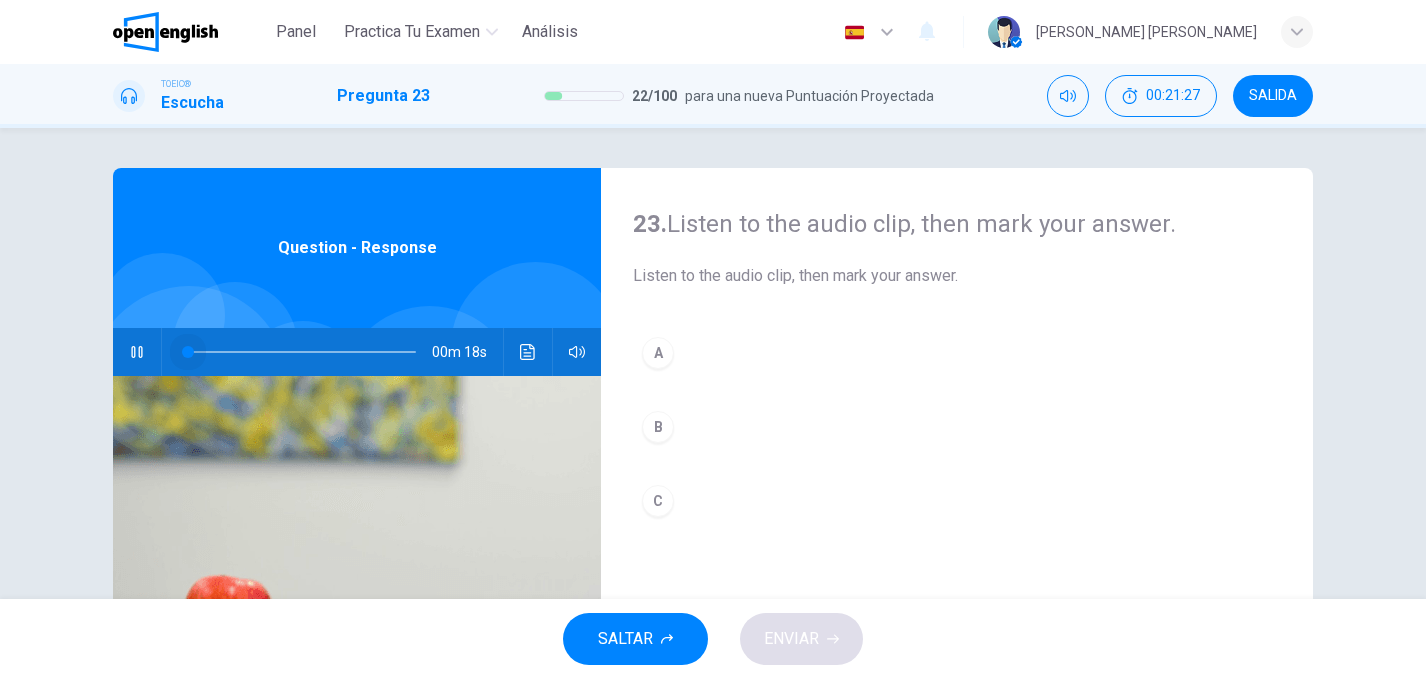 click at bounding box center (301, 352) 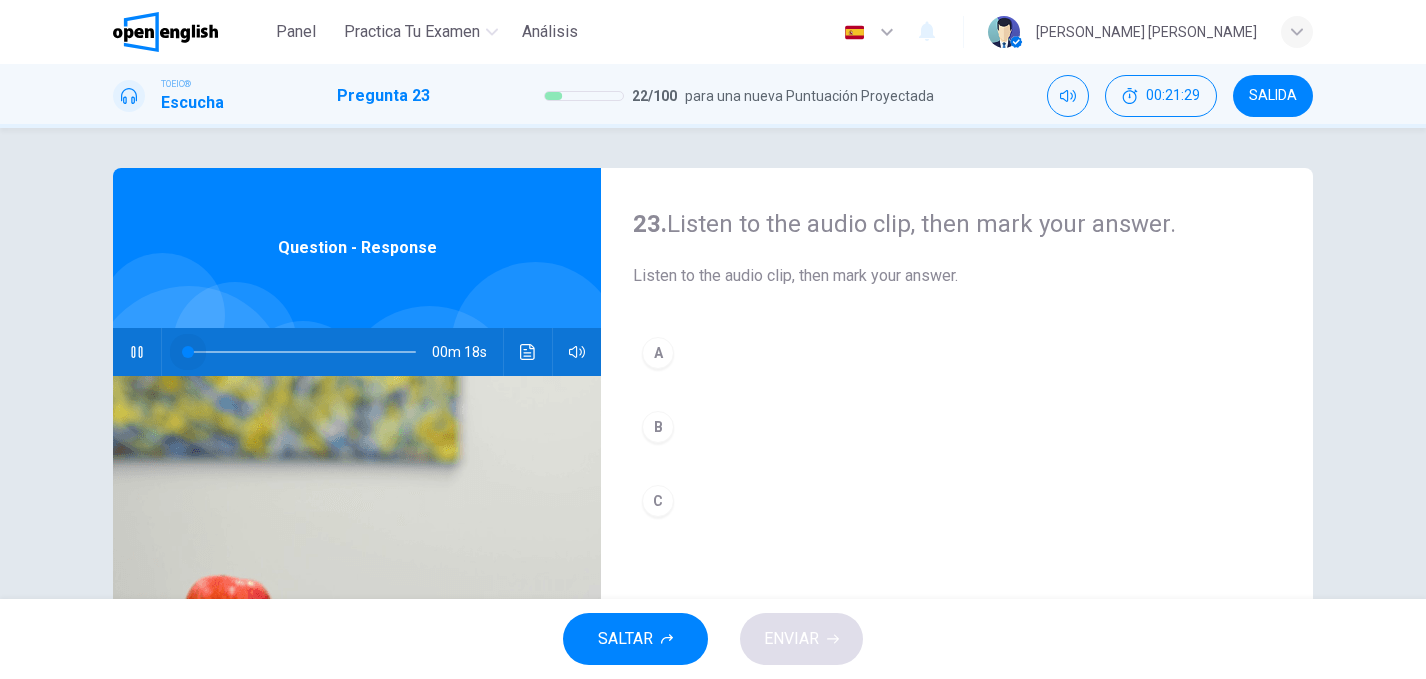 click at bounding box center [301, 352] 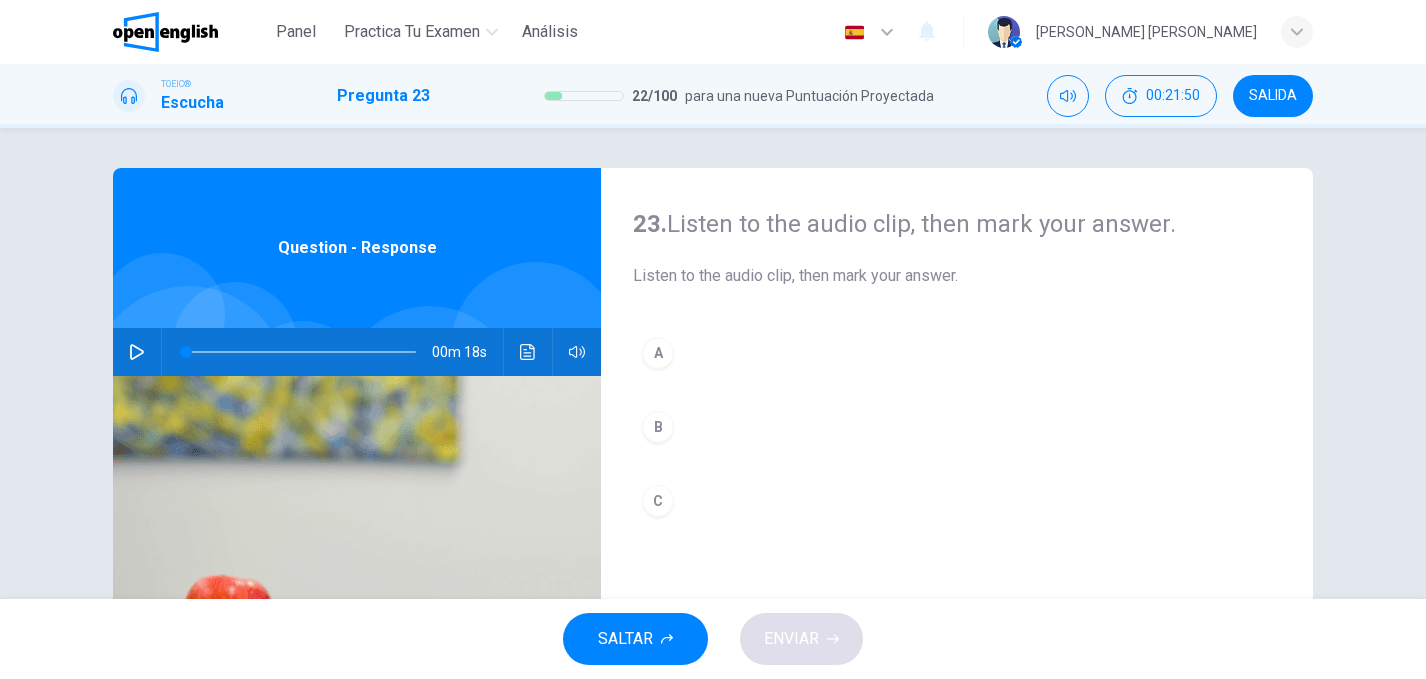 click 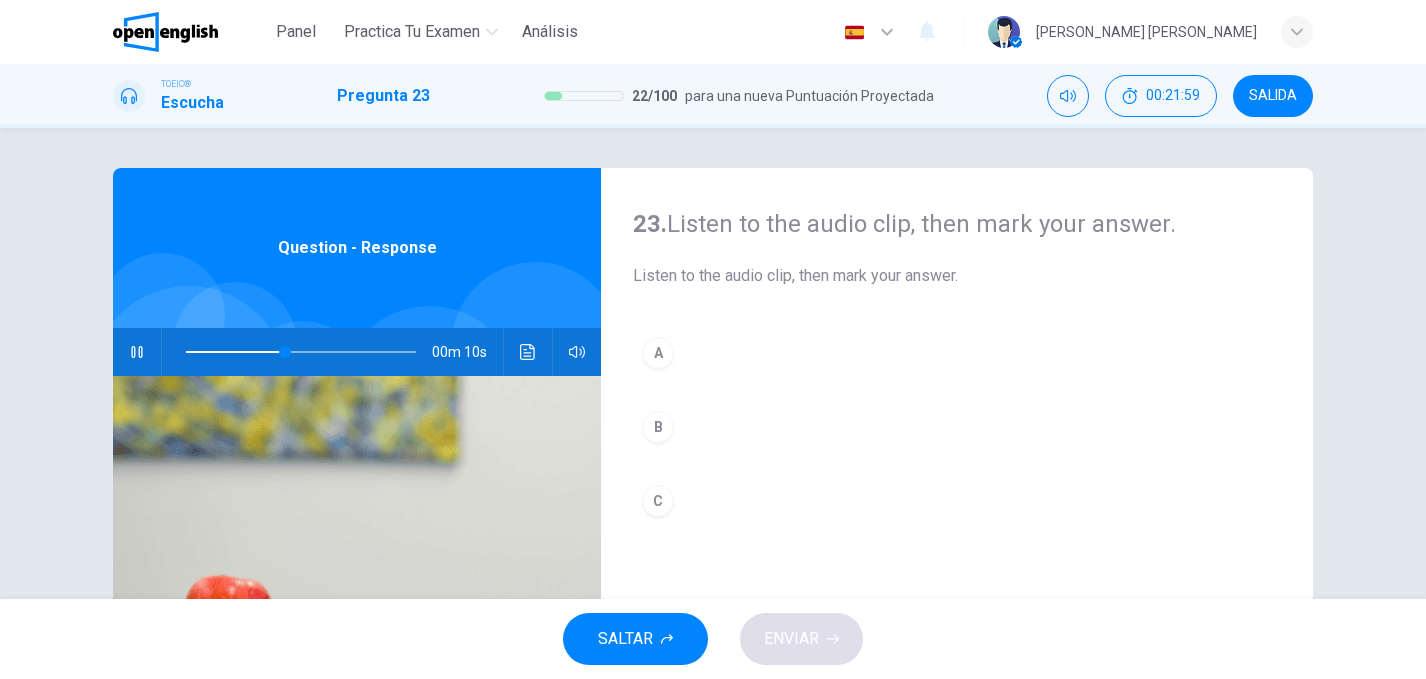 click at bounding box center (301, 352) 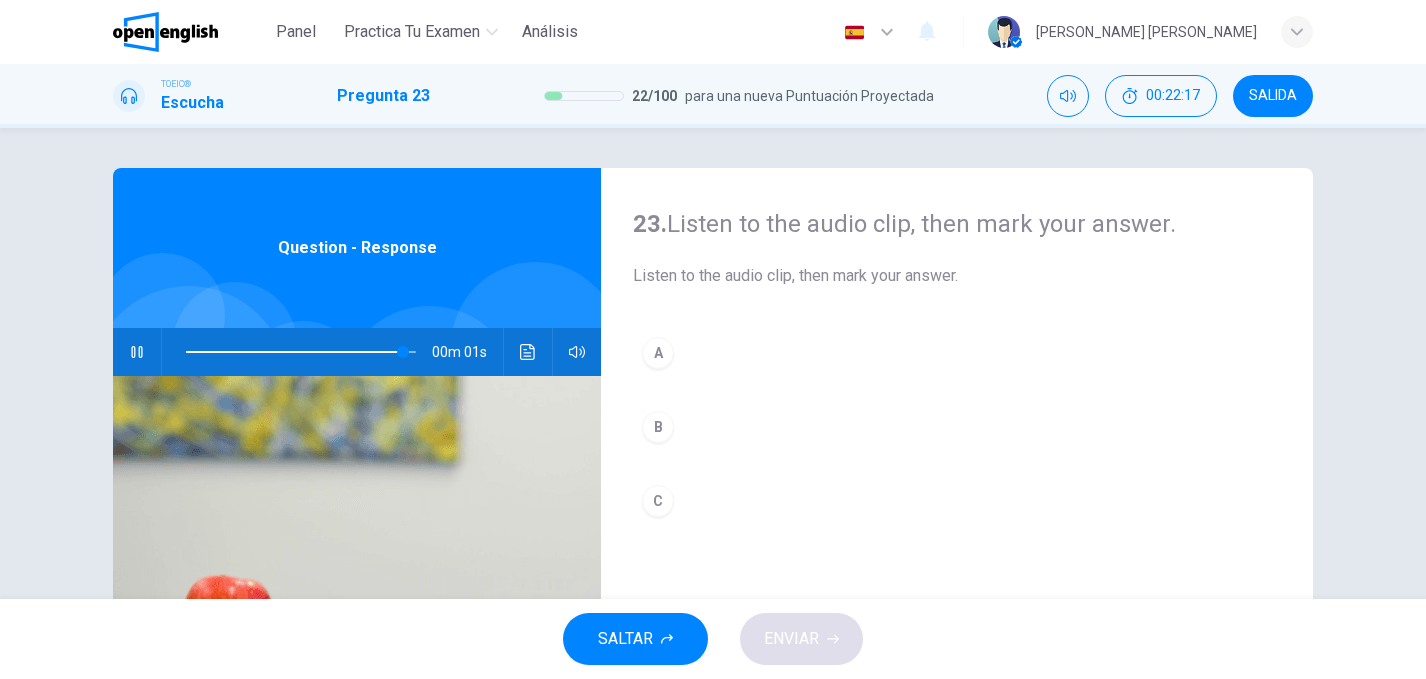 type on "*" 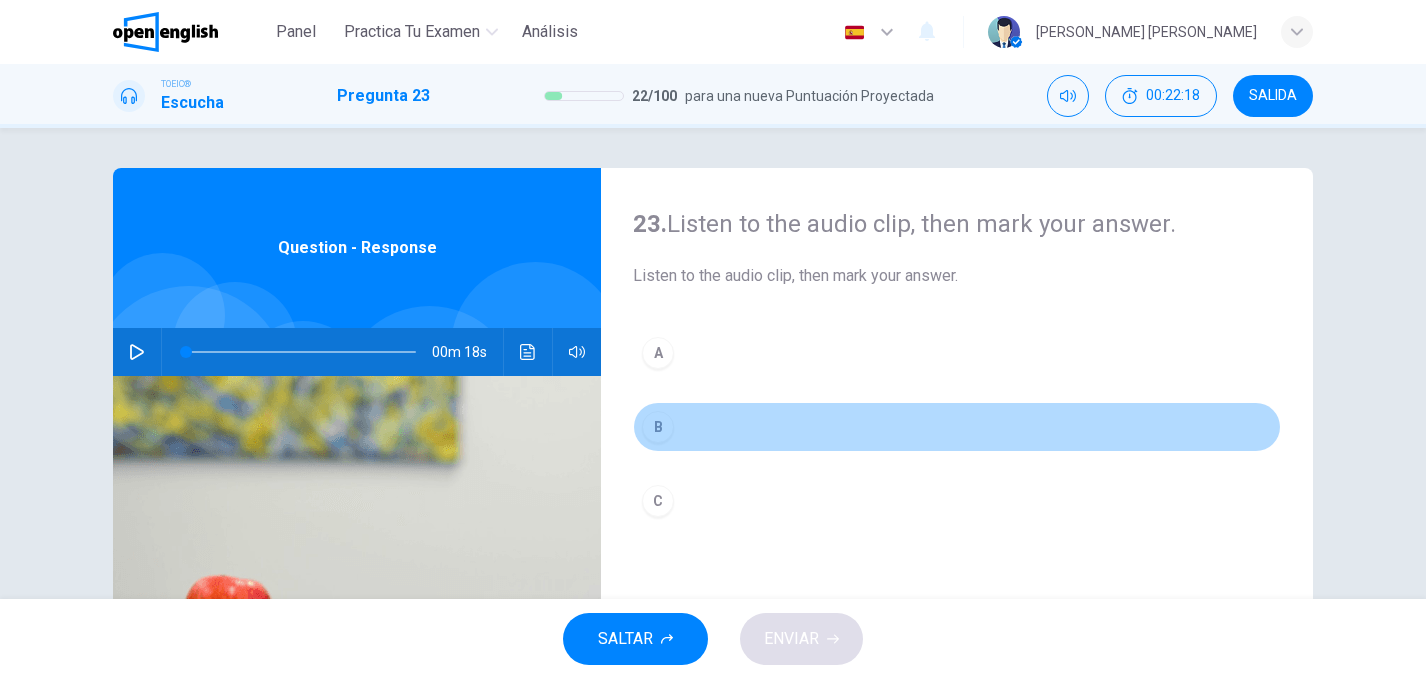 click on "B" at bounding box center (658, 427) 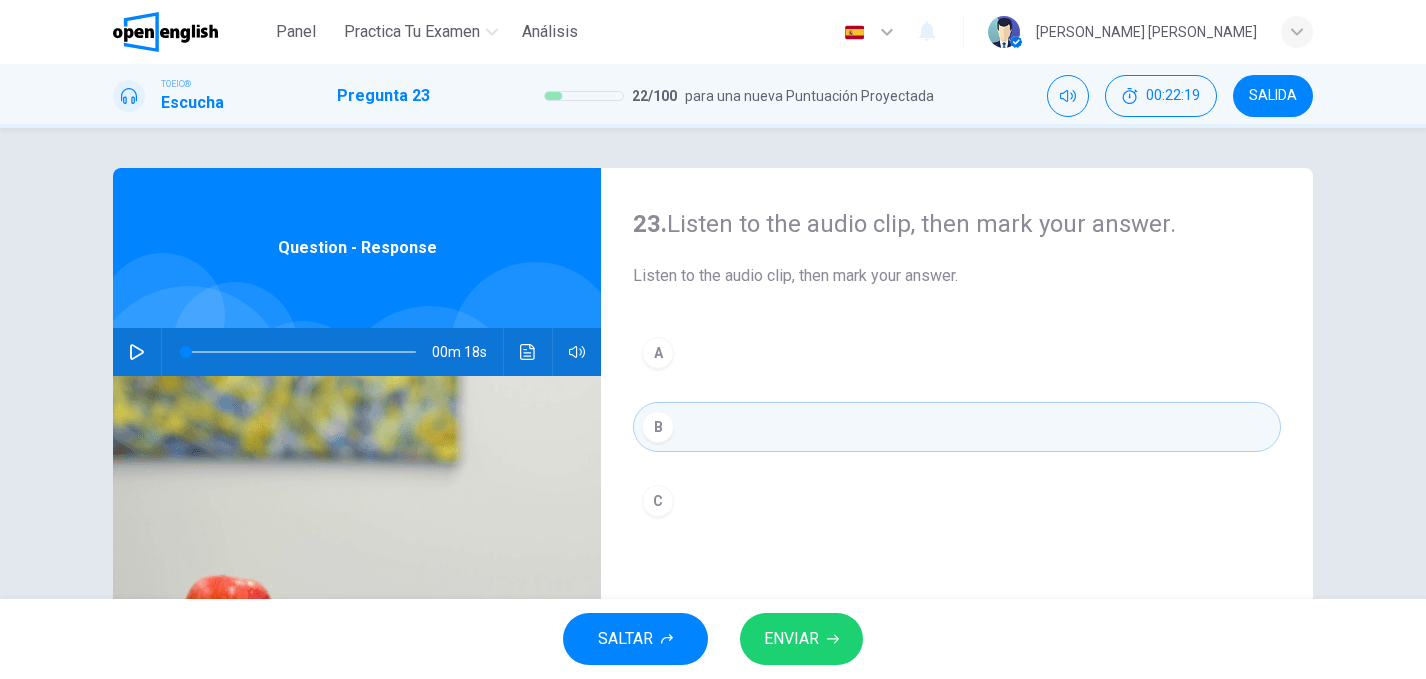click on "ENVIAR" at bounding box center [791, 639] 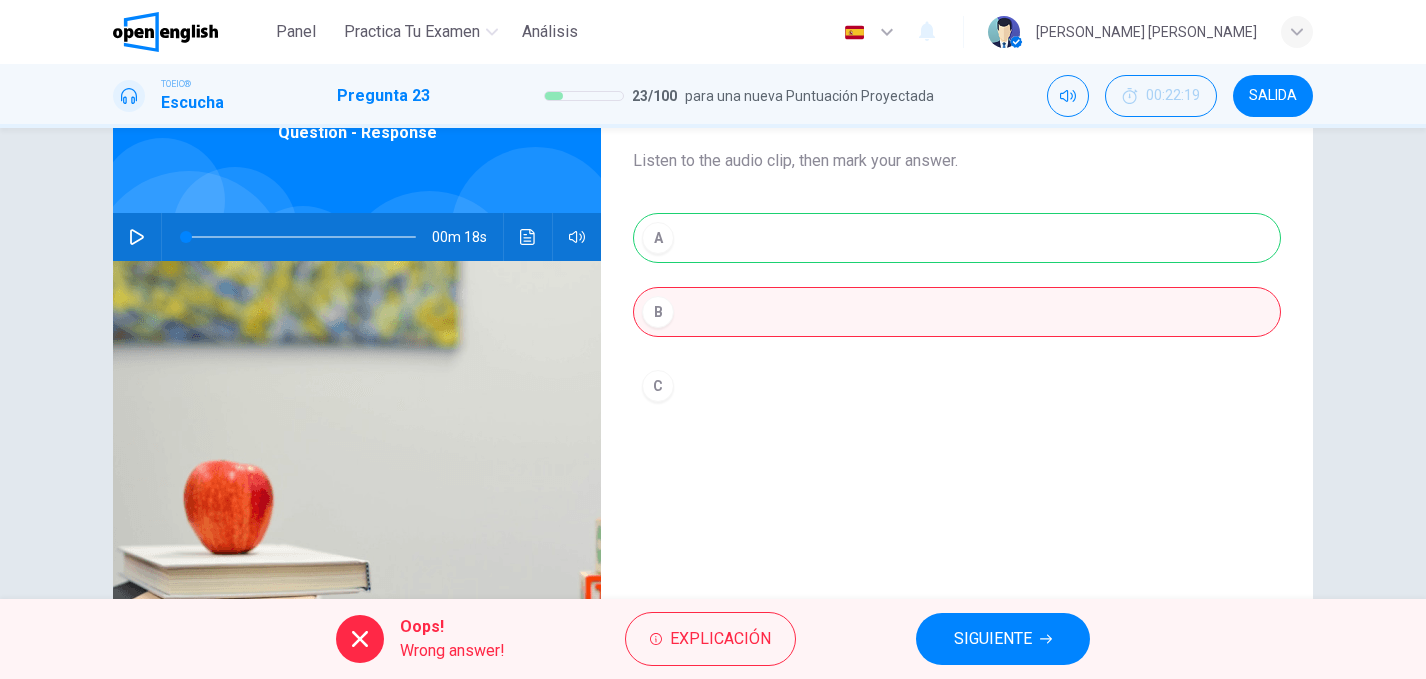 scroll, scrollTop: 125, scrollLeft: 0, axis: vertical 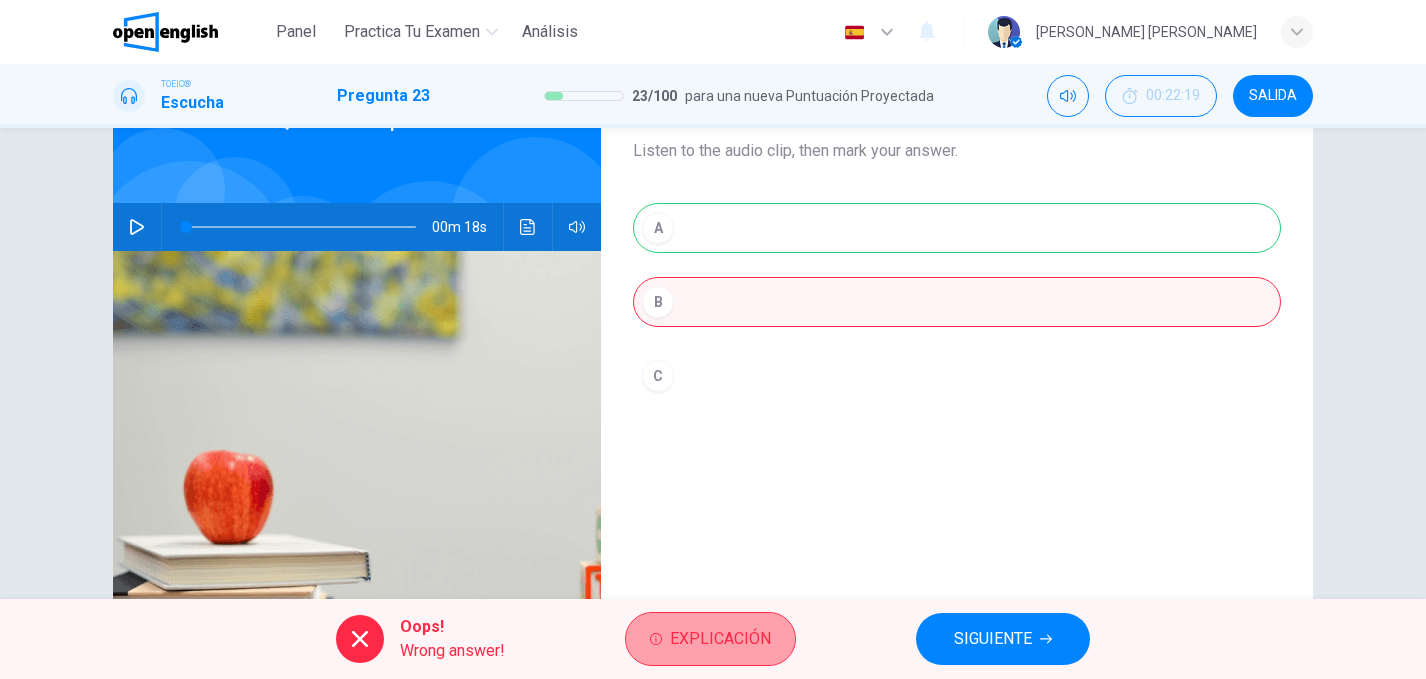 click on "Explicación" at bounding box center (720, 639) 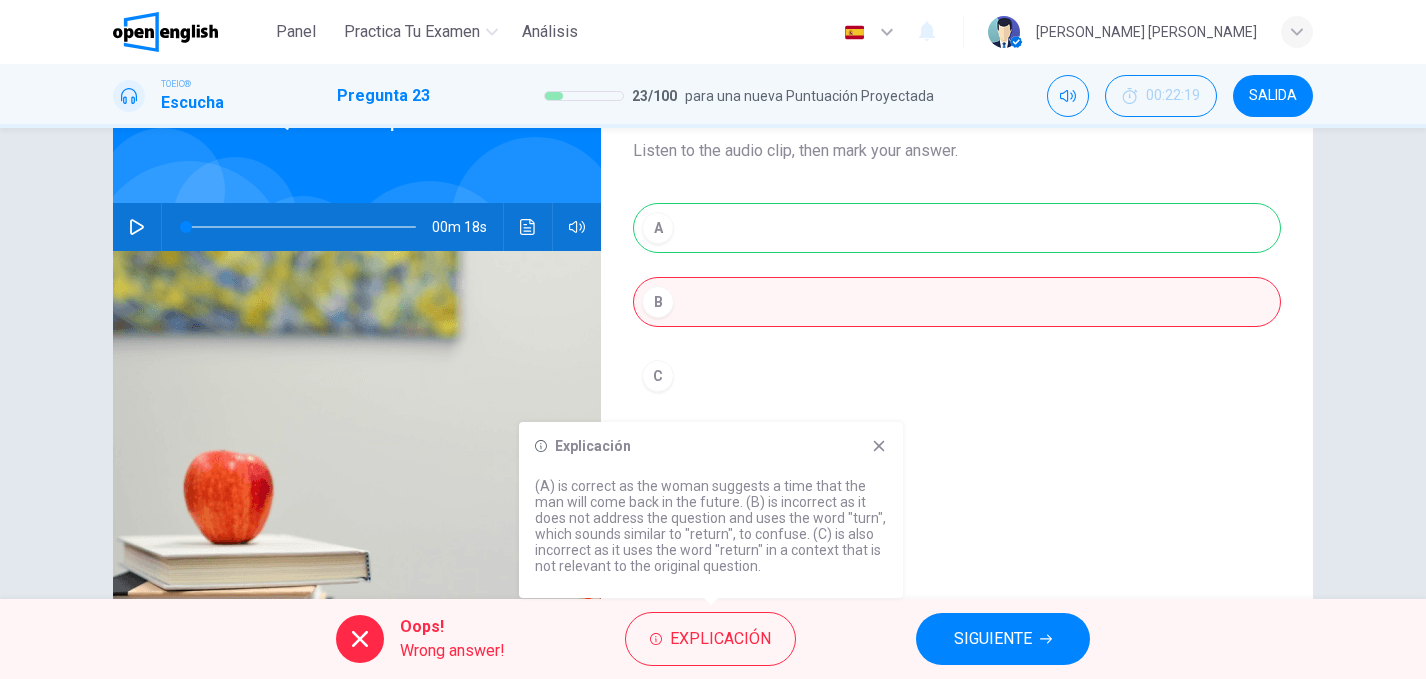 click on "SIGUIENTE" at bounding box center [1003, 639] 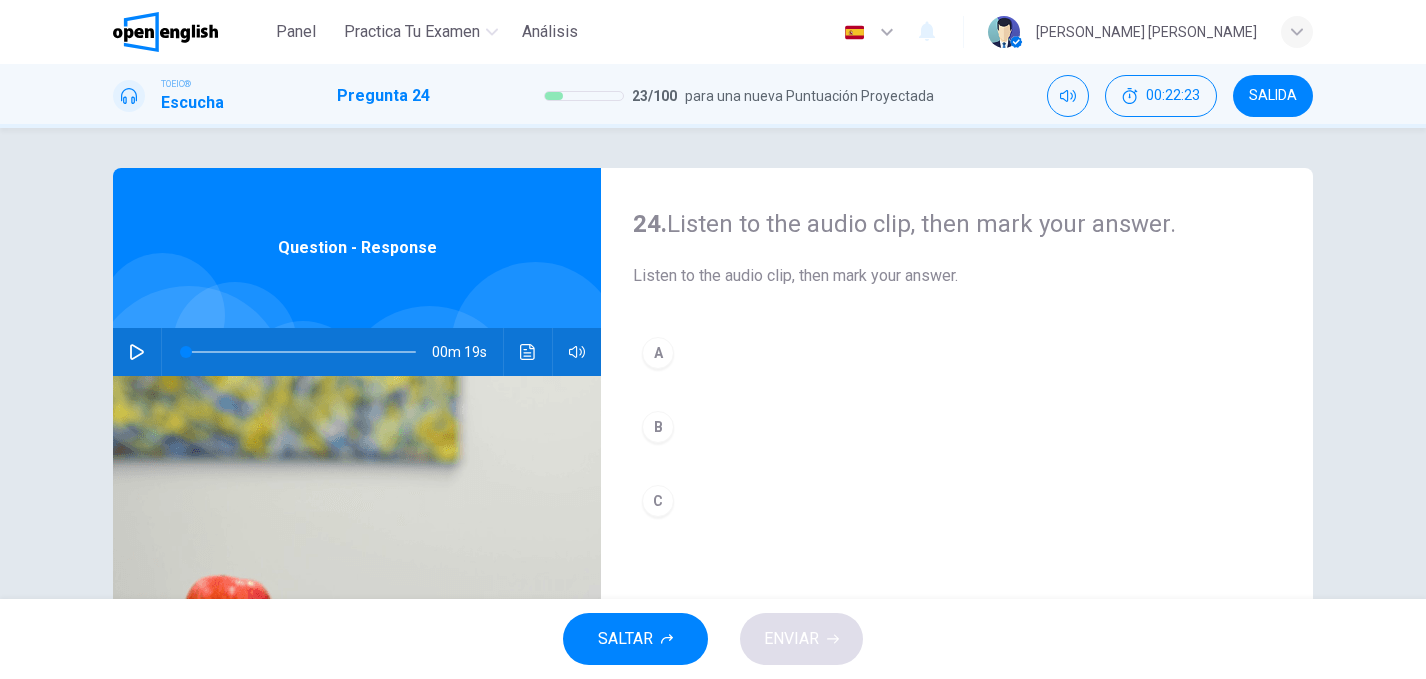 click 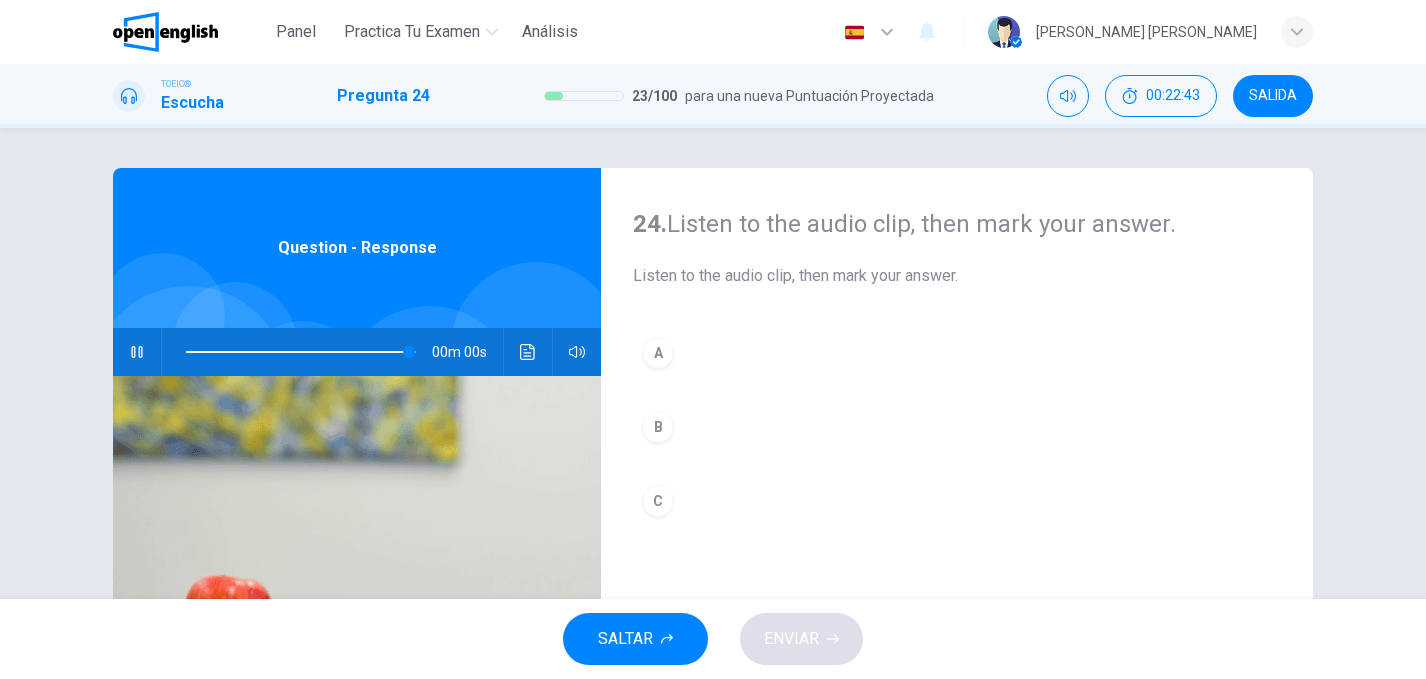 type on "*" 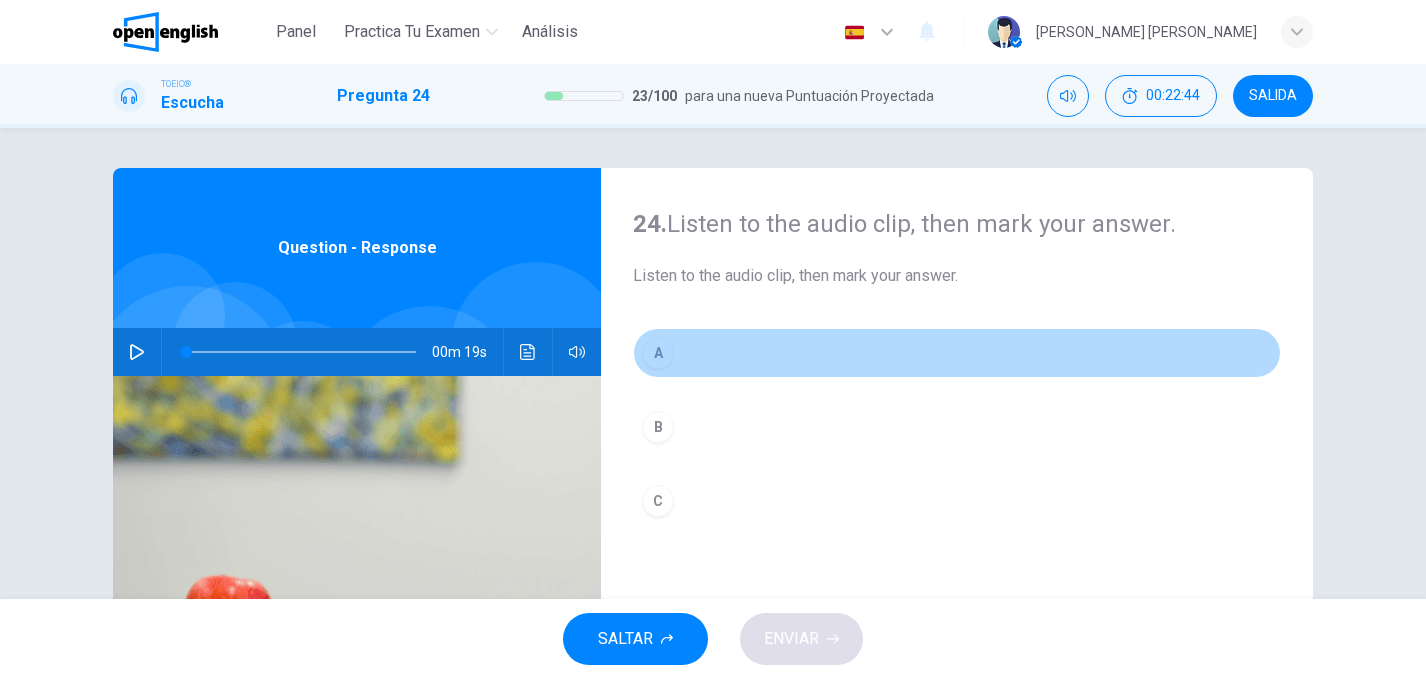 click on "A" at bounding box center (658, 353) 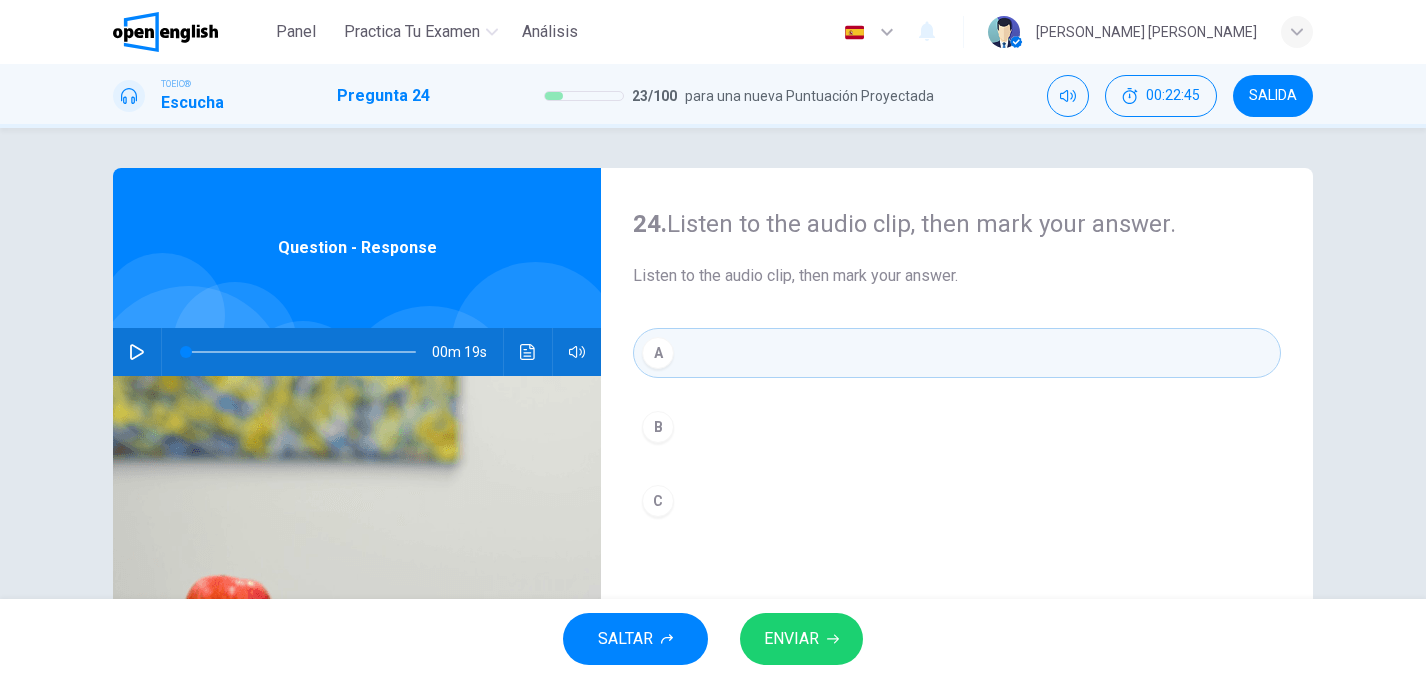 click on "ENVIAR" at bounding box center [791, 639] 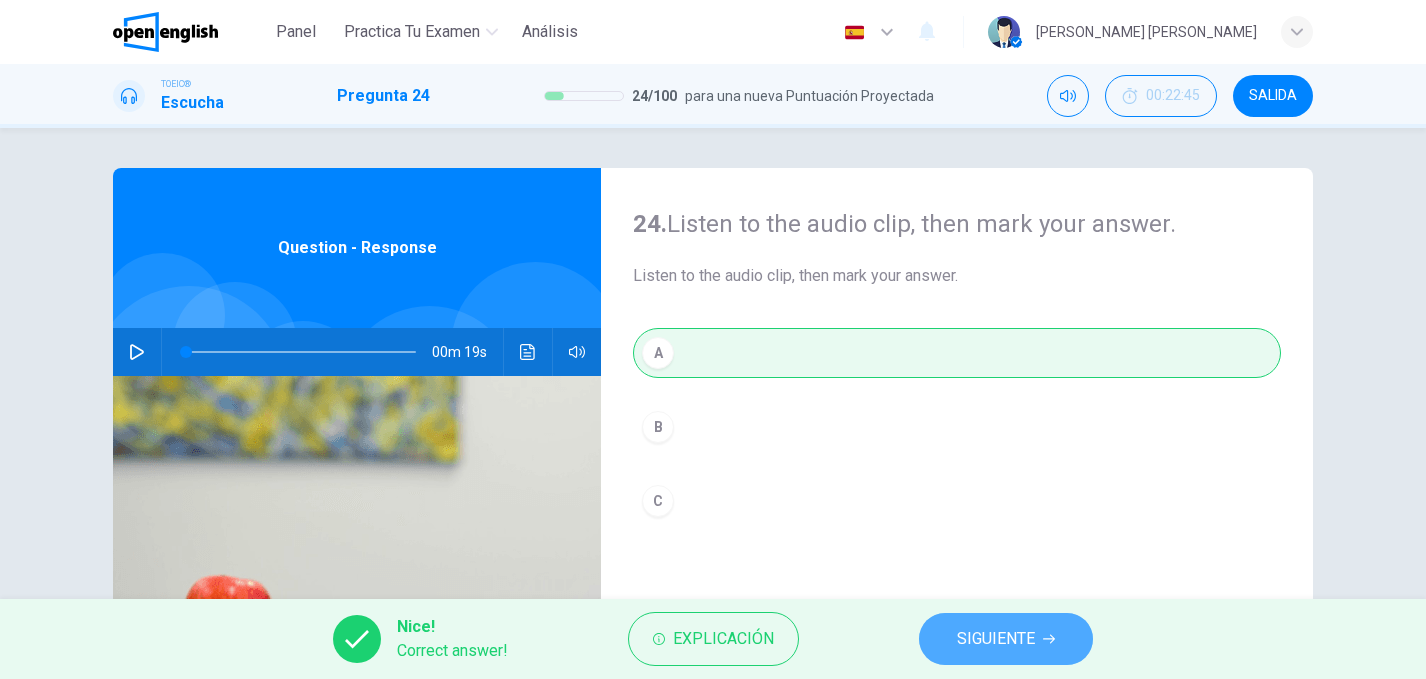 click on "SIGUIENTE" at bounding box center [996, 639] 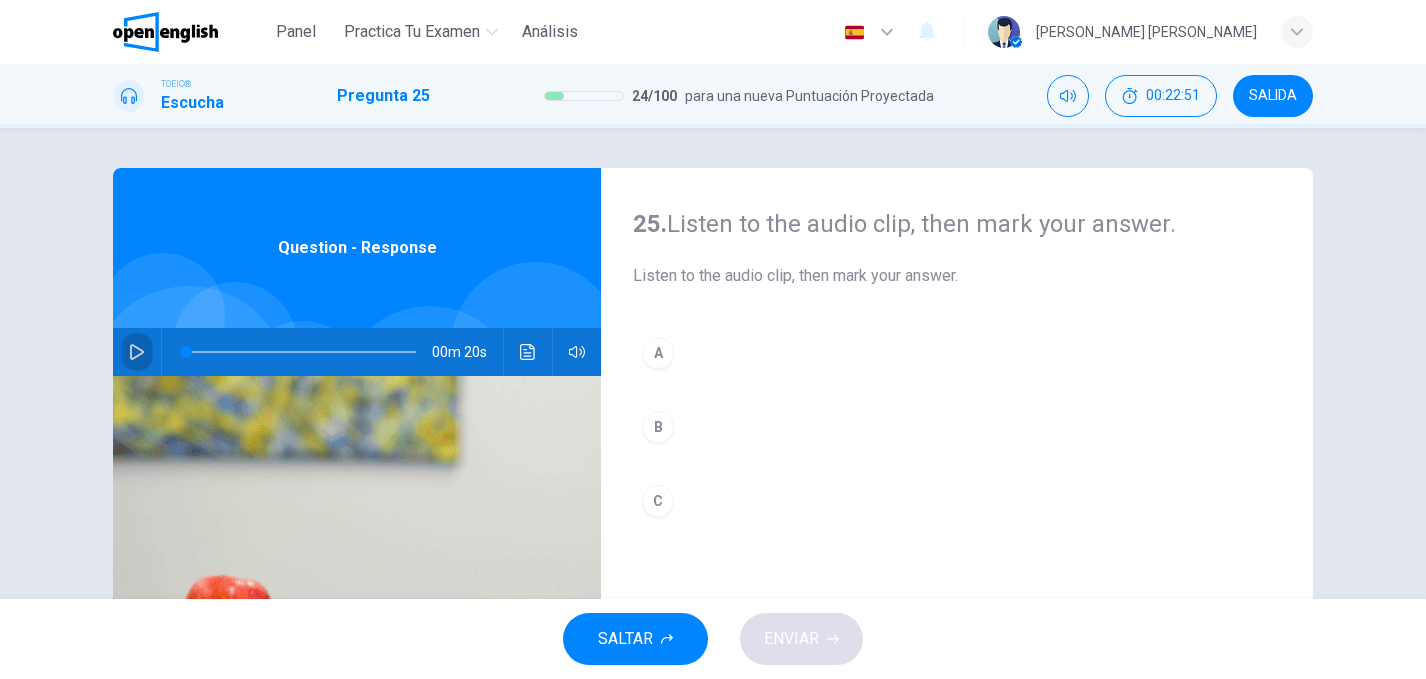 click at bounding box center (137, 352) 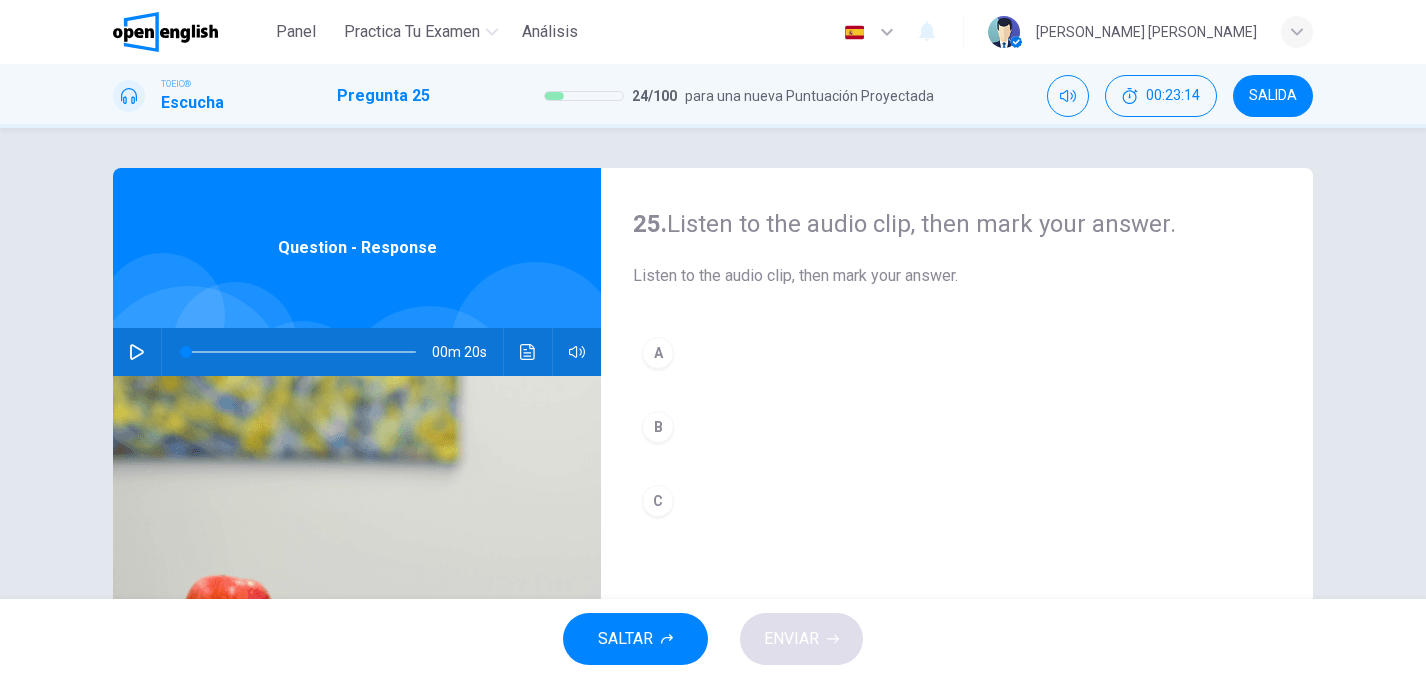 click 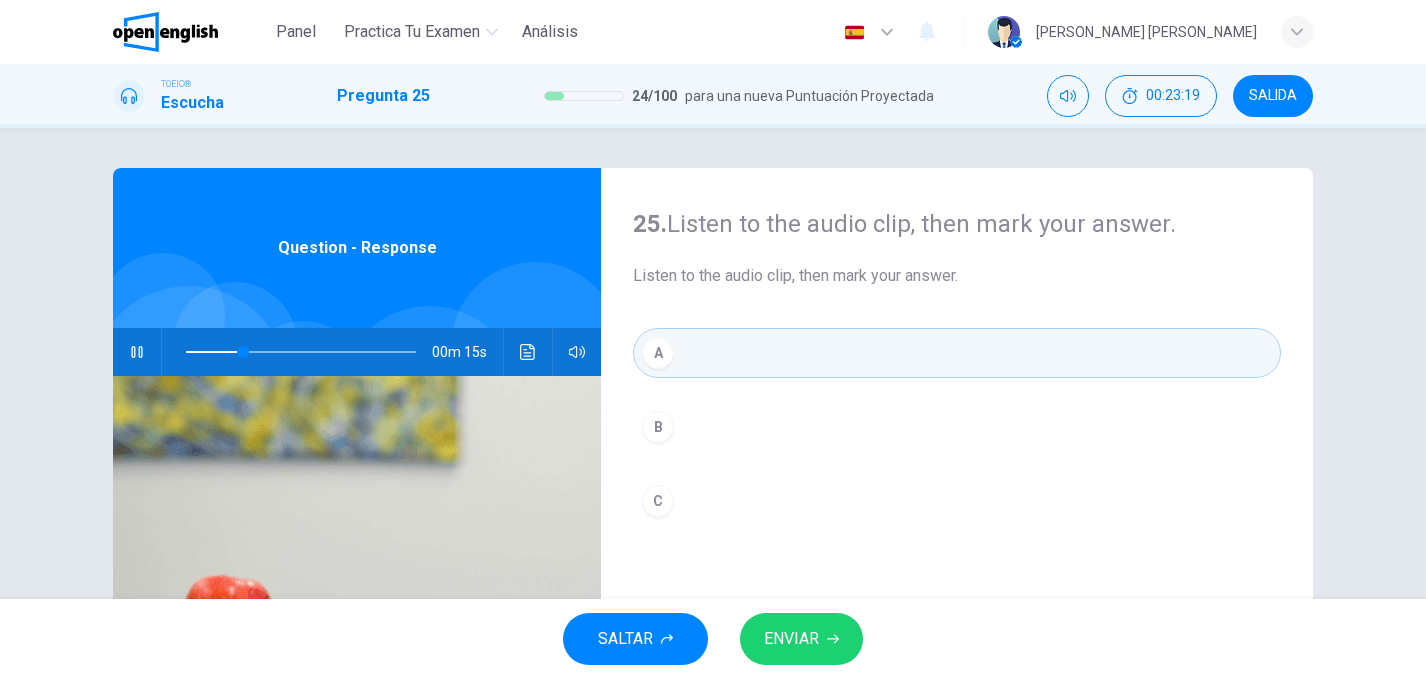 click on "ENVIAR" at bounding box center (791, 639) 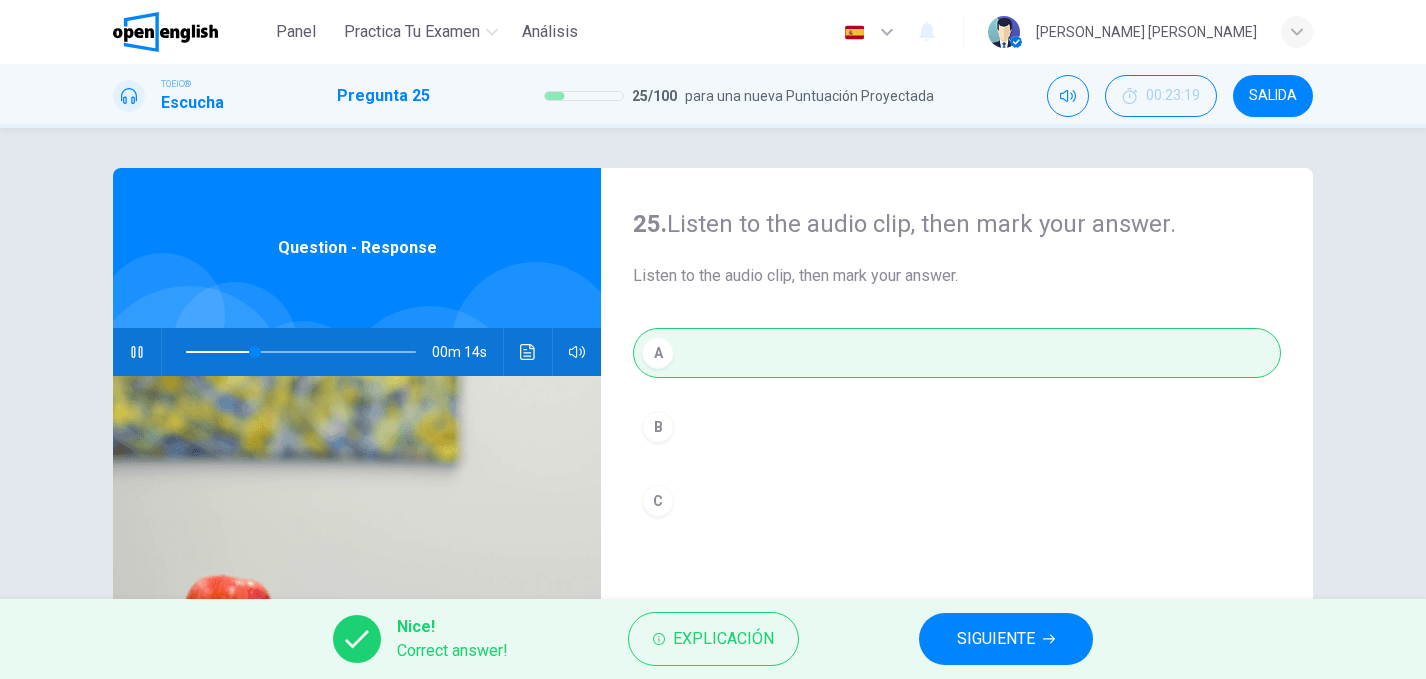 type on "**" 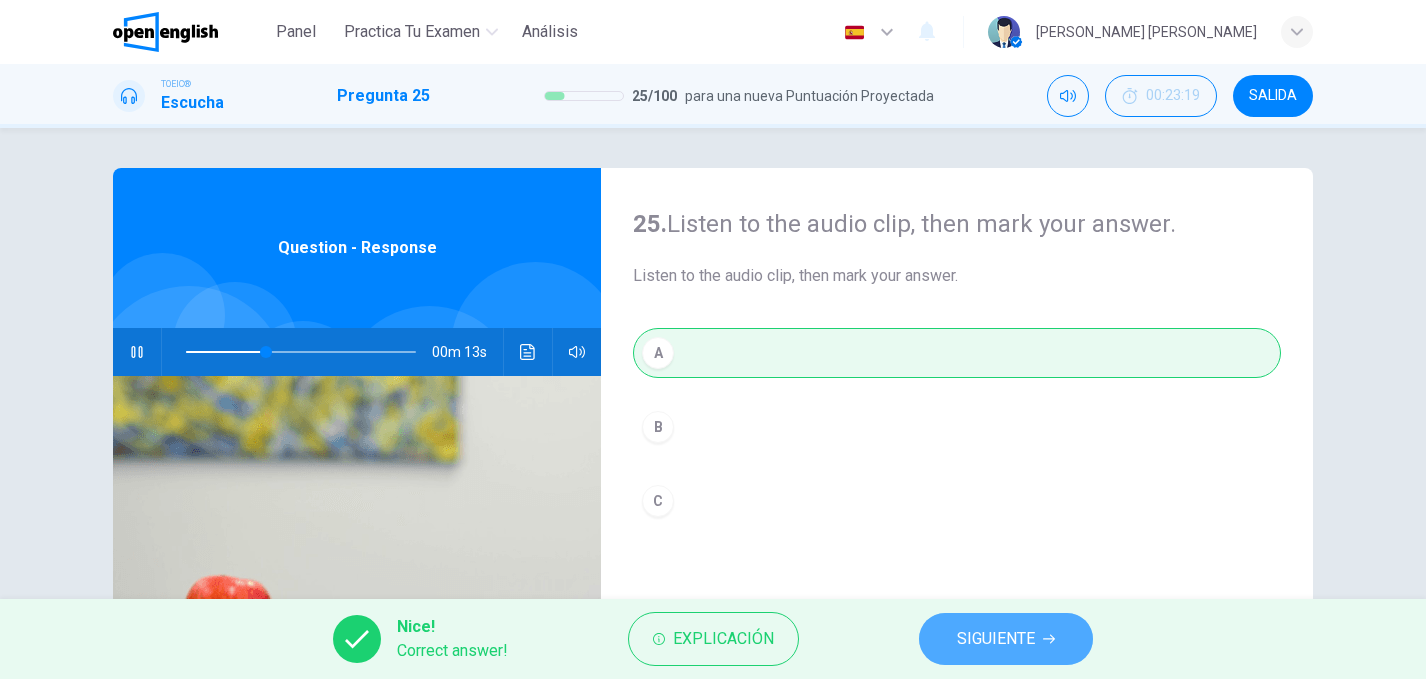 click on "SIGUIENTE" at bounding box center (1006, 639) 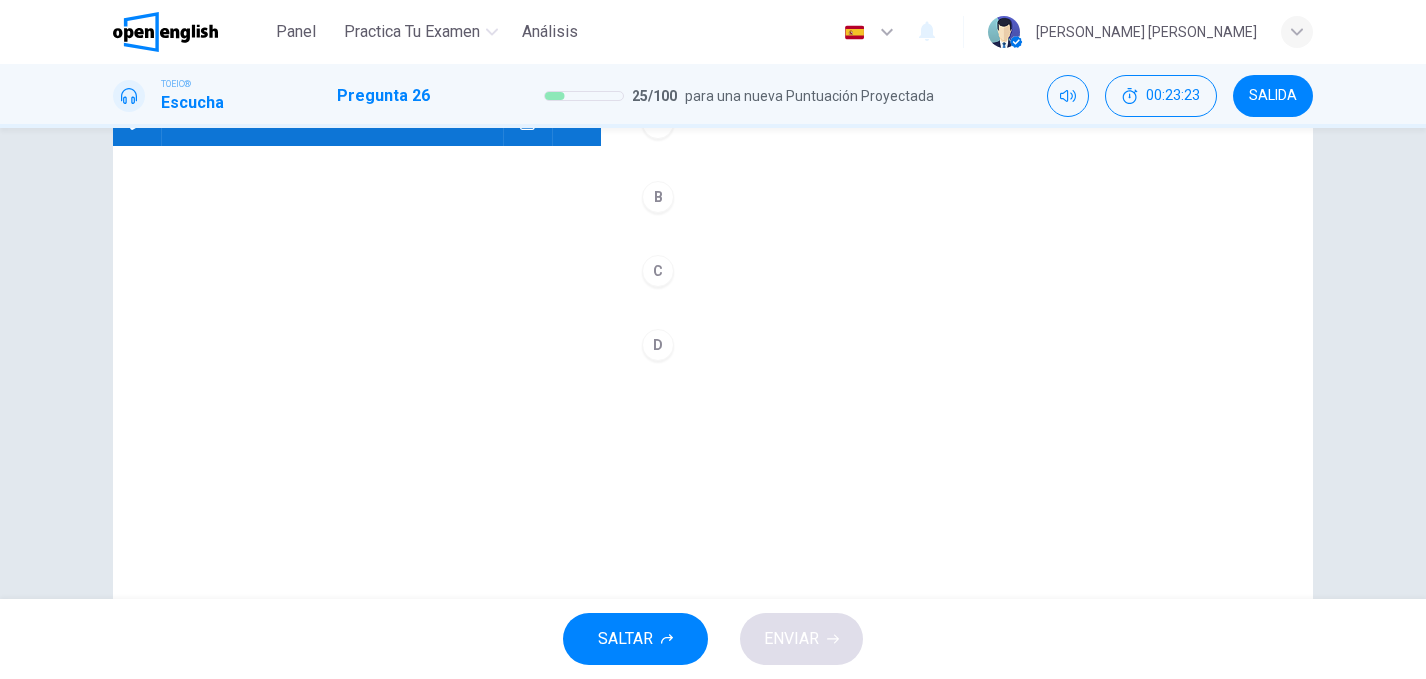scroll, scrollTop: 229, scrollLeft: 0, axis: vertical 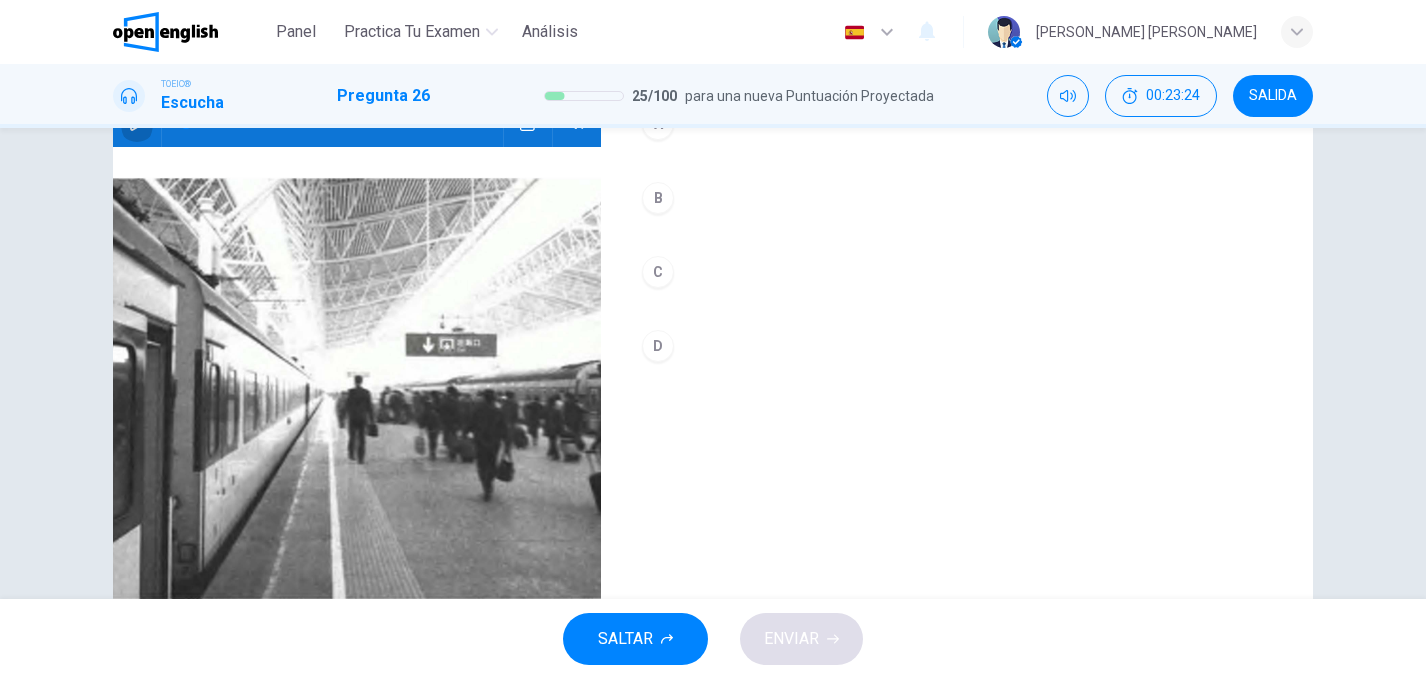 click at bounding box center [137, 123] 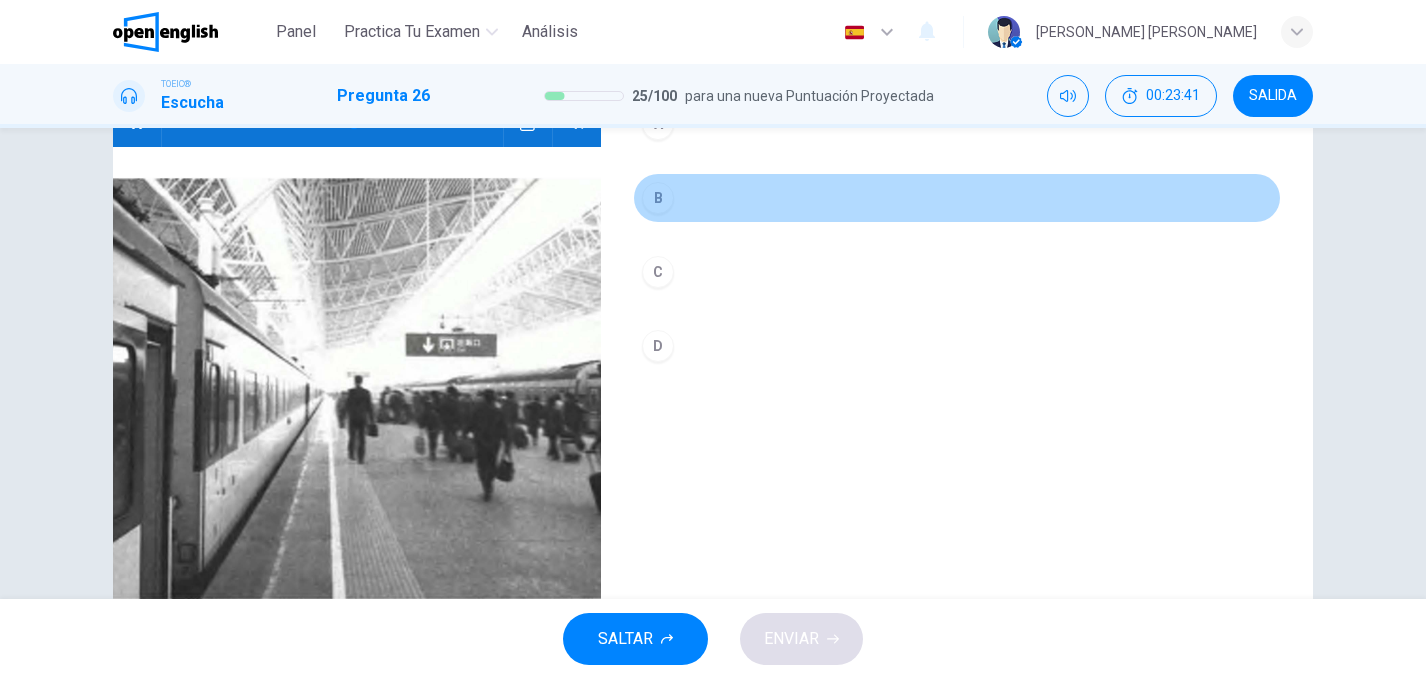 click on "B" at bounding box center (658, 198) 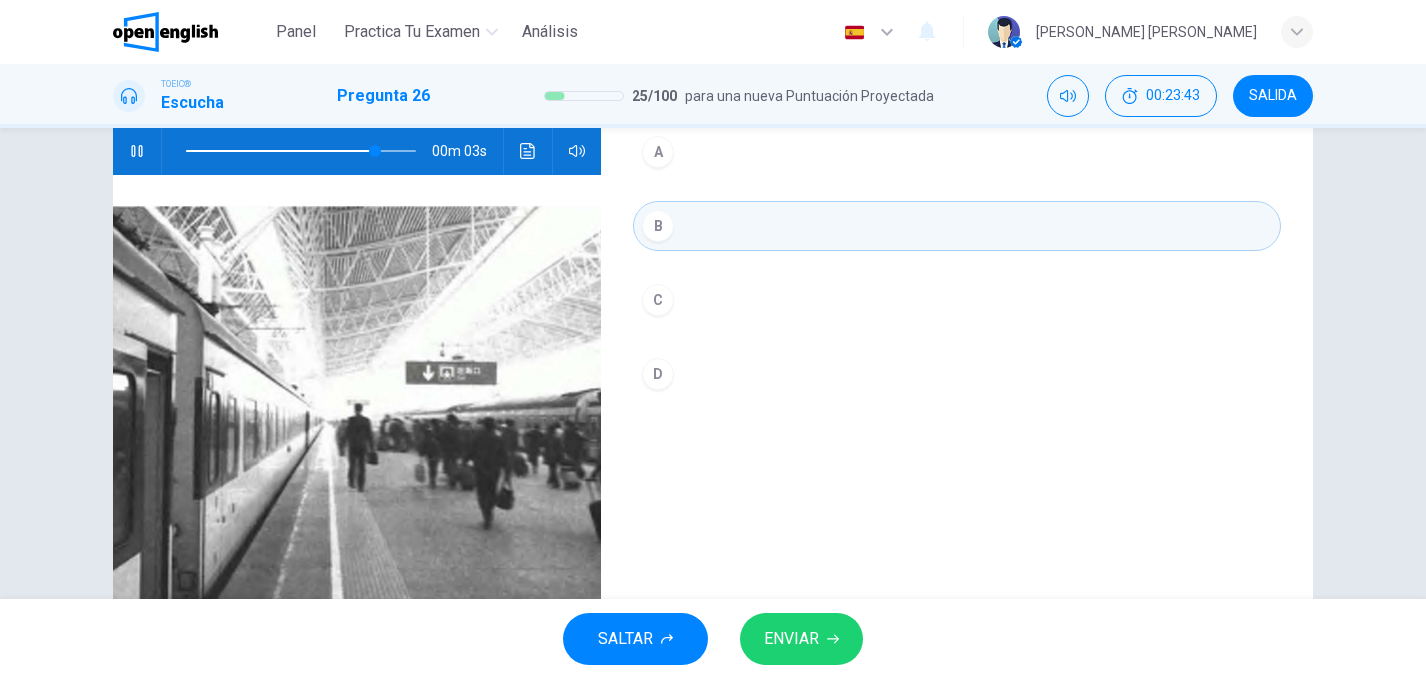 scroll, scrollTop: 200, scrollLeft: 0, axis: vertical 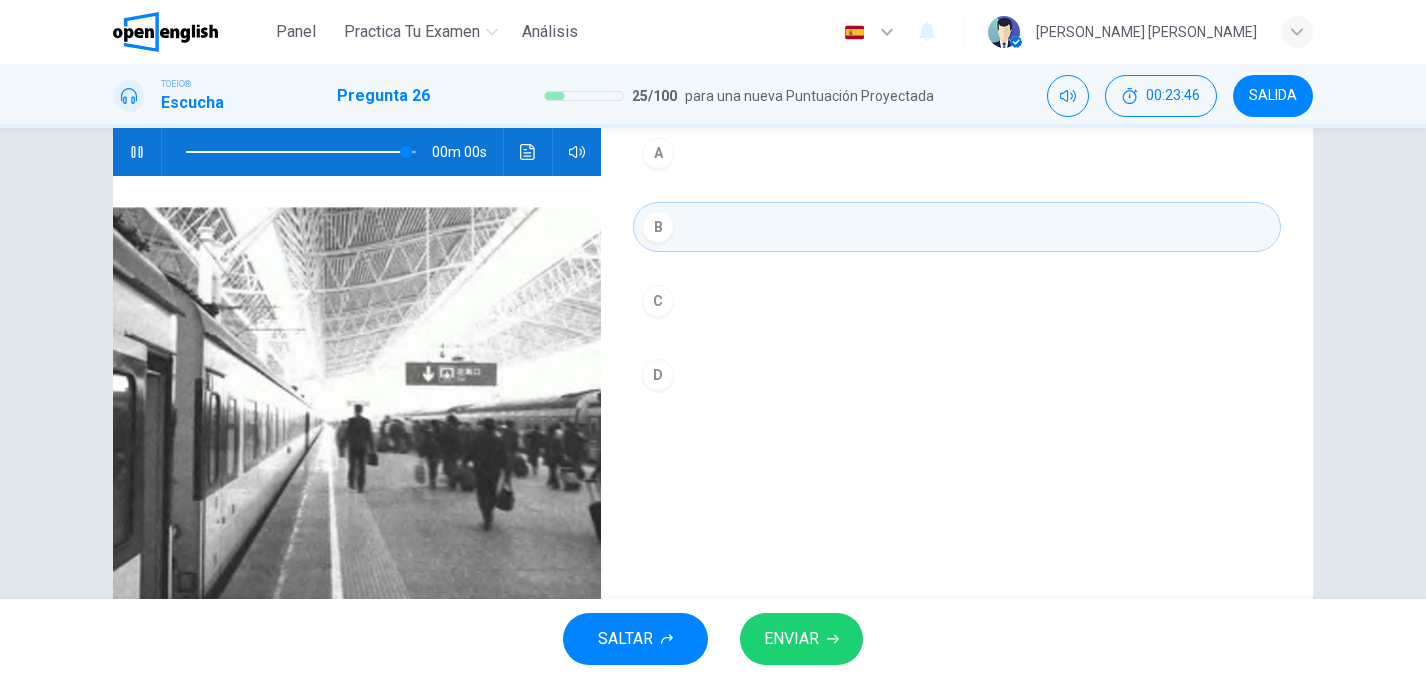 click on "A" at bounding box center (658, 153) 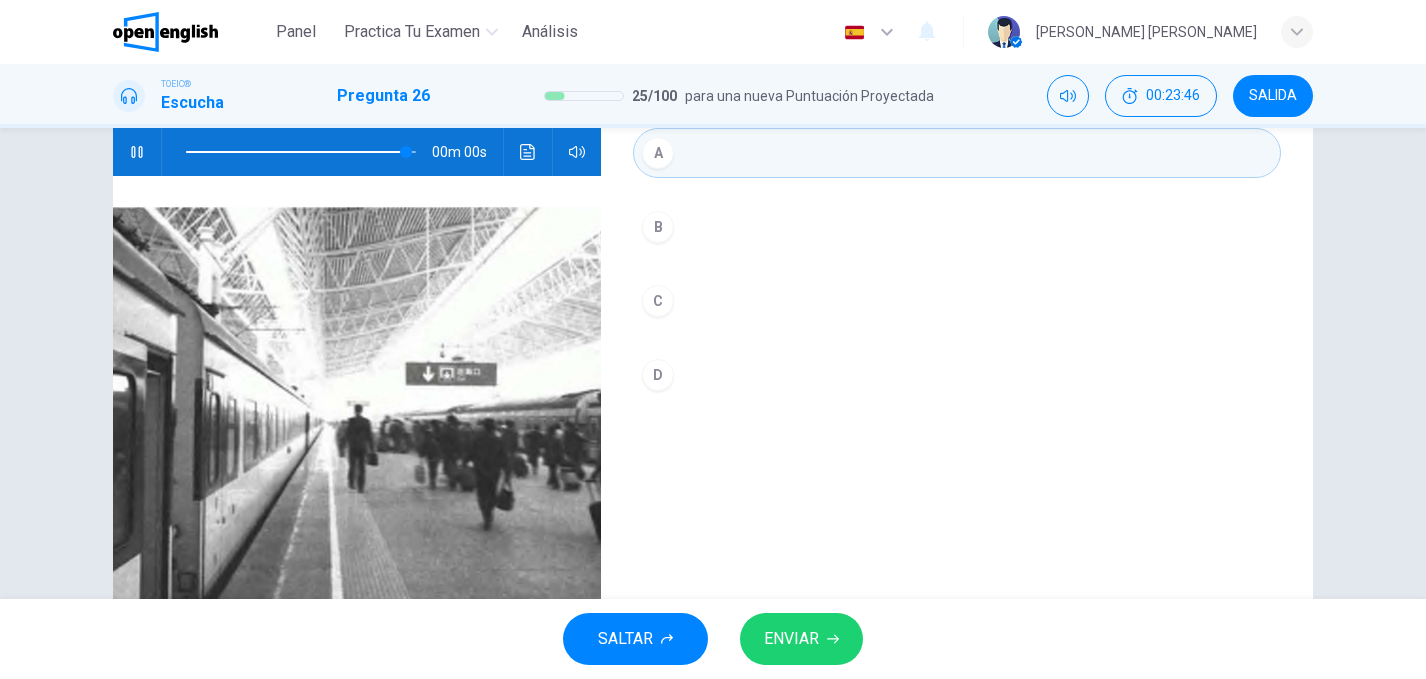 type on "*" 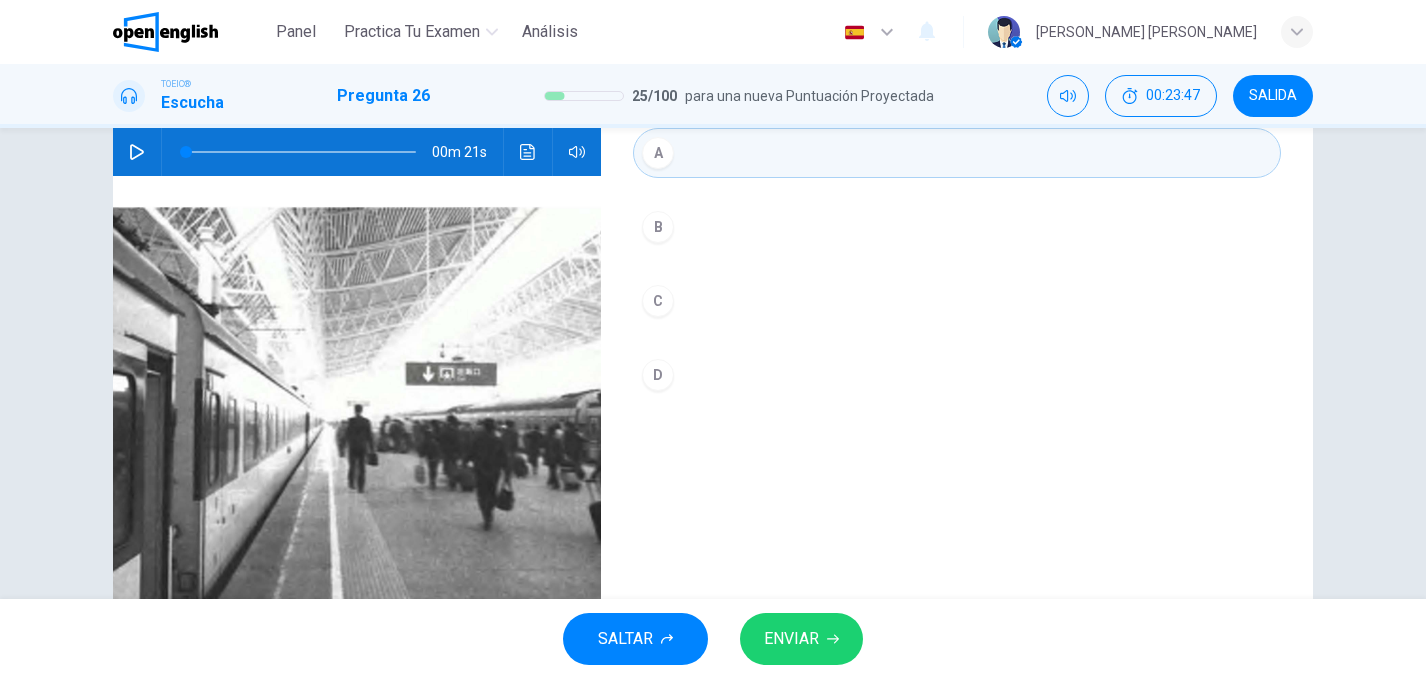 click on "ENVIAR" at bounding box center (791, 639) 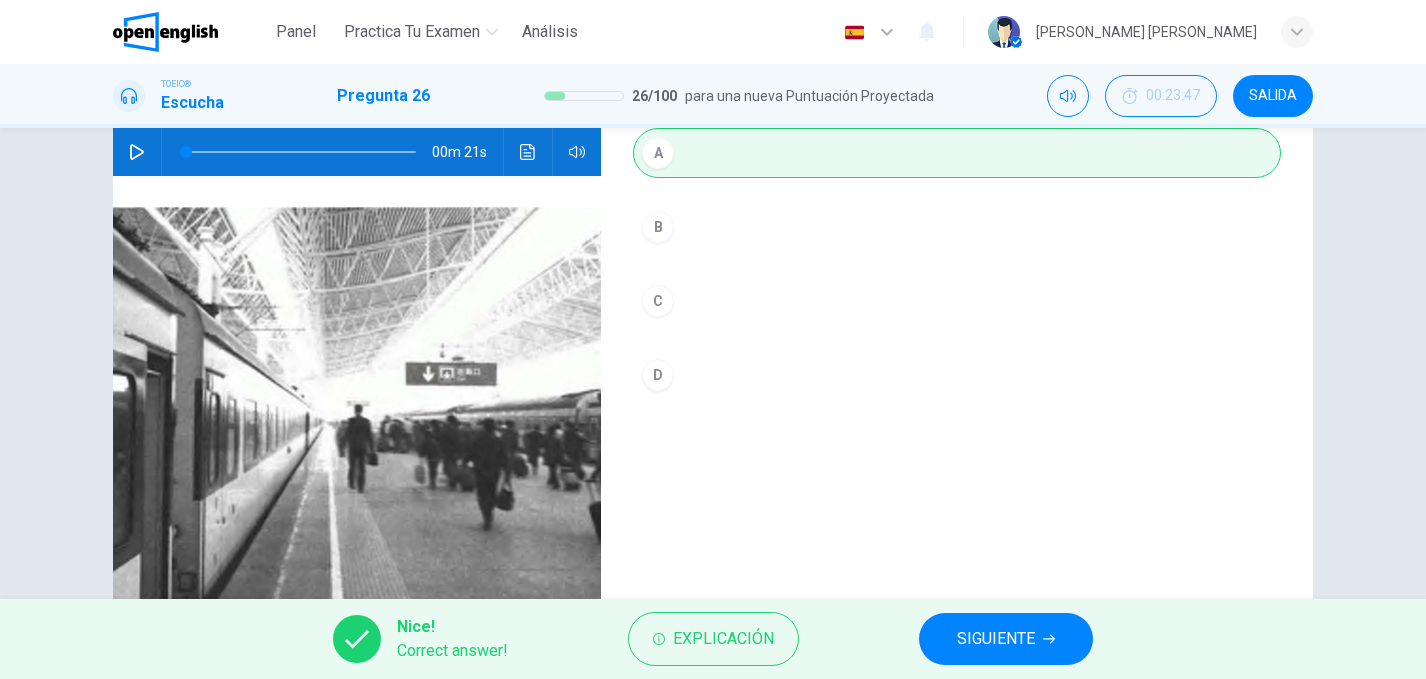 click on "SIGUIENTE" at bounding box center (996, 639) 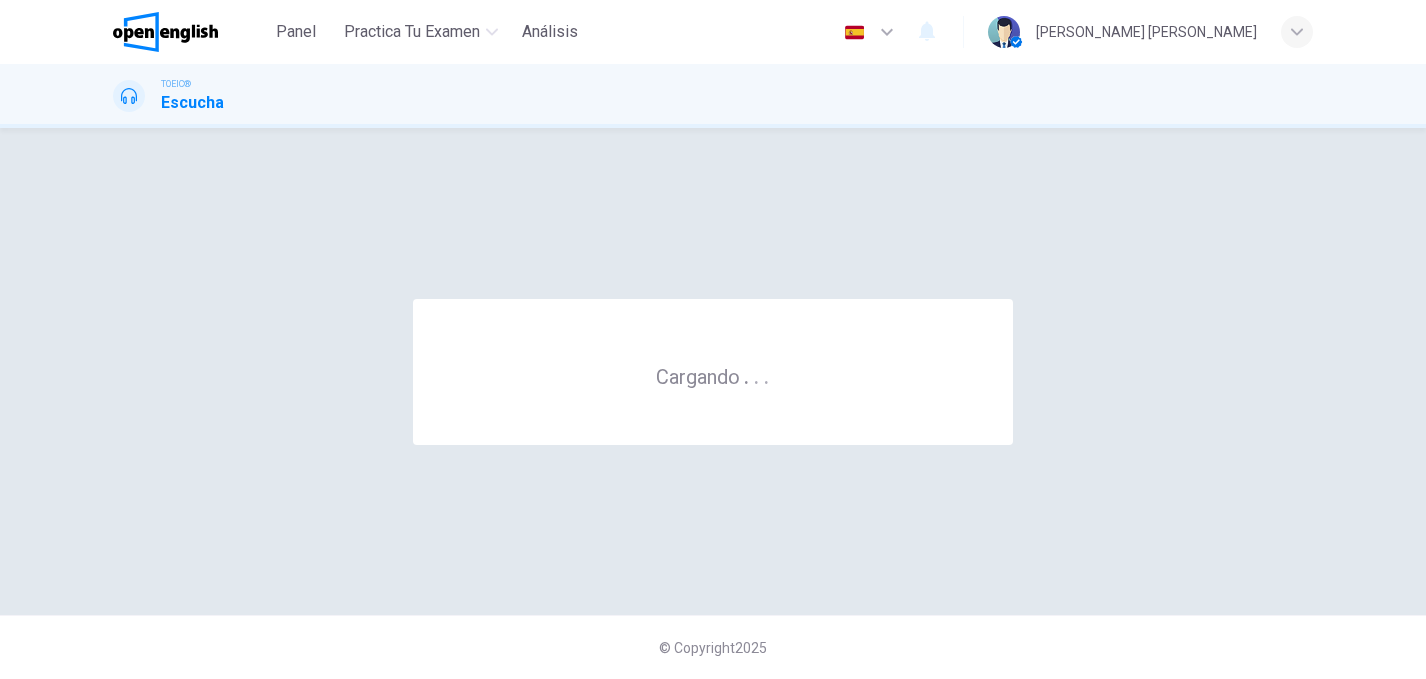 scroll, scrollTop: 0, scrollLeft: 0, axis: both 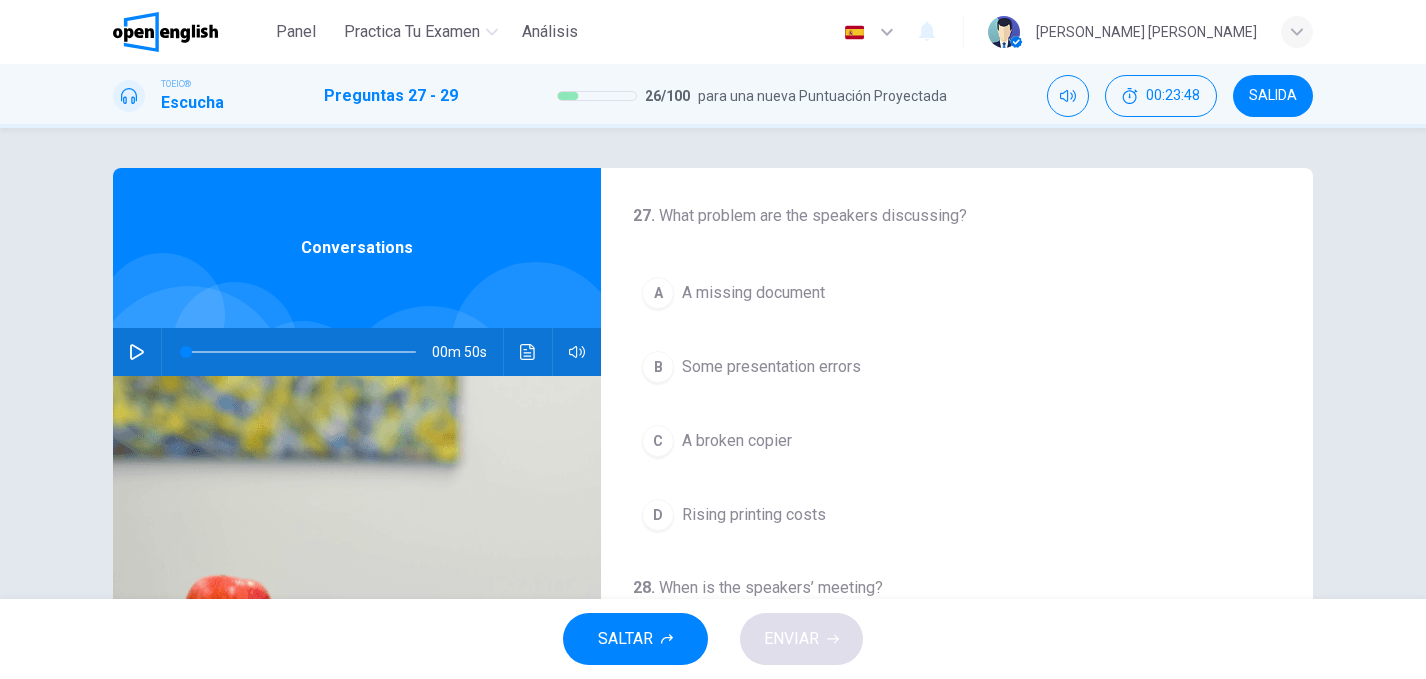 click 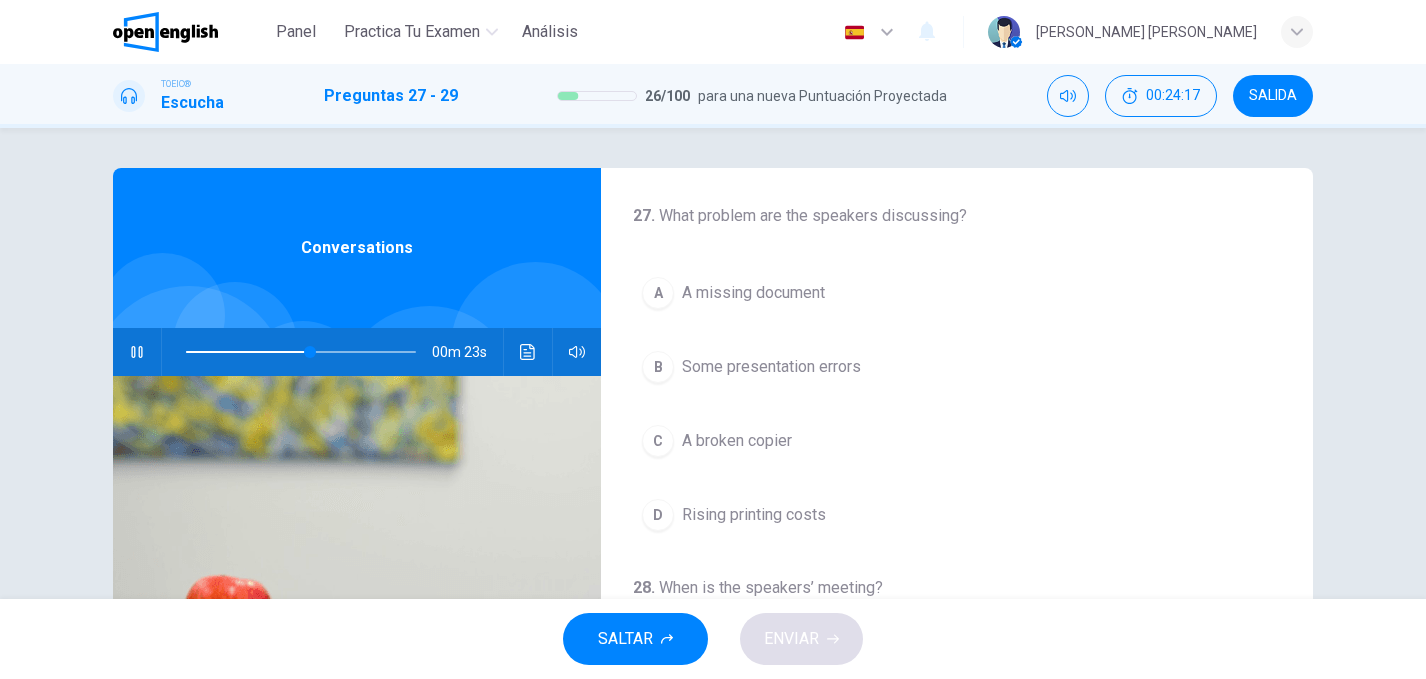 click at bounding box center (357, 619) 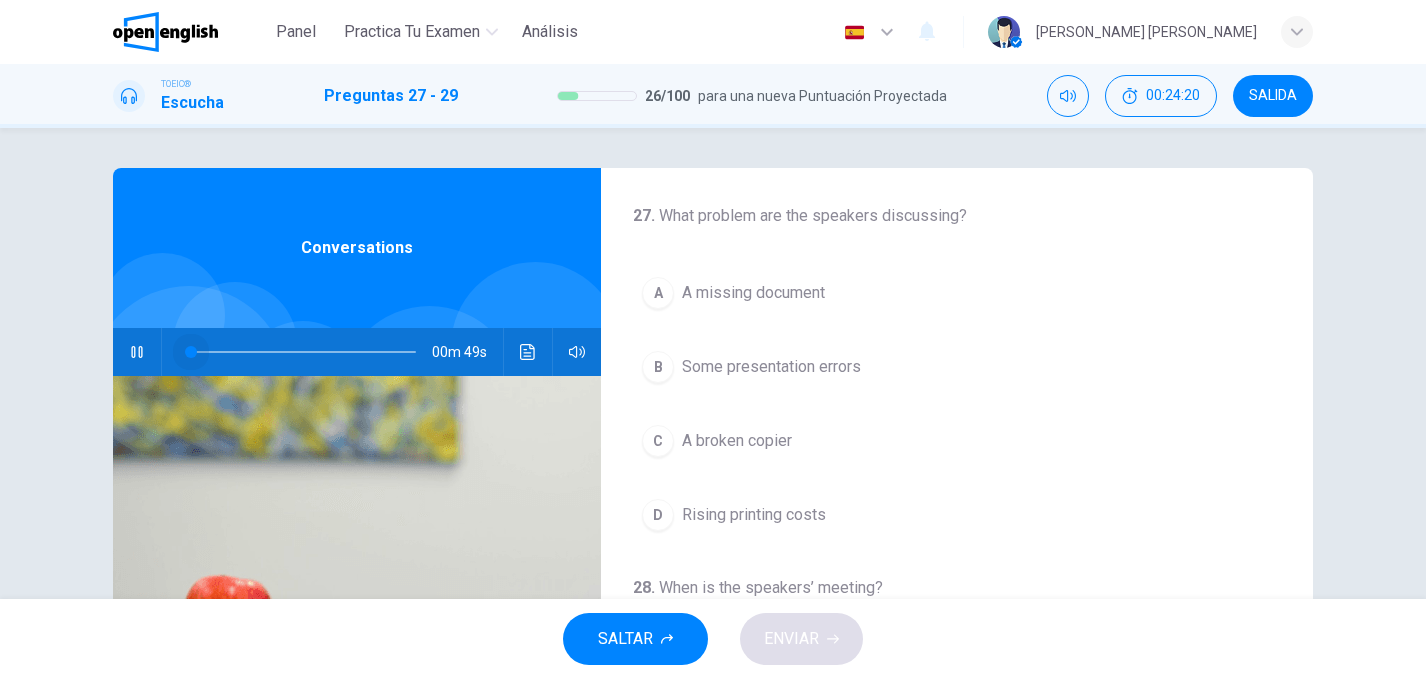 click at bounding box center (301, 352) 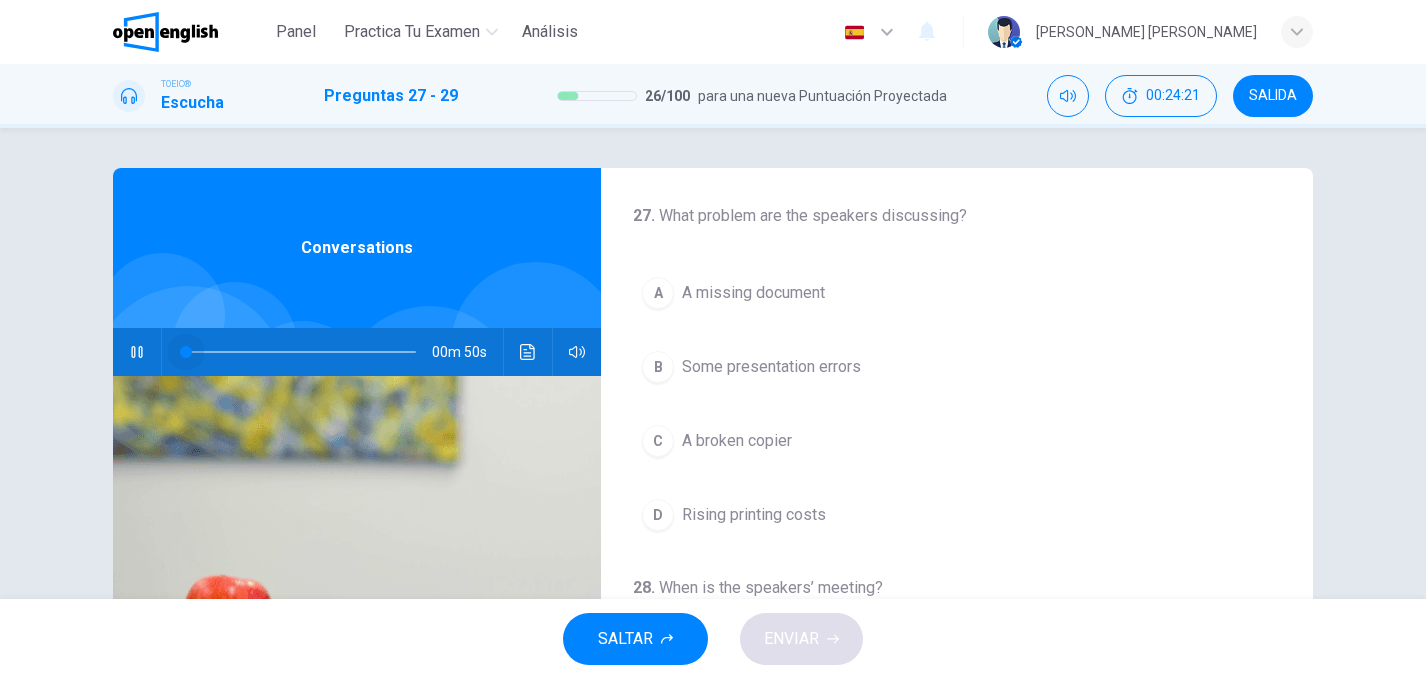 drag, startPoint x: 185, startPoint y: 353, endPoint x: 149, endPoint y: 355, distance: 36.05551 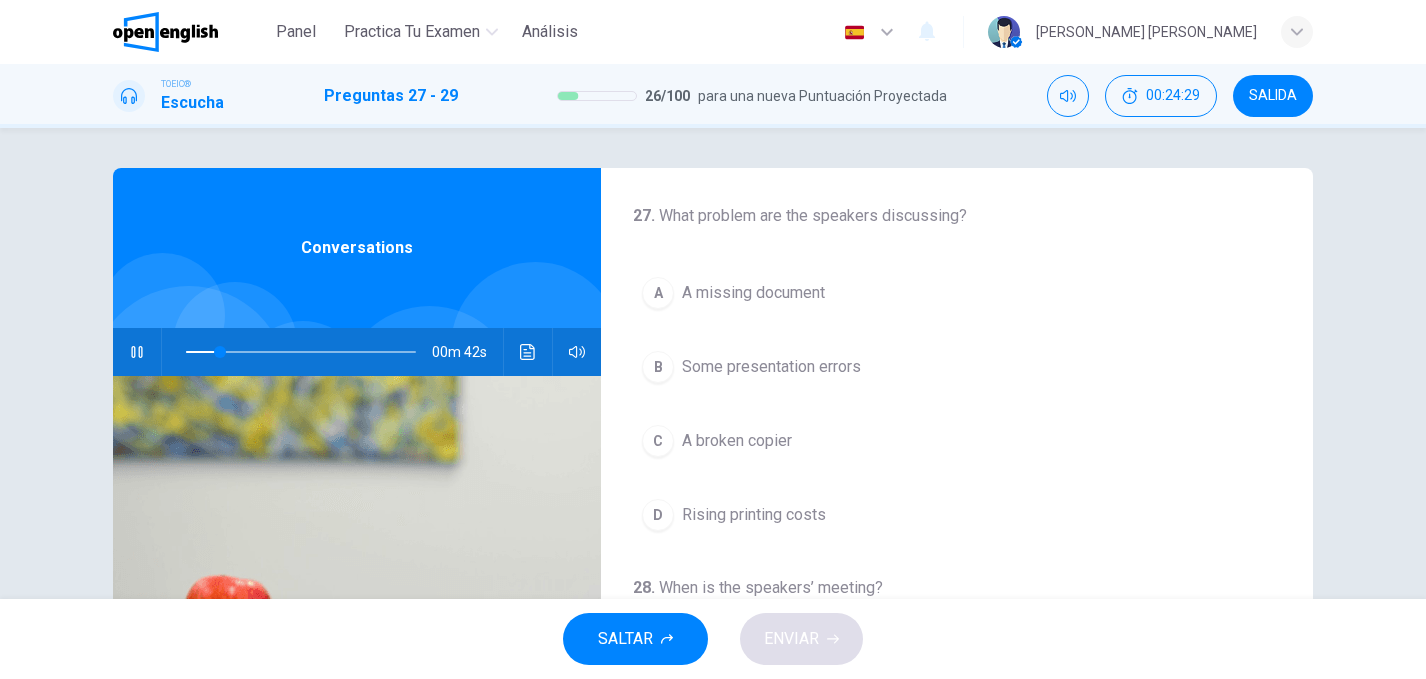click at bounding box center [357, 619] 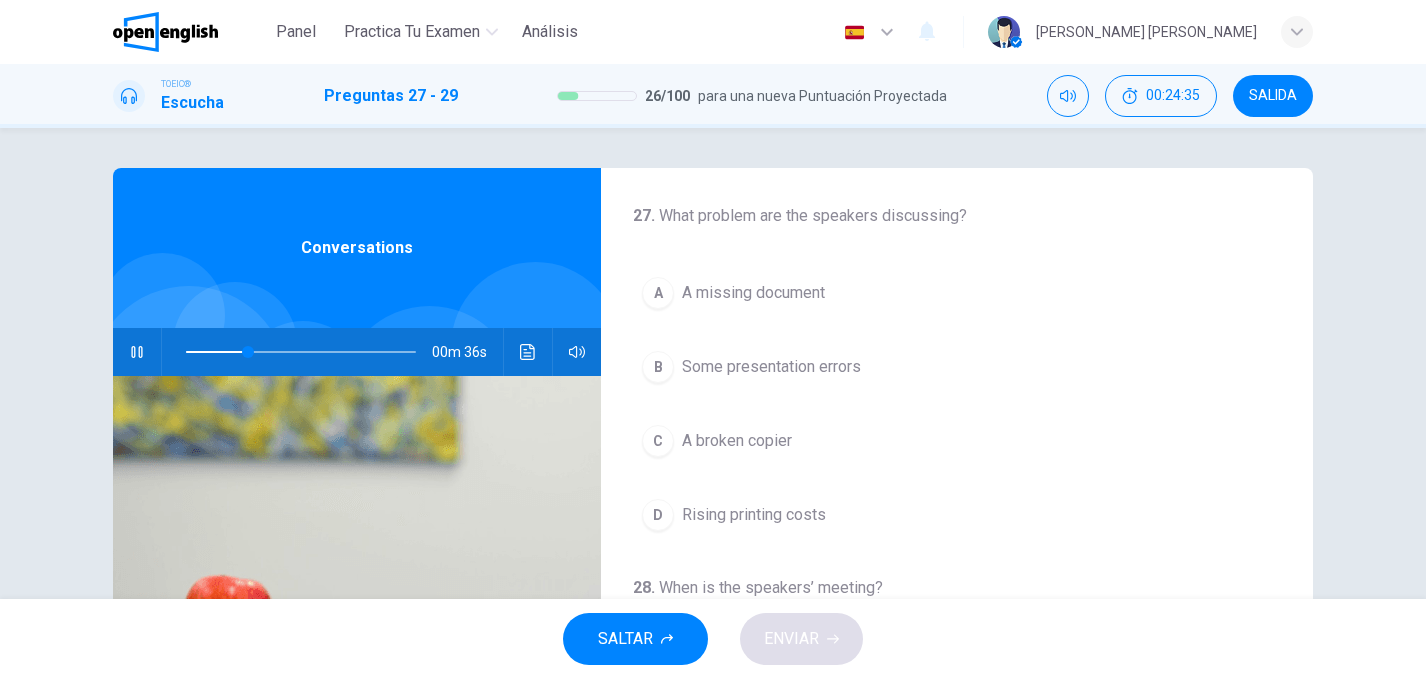 click at bounding box center [357, 619] 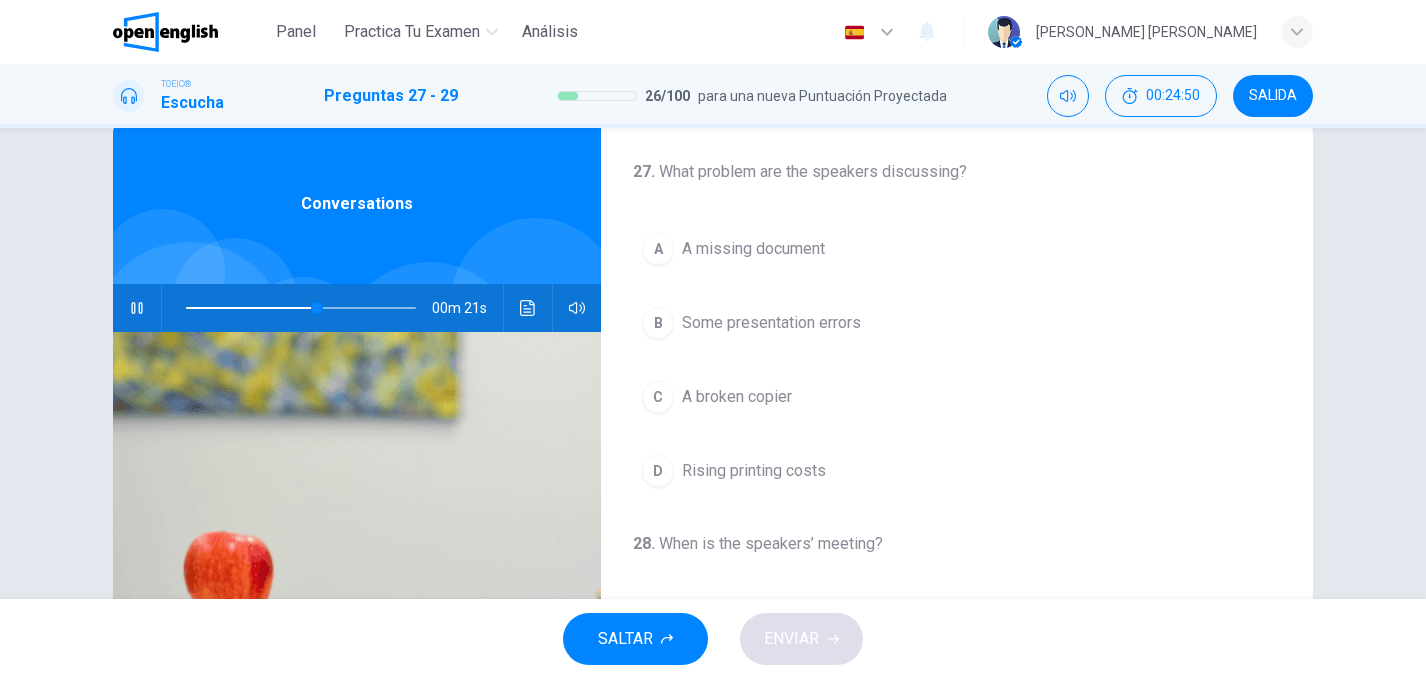 scroll, scrollTop: 48, scrollLeft: 0, axis: vertical 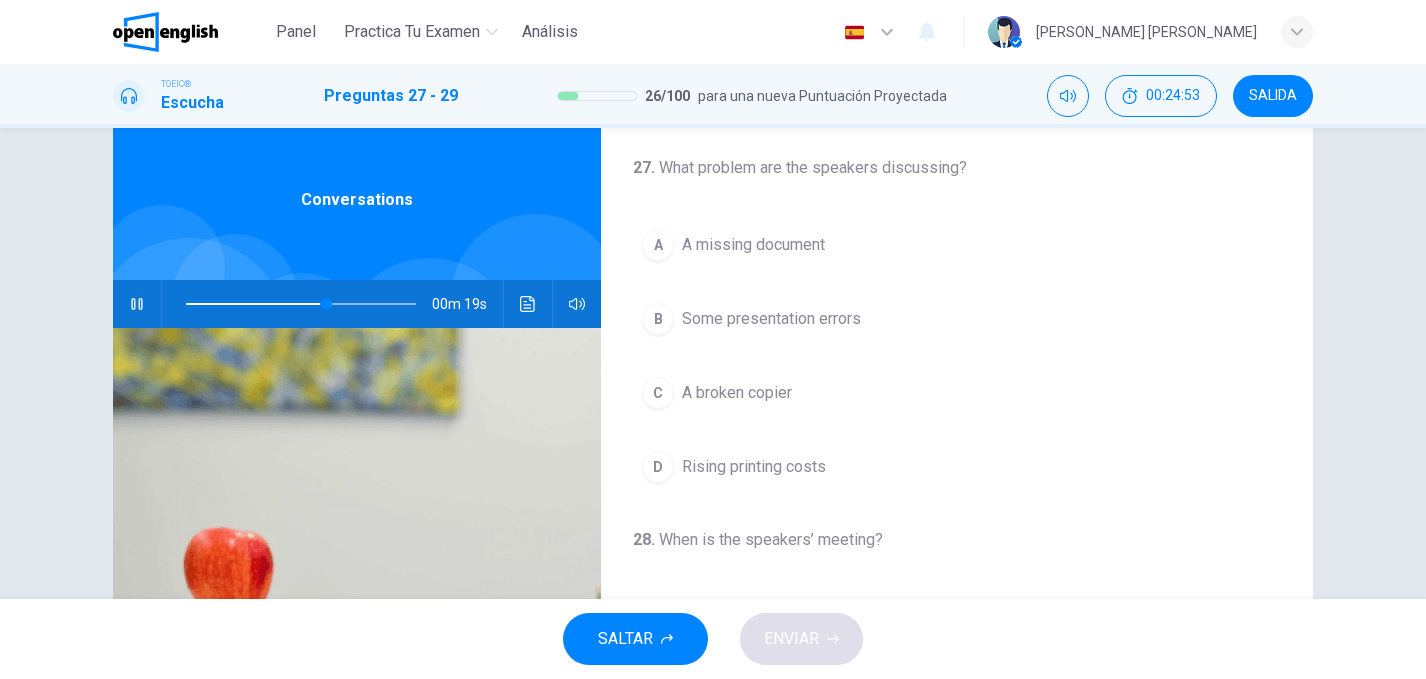 click at bounding box center [297, 304] 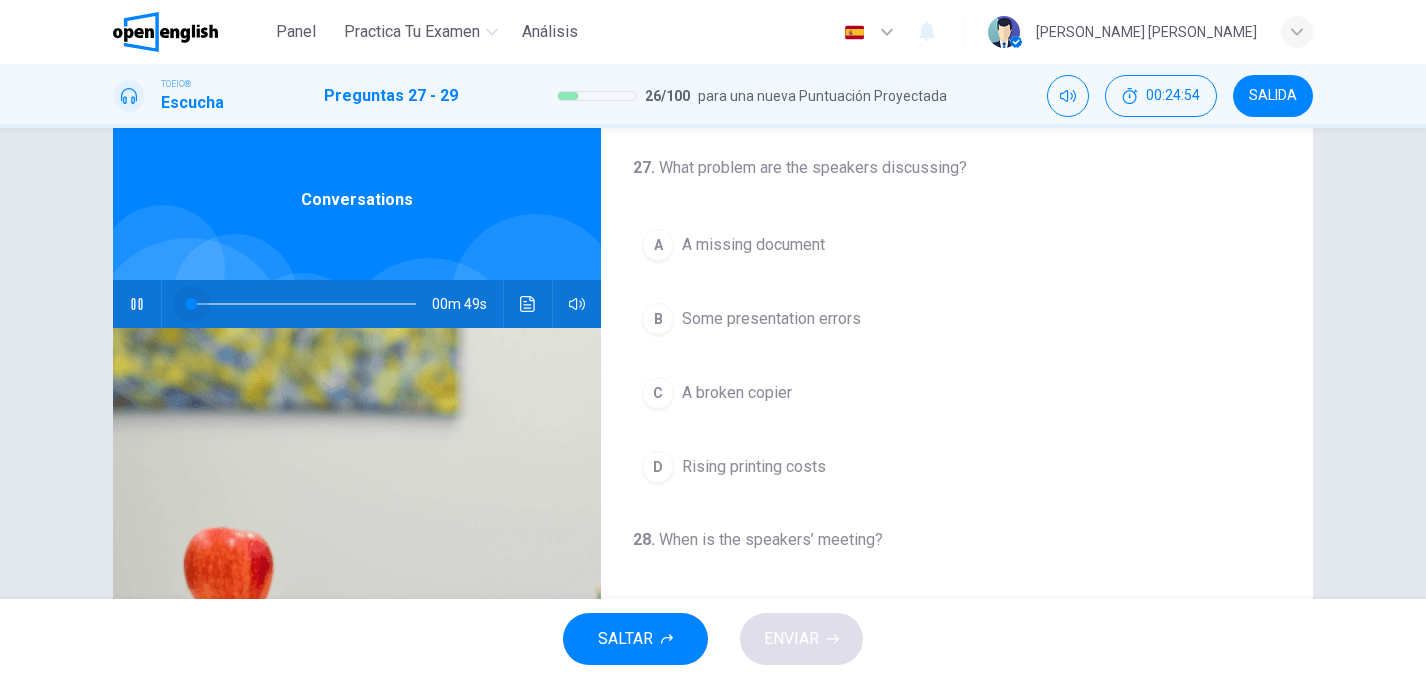 click at bounding box center [188, 304] 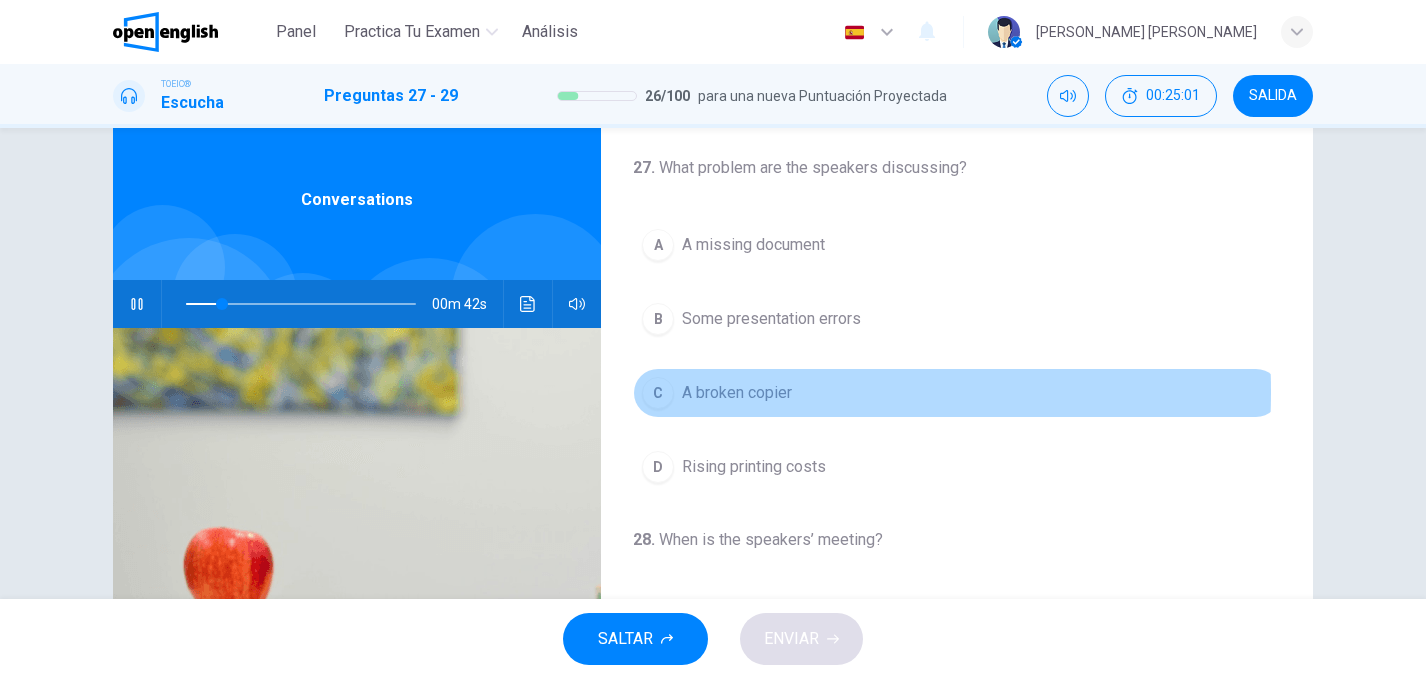 click on "C" at bounding box center [658, 393] 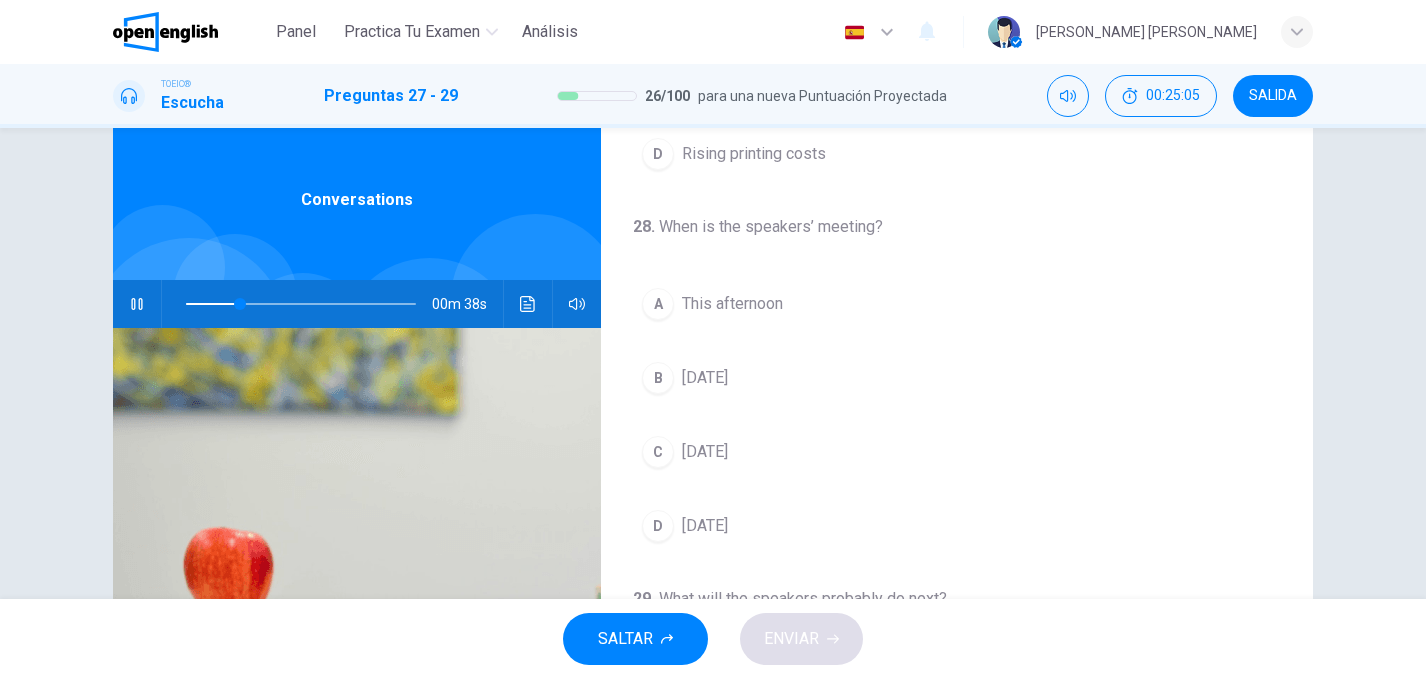 scroll, scrollTop: 319, scrollLeft: 0, axis: vertical 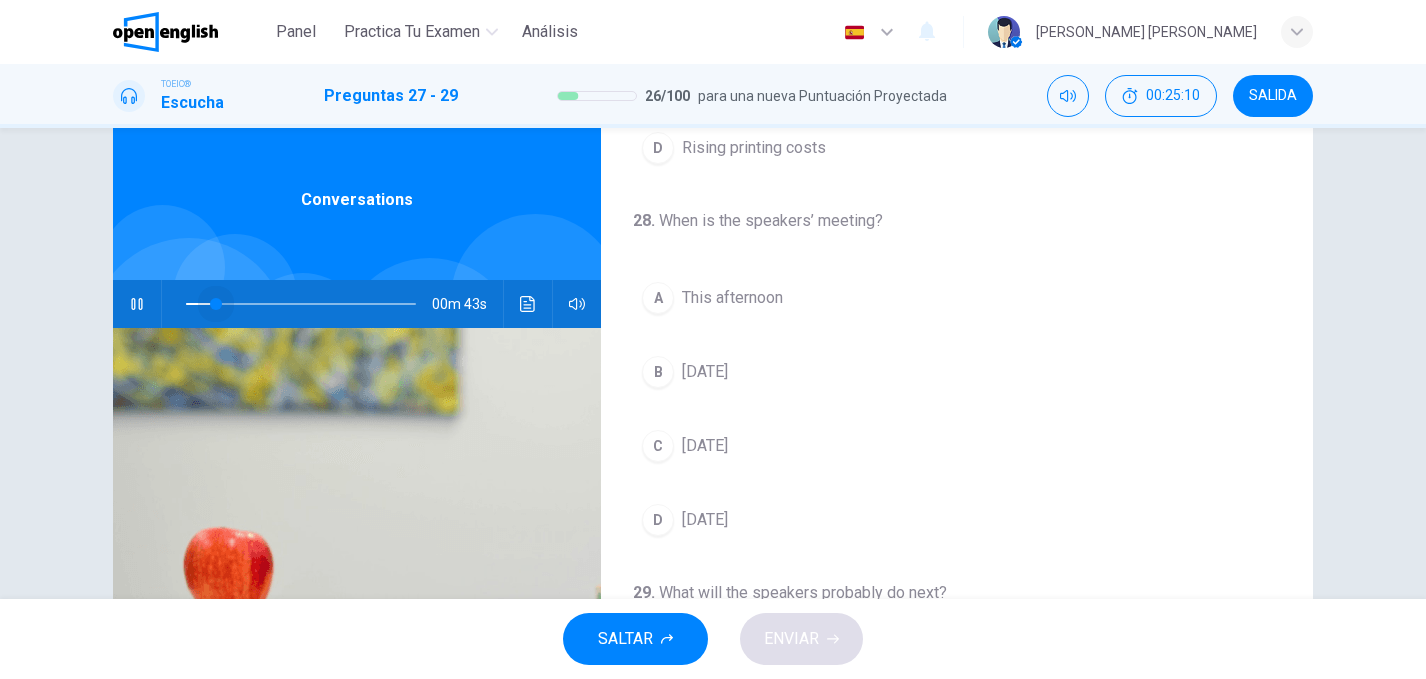 click at bounding box center (301, 304) 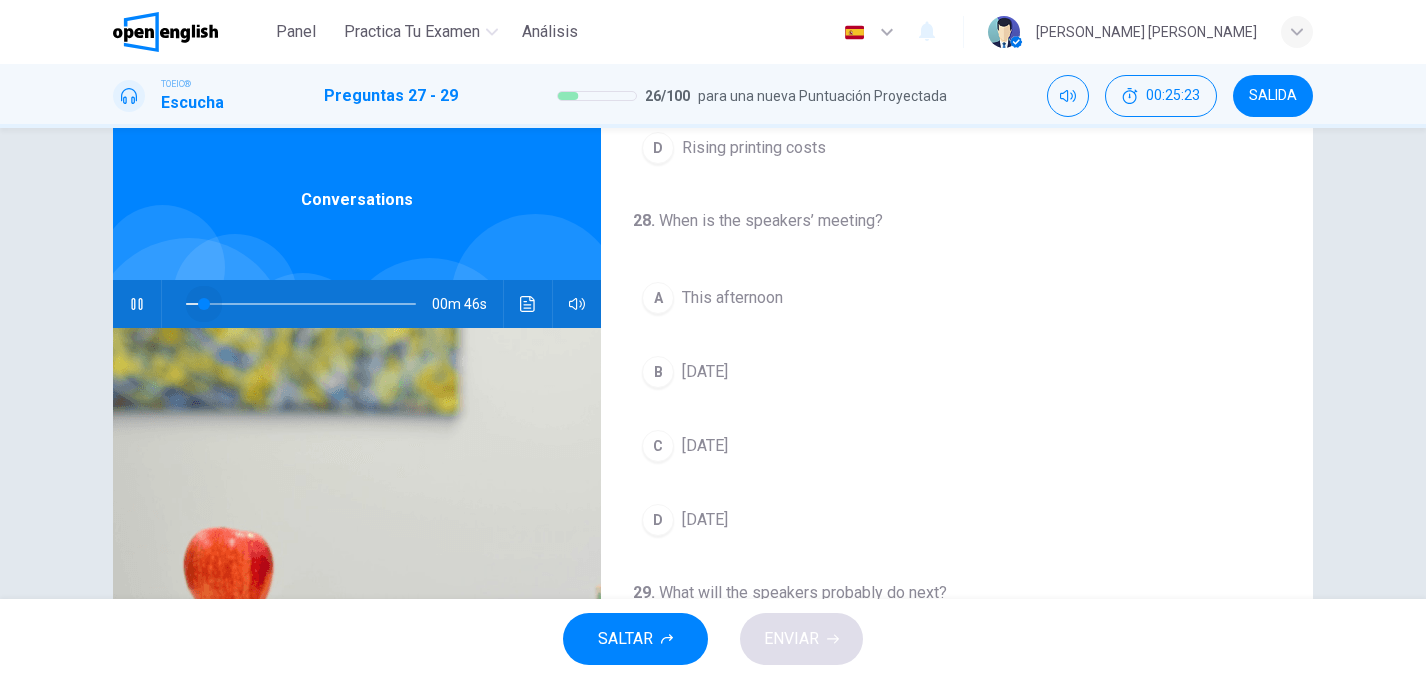 click at bounding box center [301, 304] 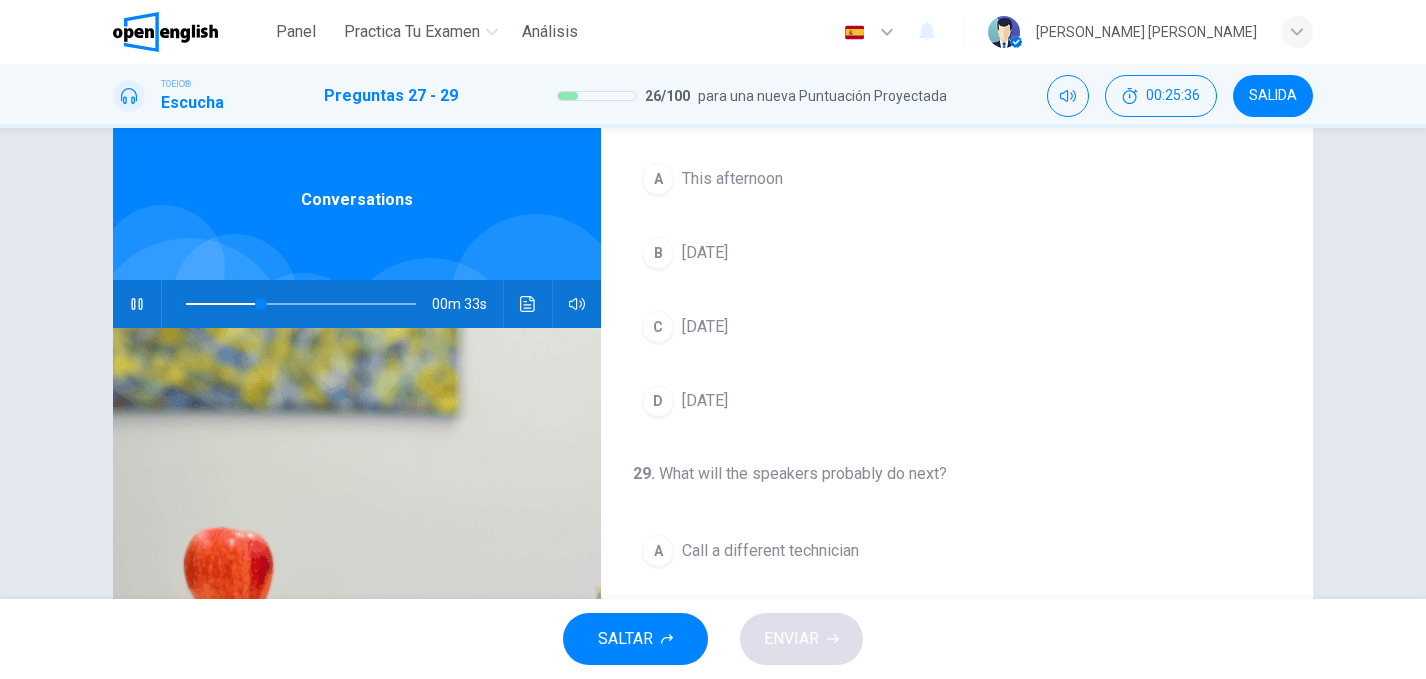 scroll, scrollTop: 451, scrollLeft: 0, axis: vertical 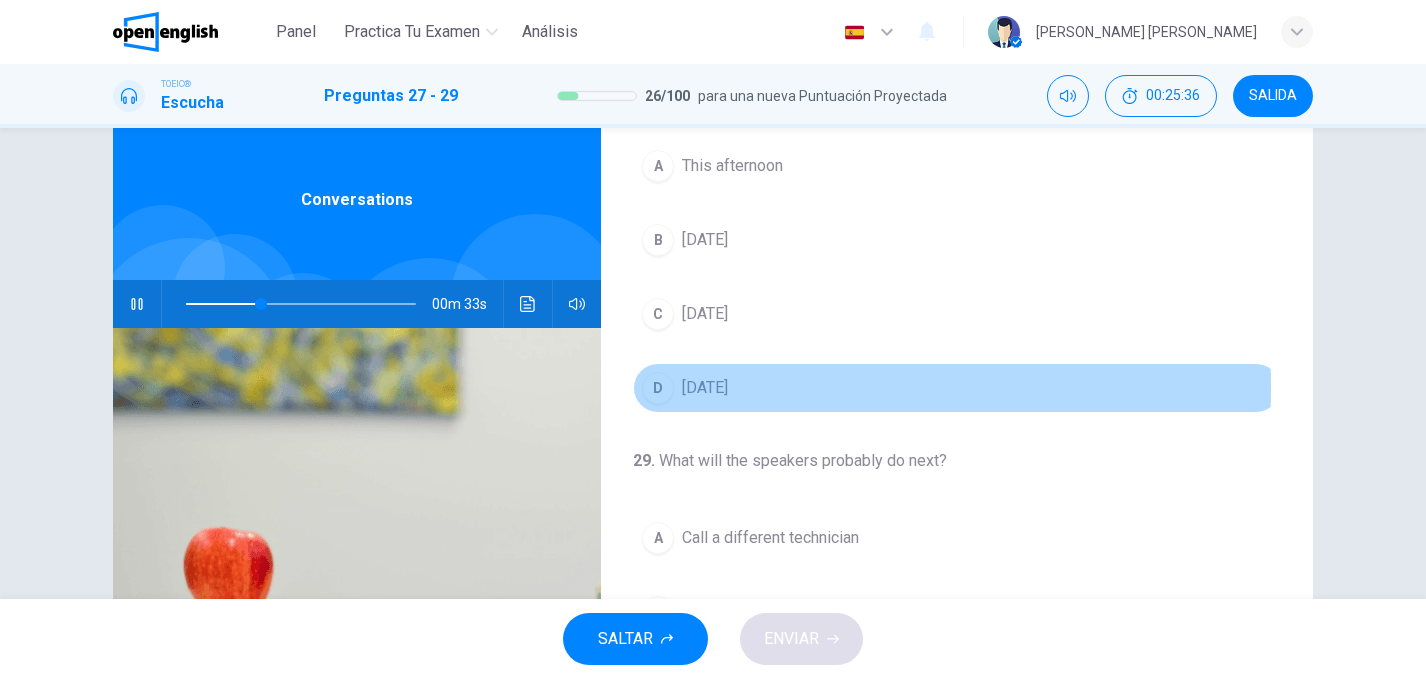 click on "D" at bounding box center (658, 388) 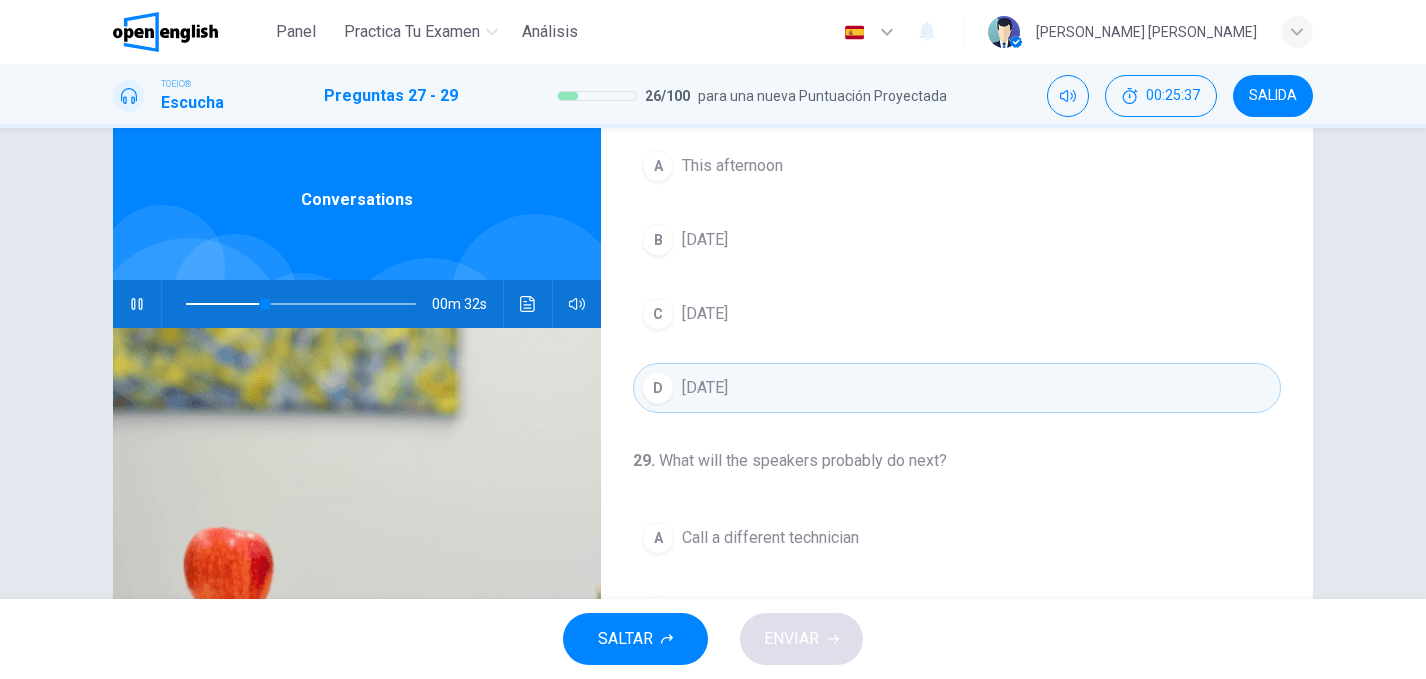 scroll, scrollTop: 457, scrollLeft: 0, axis: vertical 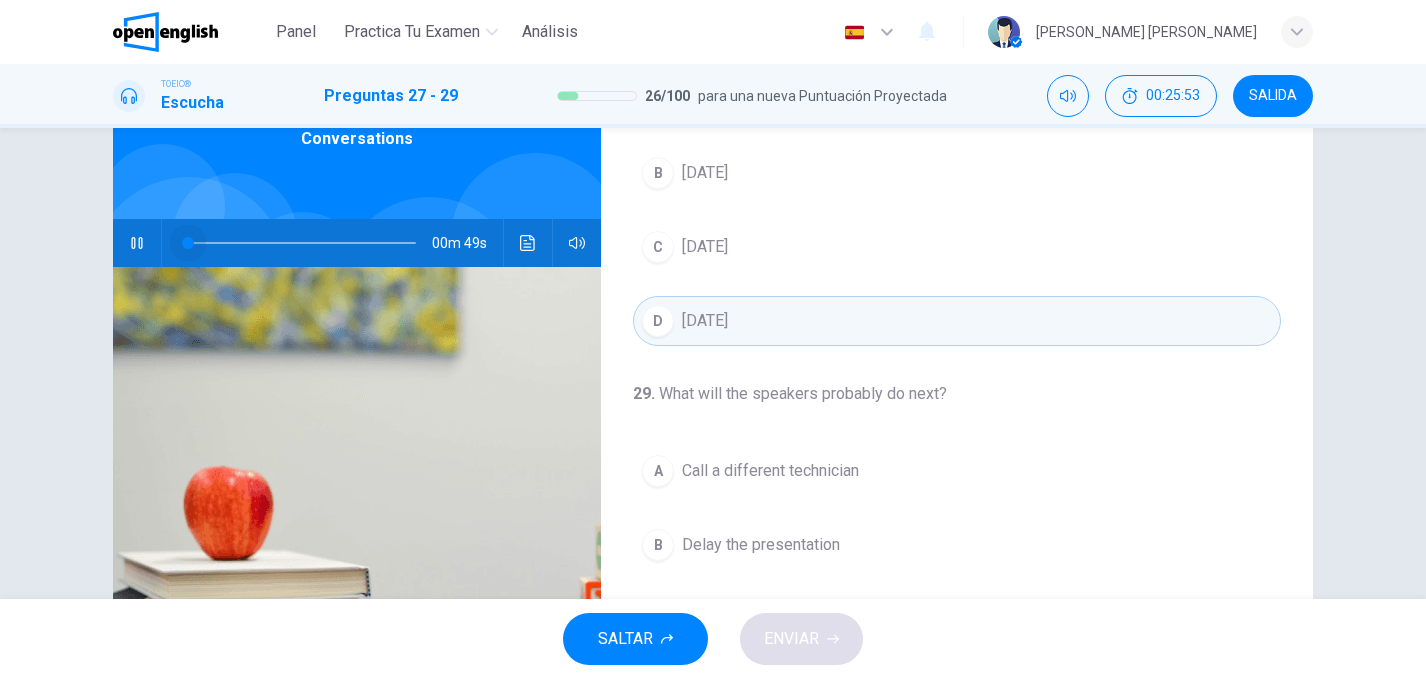click at bounding box center [301, 243] 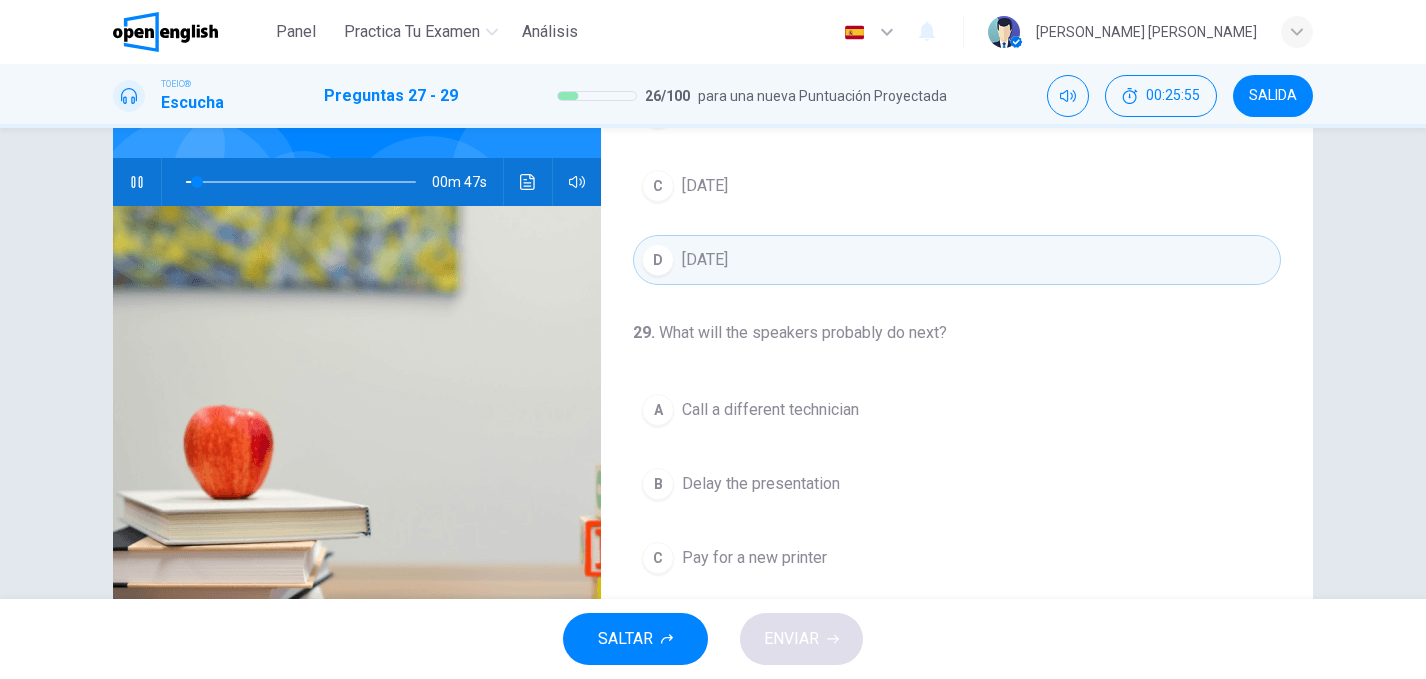 scroll, scrollTop: 171, scrollLeft: 0, axis: vertical 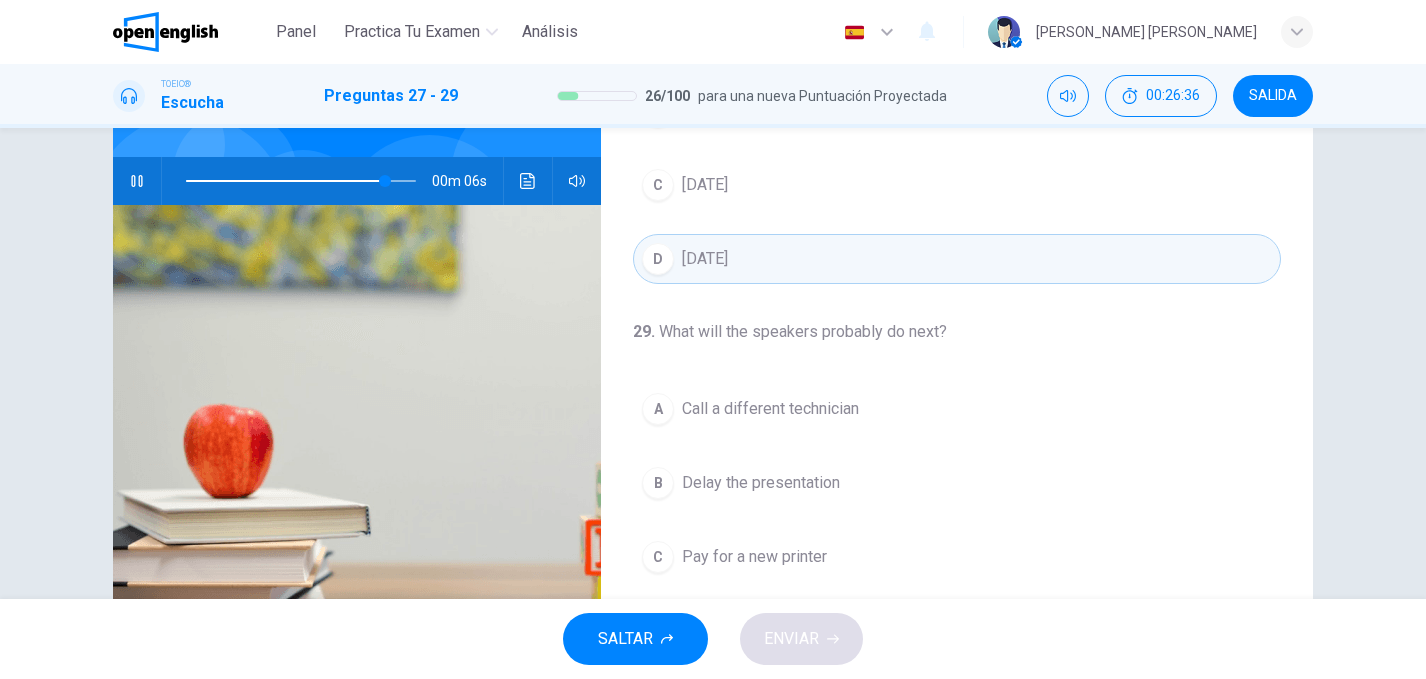 click at bounding box center [137, 181] 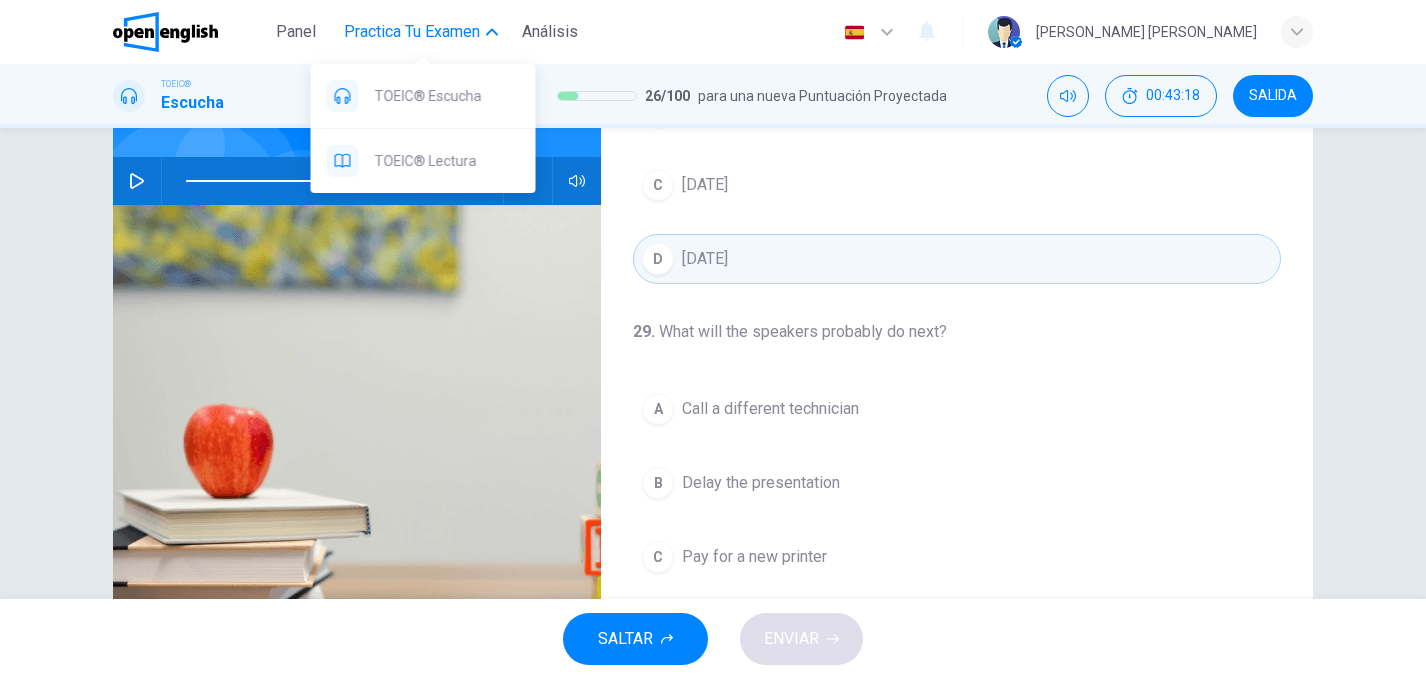 click on "Practica tu examen" at bounding box center (412, 32) 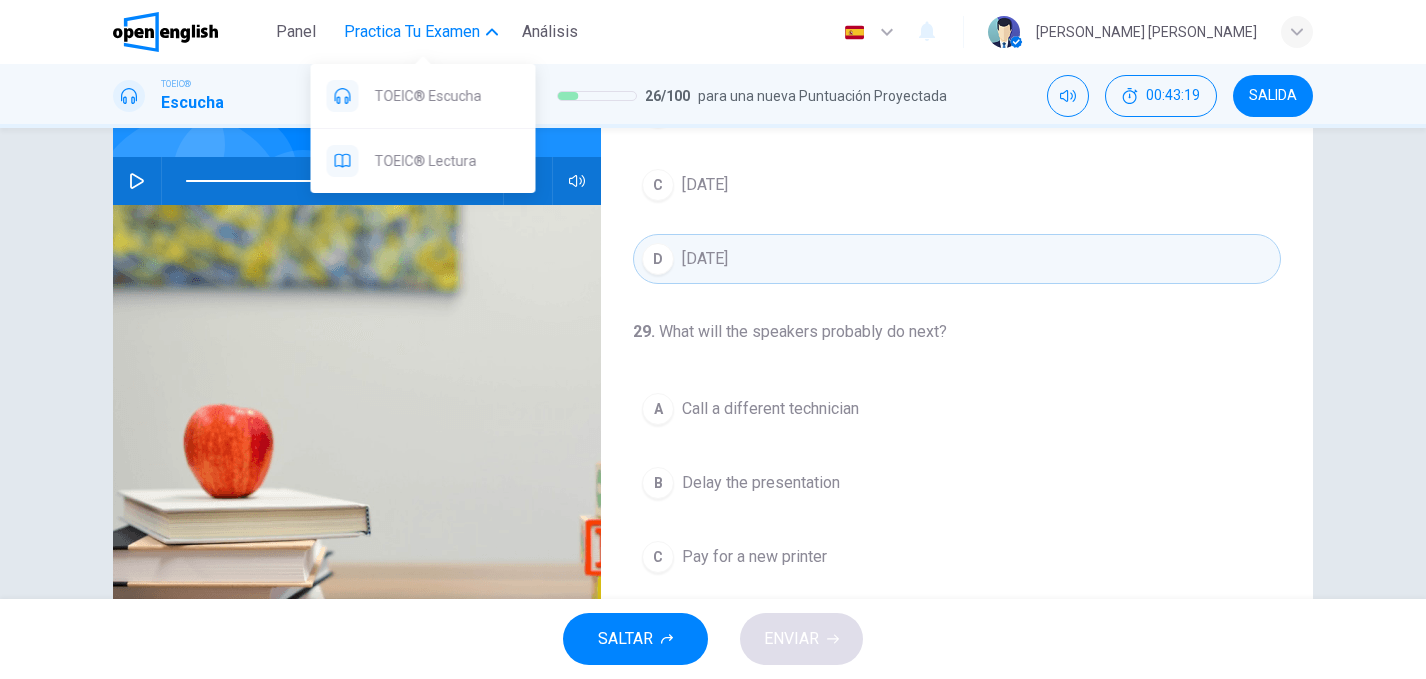 click on "Practica tu examen" at bounding box center [412, 32] 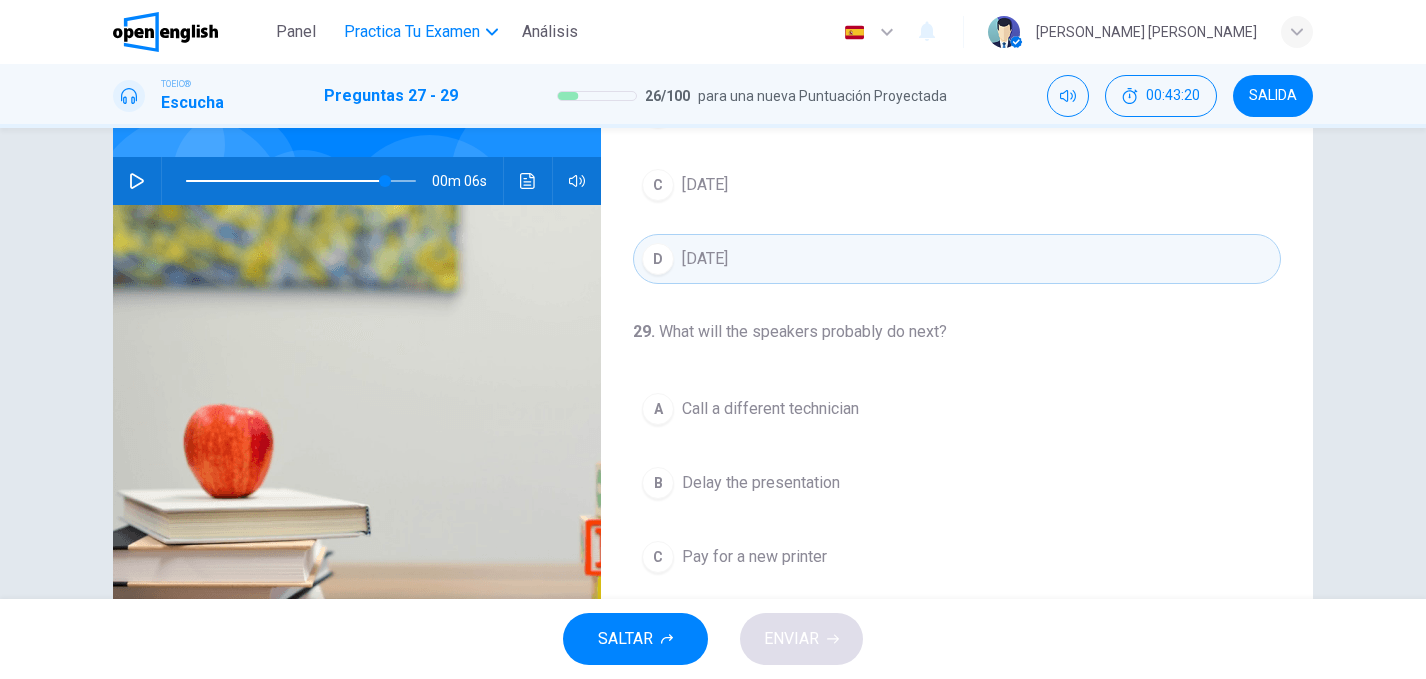 click on "Practica tu examen" at bounding box center (412, 32) 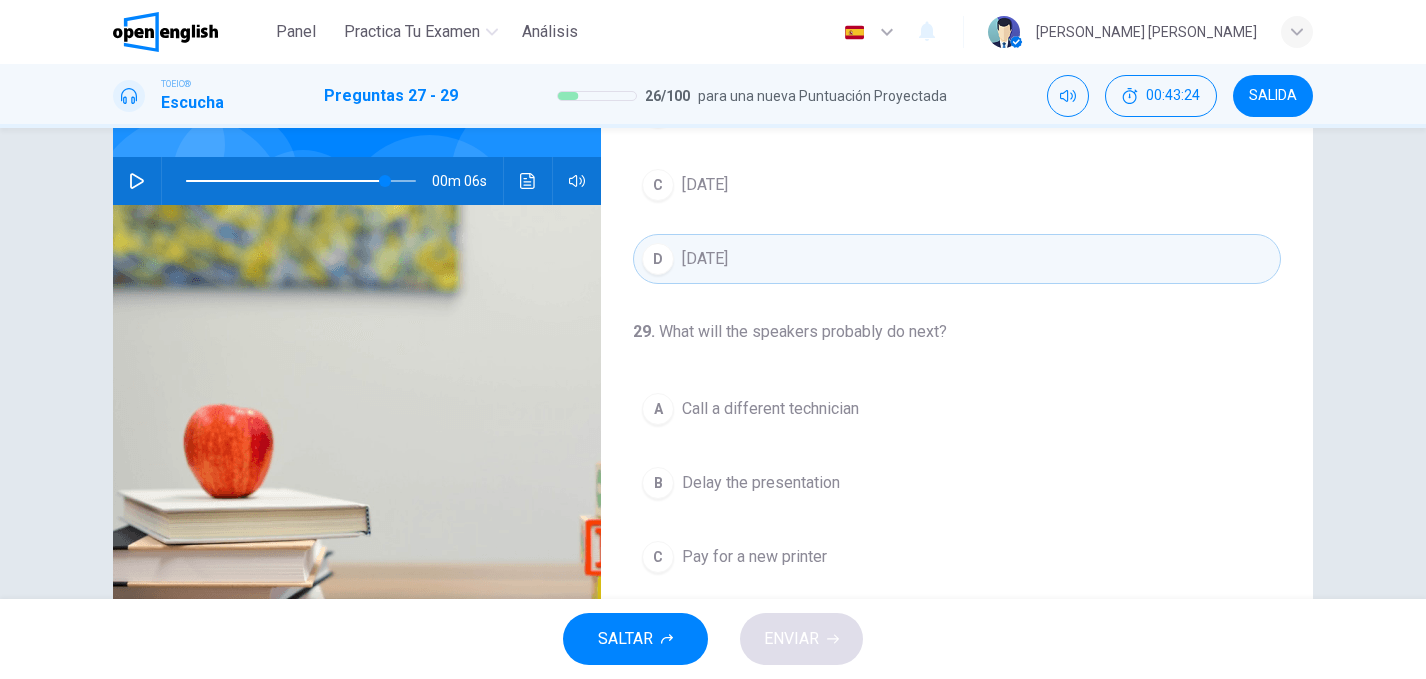 click 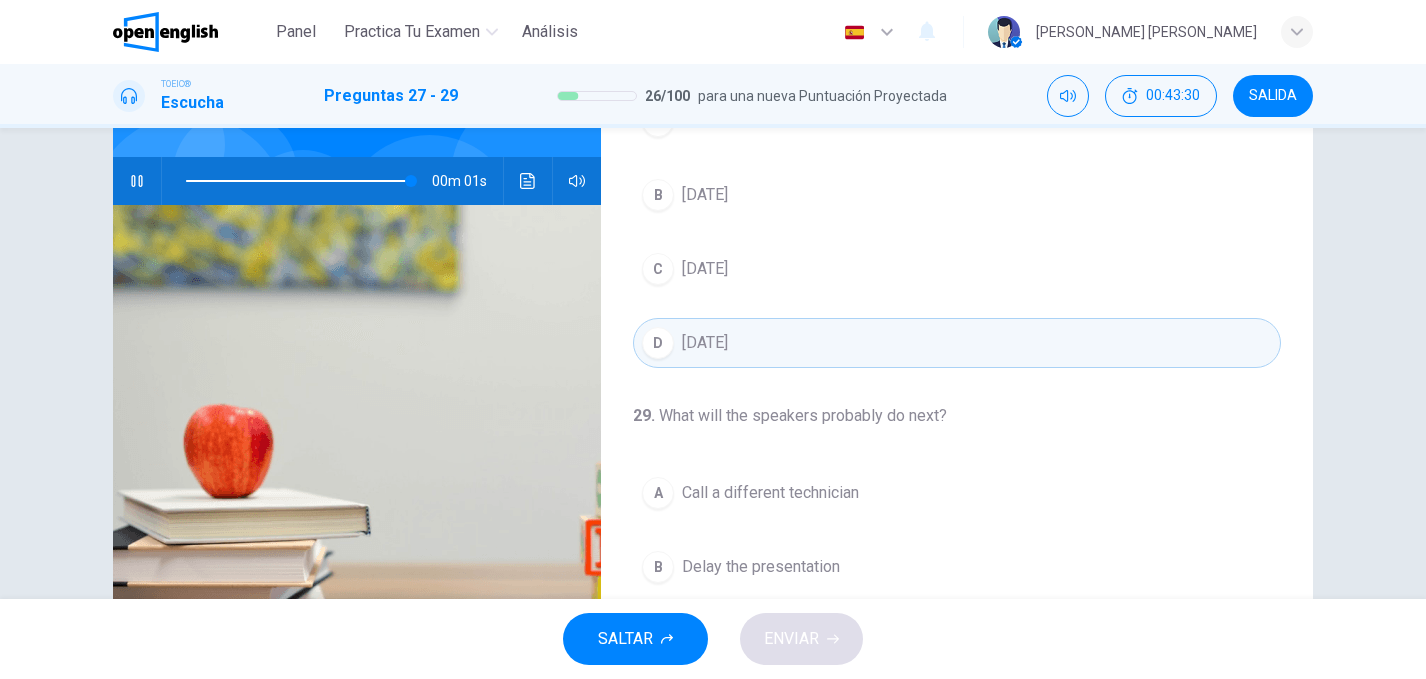scroll, scrollTop: 324, scrollLeft: 0, axis: vertical 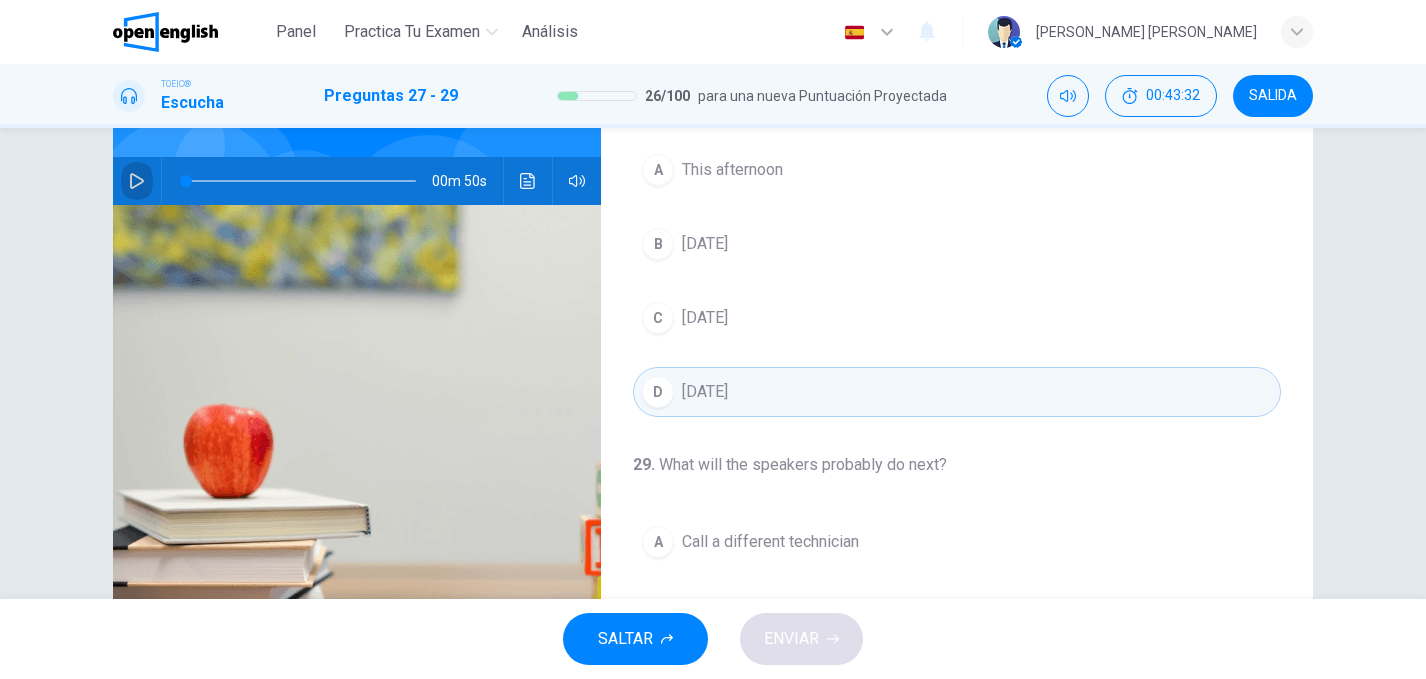 click 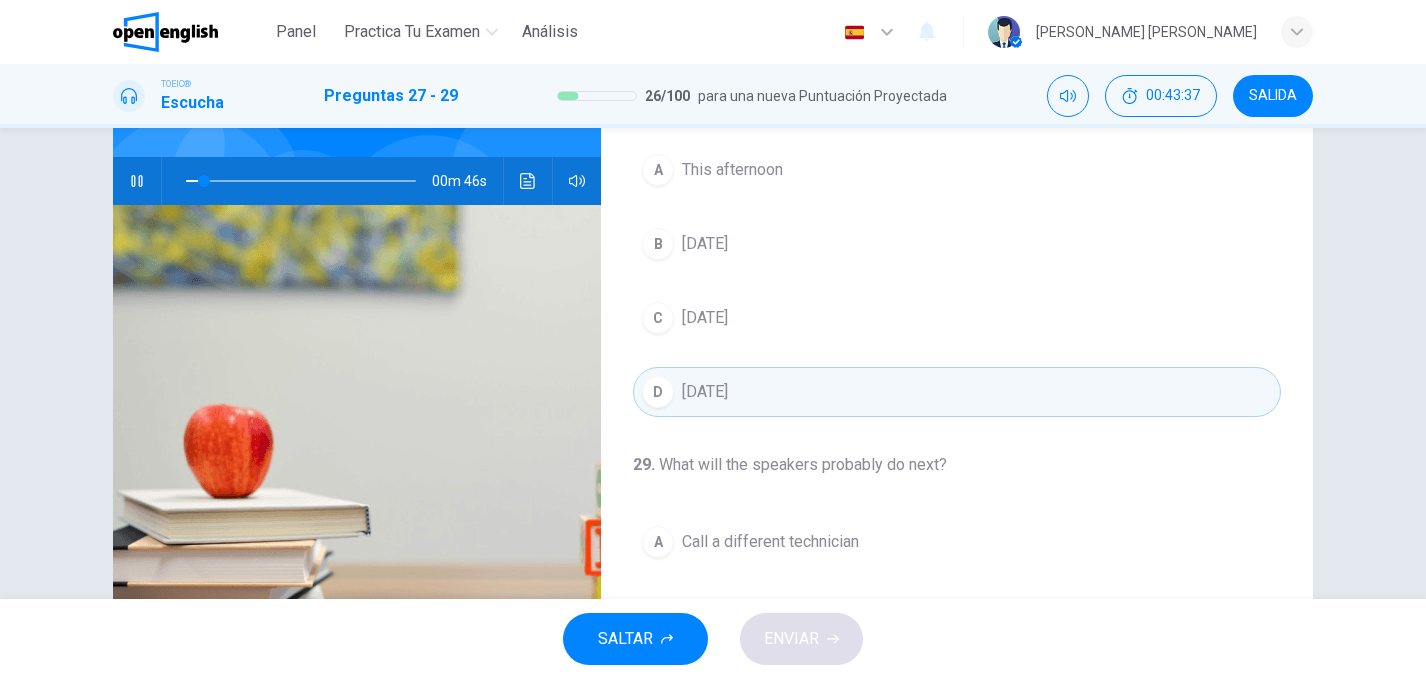 scroll, scrollTop: 457, scrollLeft: 0, axis: vertical 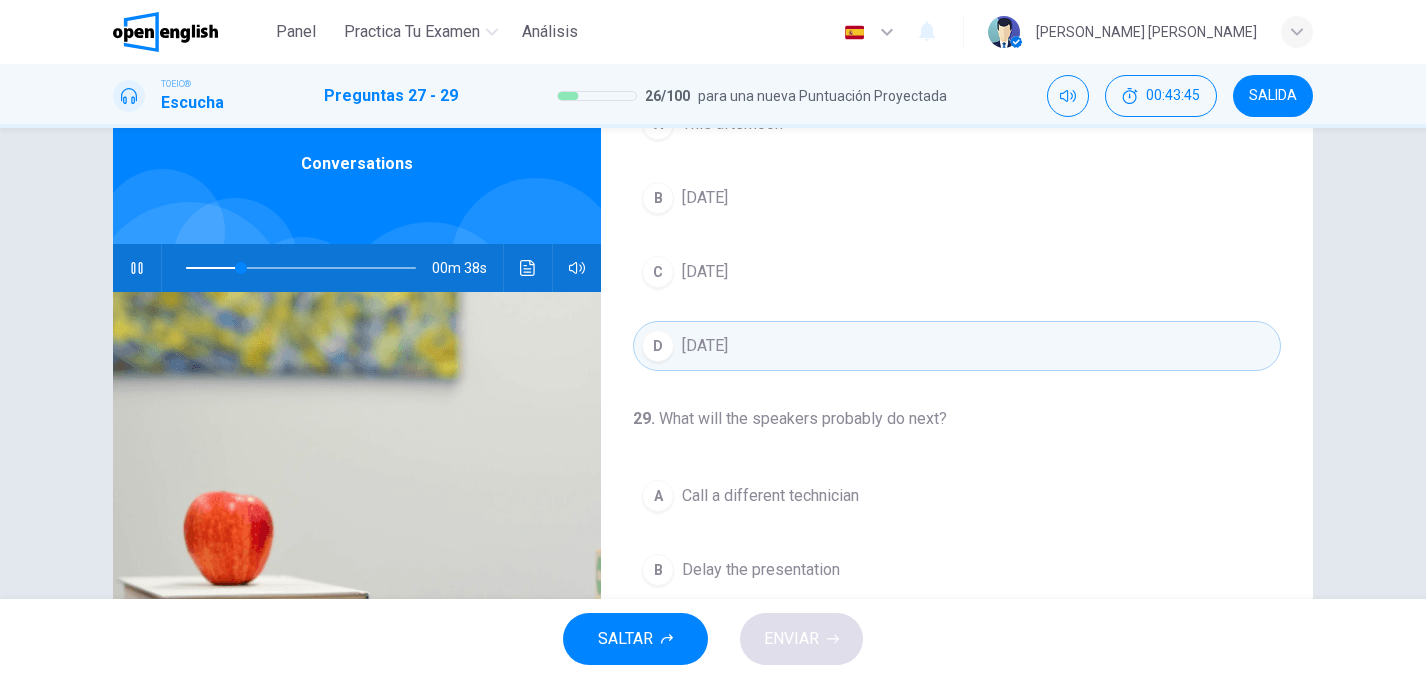 click on "[DATE]" at bounding box center (705, 272) 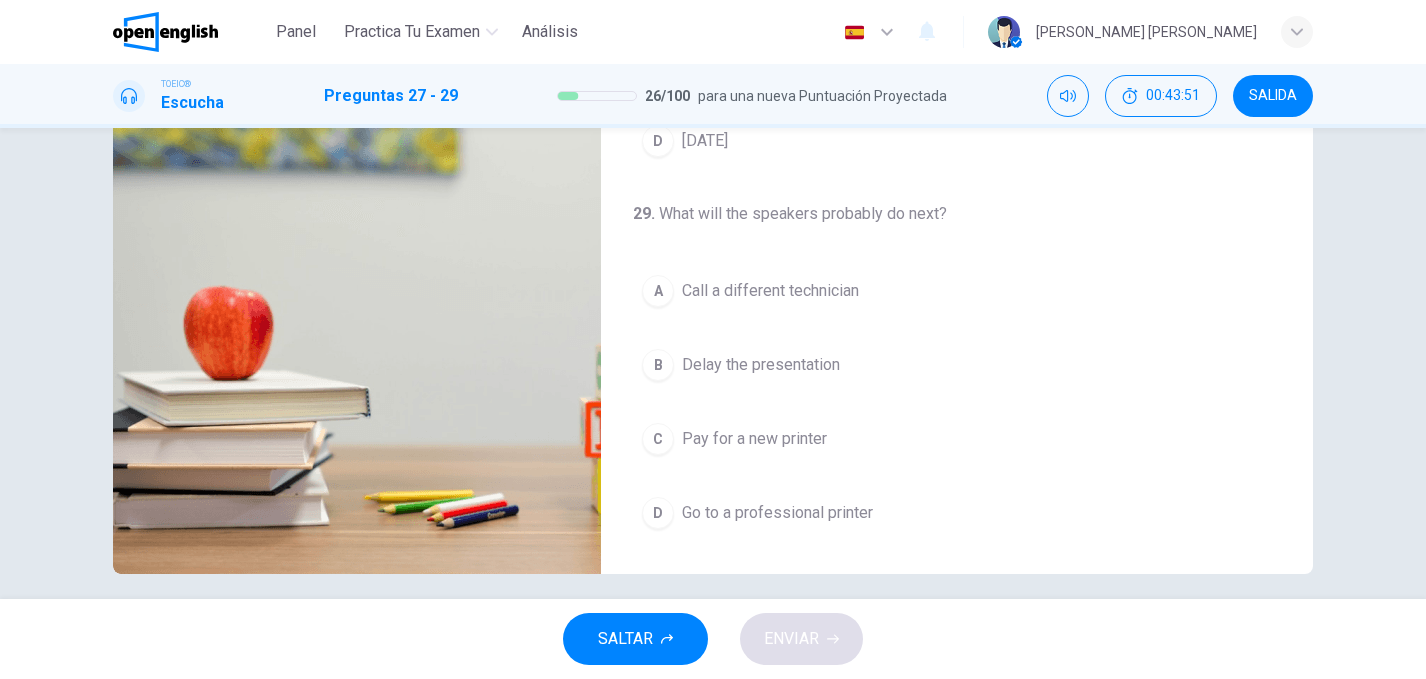 scroll, scrollTop: 304, scrollLeft: 0, axis: vertical 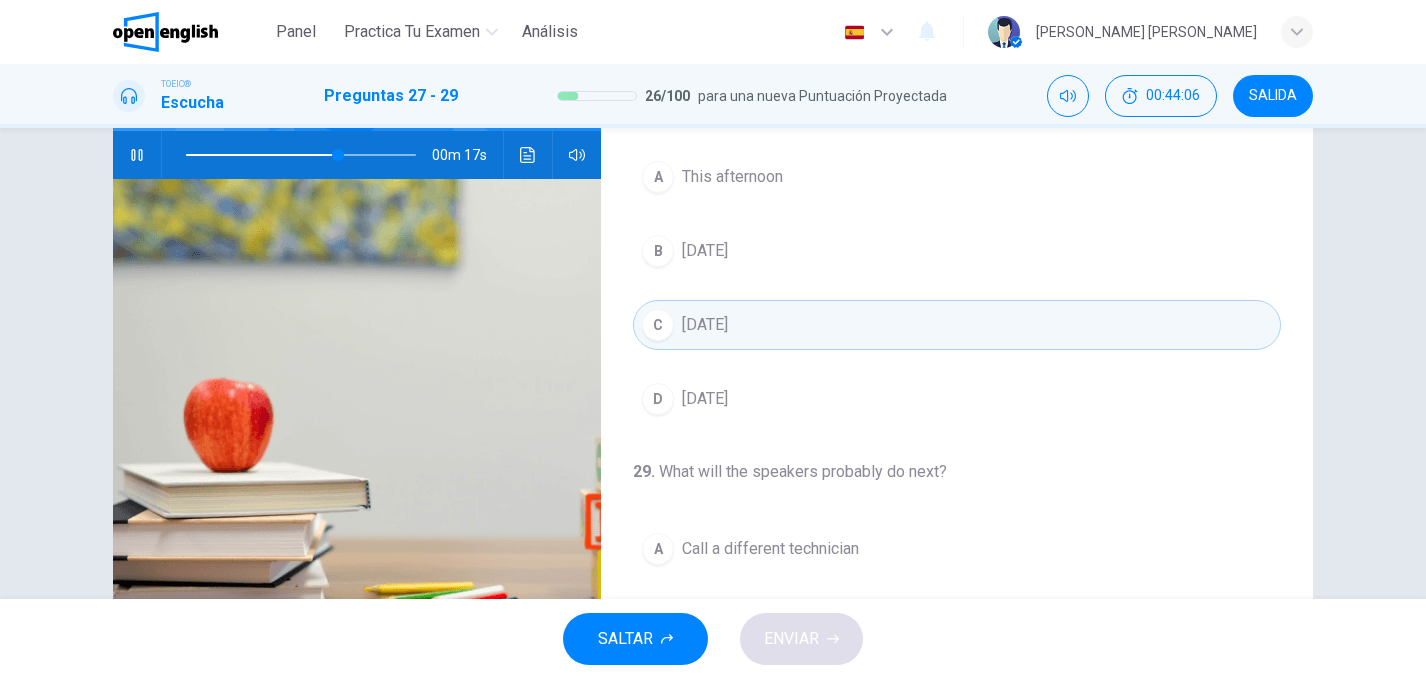 click at bounding box center (301, 155) 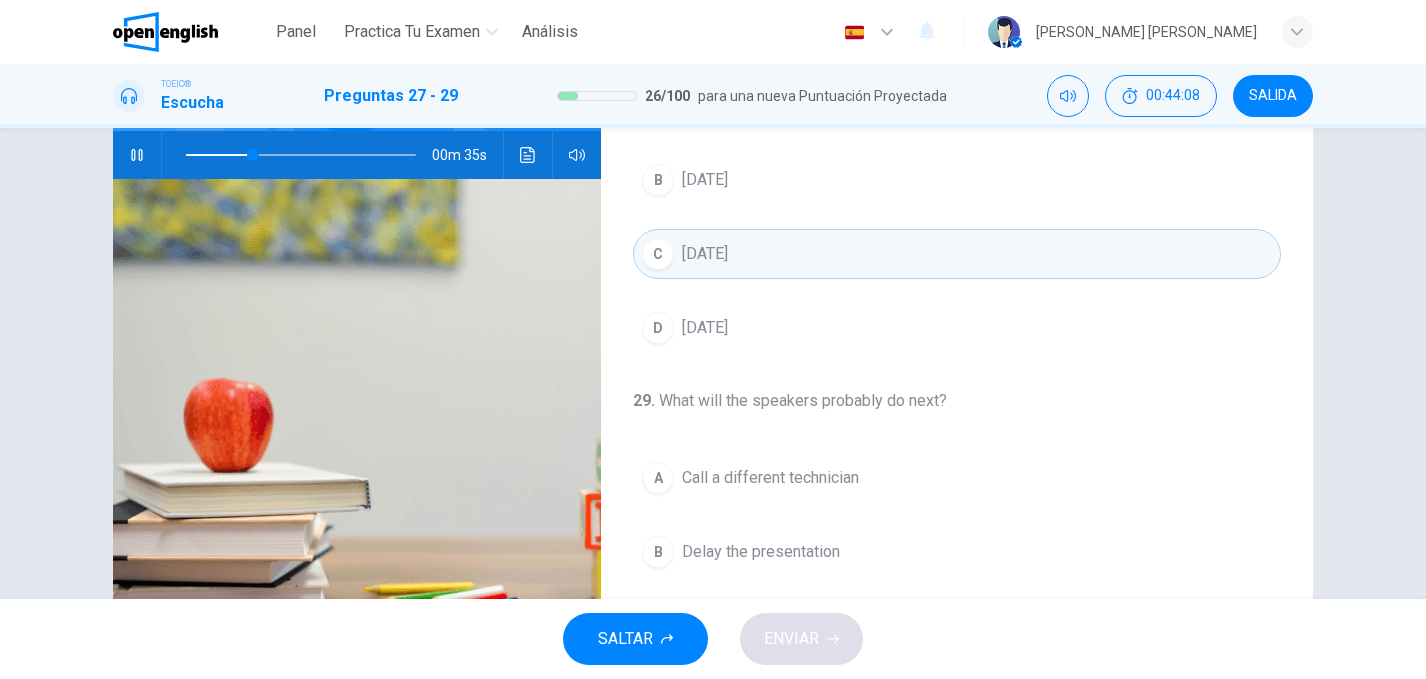 scroll, scrollTop: 457, scrollLeft: 0, axis: vertical 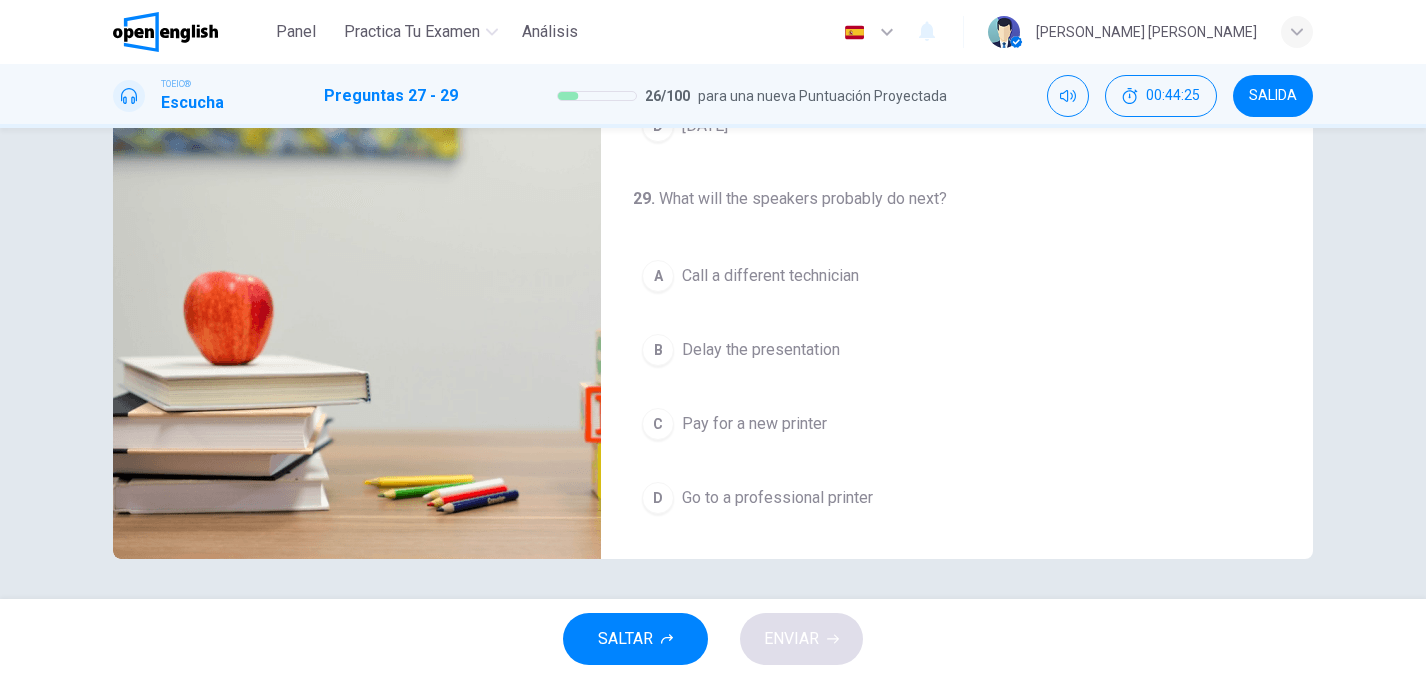click on "B" at bounding box center (658, 350) 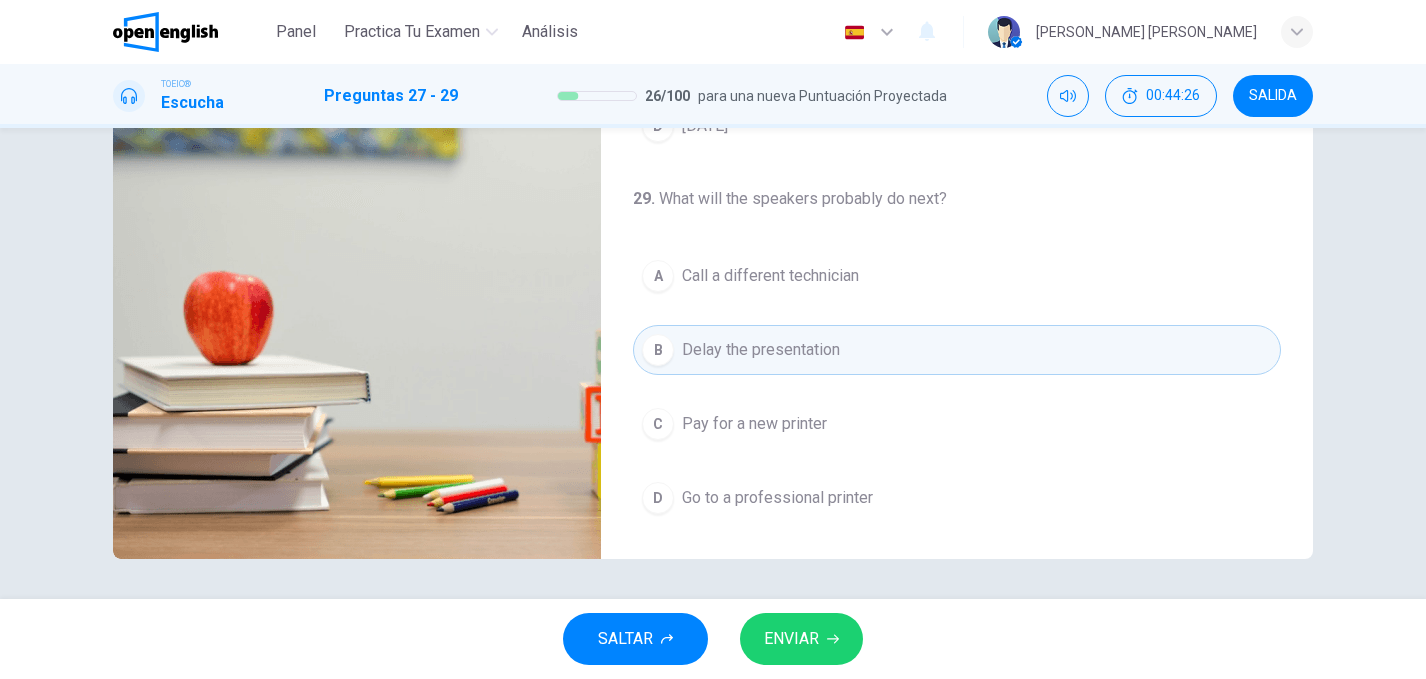 click on "ENVIAR" at bounding box center (801, 639) 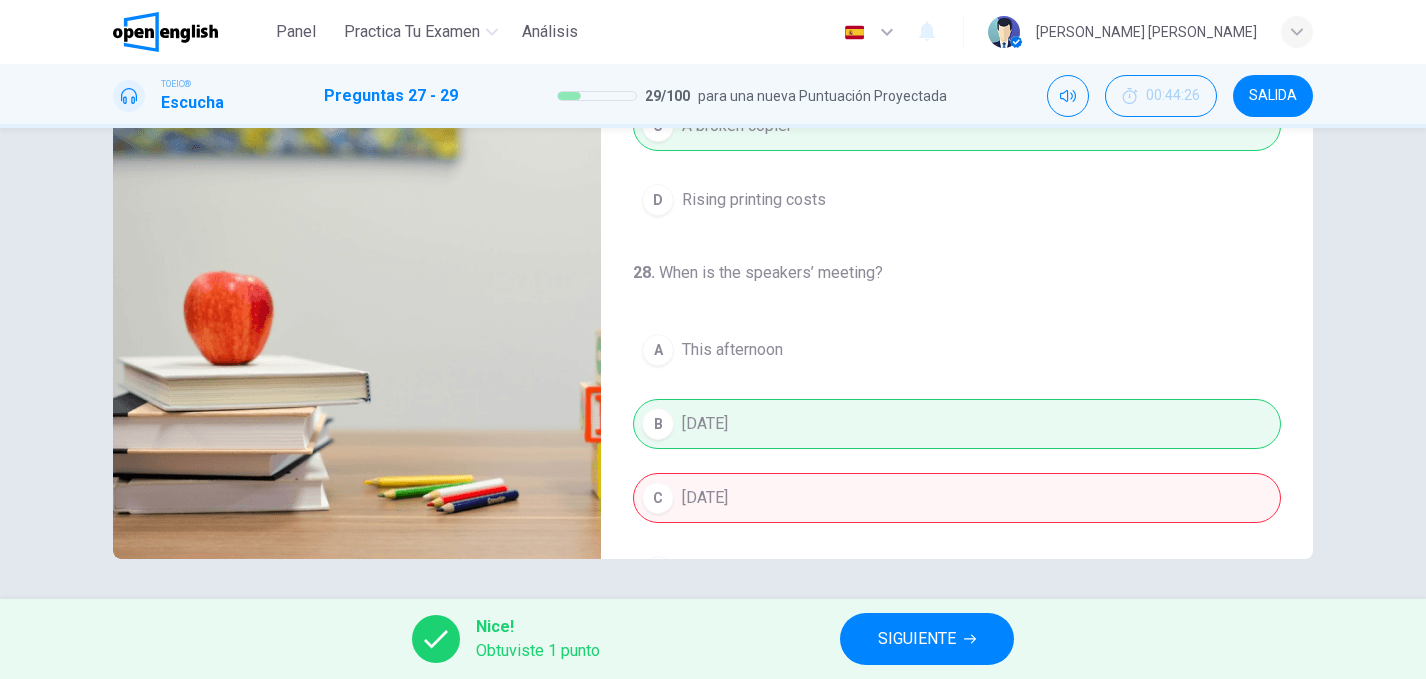 scroll, scrollTop: 0, scrollLeft: 0, axis: both 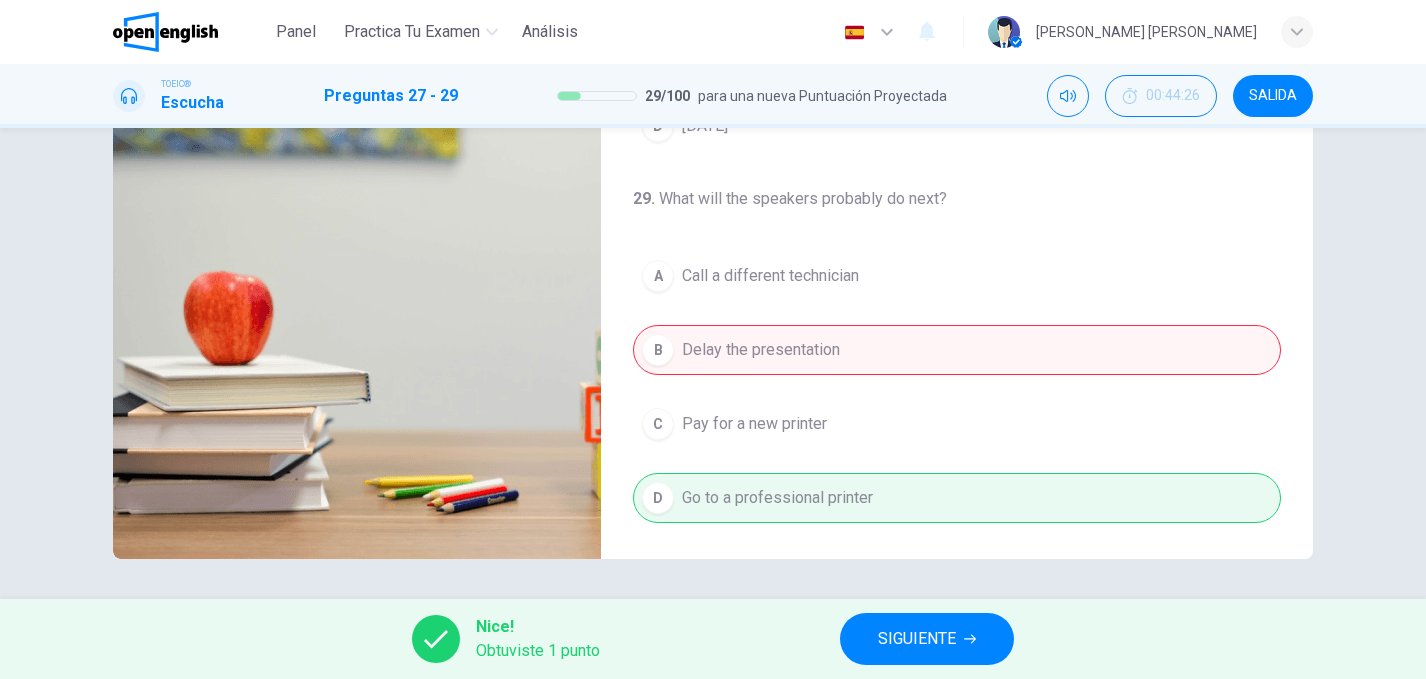 type on "**" 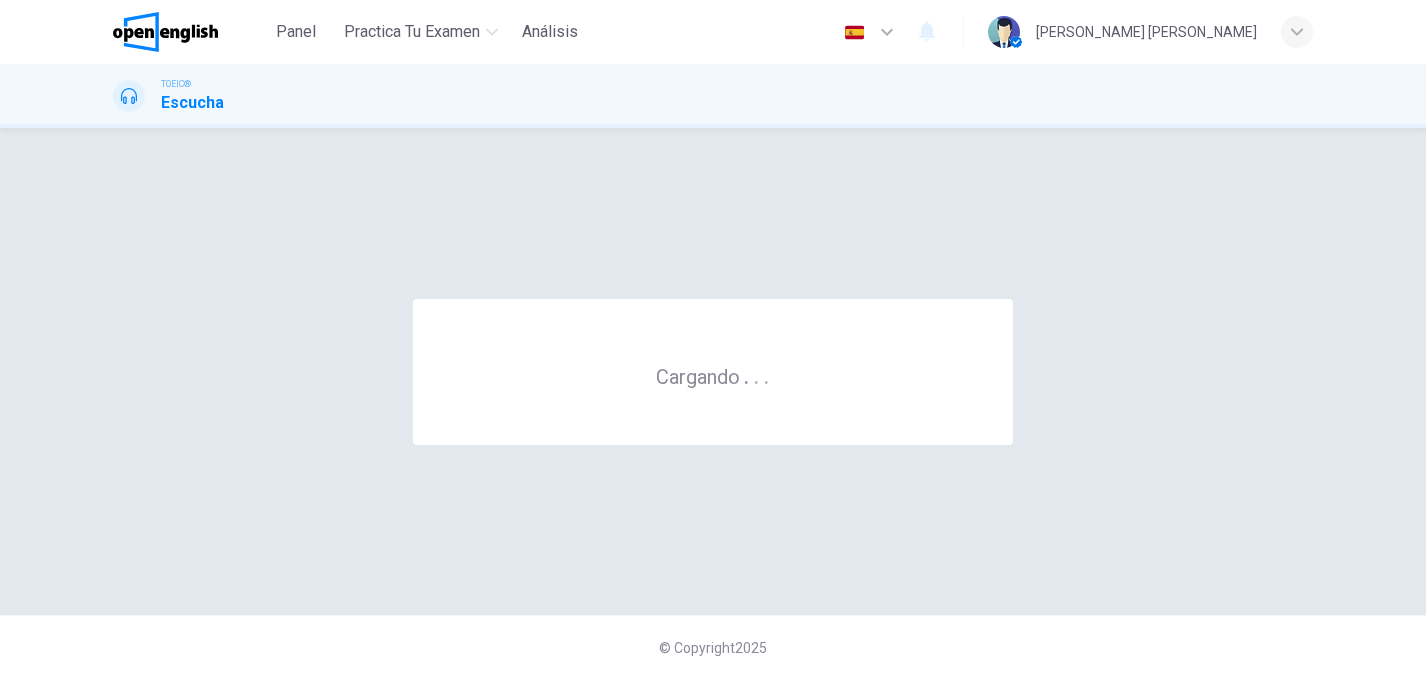 scroll, scrollTop: 0, scrollLeft: 0, axis: both 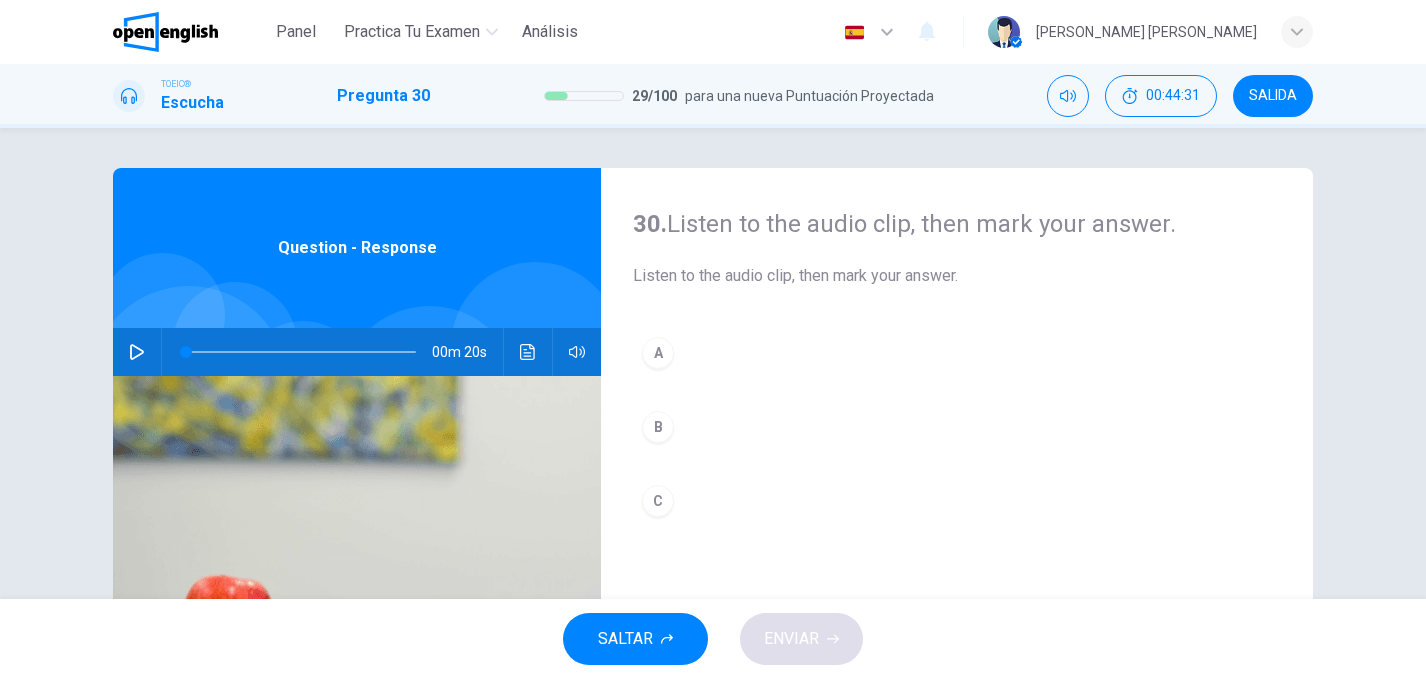 click 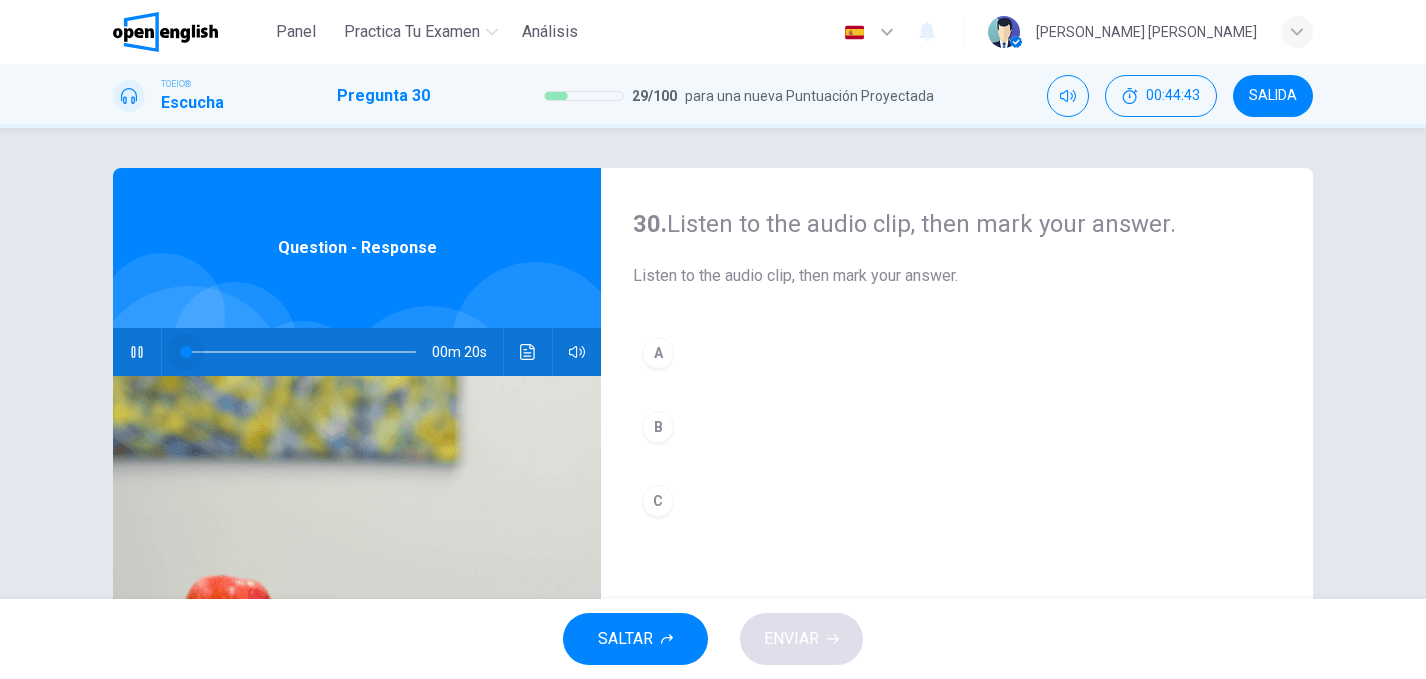 click at bounding box center (301, 352) 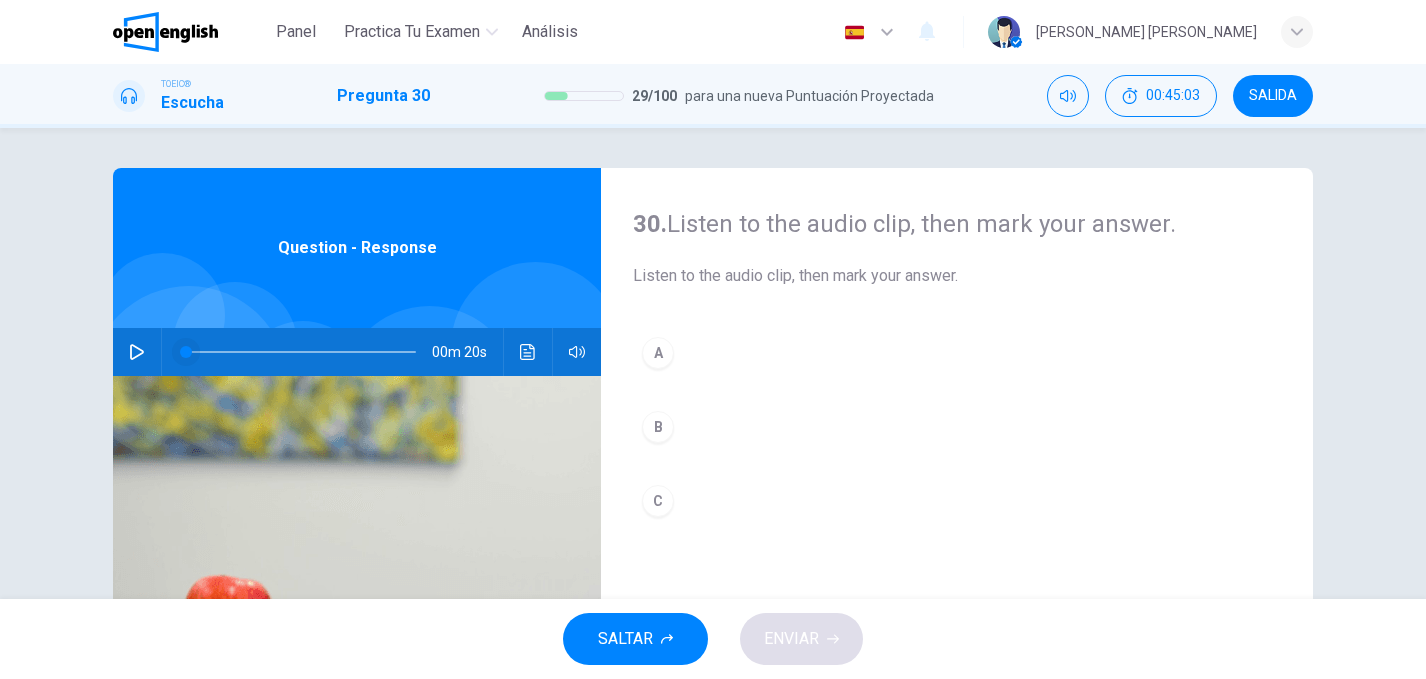click at bounding box center (186, 352) 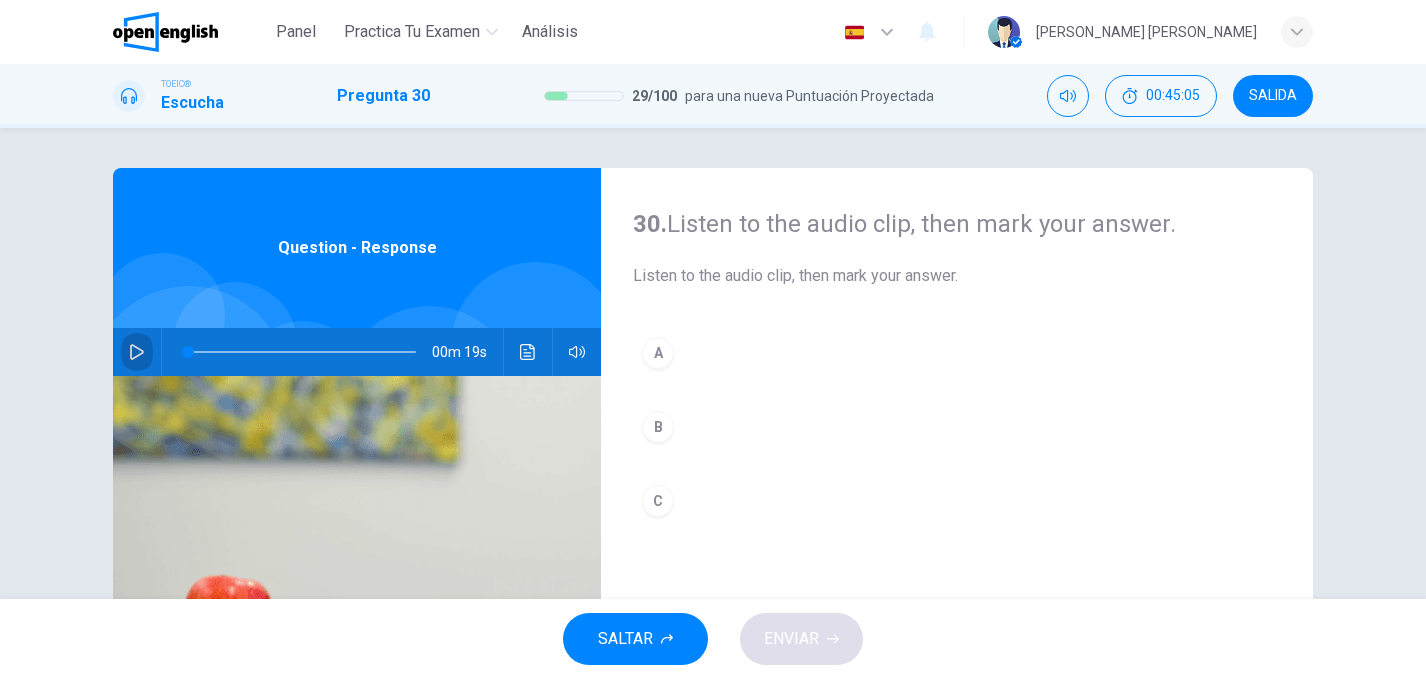click 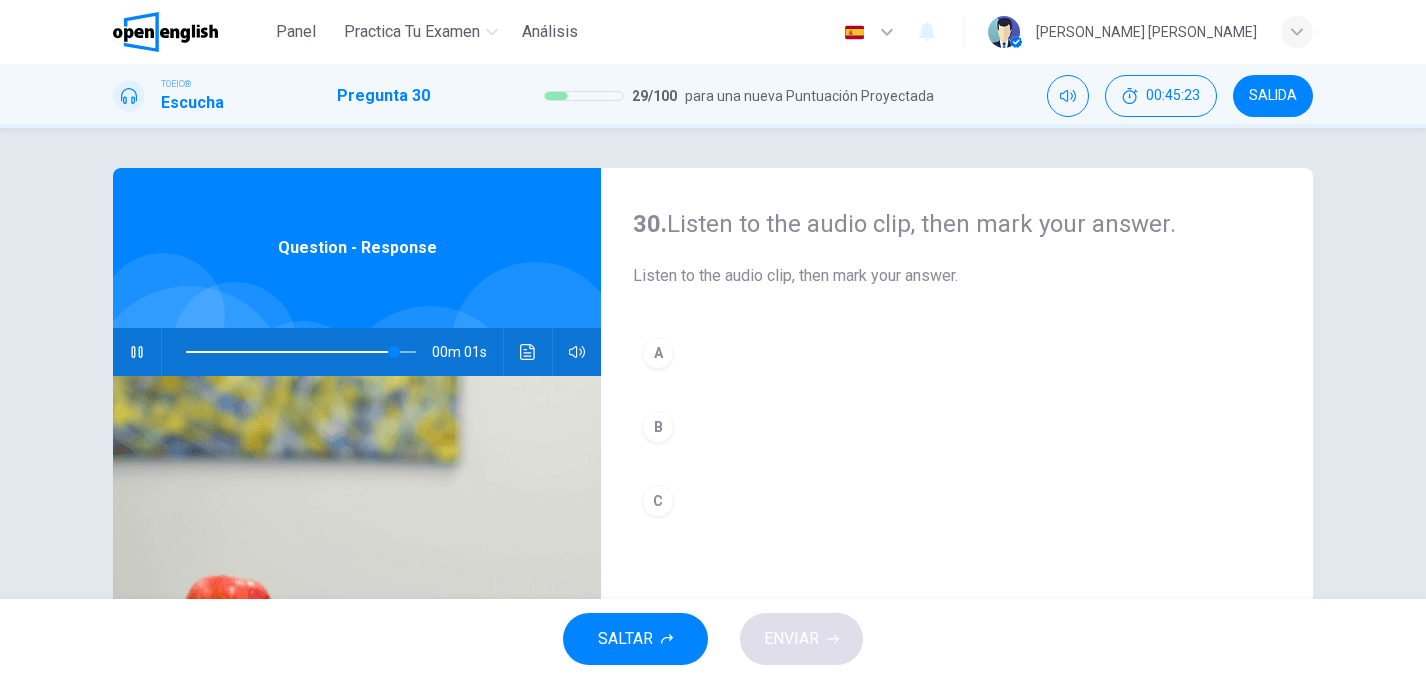 click on "C" at bounding box center [658, 501] 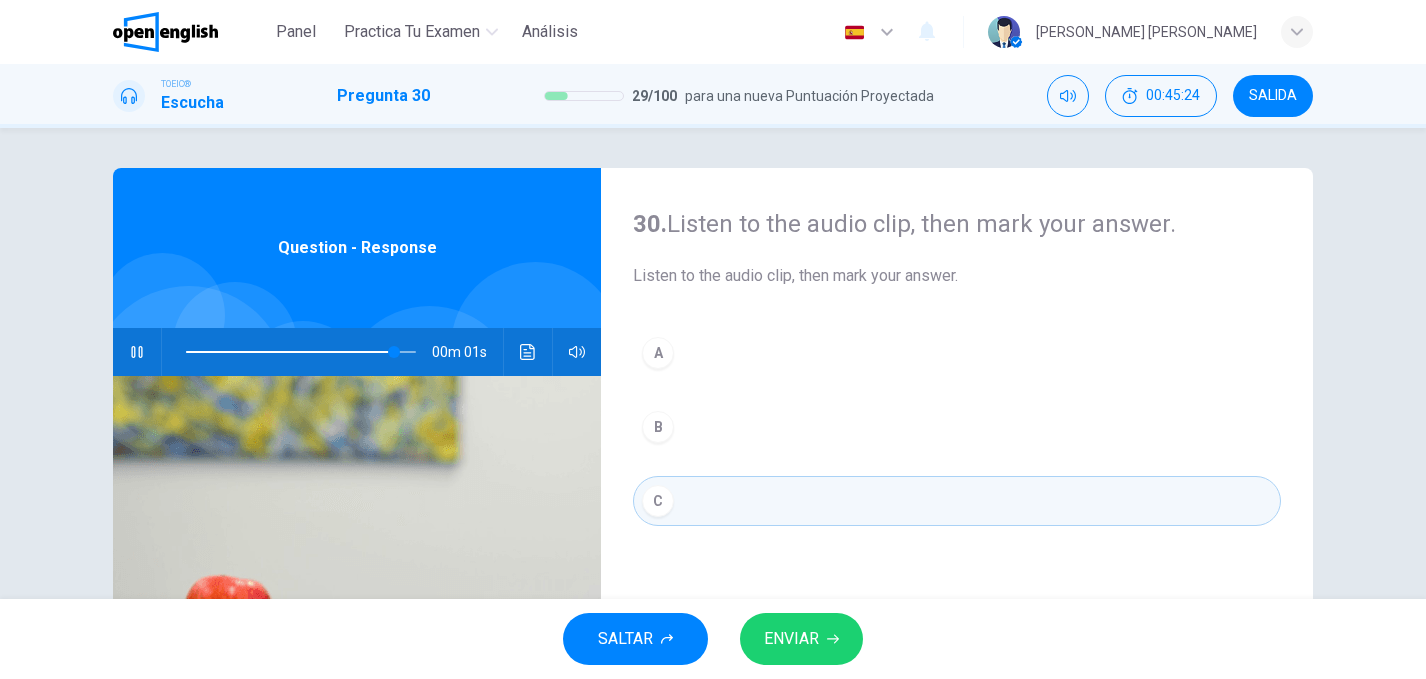 click on "ENVIAR" at bounding box center [791, 639] 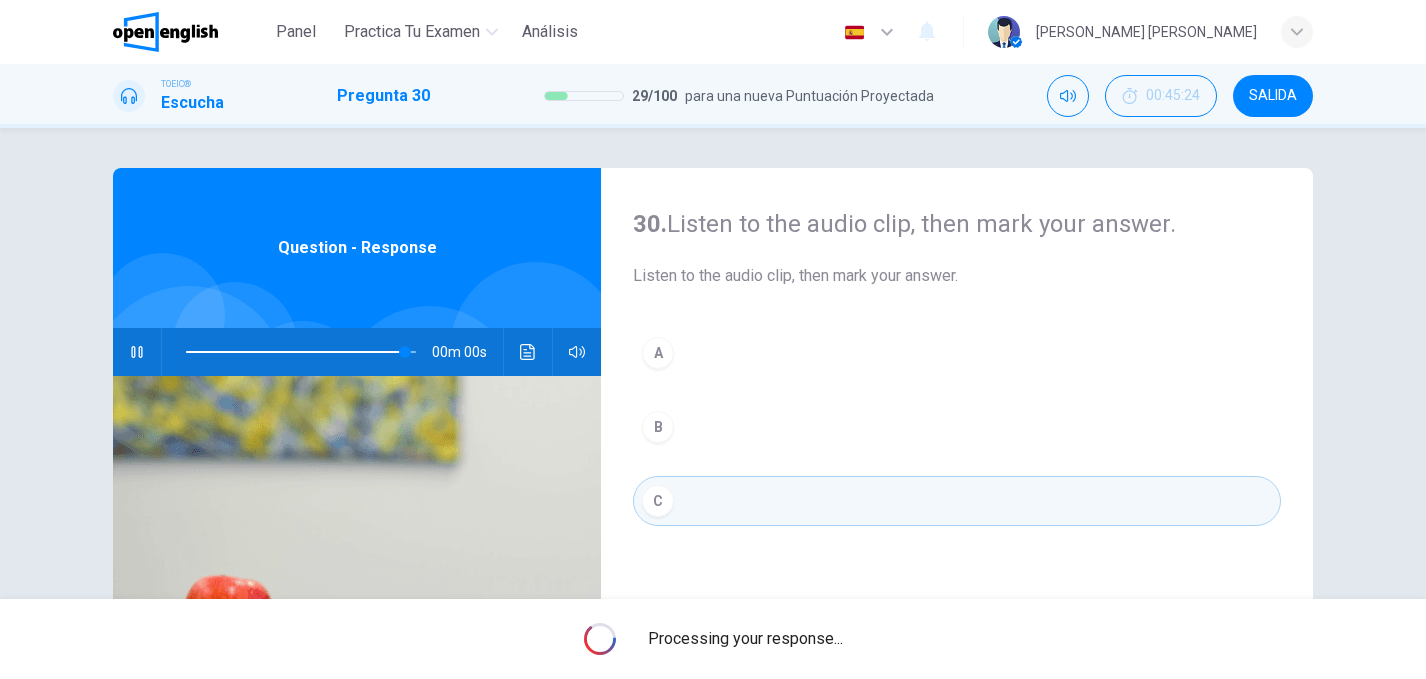 type on "*" 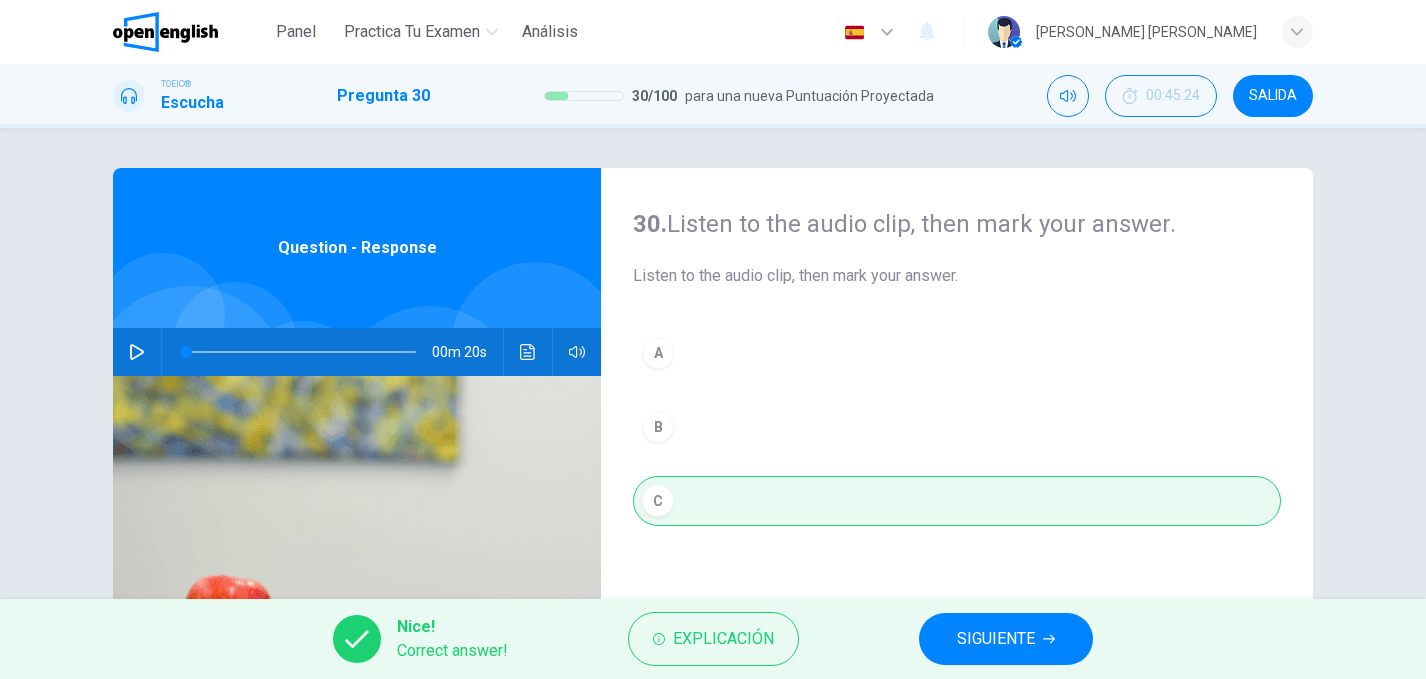 click on "SIGUIENTE" at bounding box center [996, 639] 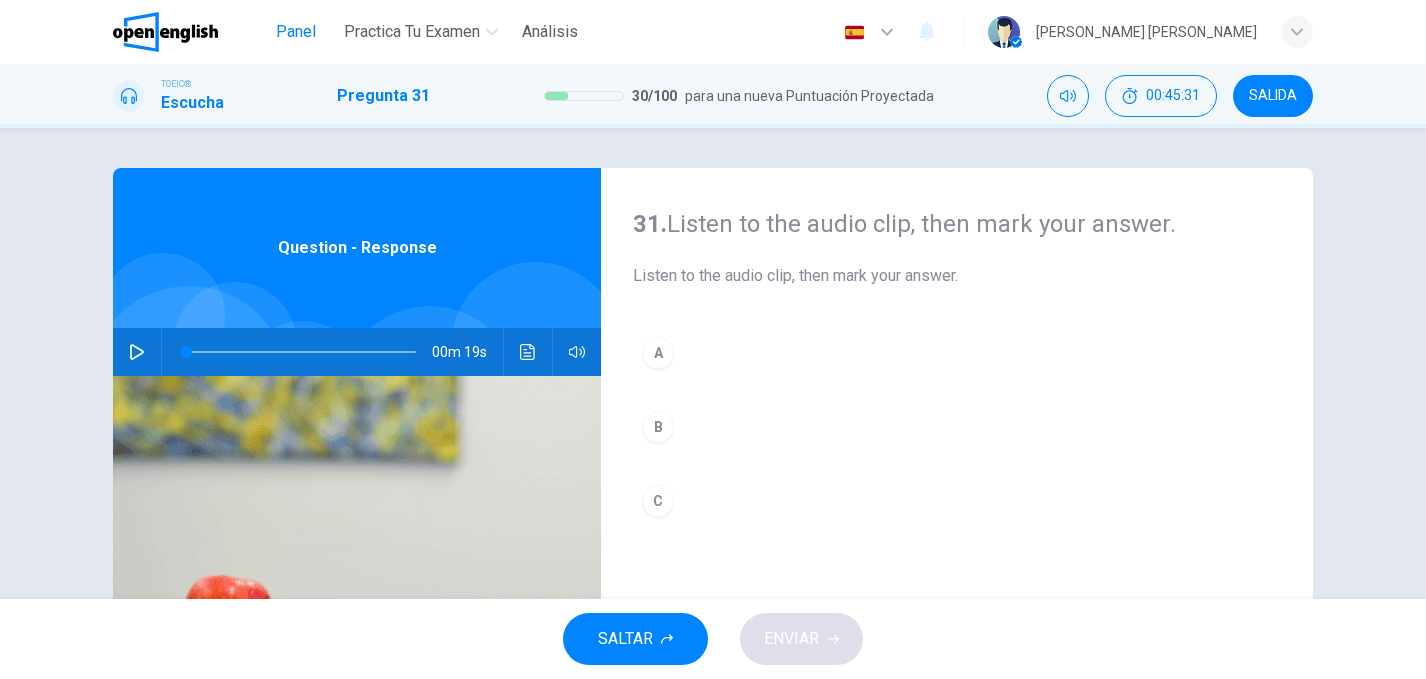click on "Panel" at bounding box center [296, 32] 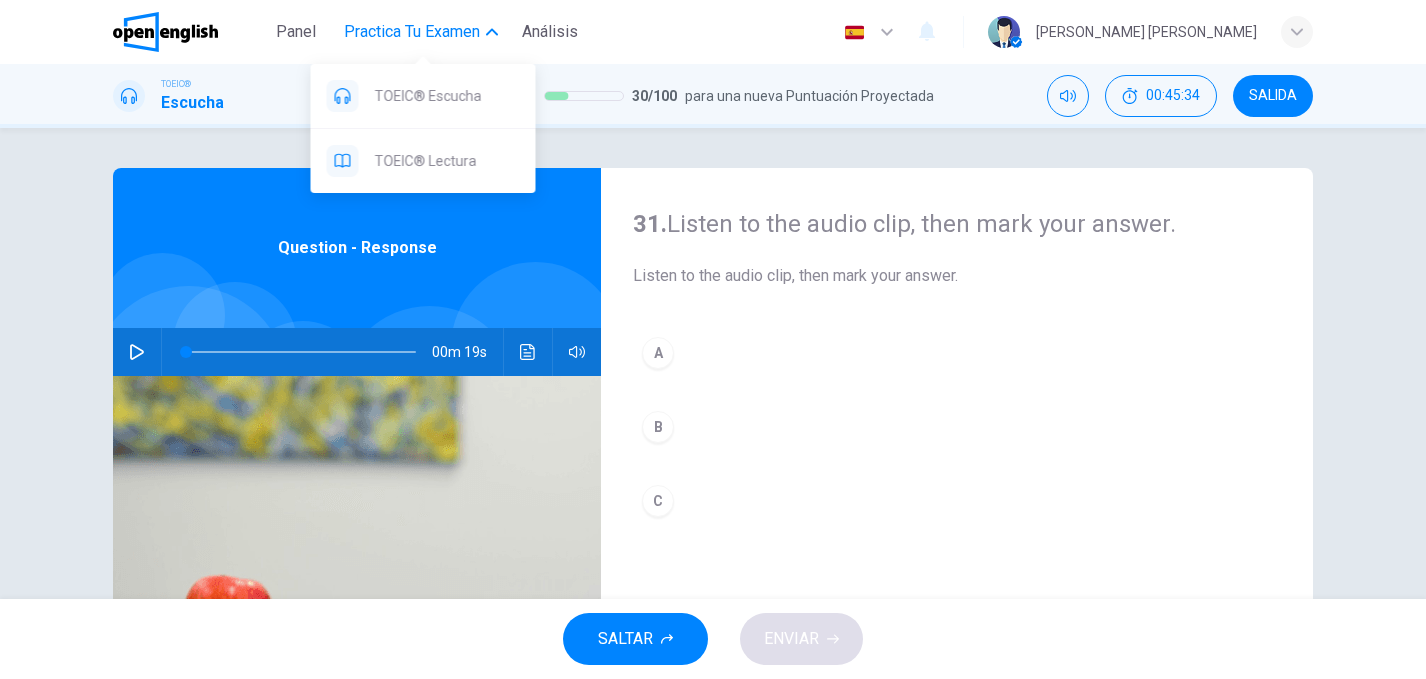 click on "Practica tu examen" at bounding box center [412, 32] 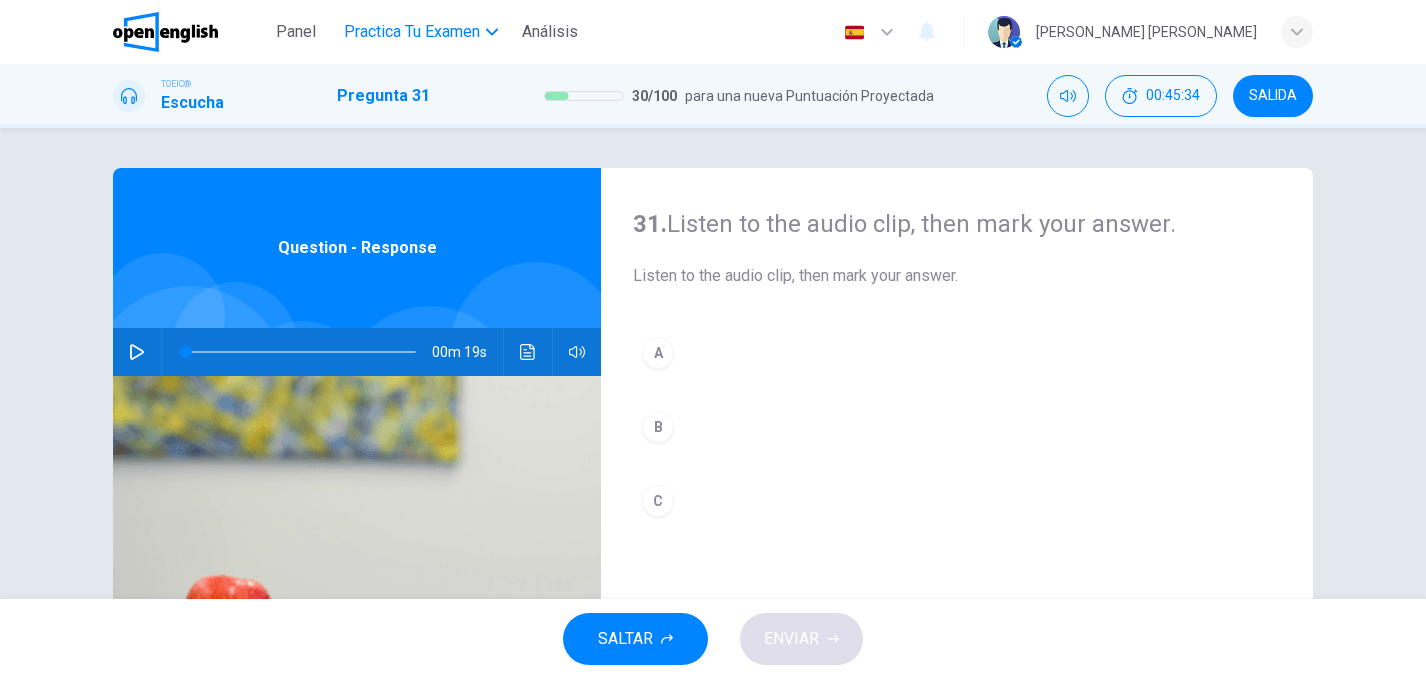 click on "Practica tu examen" at bounding box center (412, 32) 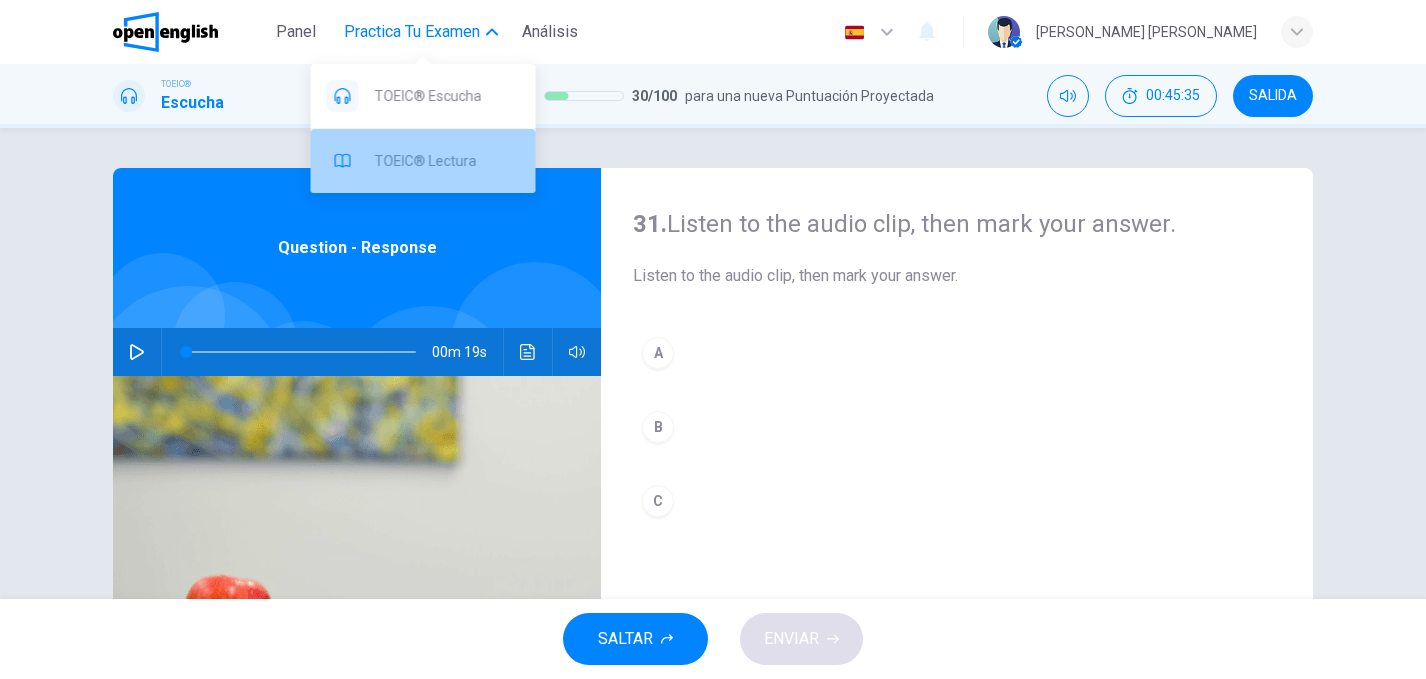 click on "TOEIC® Lectura" at bounding box center [447, 161] 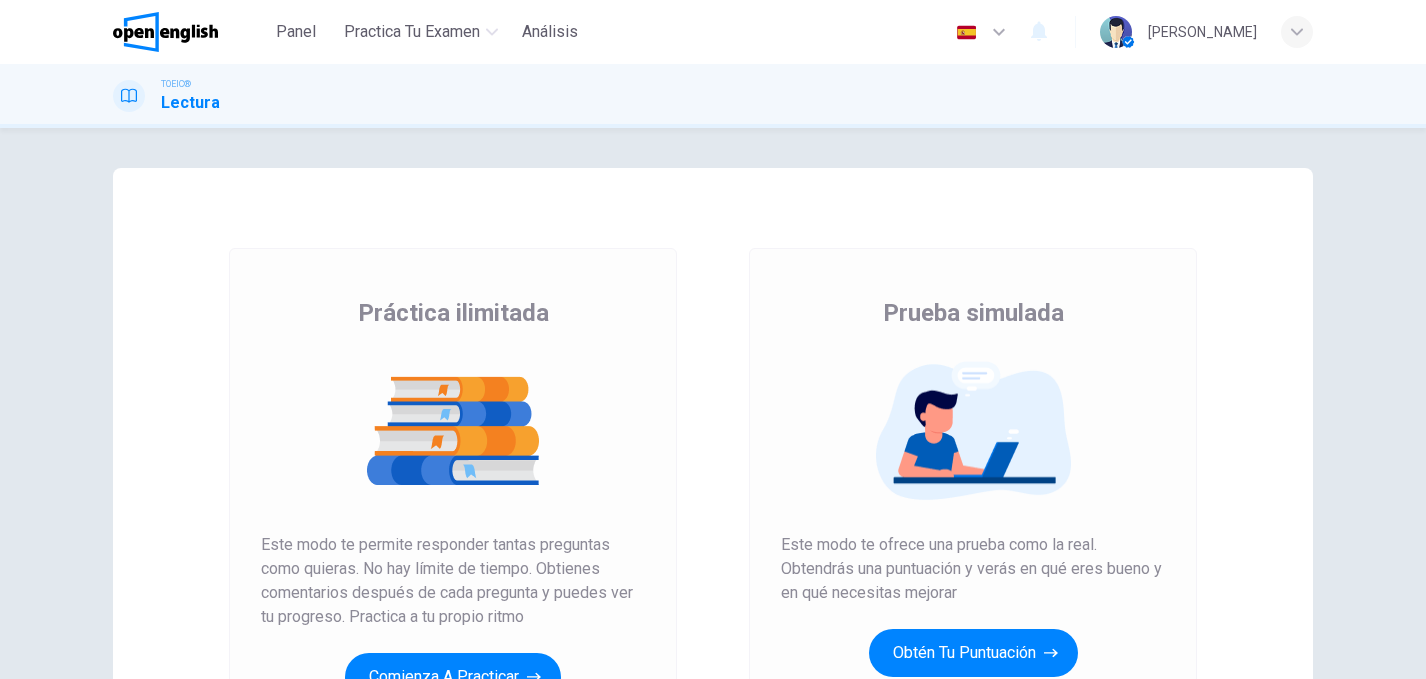 scroll, scrollTop: 0, scrollLeft: 0, axis: both 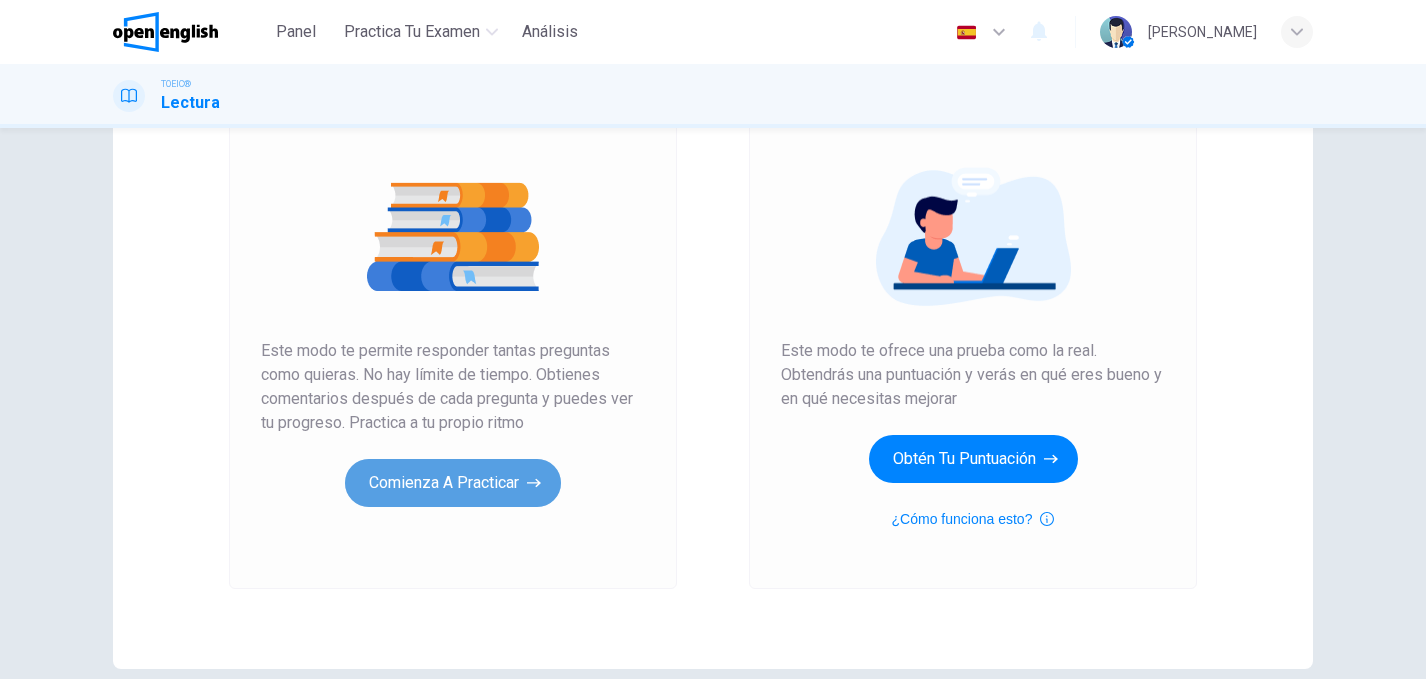 click on "Comienza a practicar" at bounding box center (453, 483) 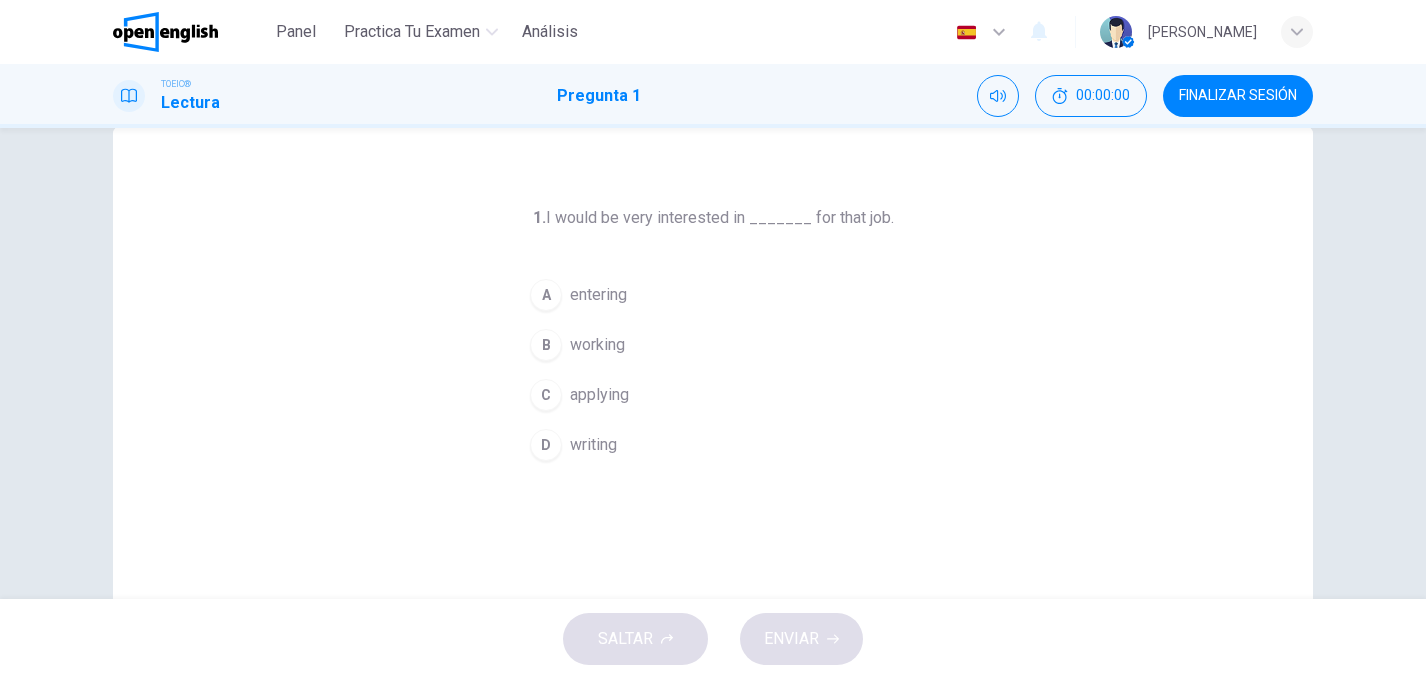 scroll, scrollTop: 44, scrollLeft: 0, axis: vertical 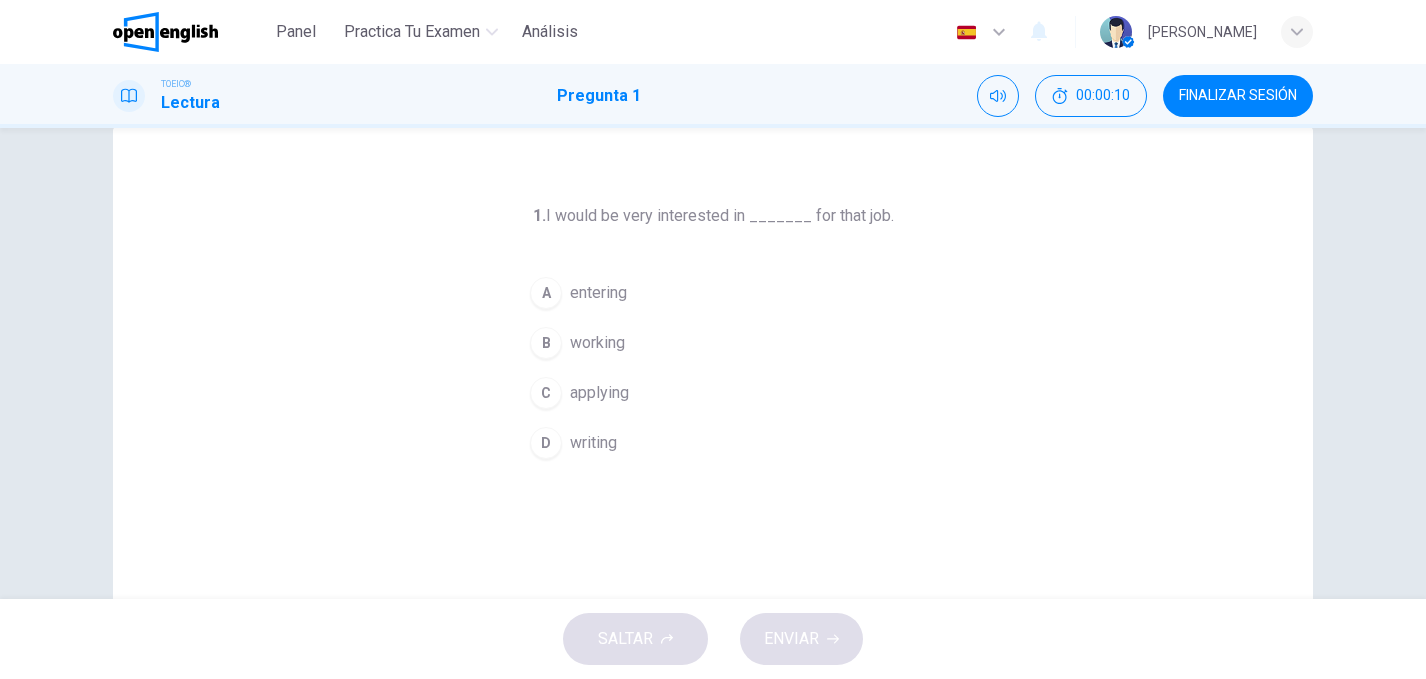 click on "C" at bounding box center (546, 393) 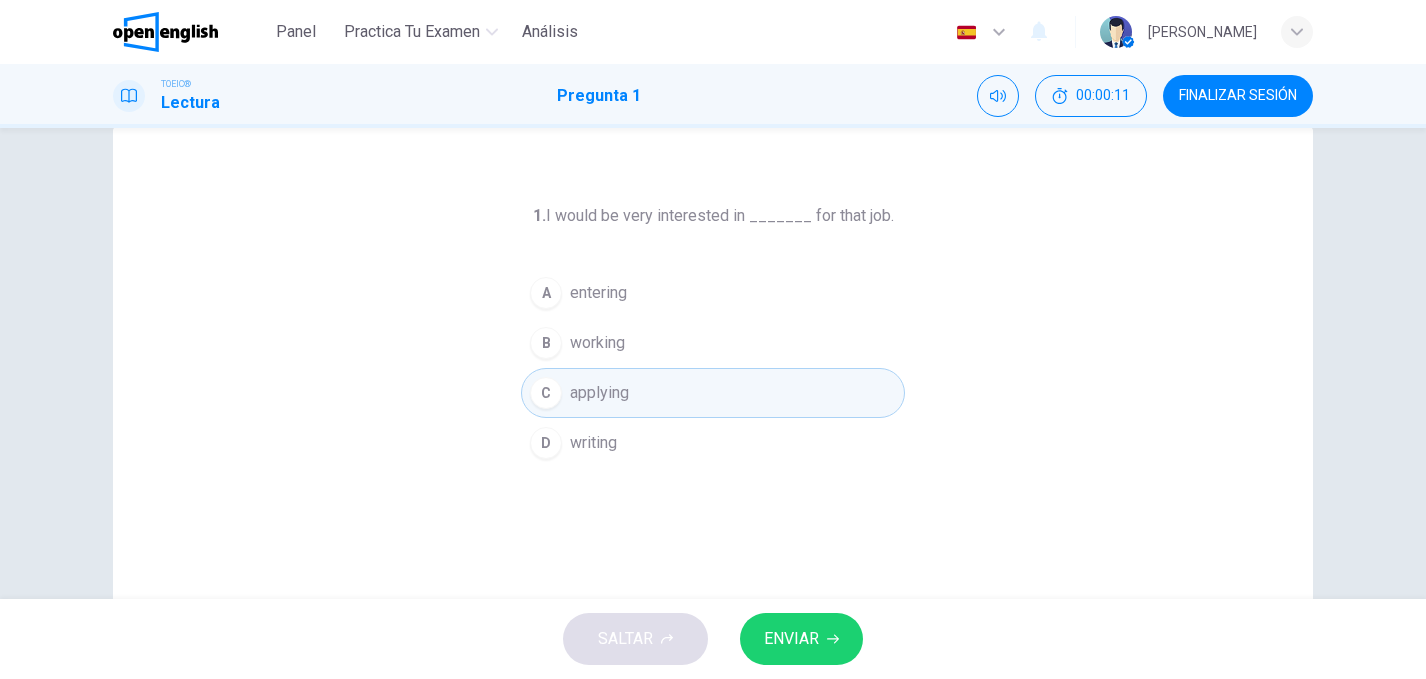 click on "ENVIAR" at bounding box center (791, 639) 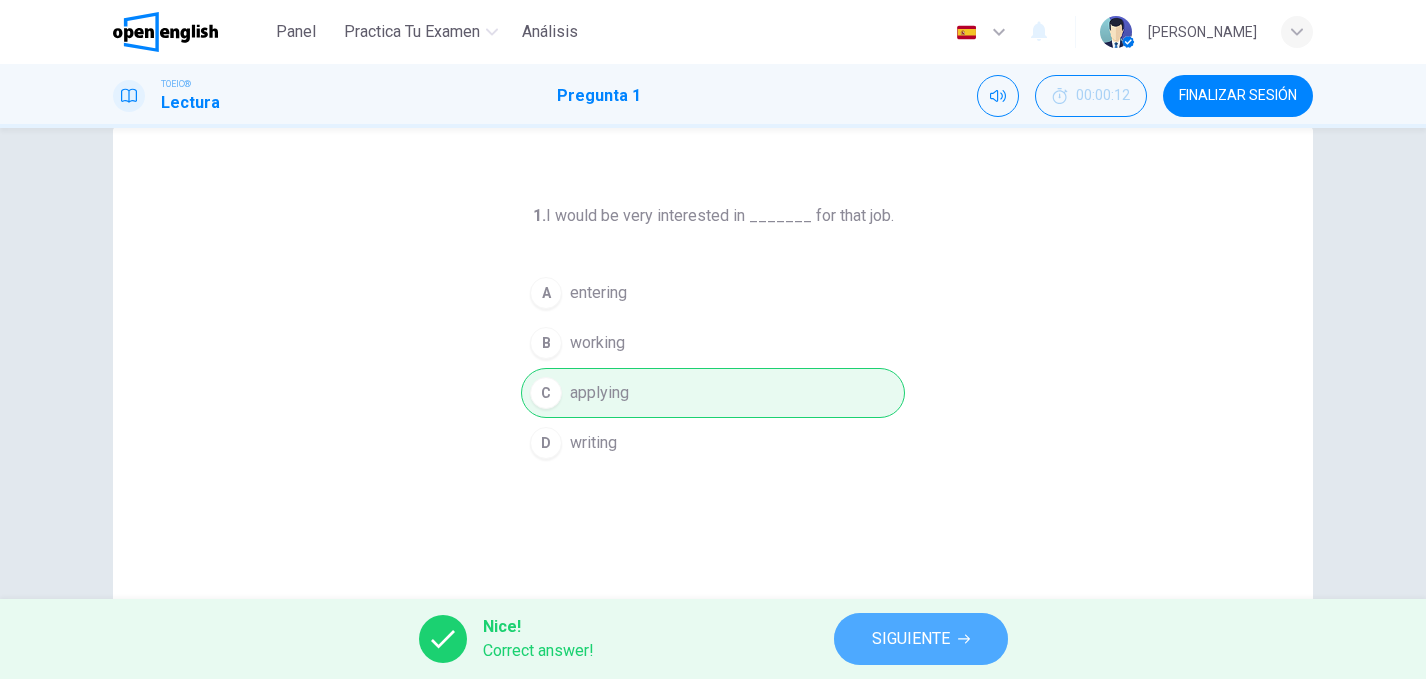 click on "SIGUIENTE" at bounding box center [911, 639] 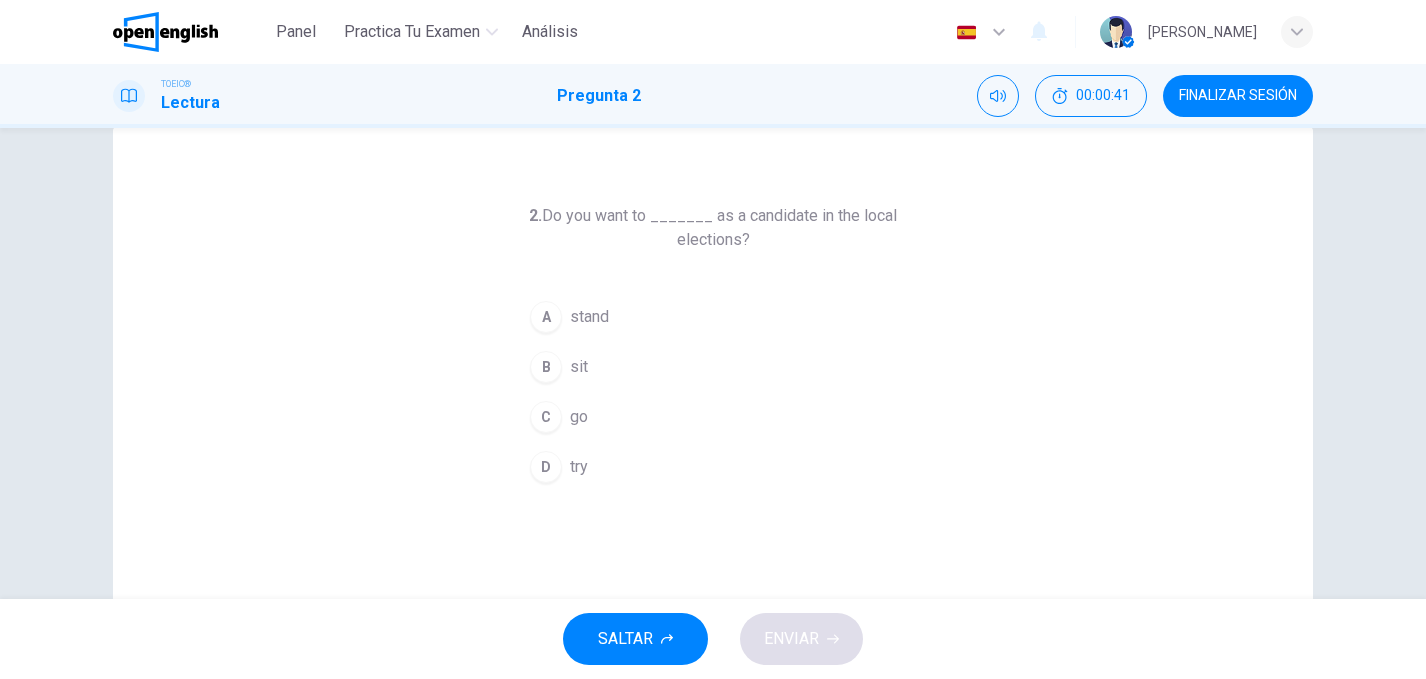 click on "D" at bounding box center (546, 467) 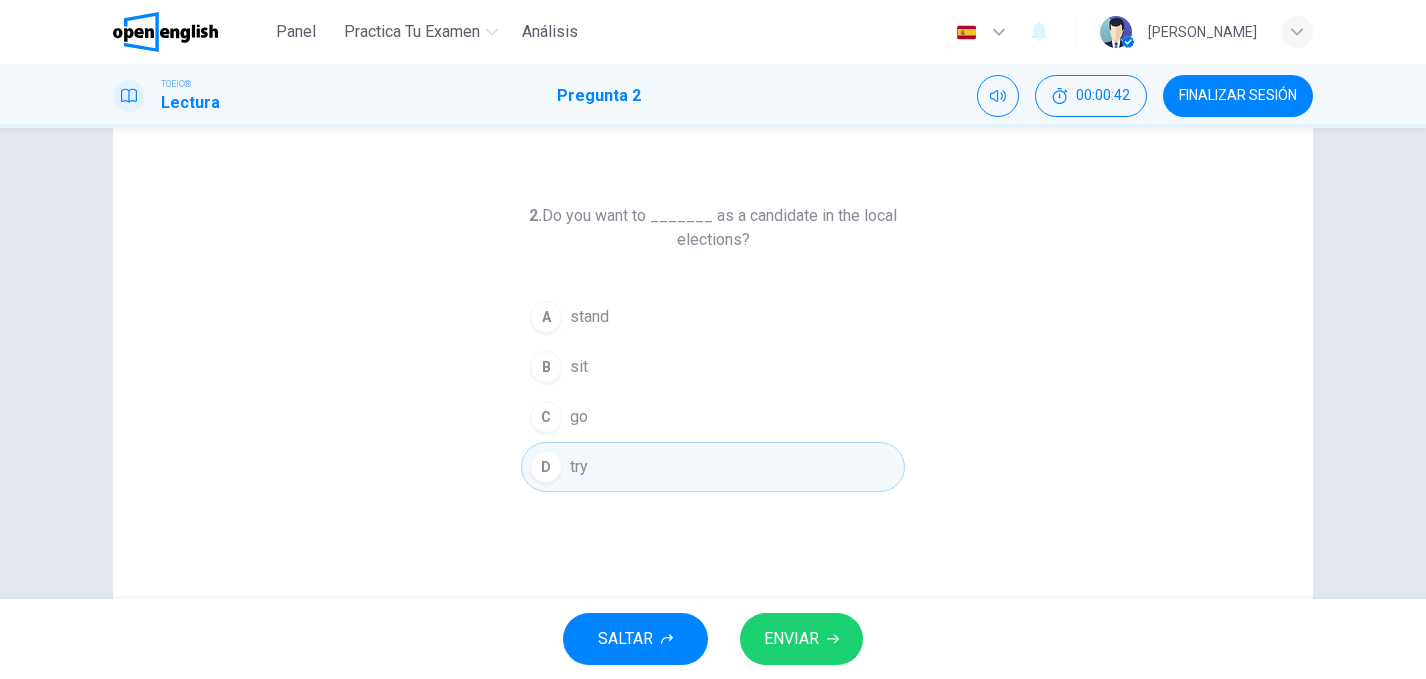 click on "ENVIAR" at bounding box center (791, 639) 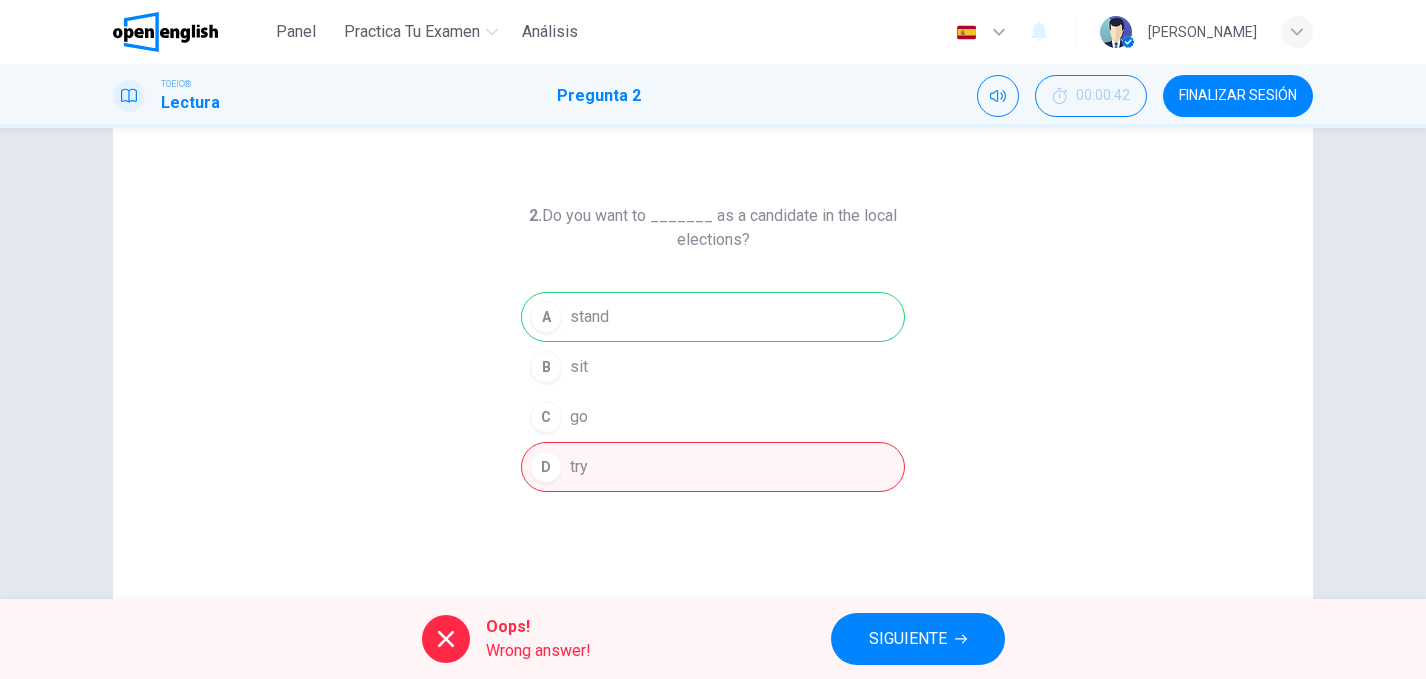 click on "A stand B sit C go D try" at bounding box center (713, 392) 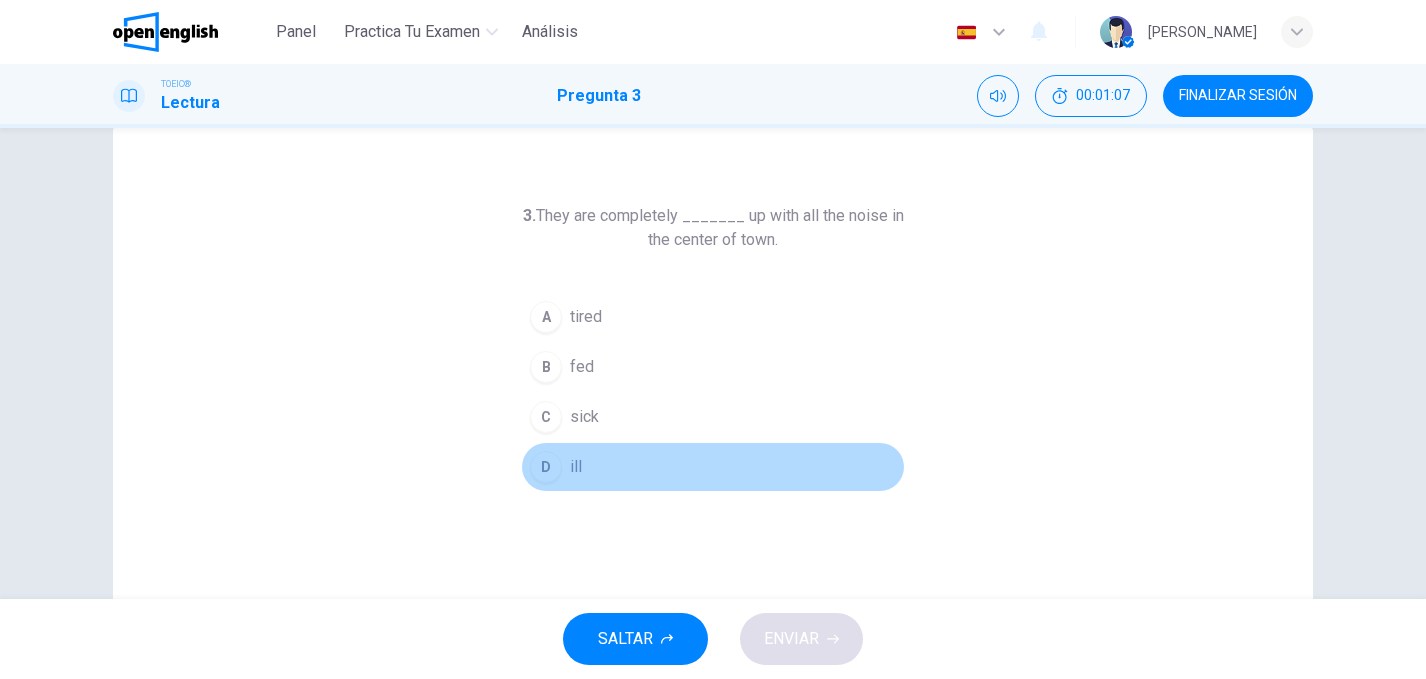 click on "D" at bounding box center [546, 467] 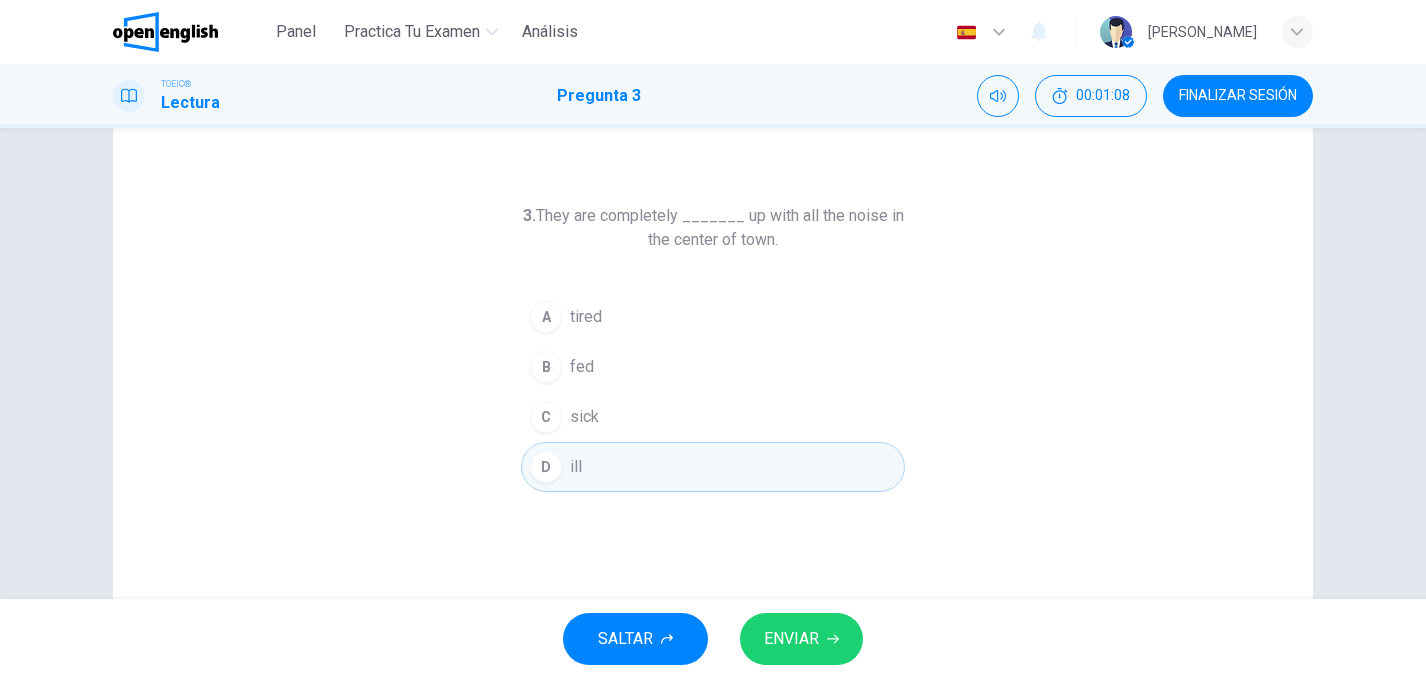 click on "ENVIAR" at bounding box center [791, 639] 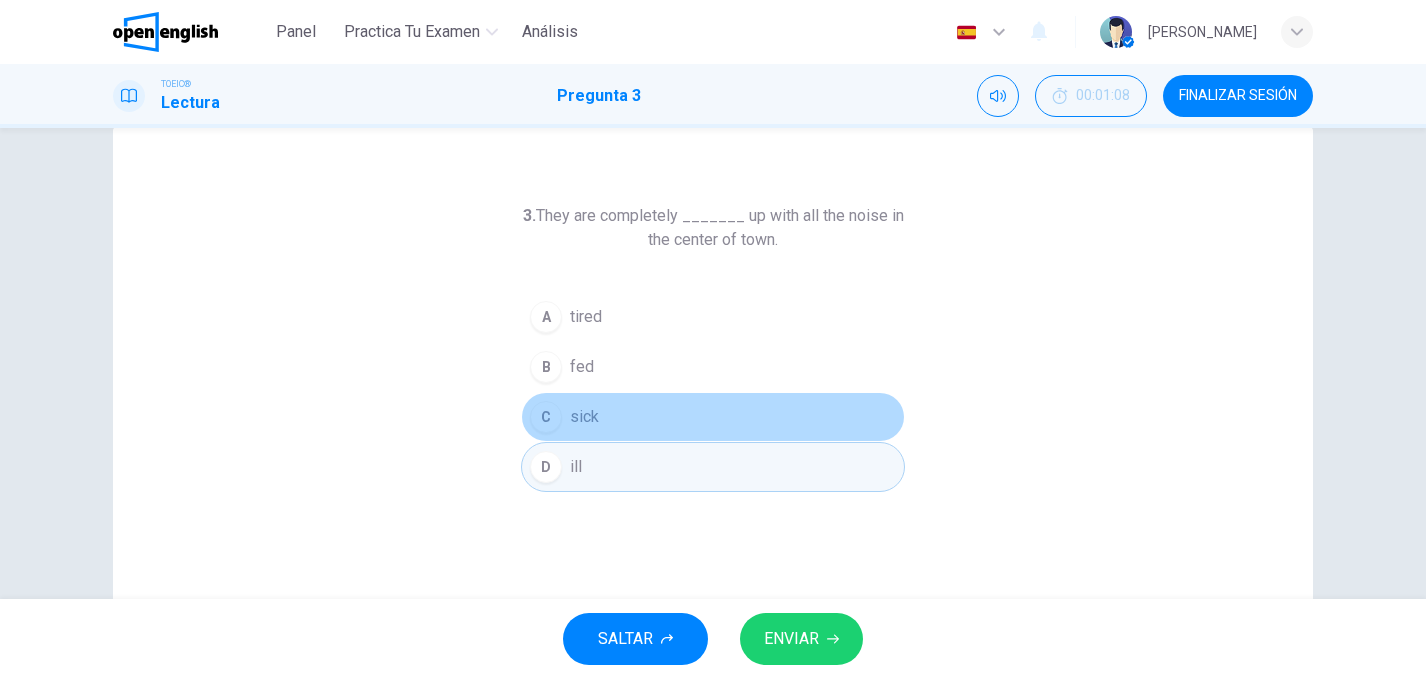 click on "C" at bounding box center [546, 417] 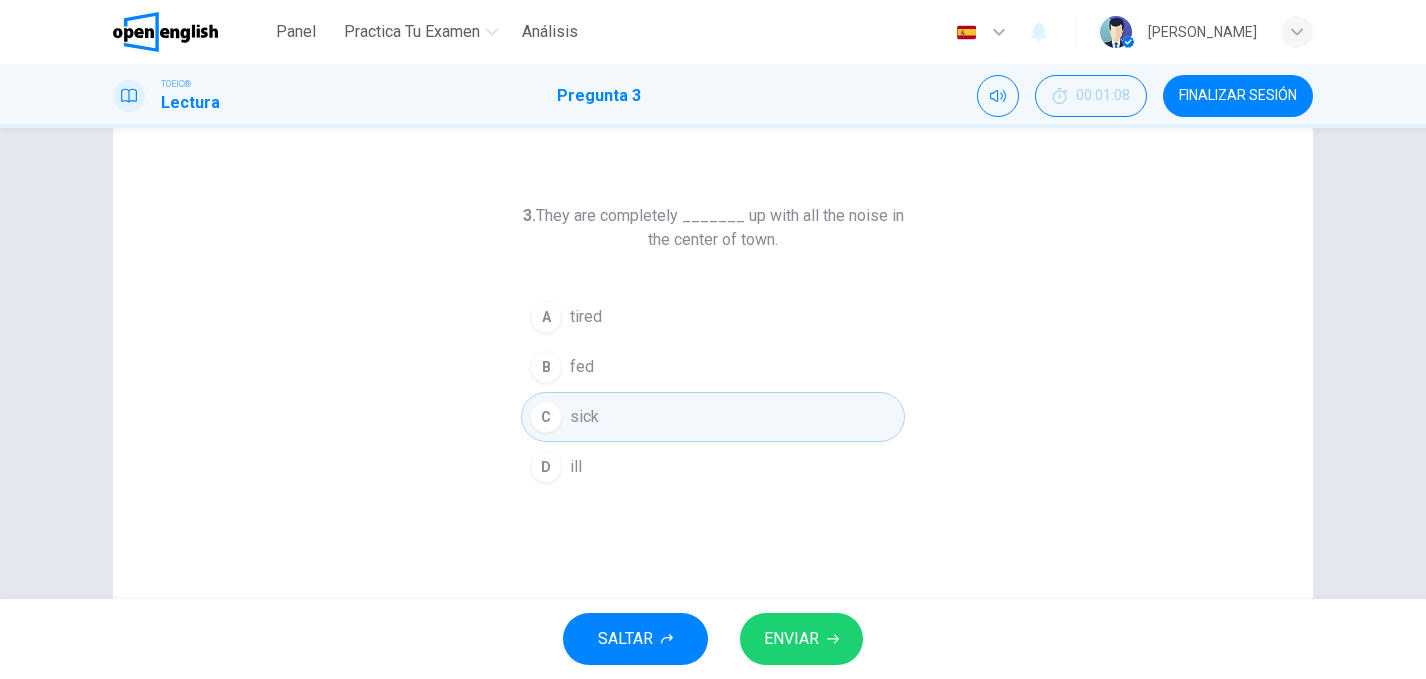 click on "ENVIAR" at bounding box center [791, 639] 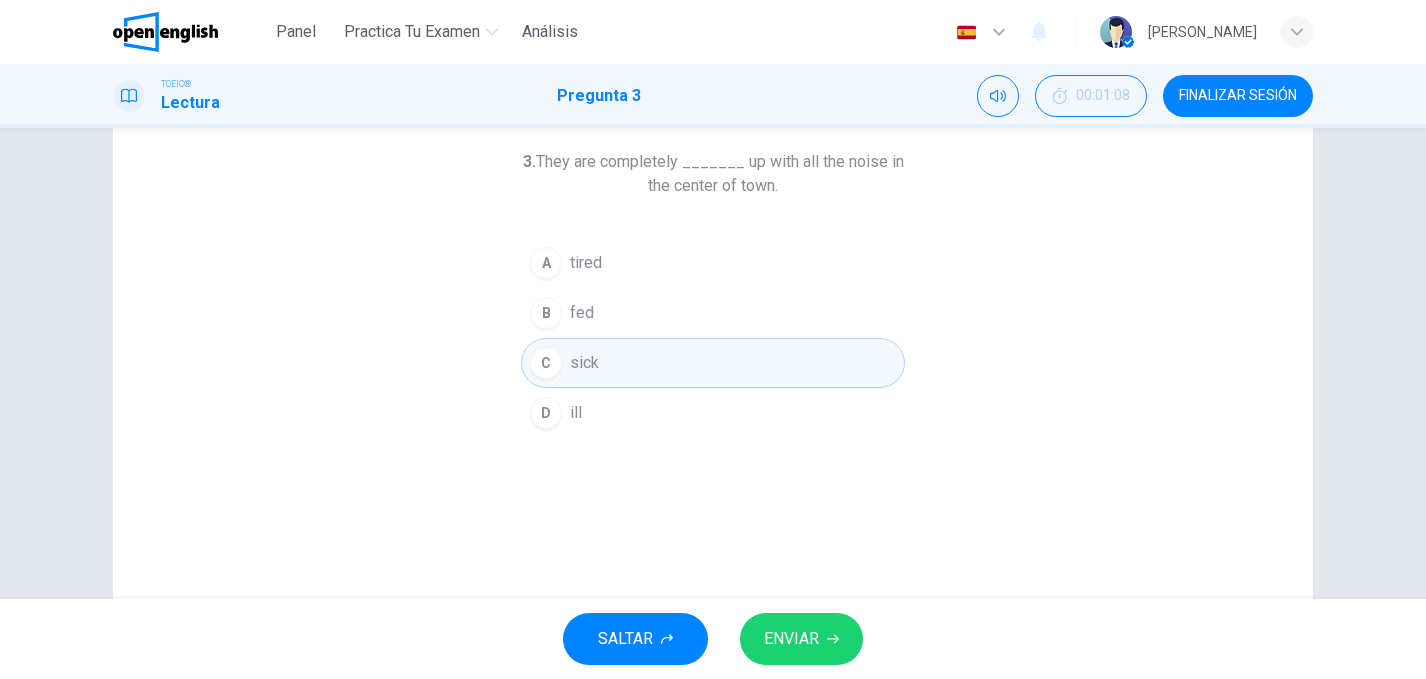 scroll, scrollTop: 100, scrollLeft: 0, axis: vertical 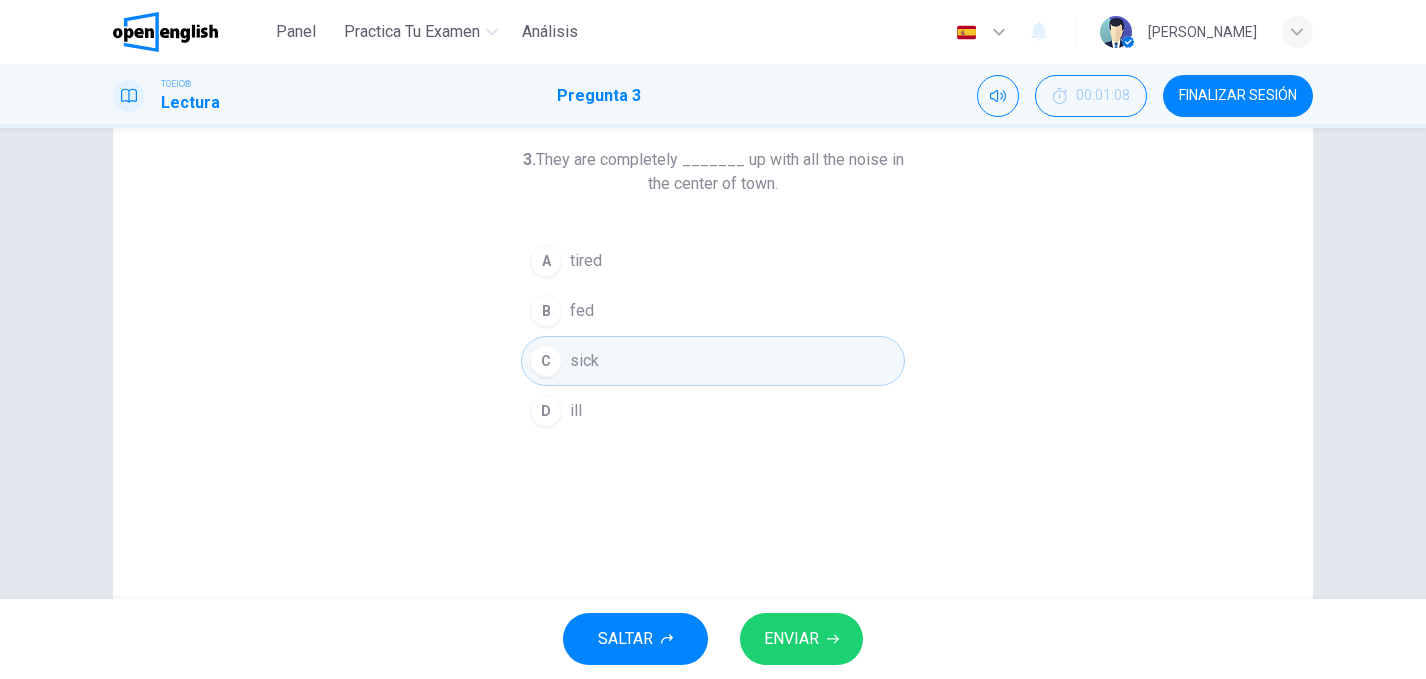 click on "ENVIAR" at bounding box center [791, 639] 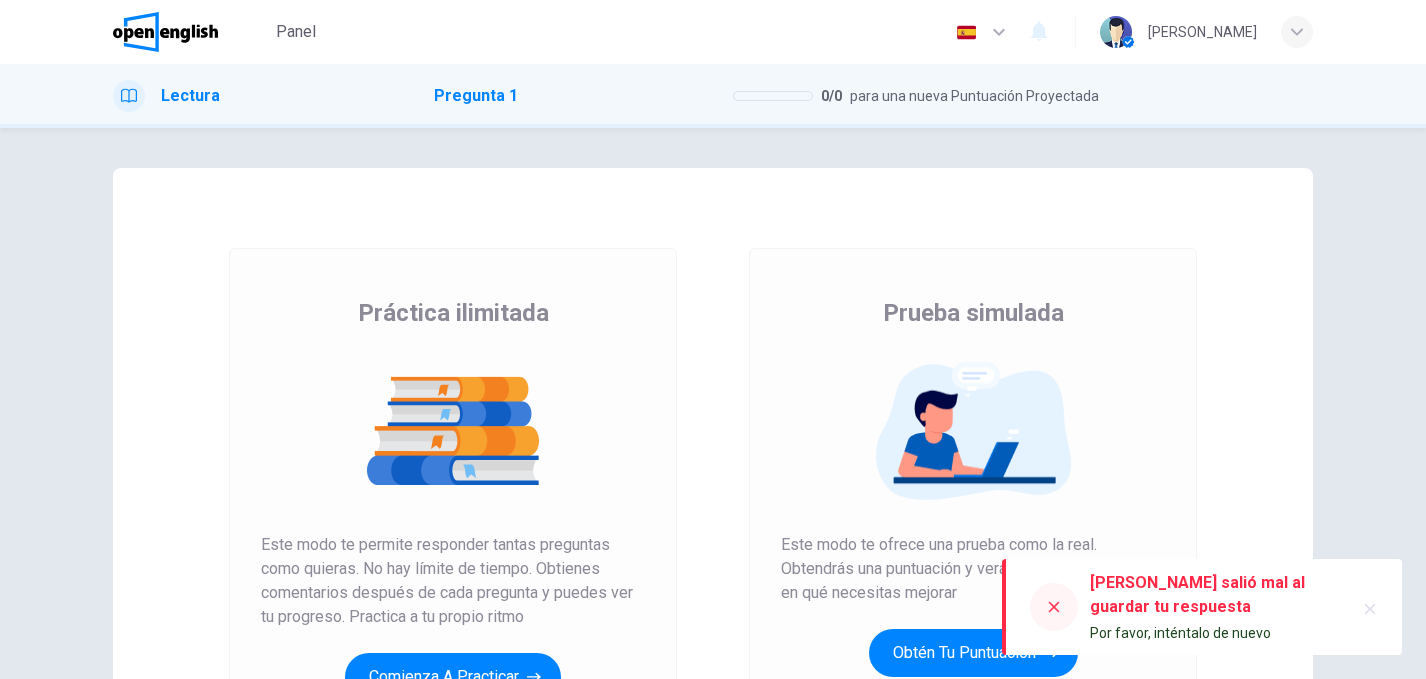 scroll, scrollTop: 0, scrollLeft: 0, axis: both 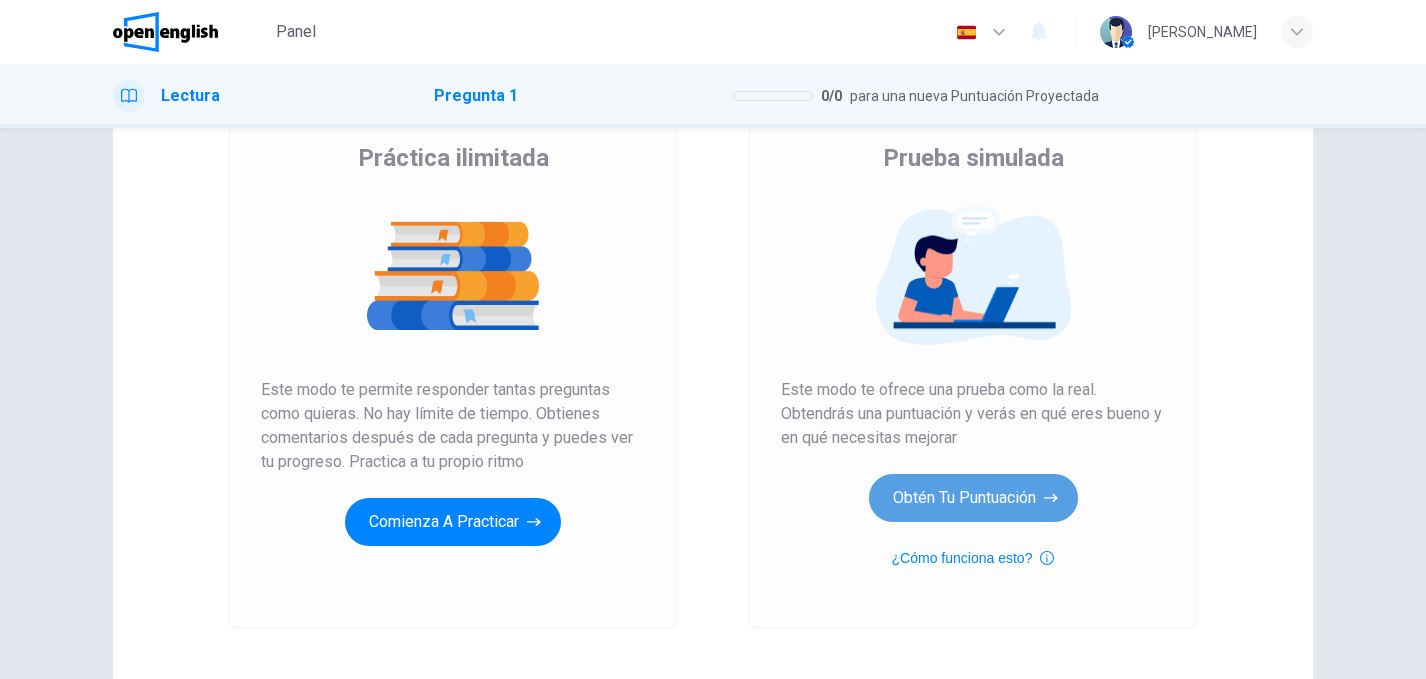 click on "Obtén tu puntuación" at bounding box center [973, 498] 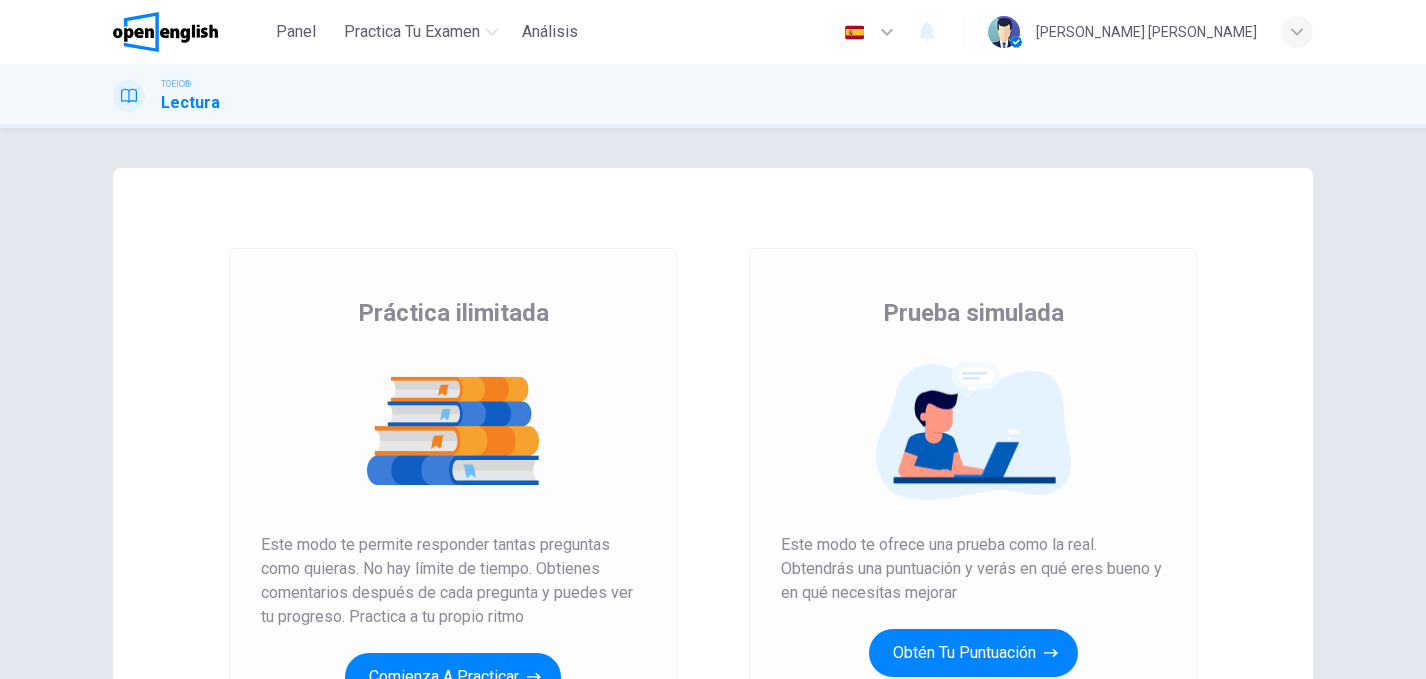 scroll, scrollTop: 0, scrollLeft: 0, axis: both 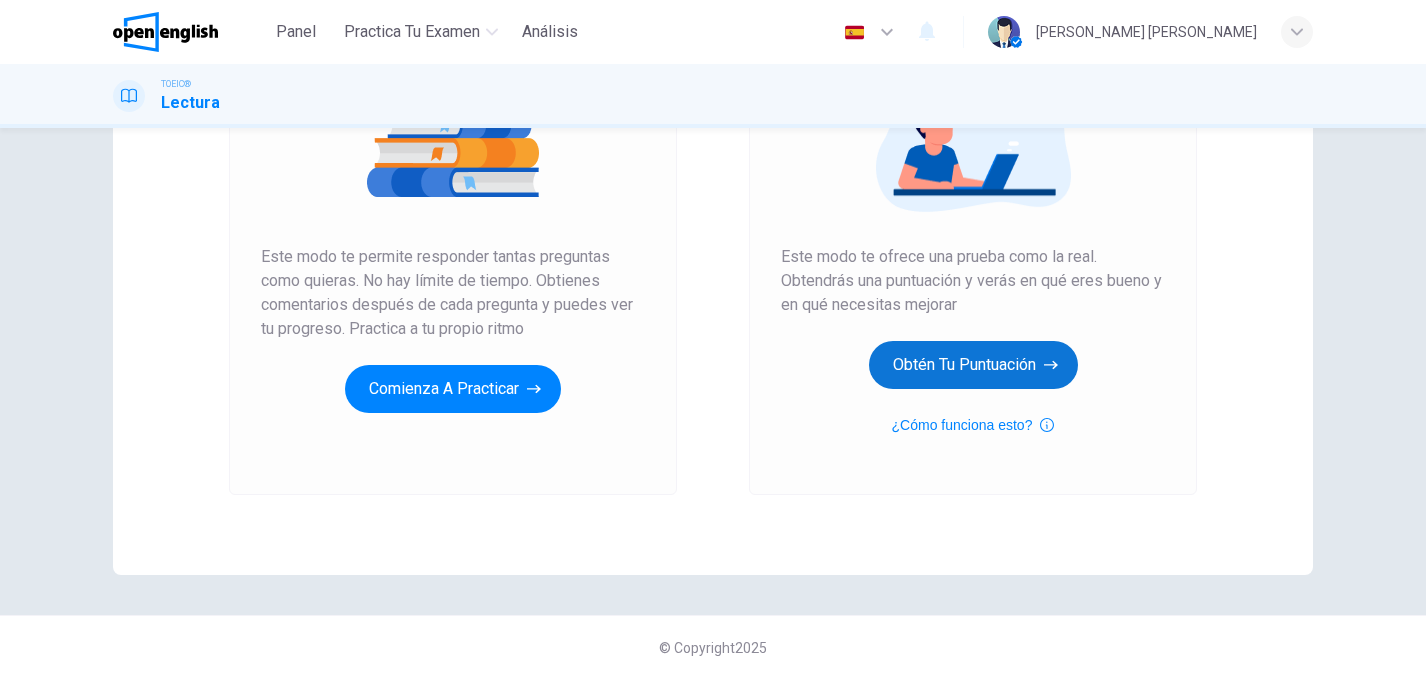 click on "Obtén tu puntuación" at bounding box center [973, 365] 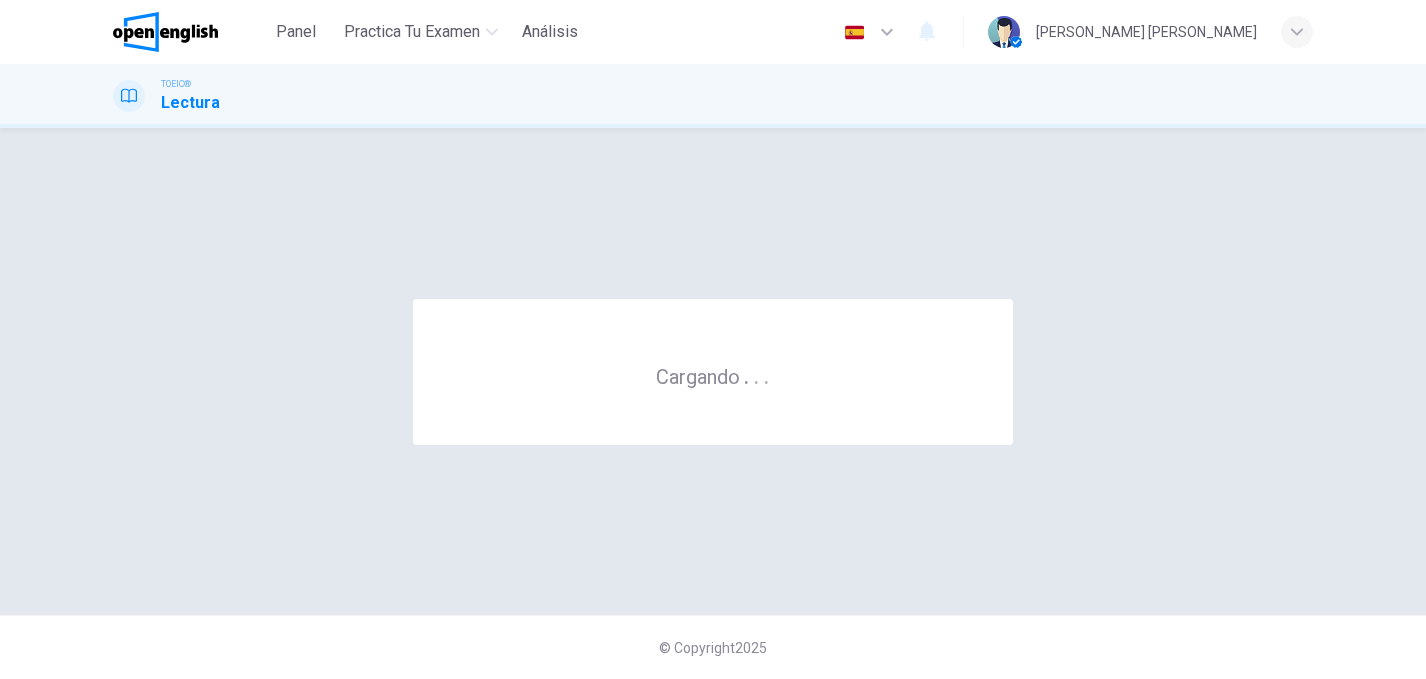 scroll, scrollTop: 0, scrollLeft: 0, axis: both 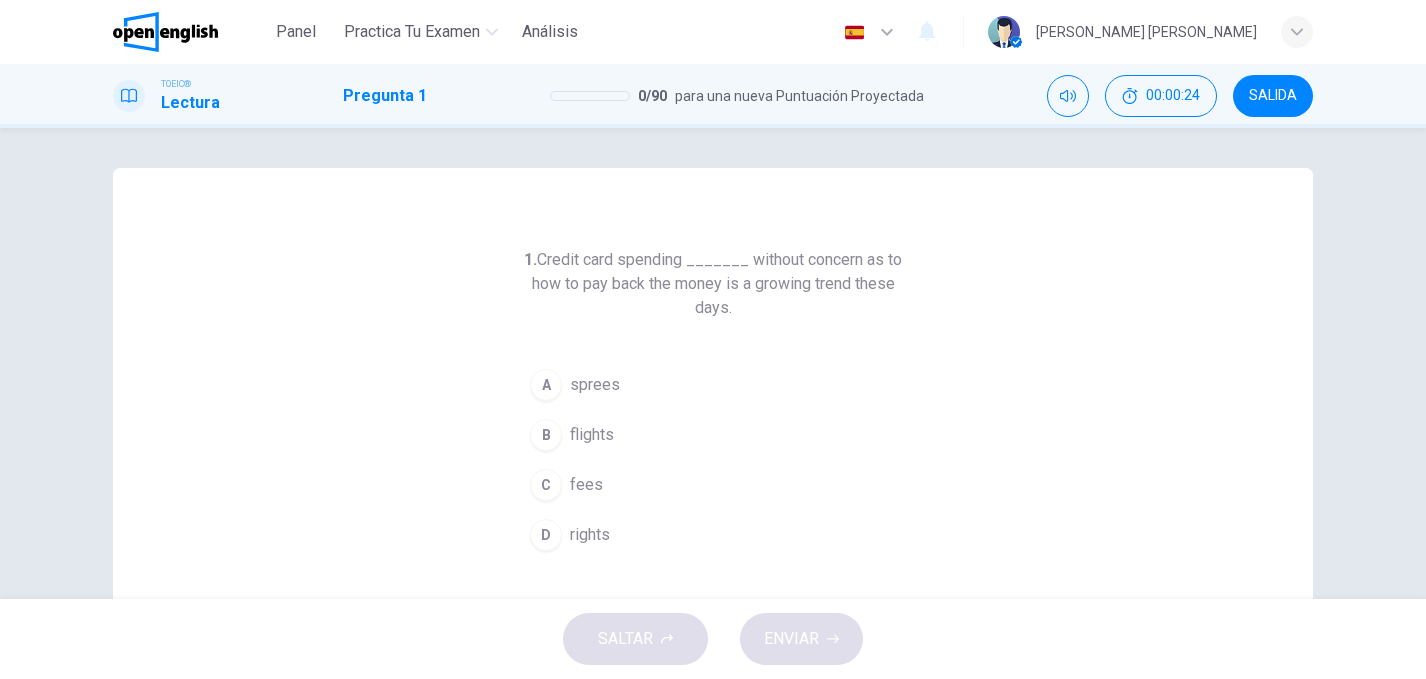 click on "C" at bounding box center [546, 485] 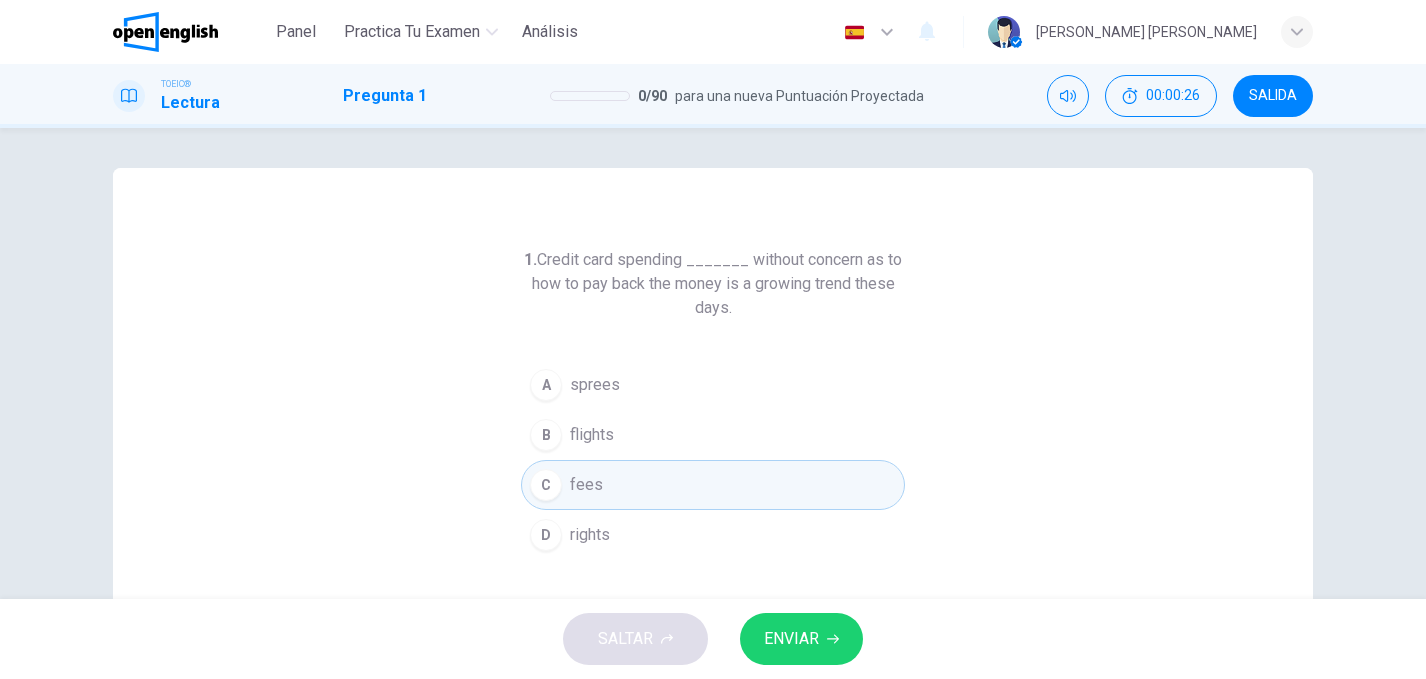 click on "ENVIAR" at bounding box center [791, 639] 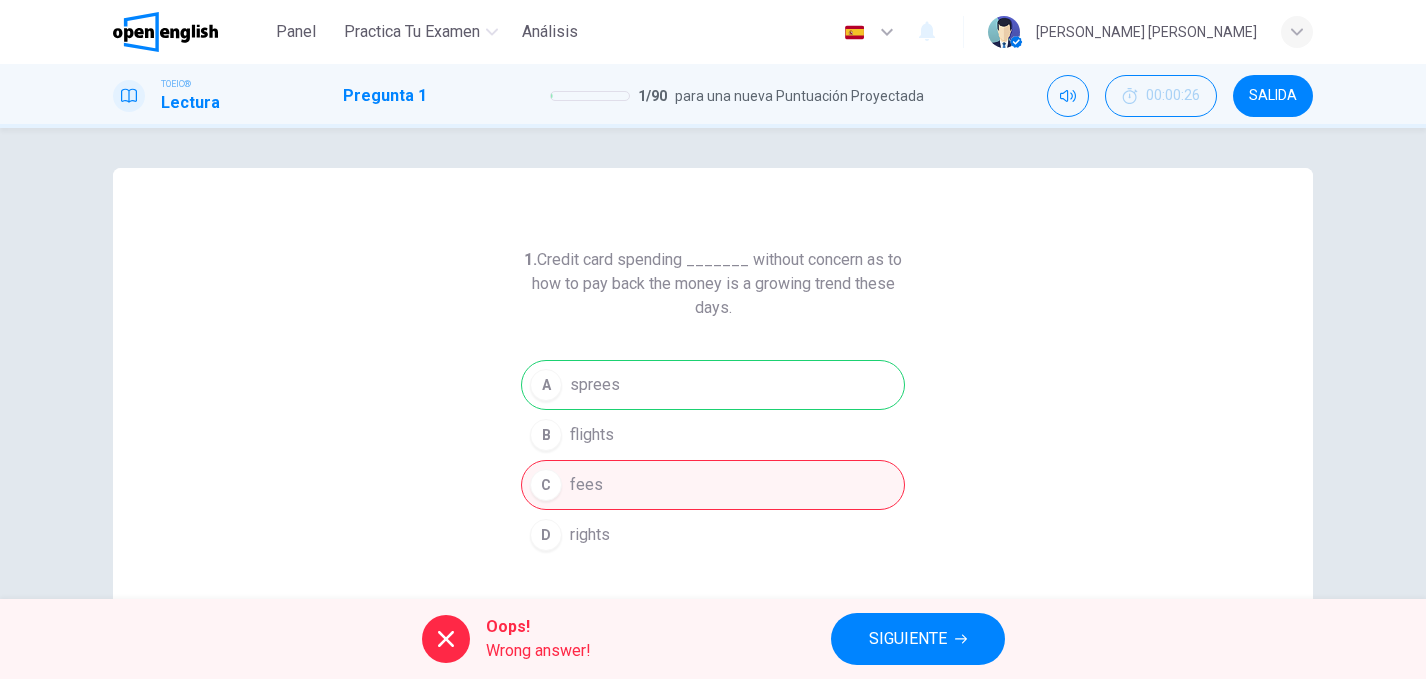 click on "A sprees B flights C fees D rights" at bounding box center (713, 460) 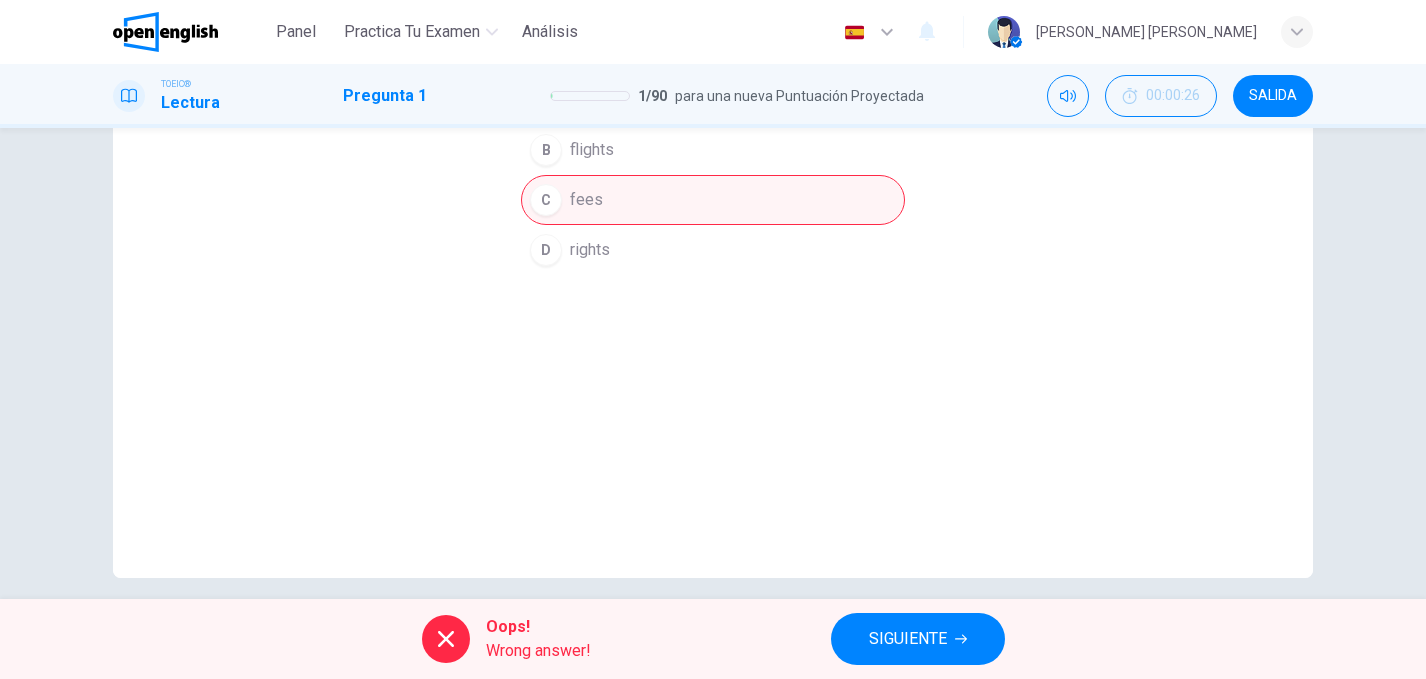 scroll, scrollTop: 304, scrollLeft: 0, axis: vertical 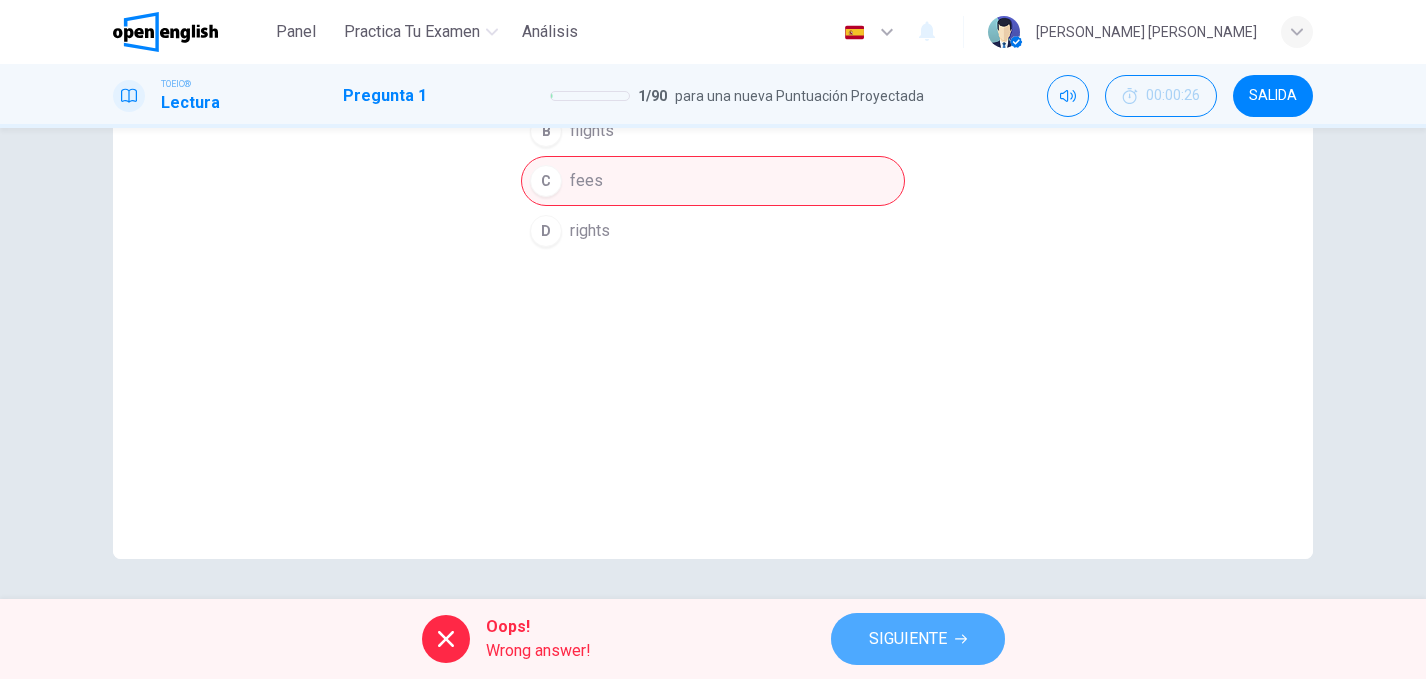 click on "SIGUIENTE" at bounding box center [908, 639] 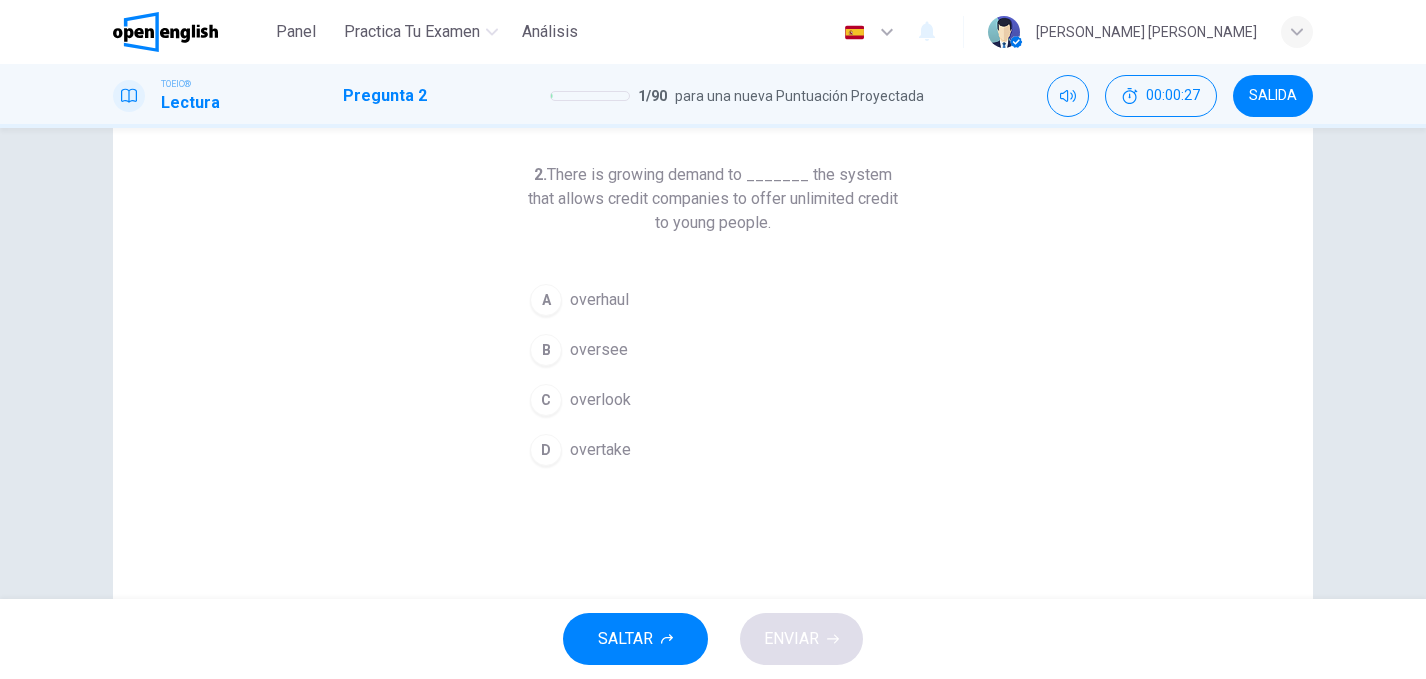 scroll, scrollTop: 81, scrollLeft: 0, axis: vertical 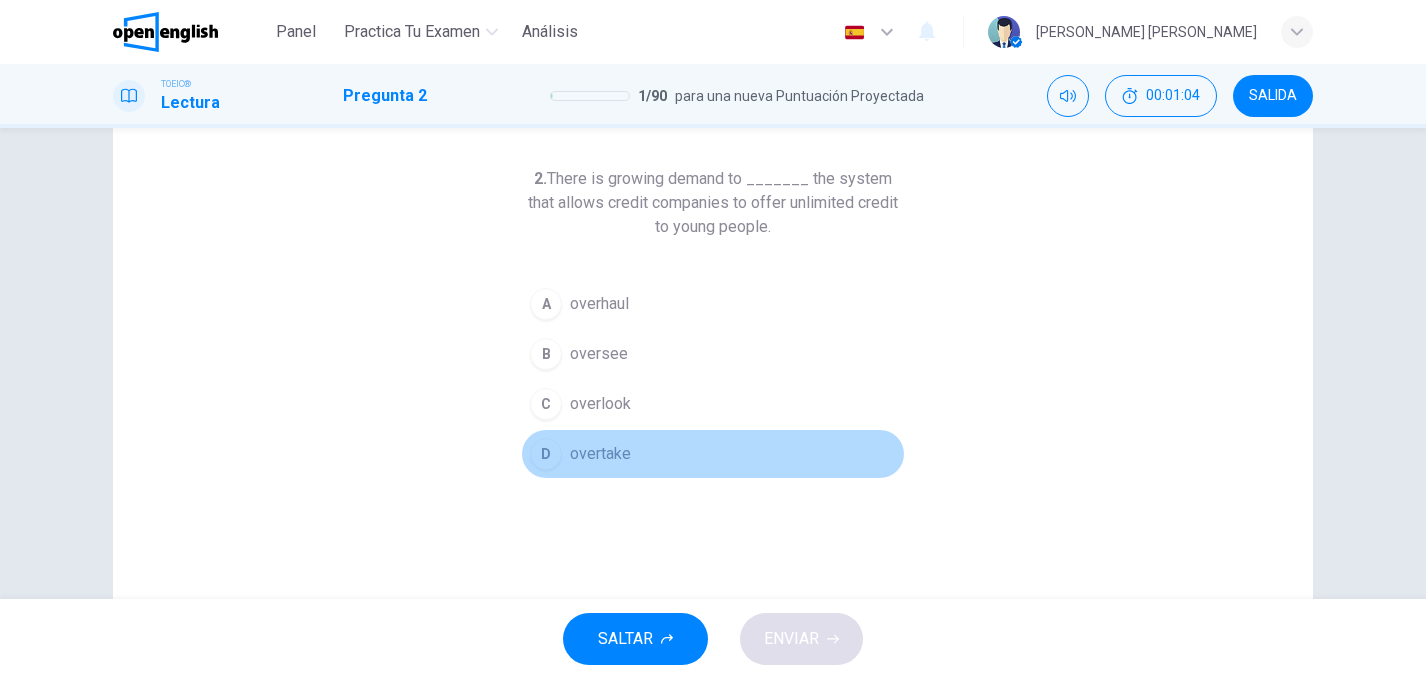 click on "overtake" at bounding box center (600, 454) 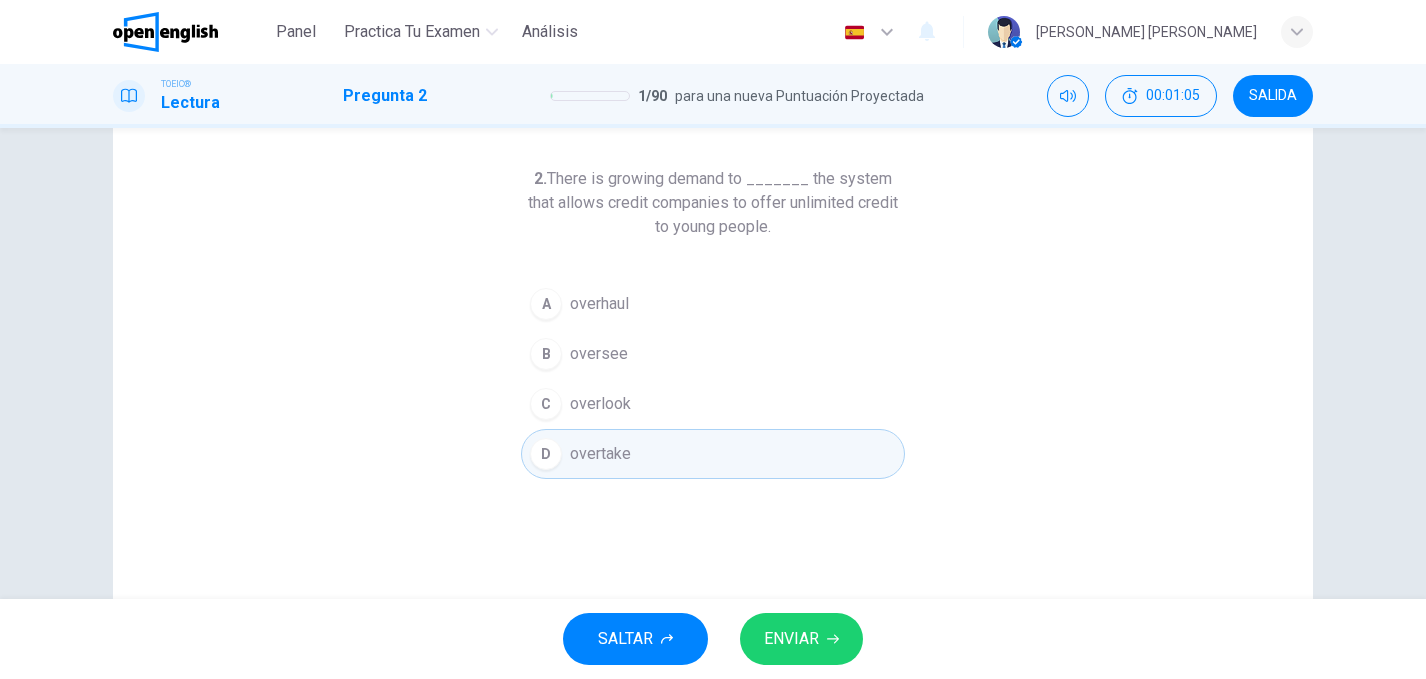 click on "ENVIAR" at bounding box center (791, 639) 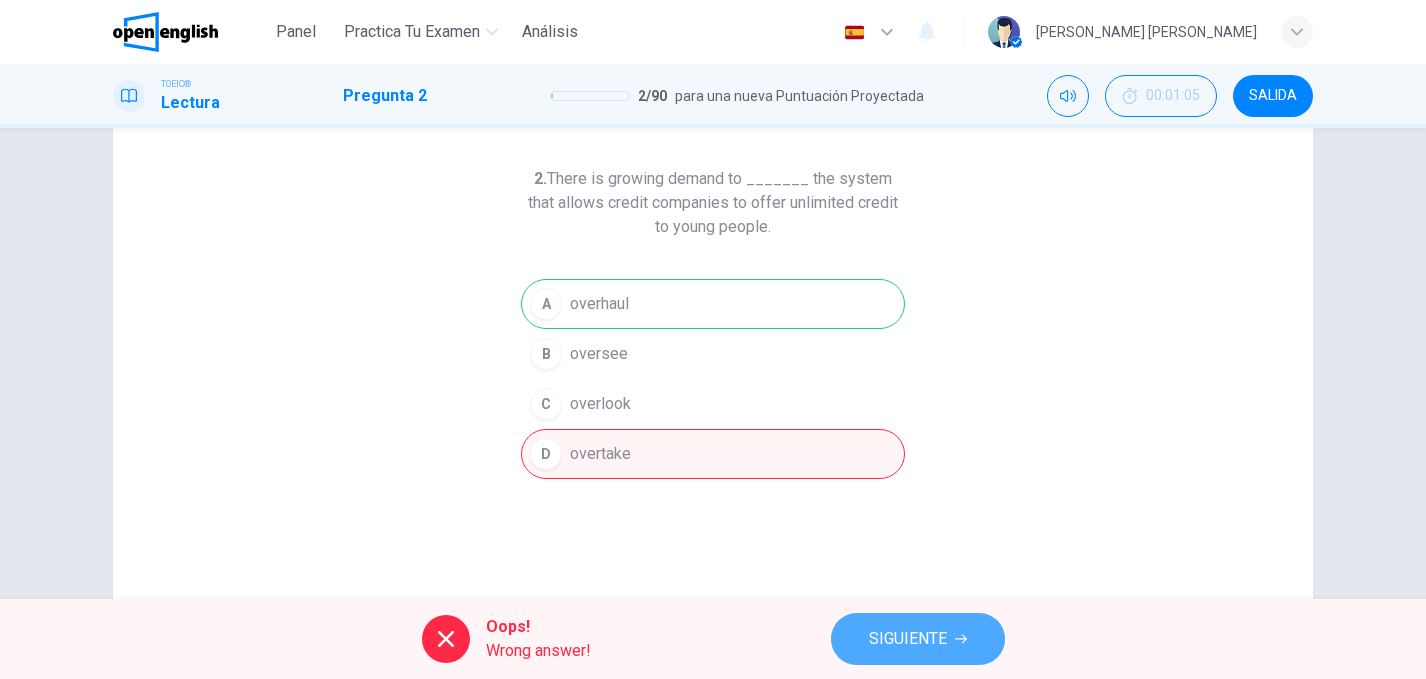 click on "SIGUIENTE" at bounding box center [908, 639] 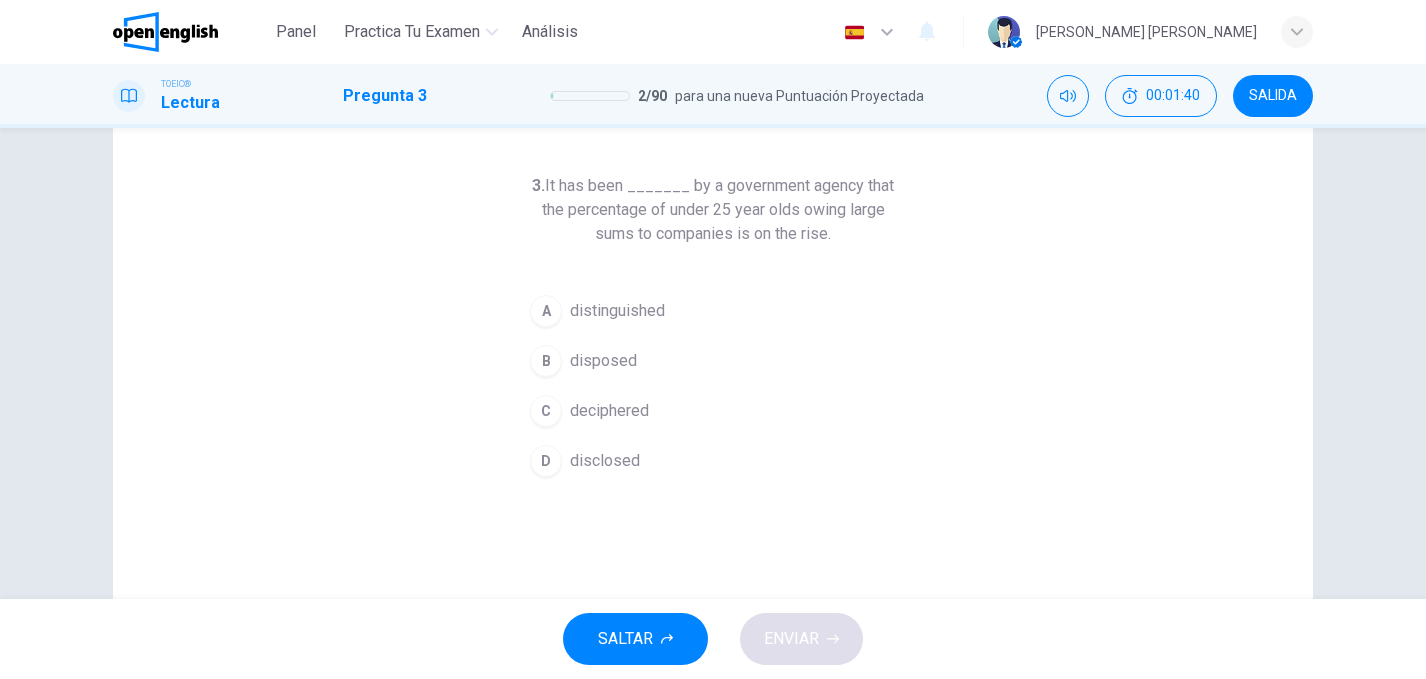 scroll, scrollTop: 75, scrollLeft: 0, axis: vertical 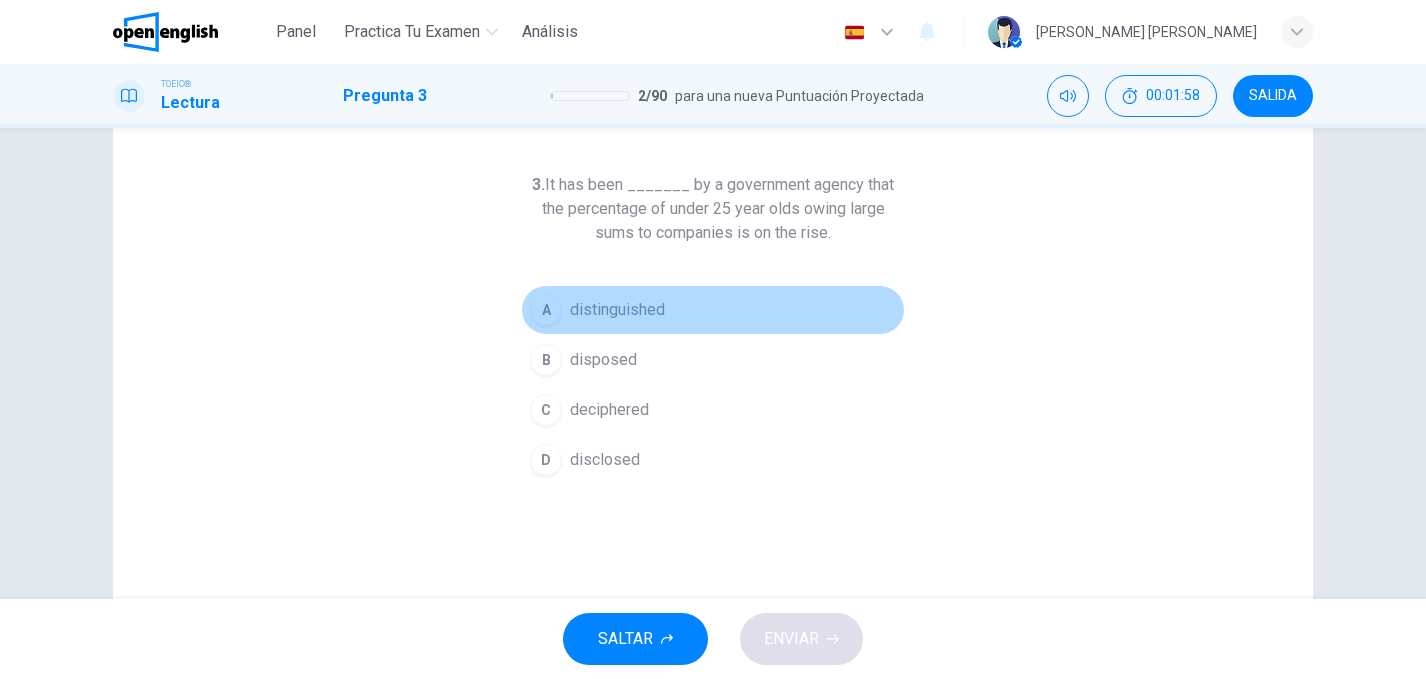 click on "distinguished" at bounding box center (617, 310) 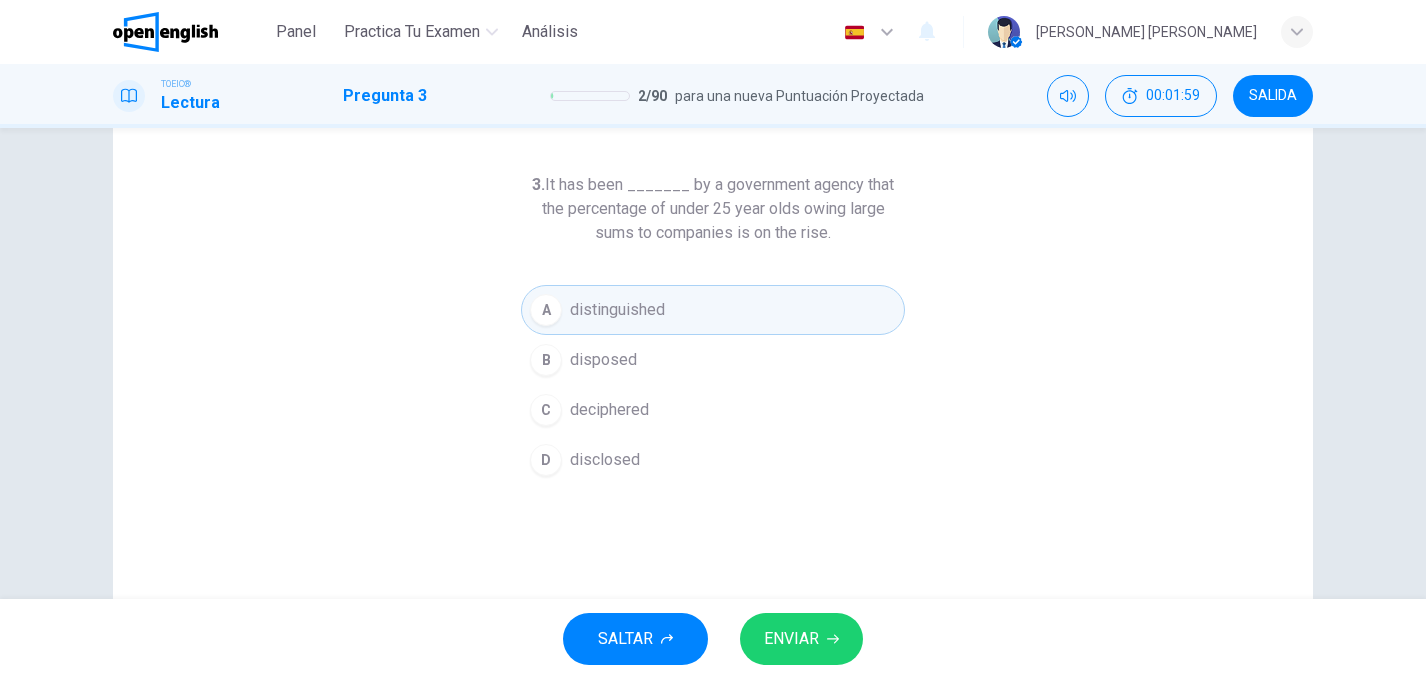 click on "ENVIAR" at bounding box center [791, 639] 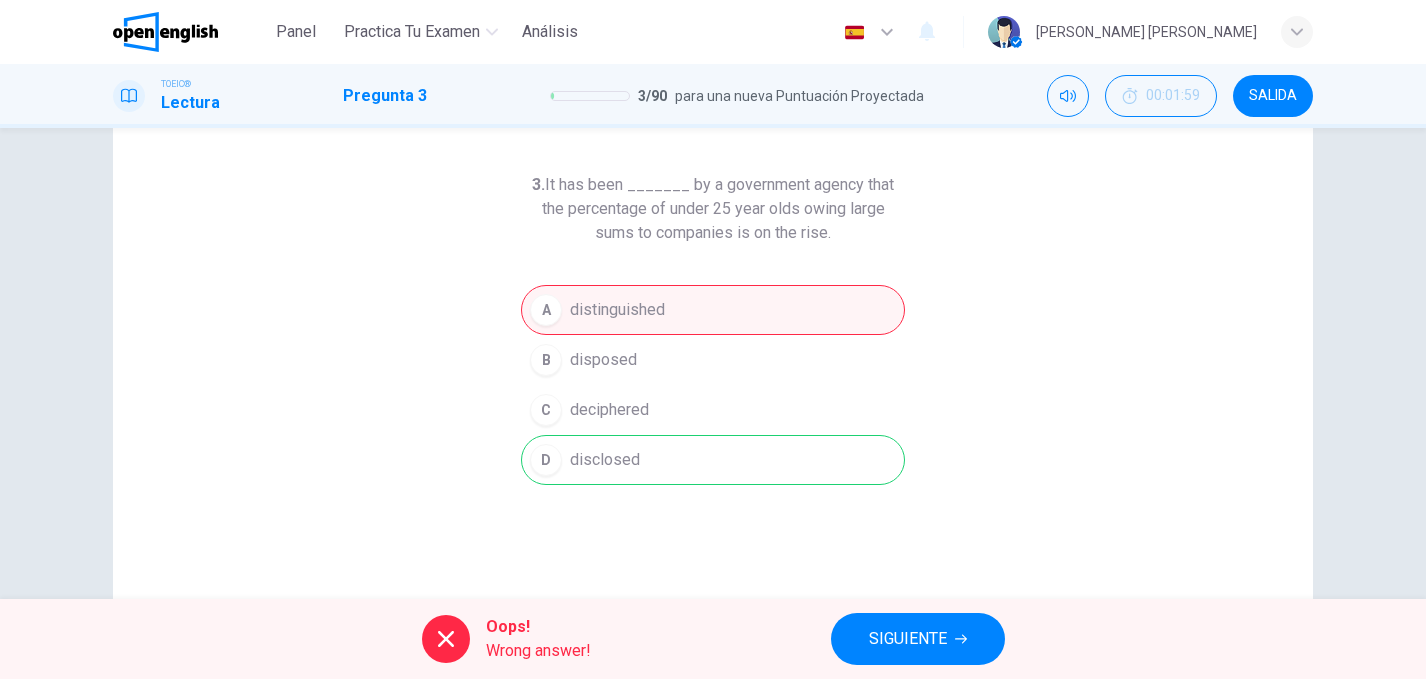 click on "SIGUIENTE" at bounding box center (918, 639) 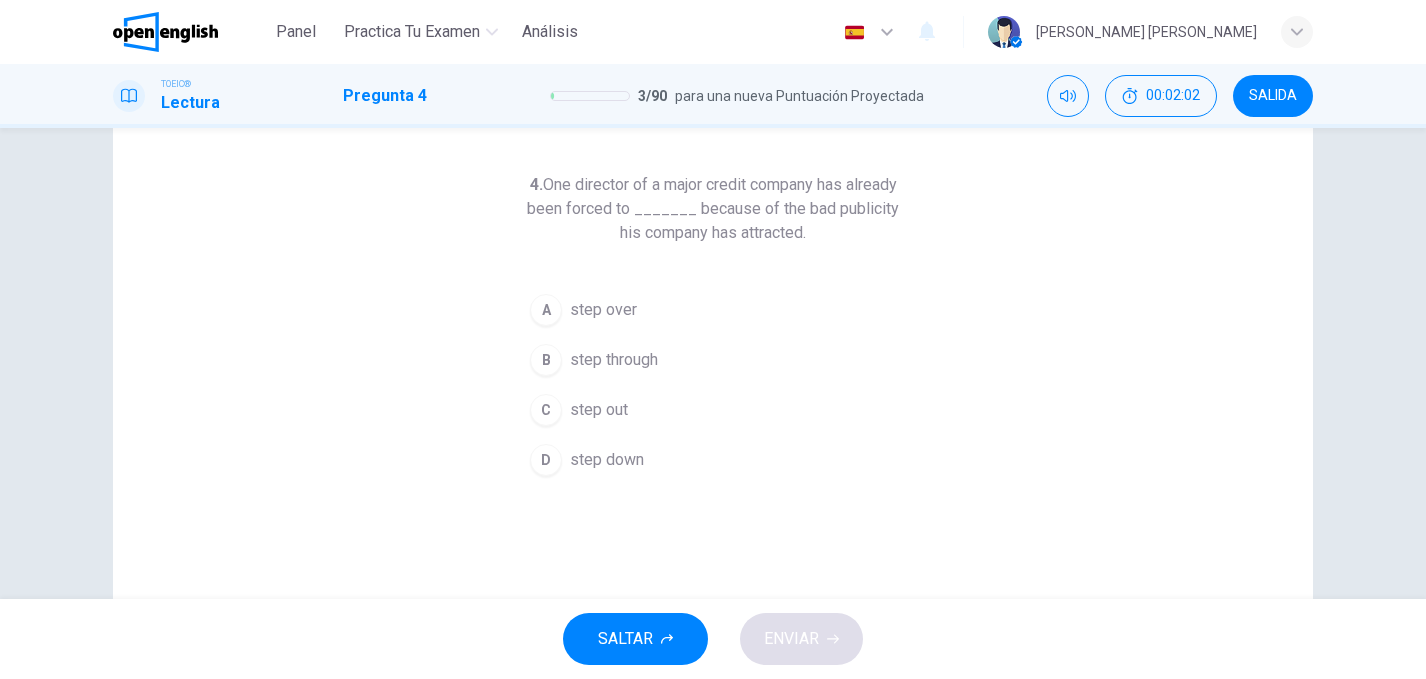 click on "4.  One director of a major credit company has already been forced to _______ because of the bad publicity his company has attracted. A step over B step through C step out D step down" at bounding box center (713, 440) 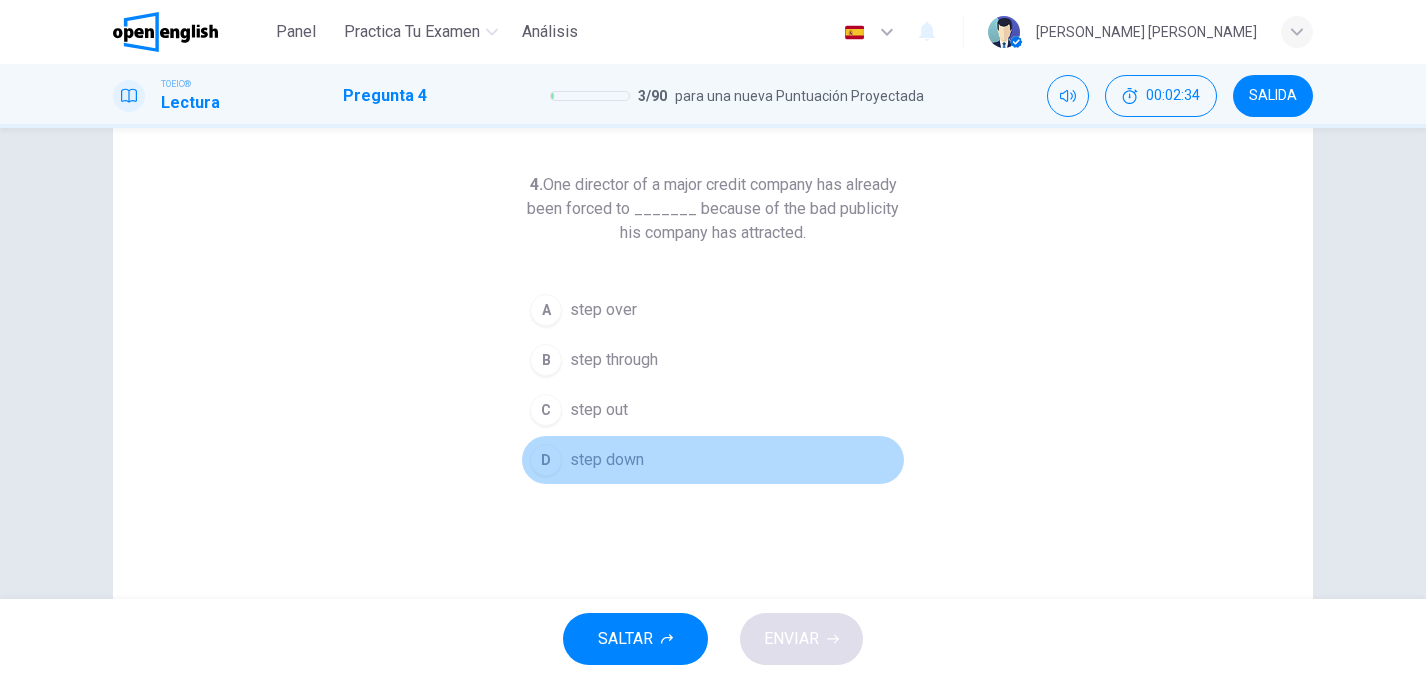 click on "D" at bounding box center (546, 460) 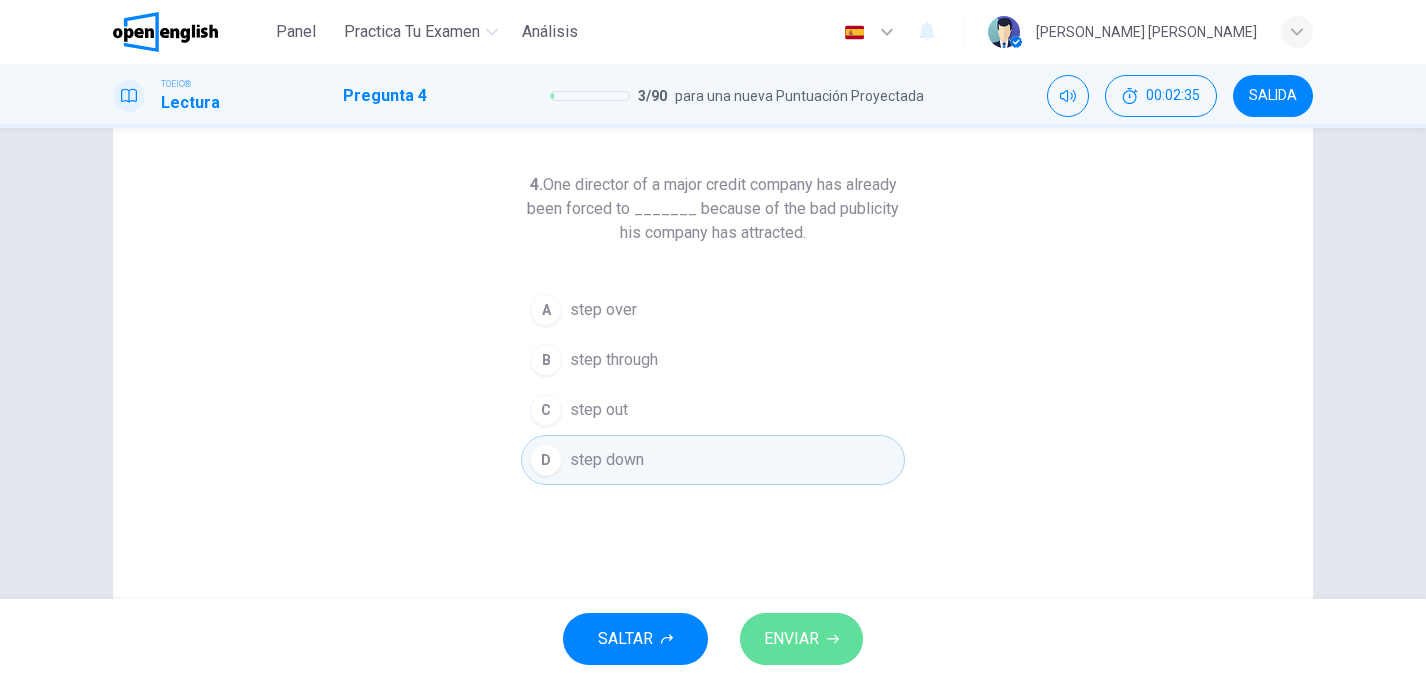 click on "ENVIAR" at bounding box center (791, 639) 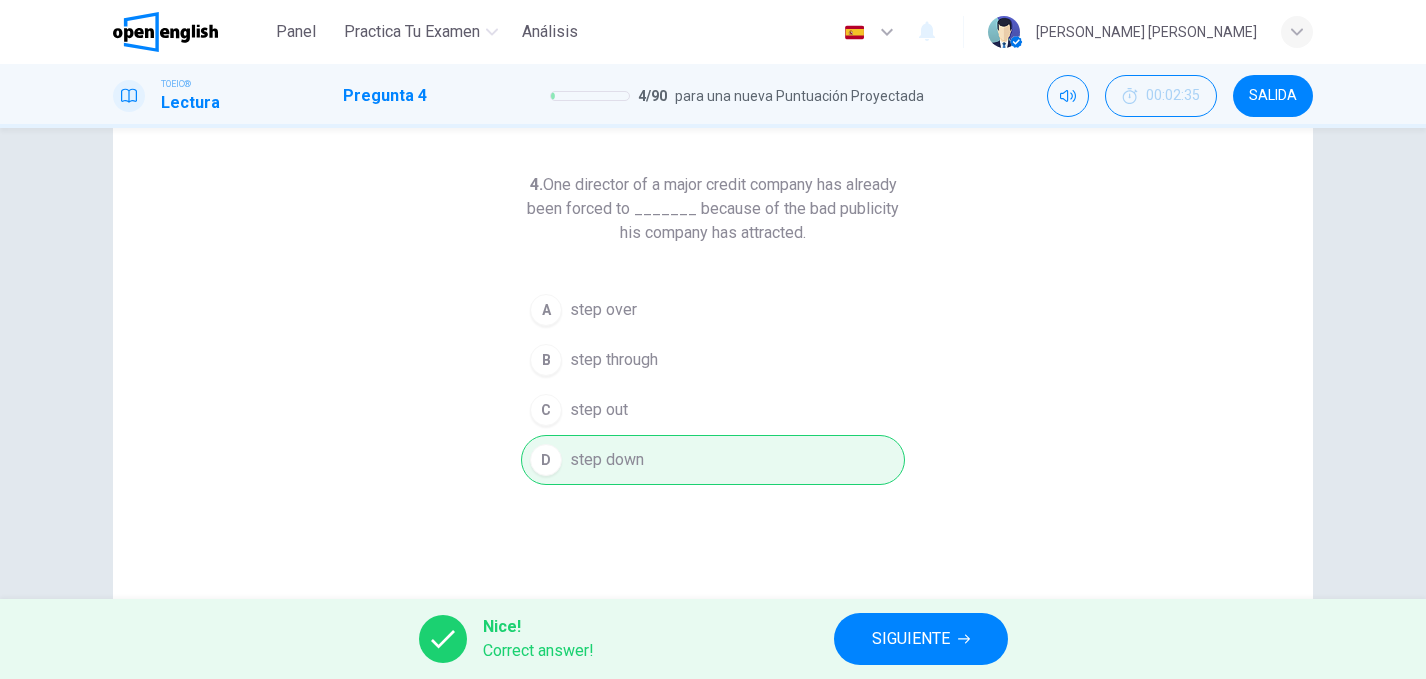click on "SIGUIENTE" at bounding box center (911, 639) 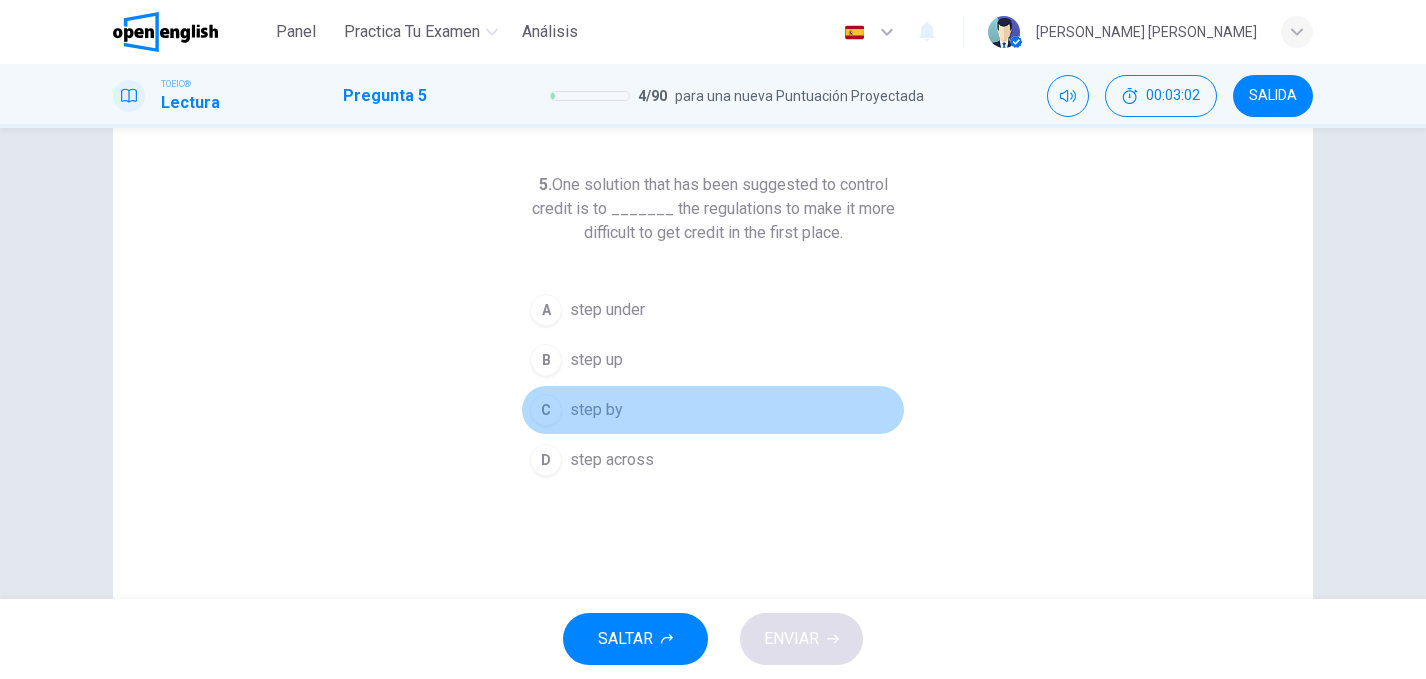 click on "C" at bounding box center (546, 410) 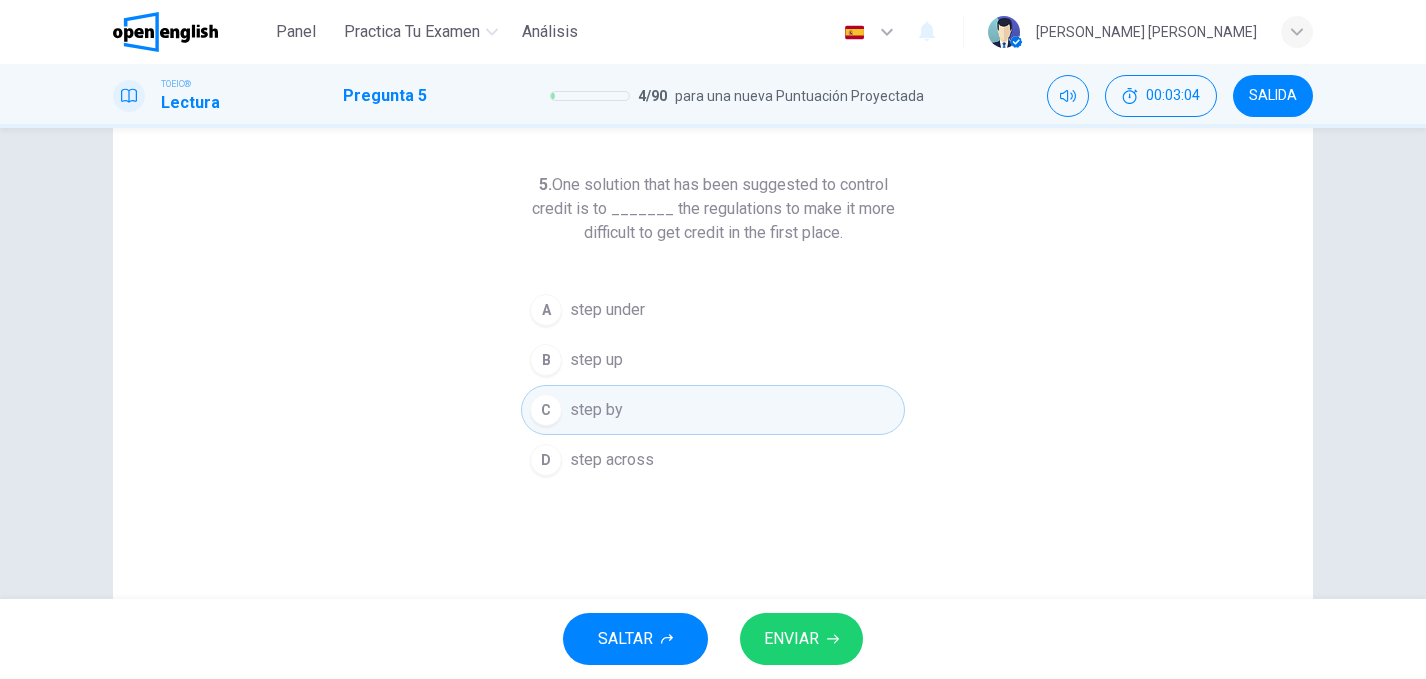 click on "B" at bounding box center (546, 360) 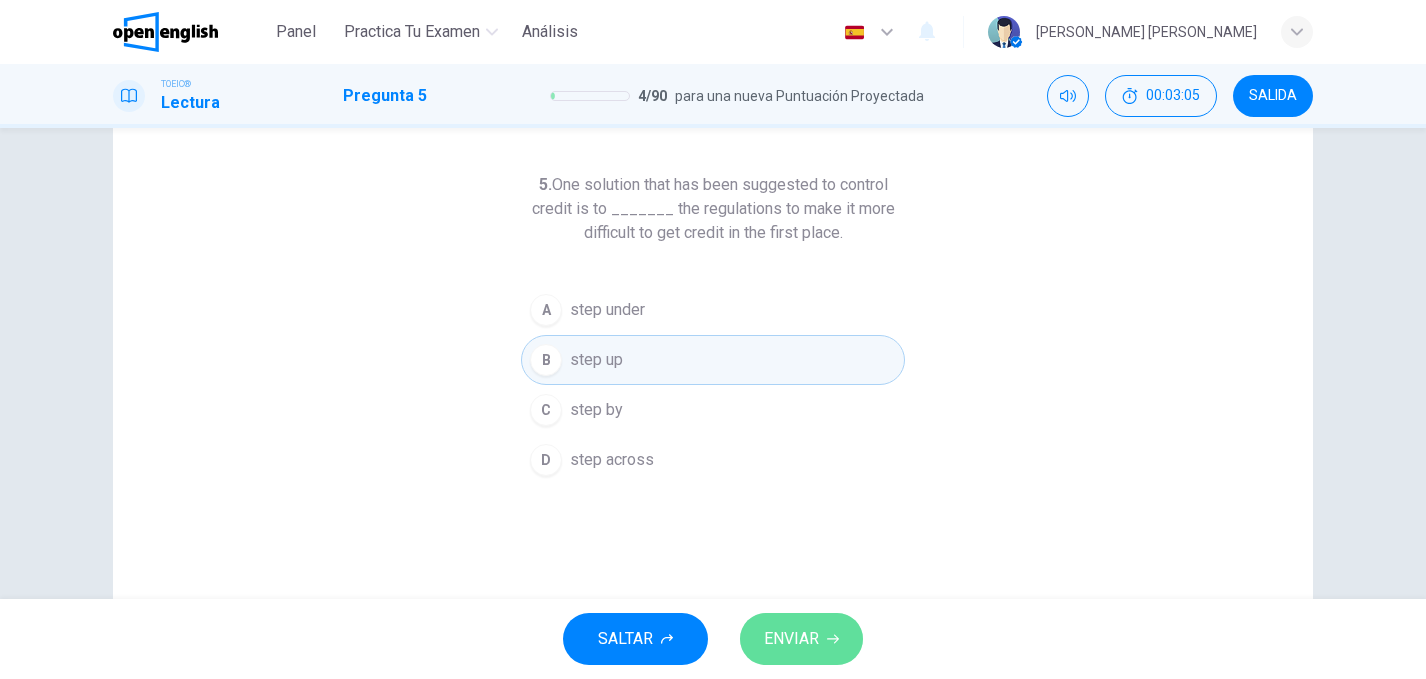 click on "ENVIAR" at bounding box center (801, 639) 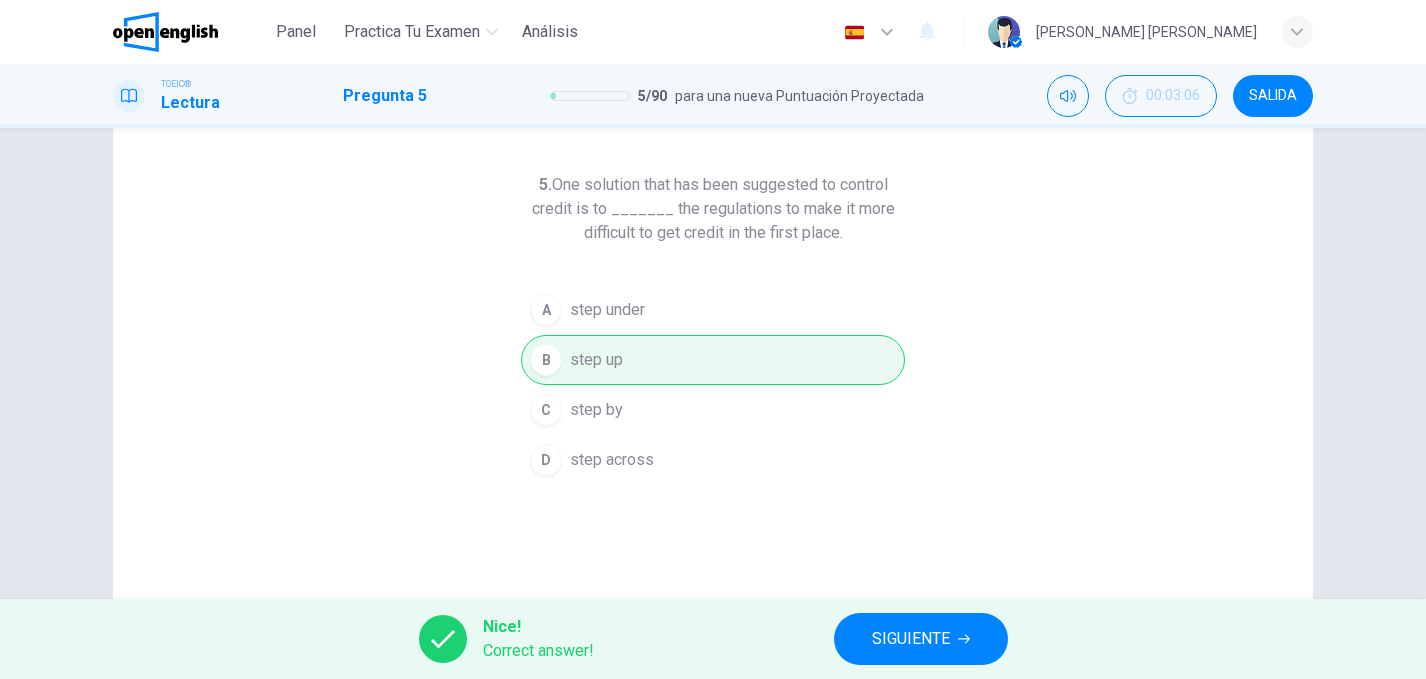 click on "SIGUIENTE" at bounding box center (921, 639) 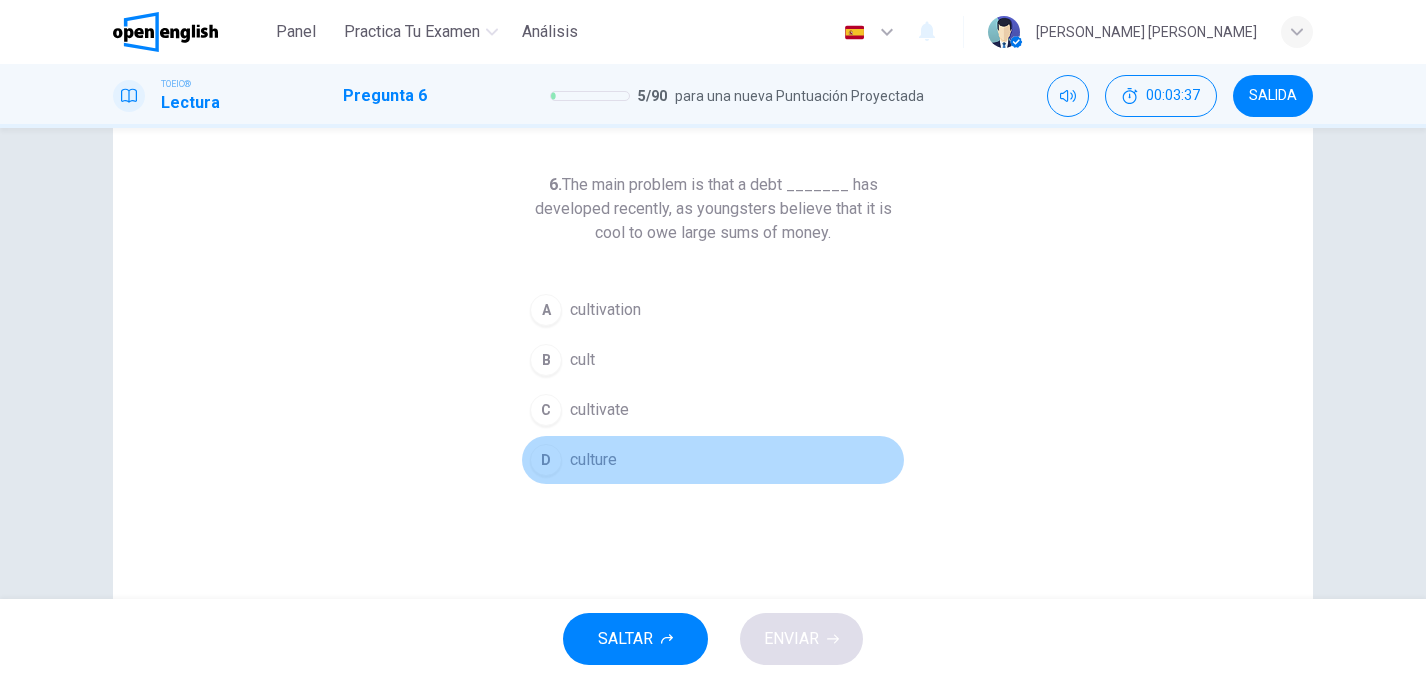 click on "D" at bounding box center (546, 460) 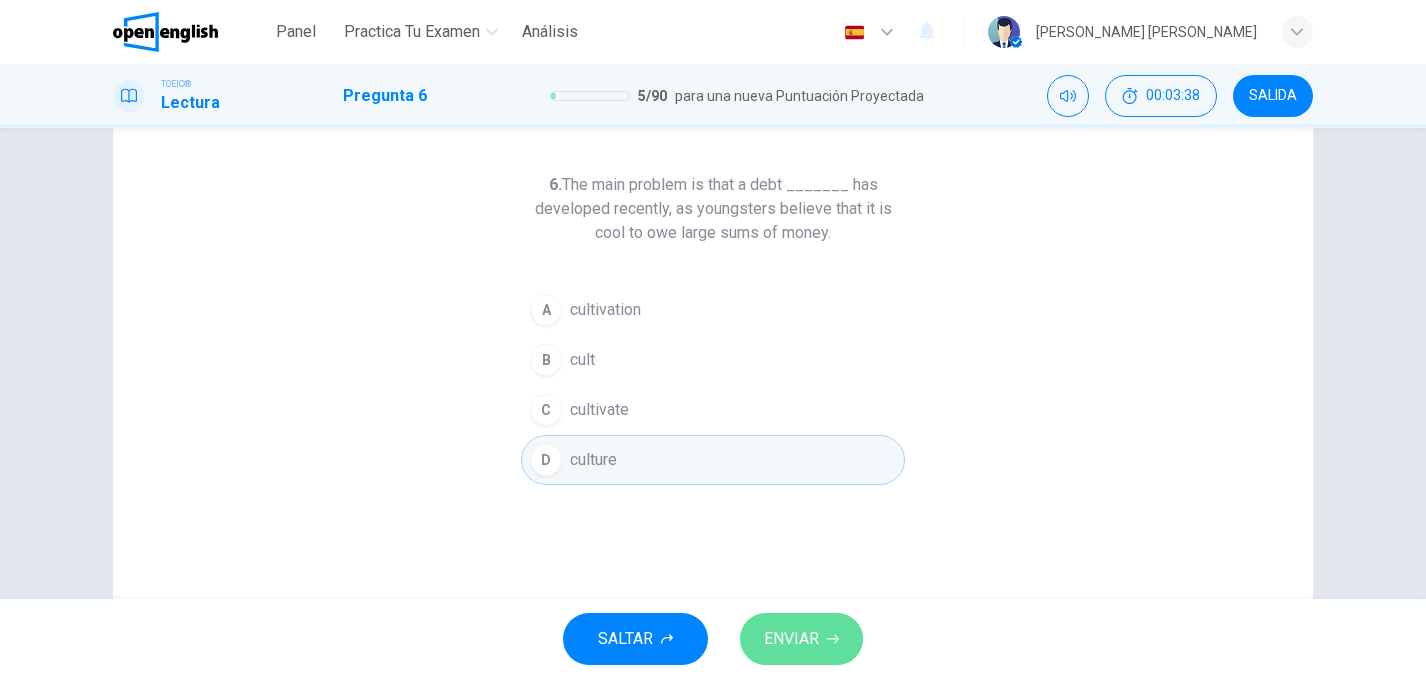 click on "ENVIAR" at bounding box center (791, 639) 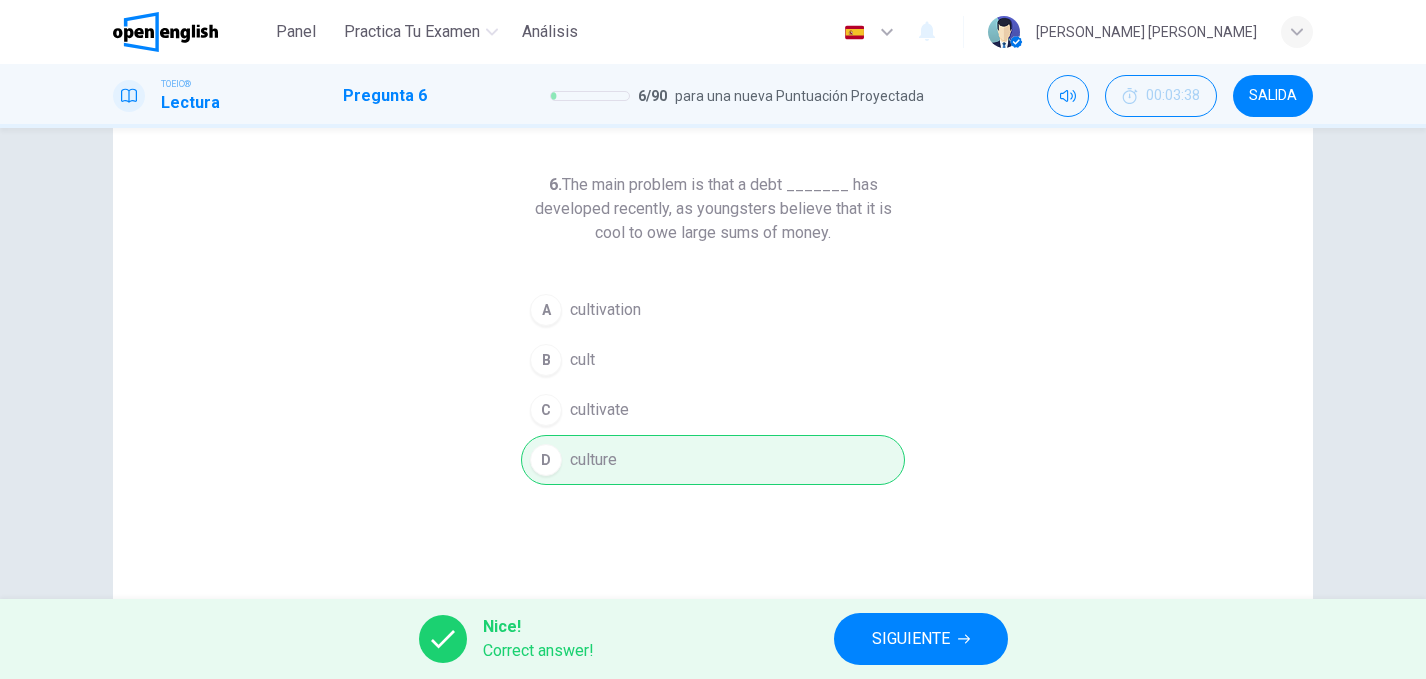click on "SIGUIENTE" at bounding box center [911, 639] 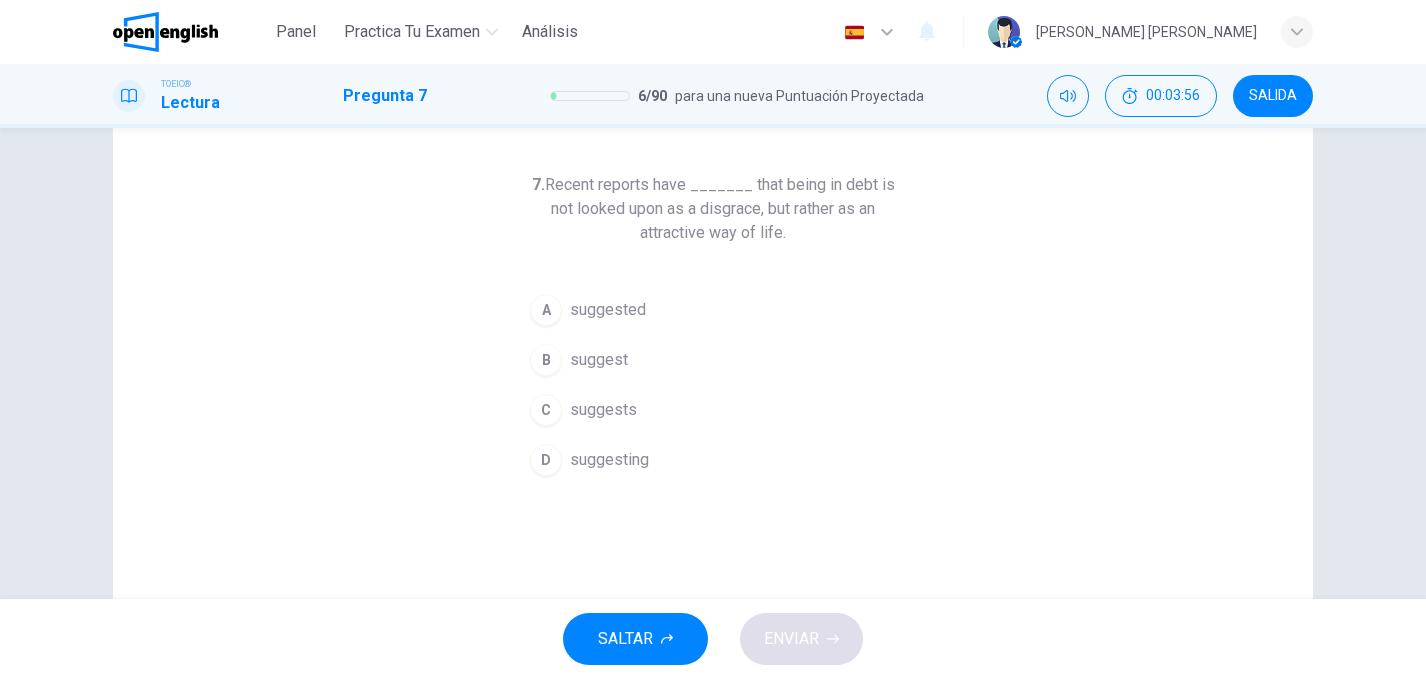 click on "A" at bounding box center [546, 310] 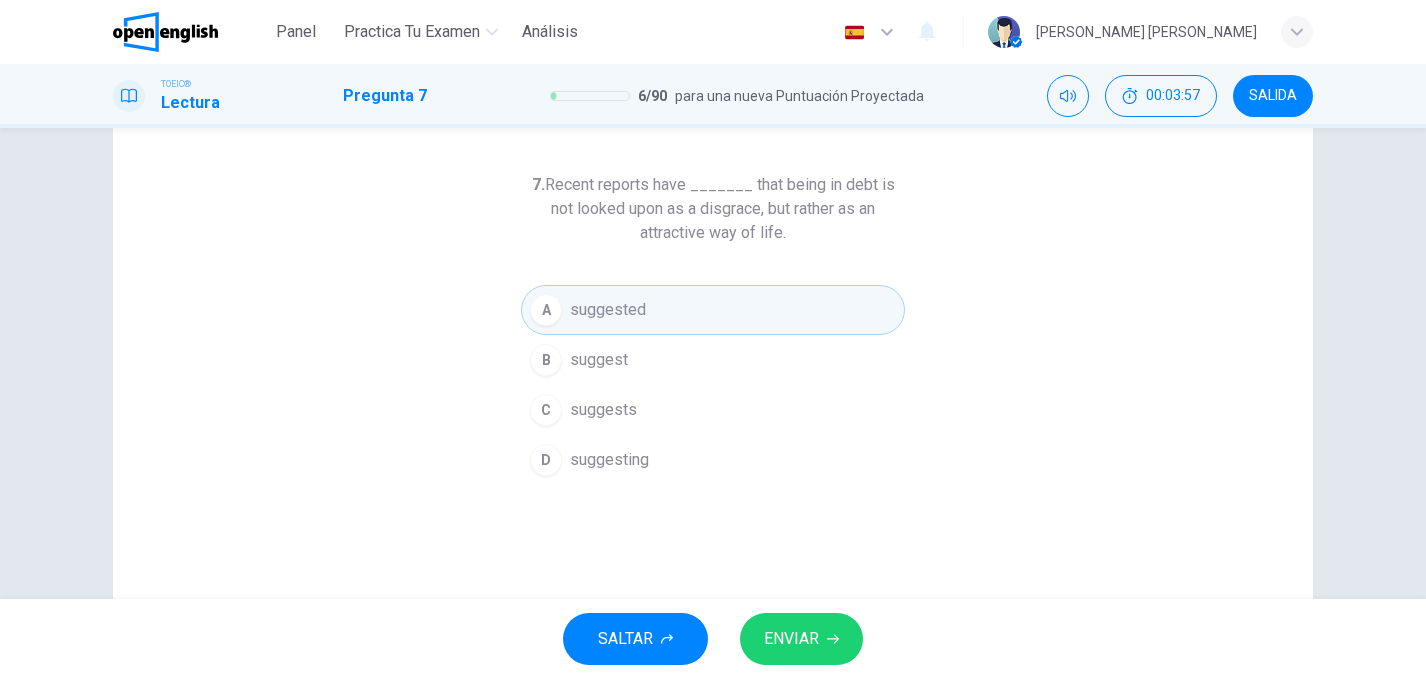 click on "C suggests" at bounding box center [713, 410] 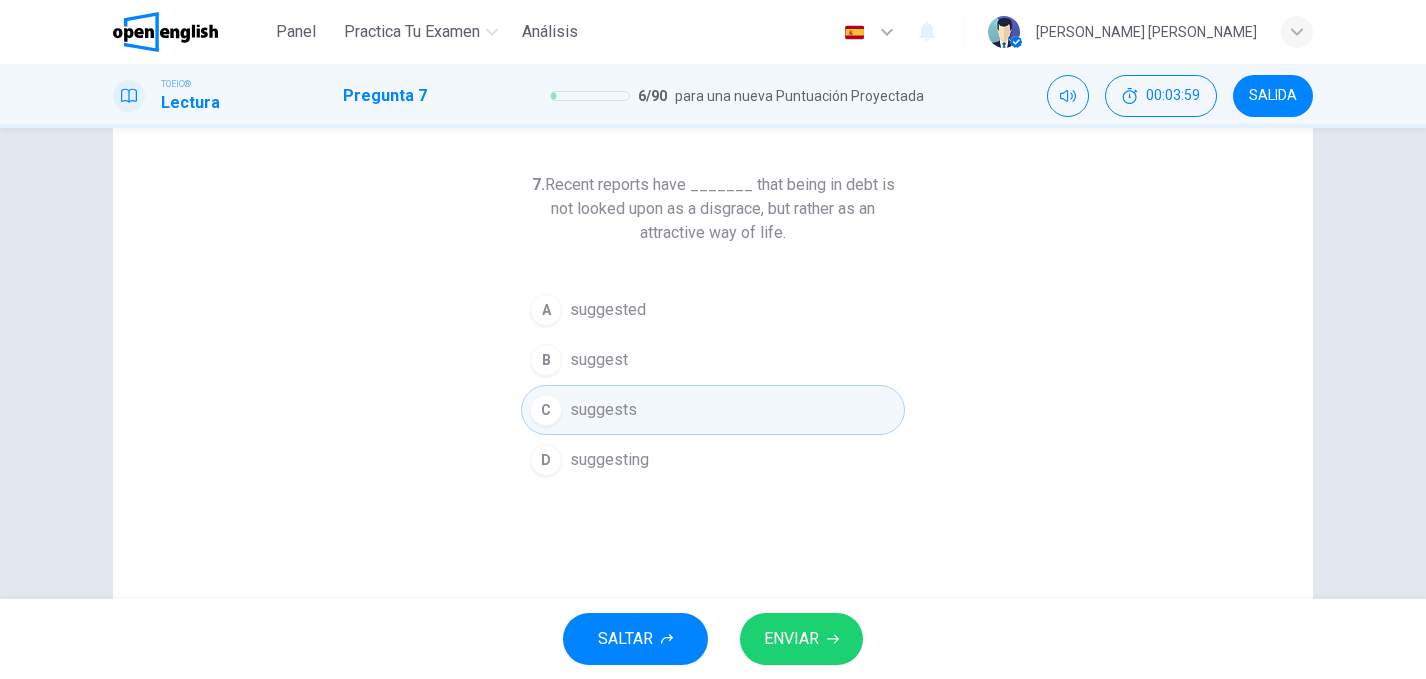 click on "A suggested" at bounding box center [713, 310] 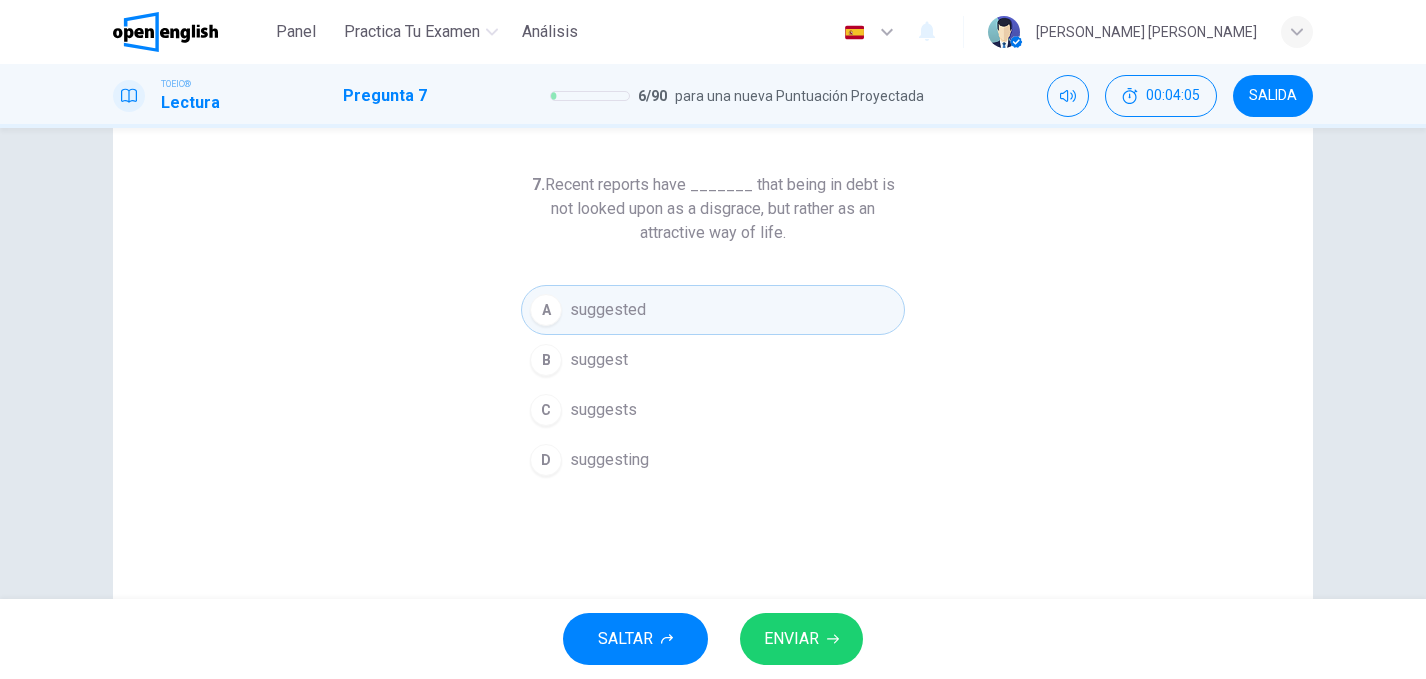 click on "ENVIAR" at bounding box center (801, 639) 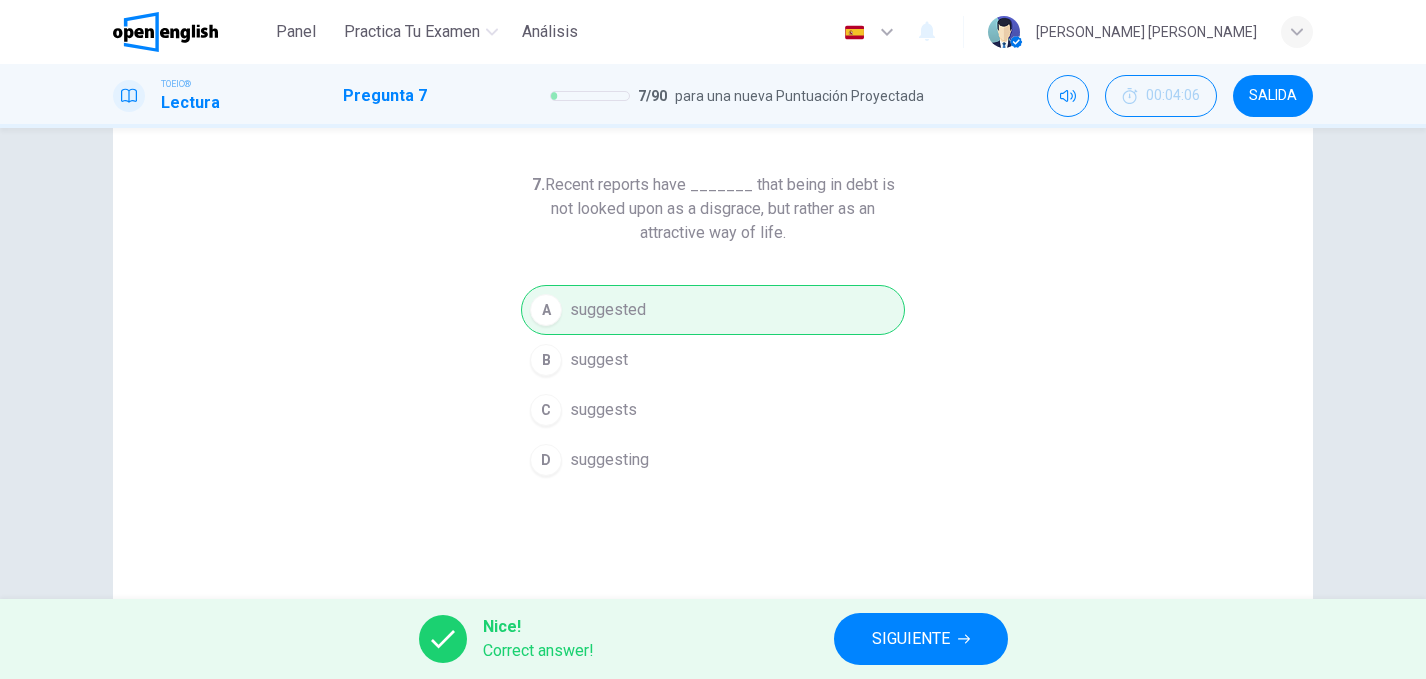 click on "SIGUIENTE" at bounding box center [911, 639] 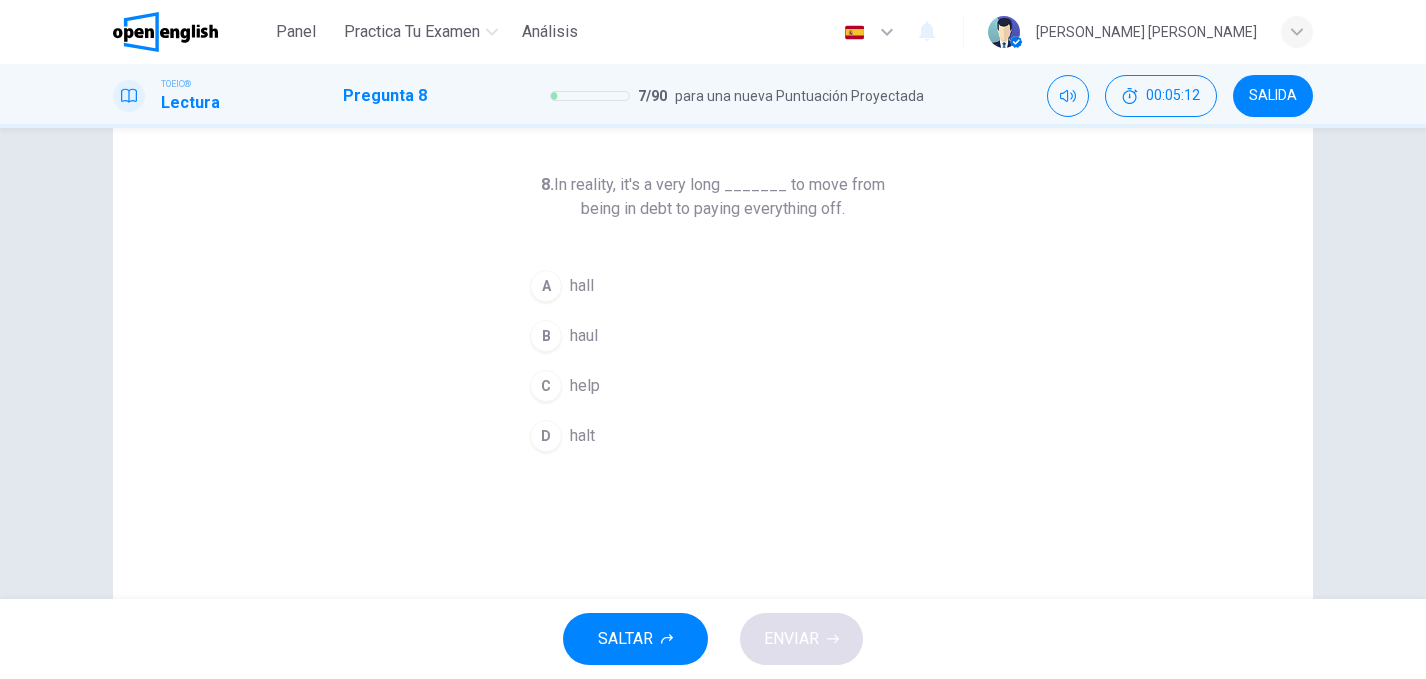 drag, startPoint x: 533, startPoint y: 187, endPoint x: 778, endPoint y: 205, distance: 245.66034 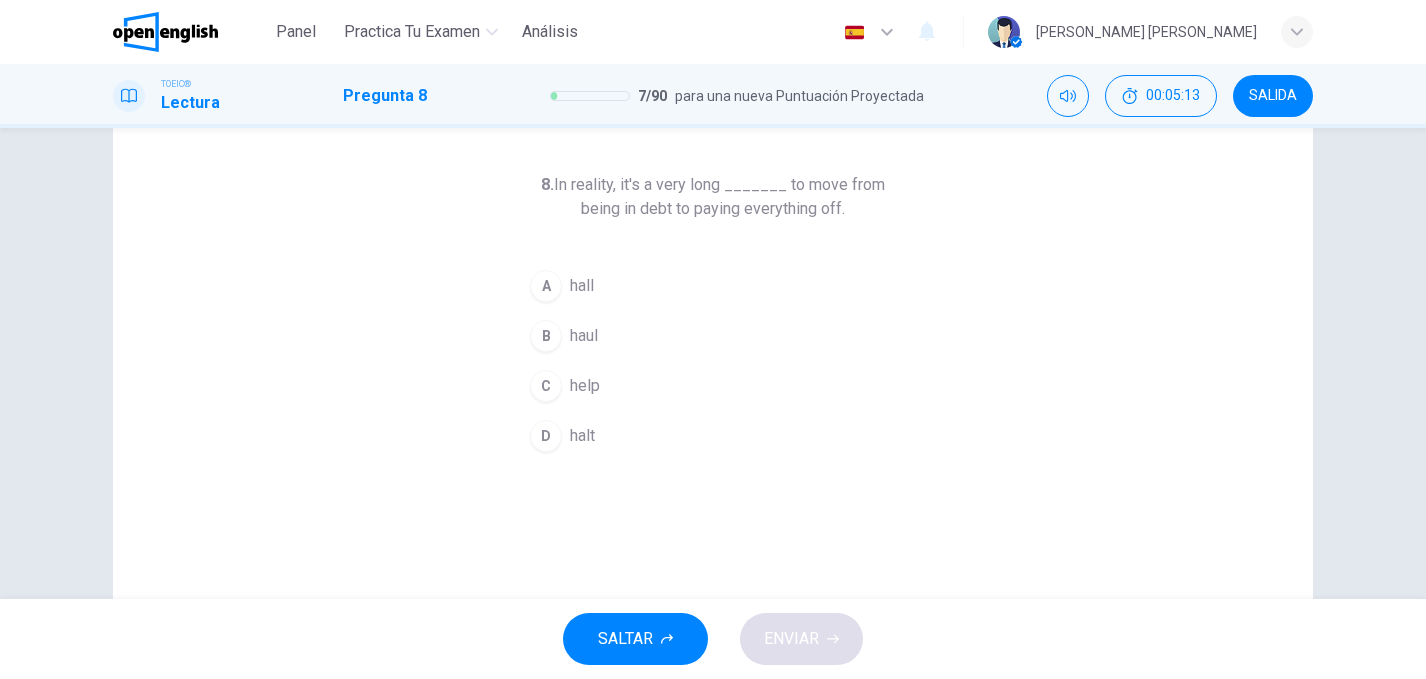 click on "8.  In reality, it's a very long _______ to move from being in debt to paying everything off." at bounding box center [713, 197] 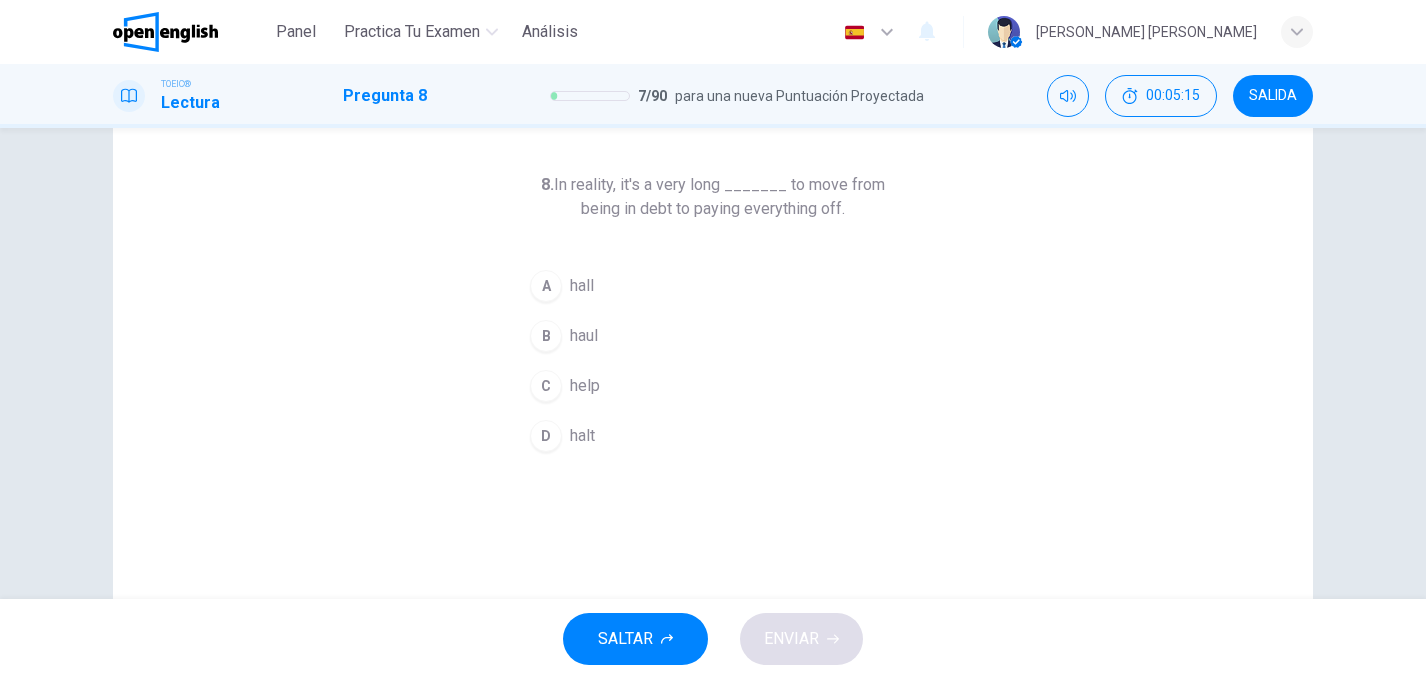 drag, startPoint x: 648, startPoint y: 189, endPoint x: 742, endPoint y: 223, distance: 99.95999 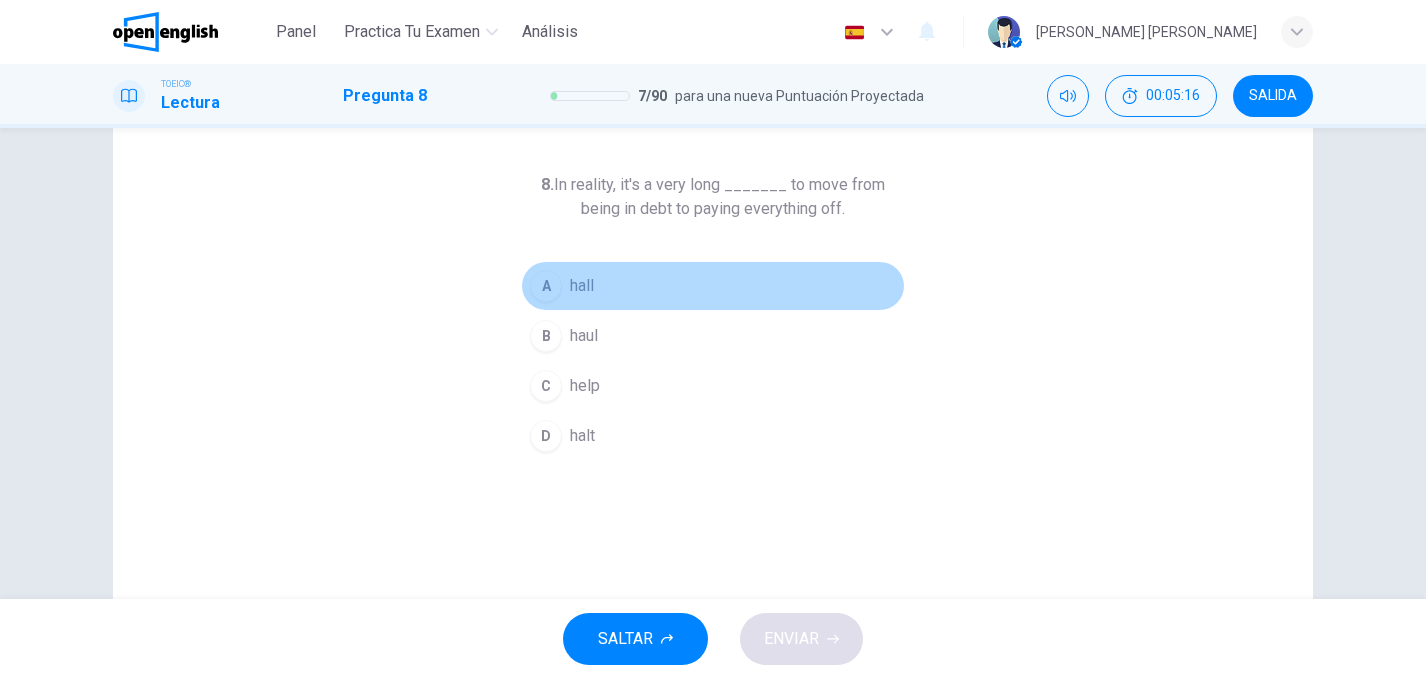 click on "A hall" at bounding box center [713, 286] 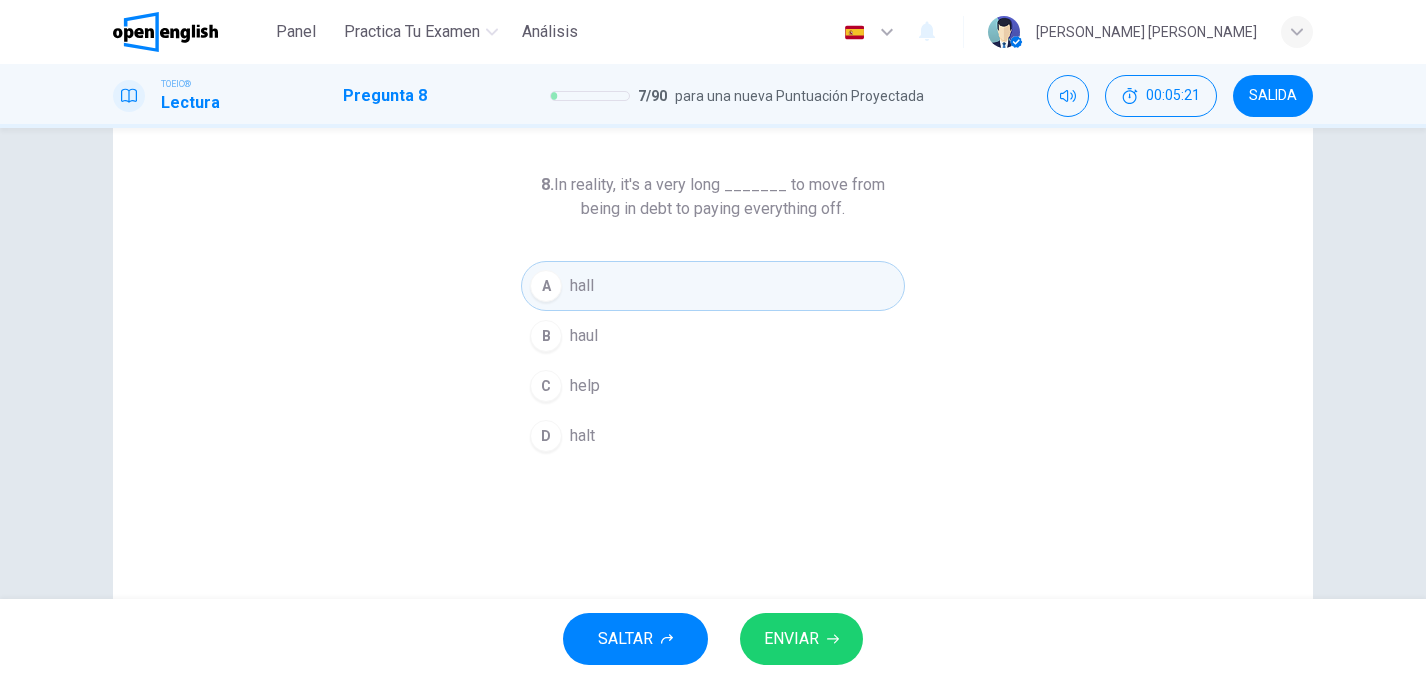 click on "B haul" at bounding box center (713, 336) 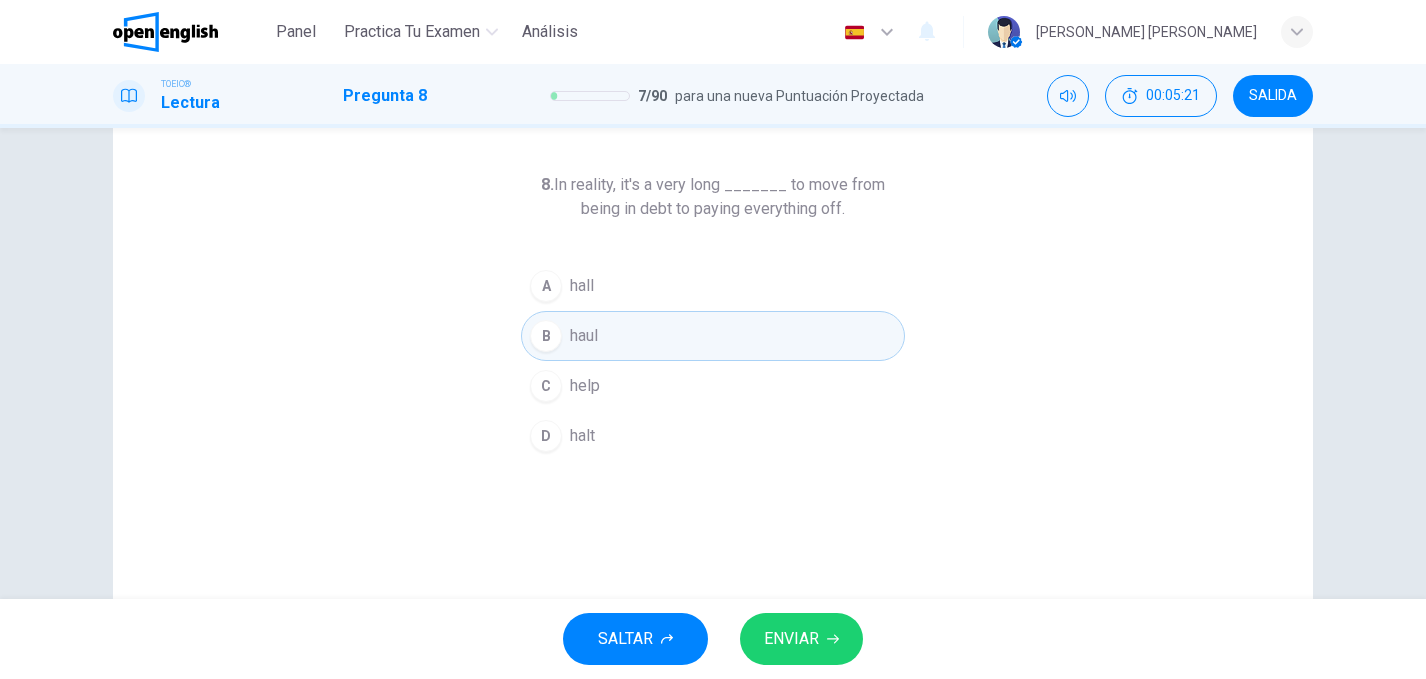 click on "C help" at bounding box center (713, 386) 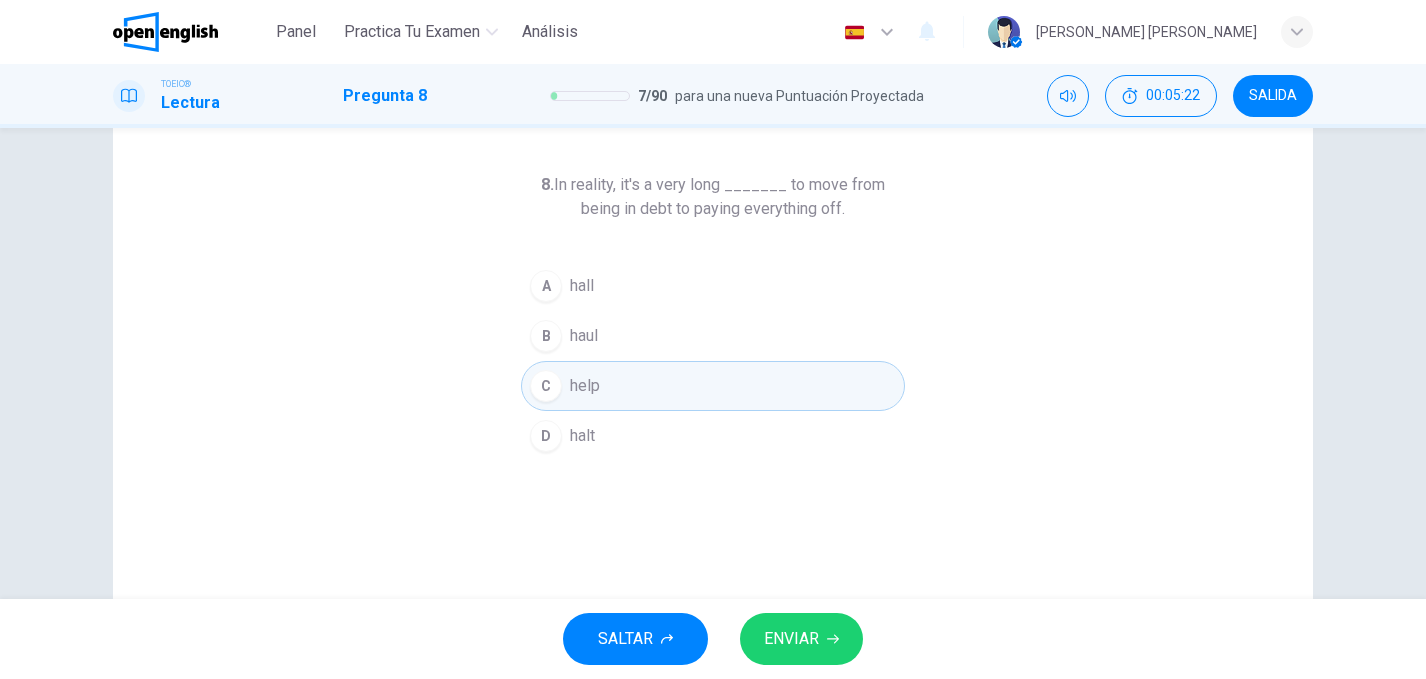 click on "ENVIAR" at bounding box center [801, 639] 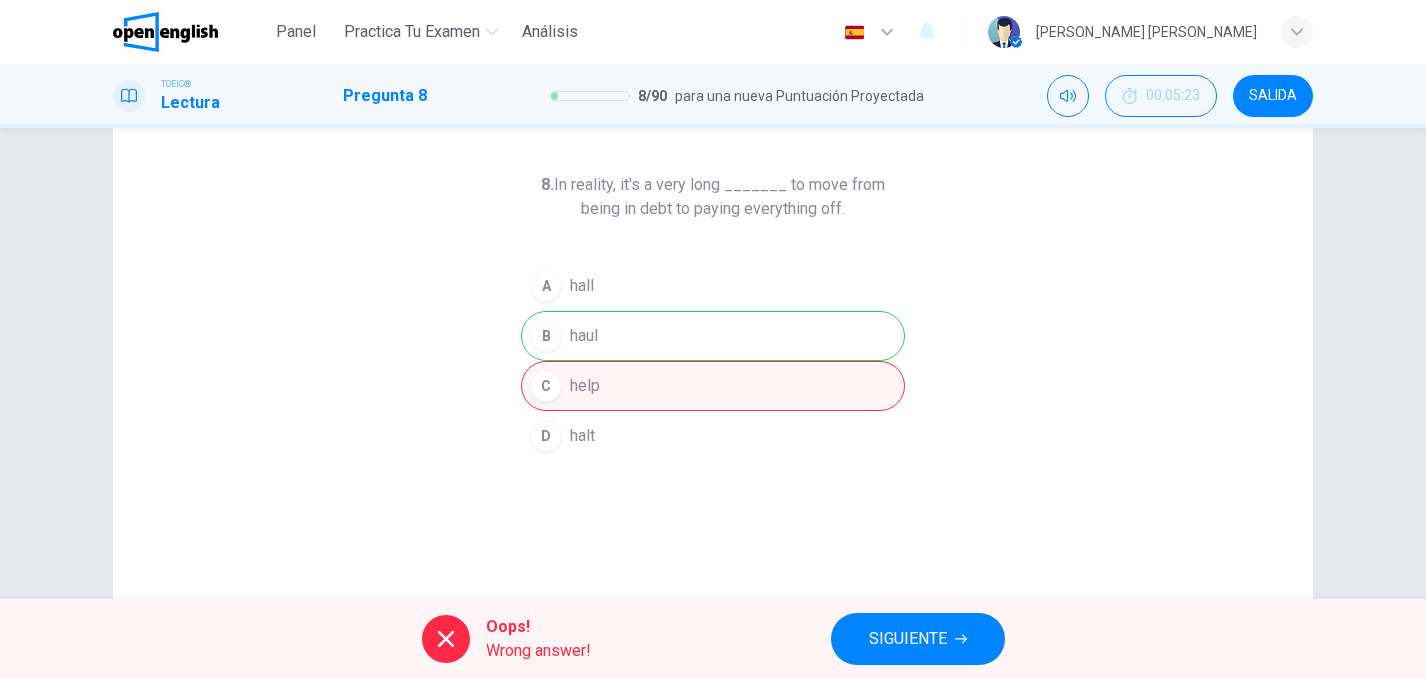 click on "SIGUIENTE" at bounding box center [908, 639] 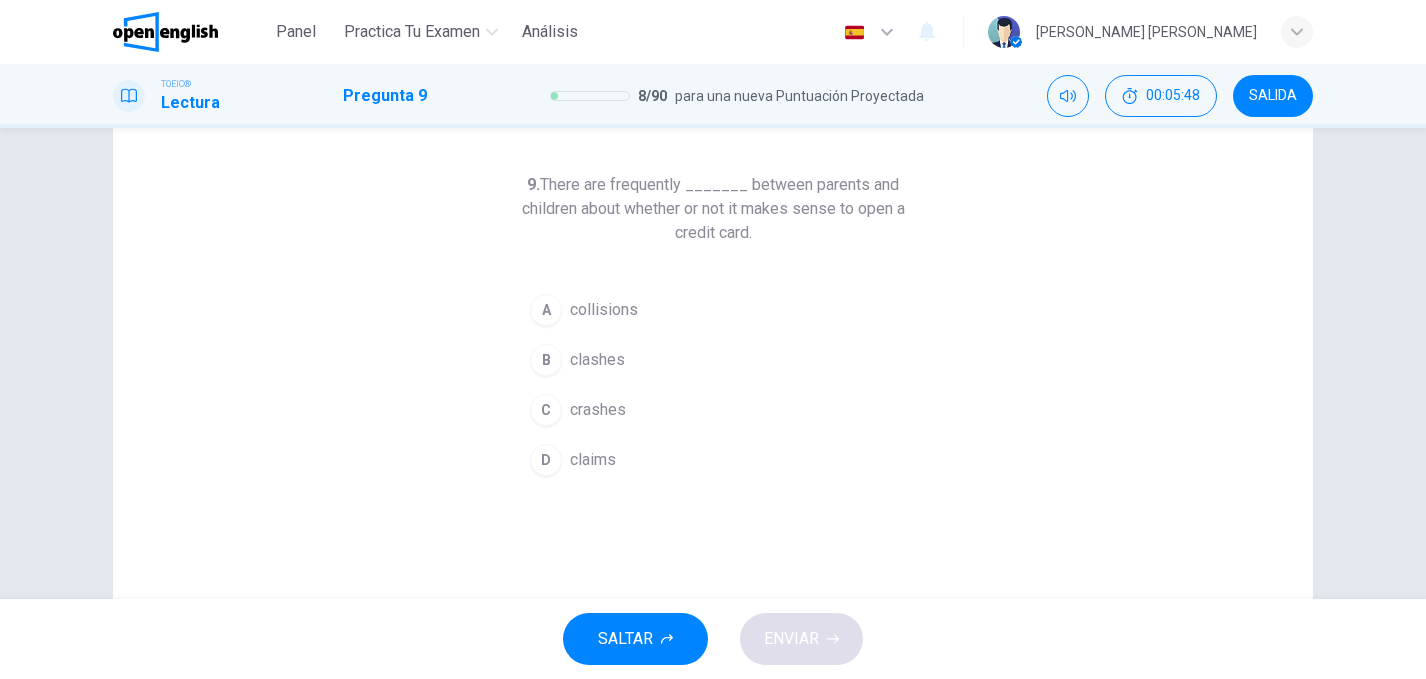 click on "D" at bounding box center [546, 460] 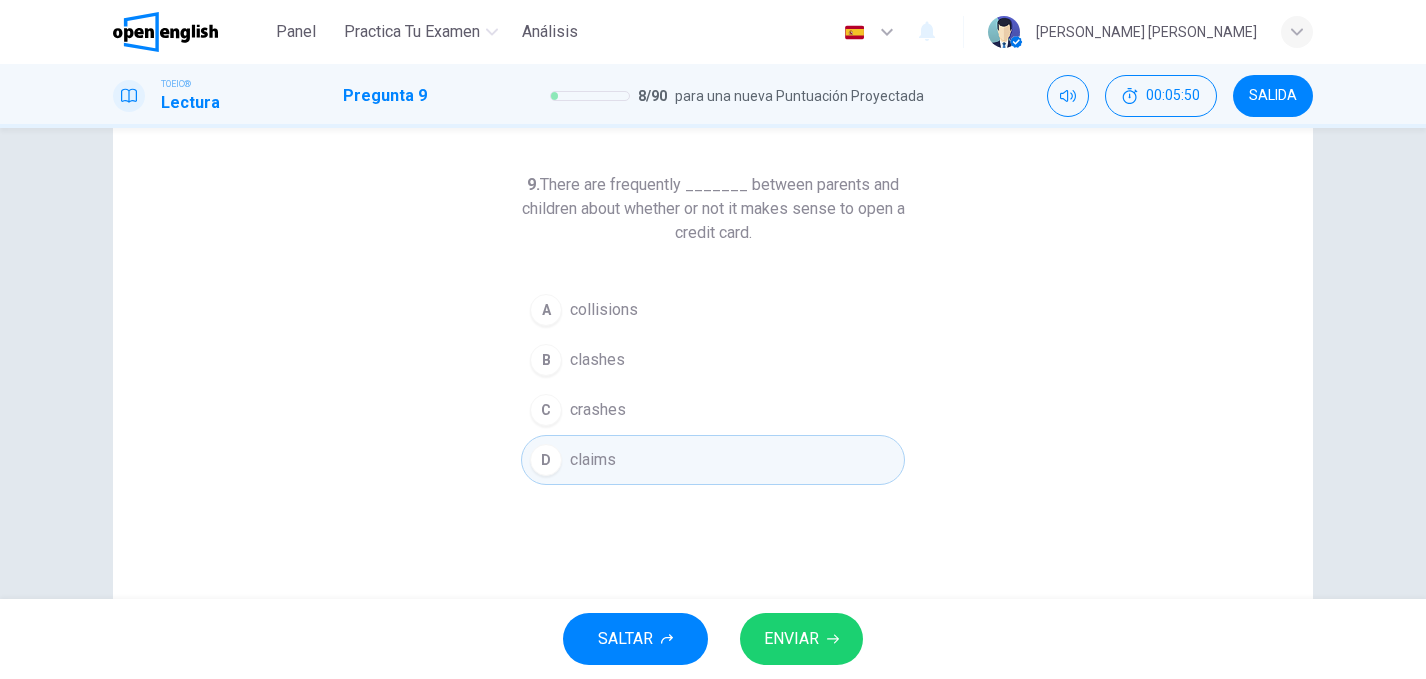 click on "ENVIAR" at bounding box center [791, 639] 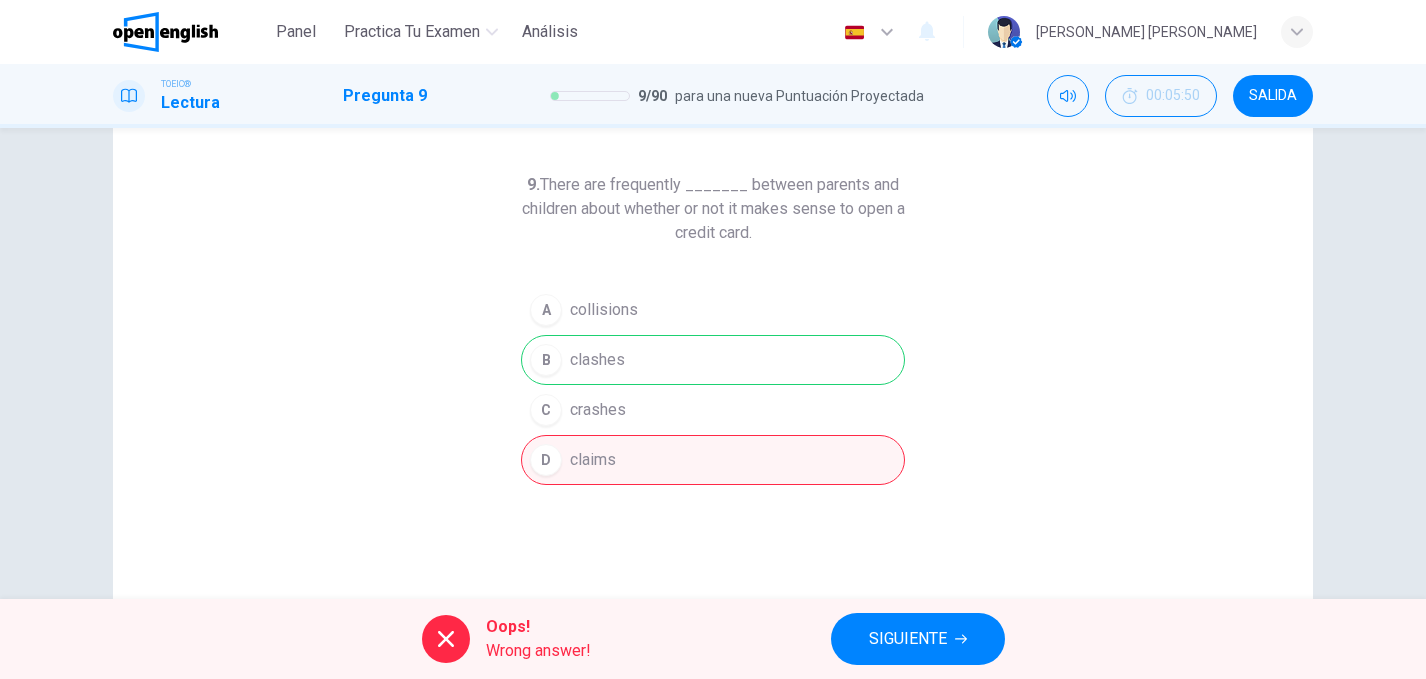 click on "9.  There are frequently _______ between parents and children about whether or not it makes sense to open a credit card. A collisions B clashes C crashes D claims" at bounding box center (713, 440) 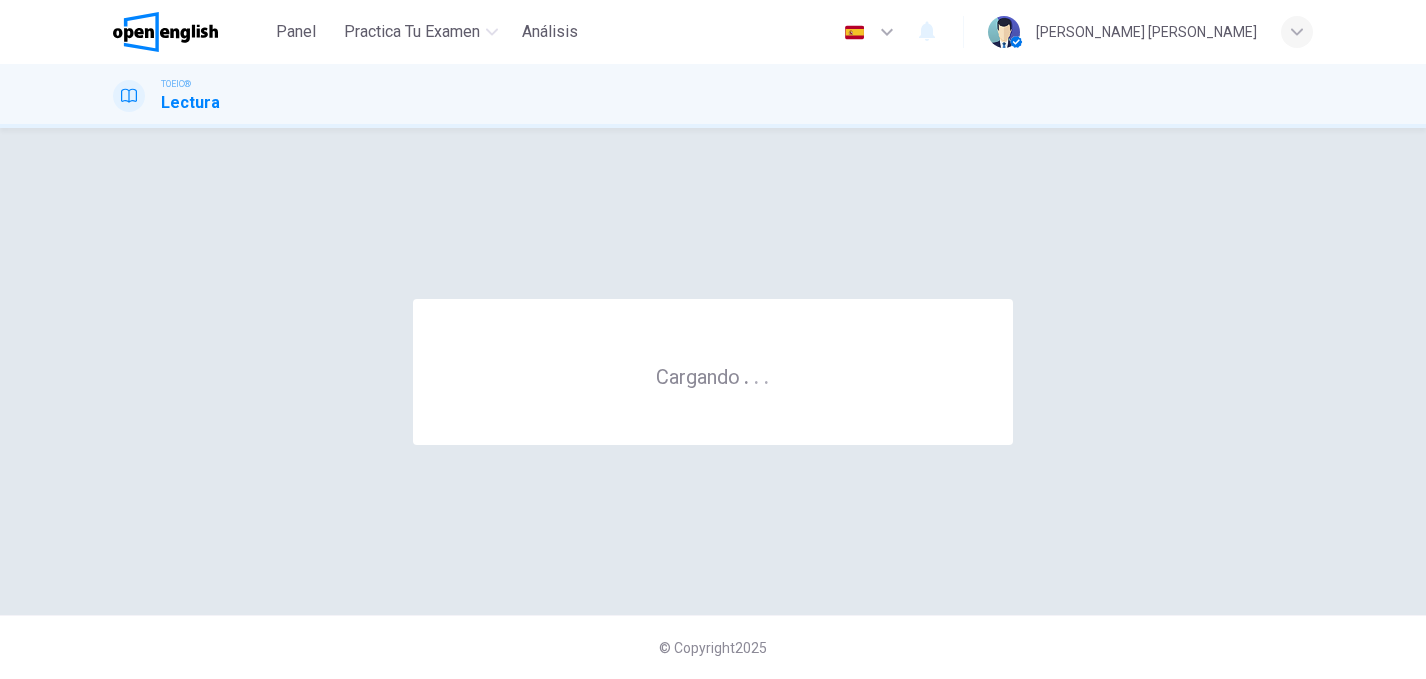 scroll, scrollTop: 0, scrollLeft: 0, axis: both 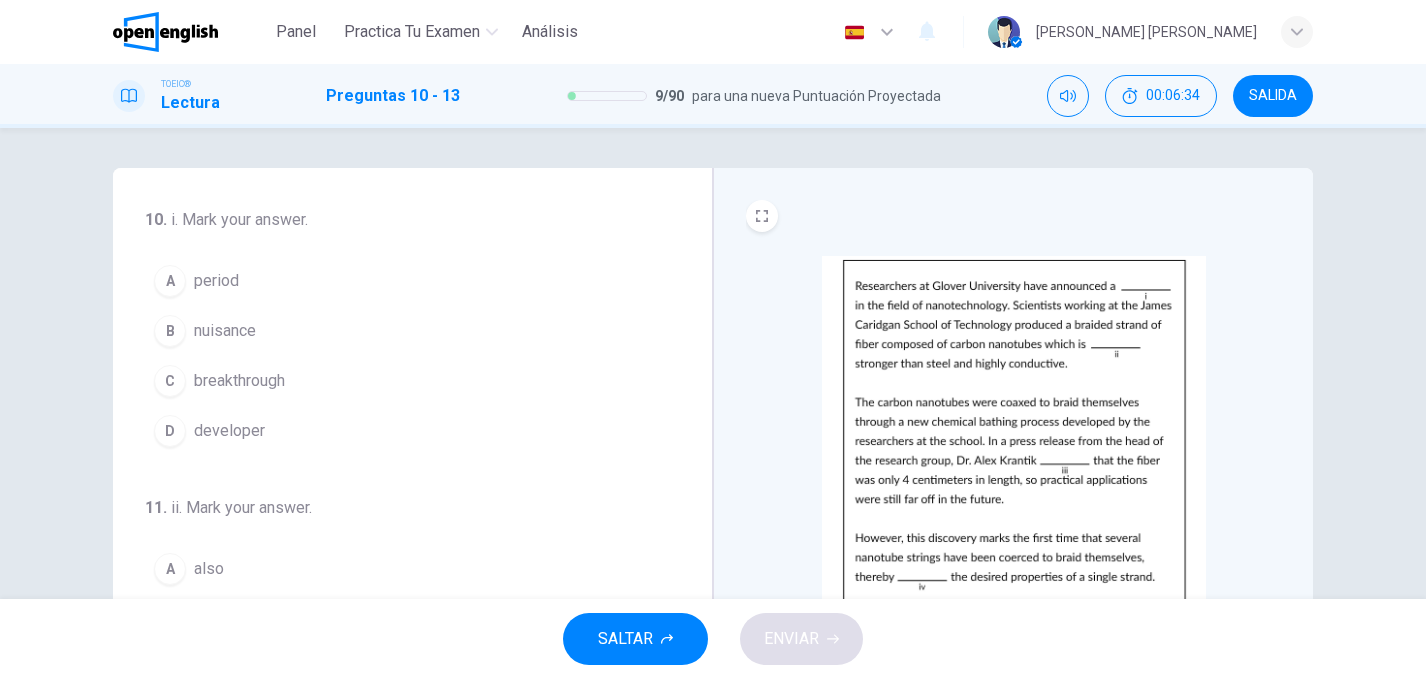 click on "D" at bounding box center [170, 431] 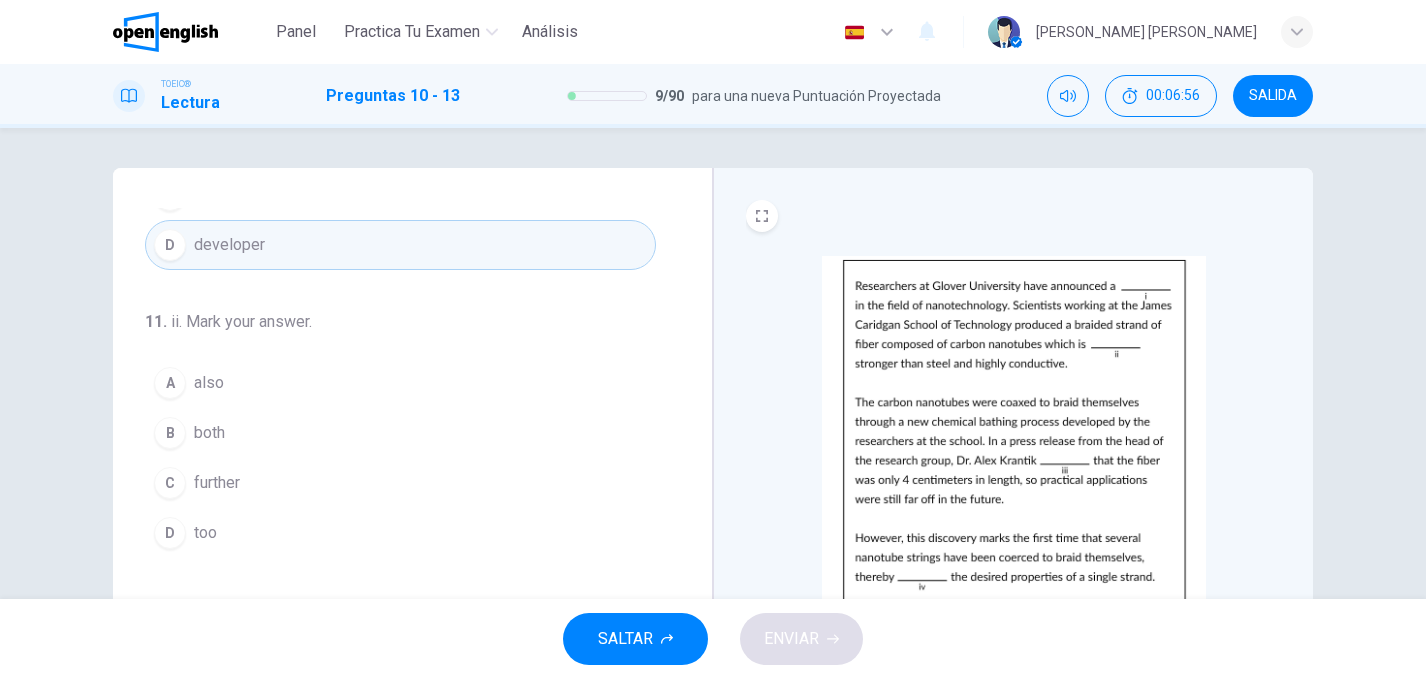 scroll, scrollTop: 191, scrollLeft: 0, axis: vertical 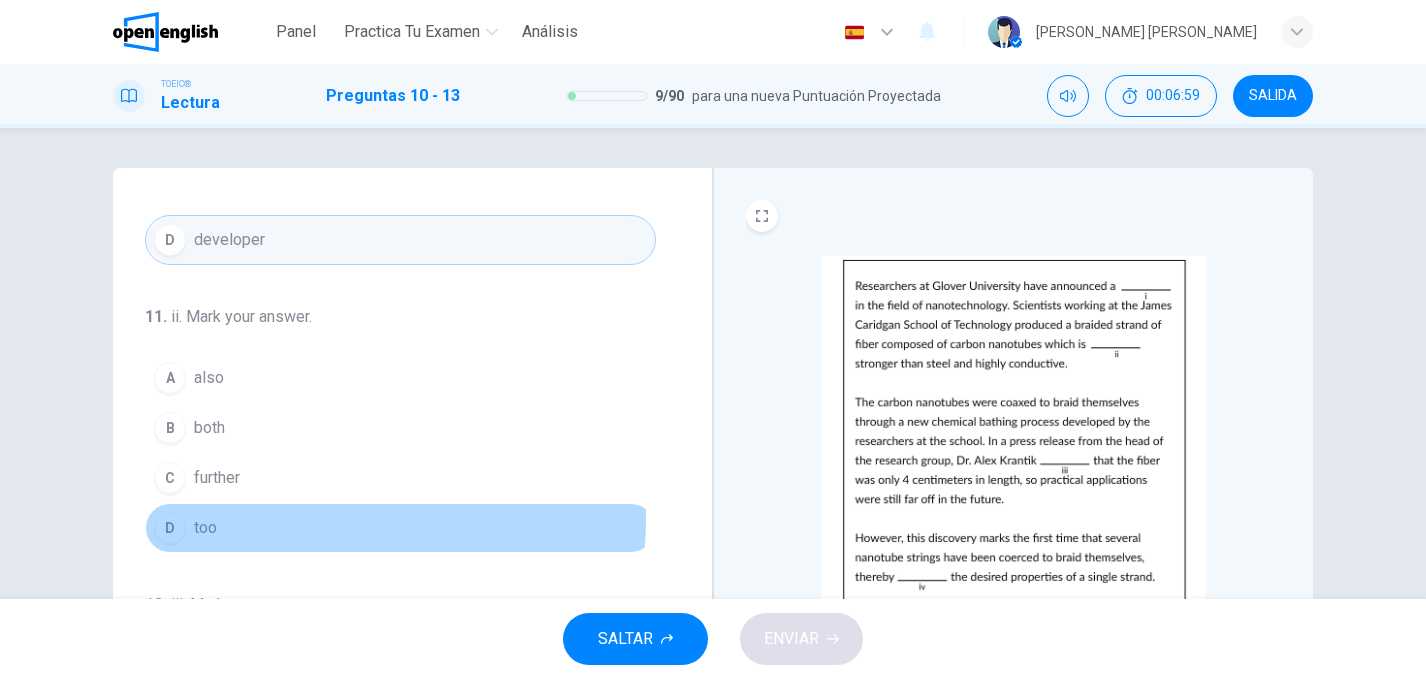 click on "D" at bounding box center [170, 528] 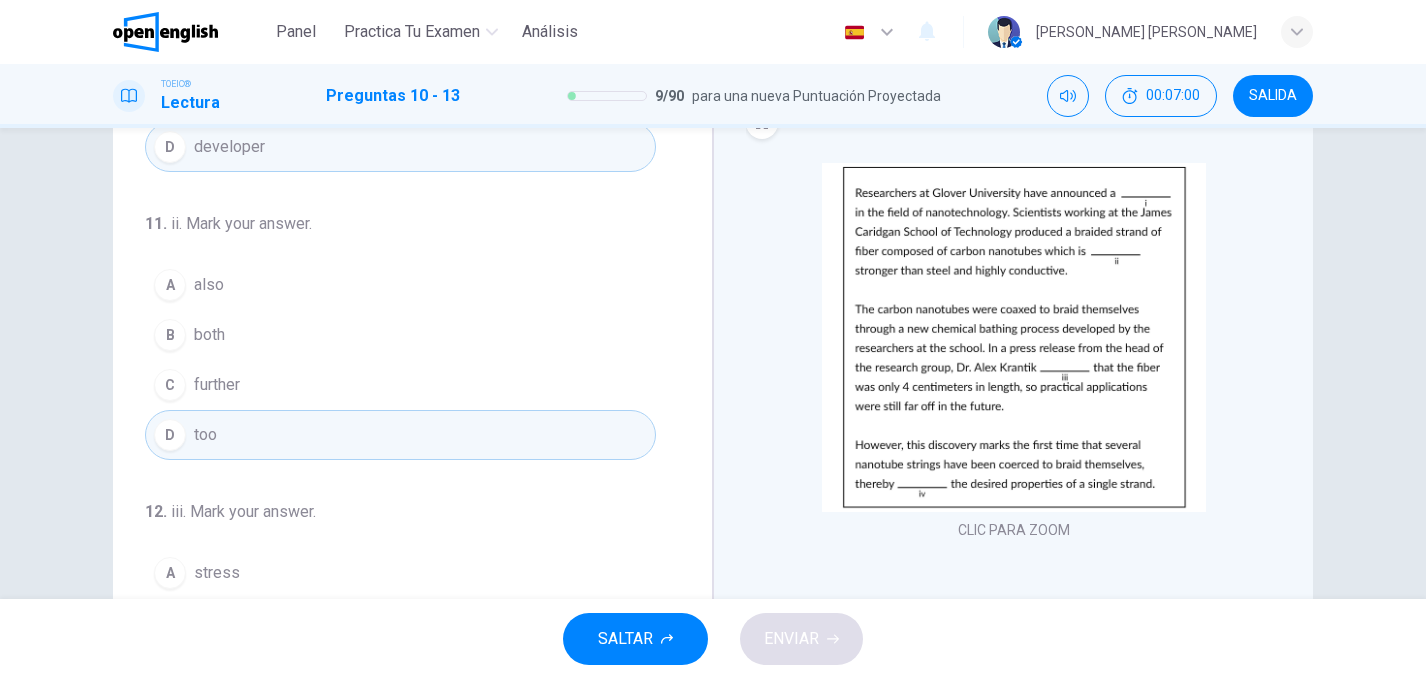 scroll, scrollTop: 95, scrollLeft: 0, axis: vertical 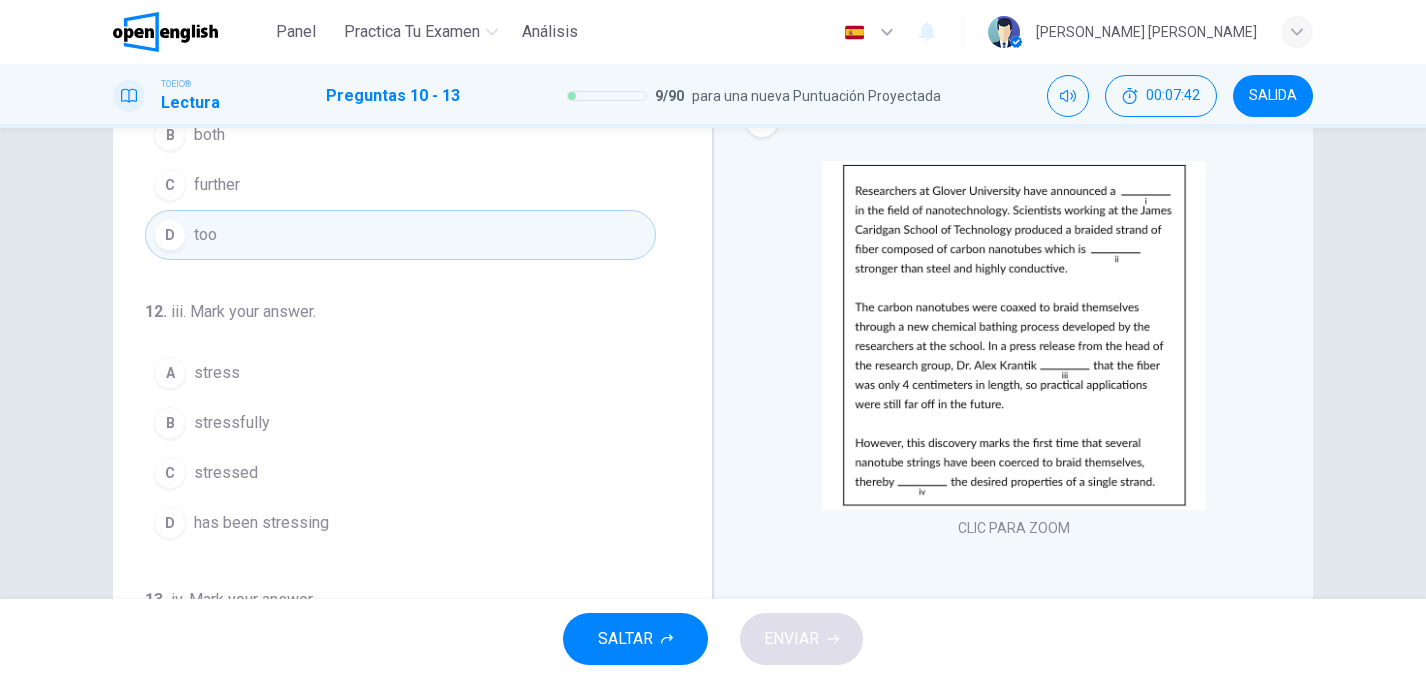 click on "C" at bounding box center (170, 473) 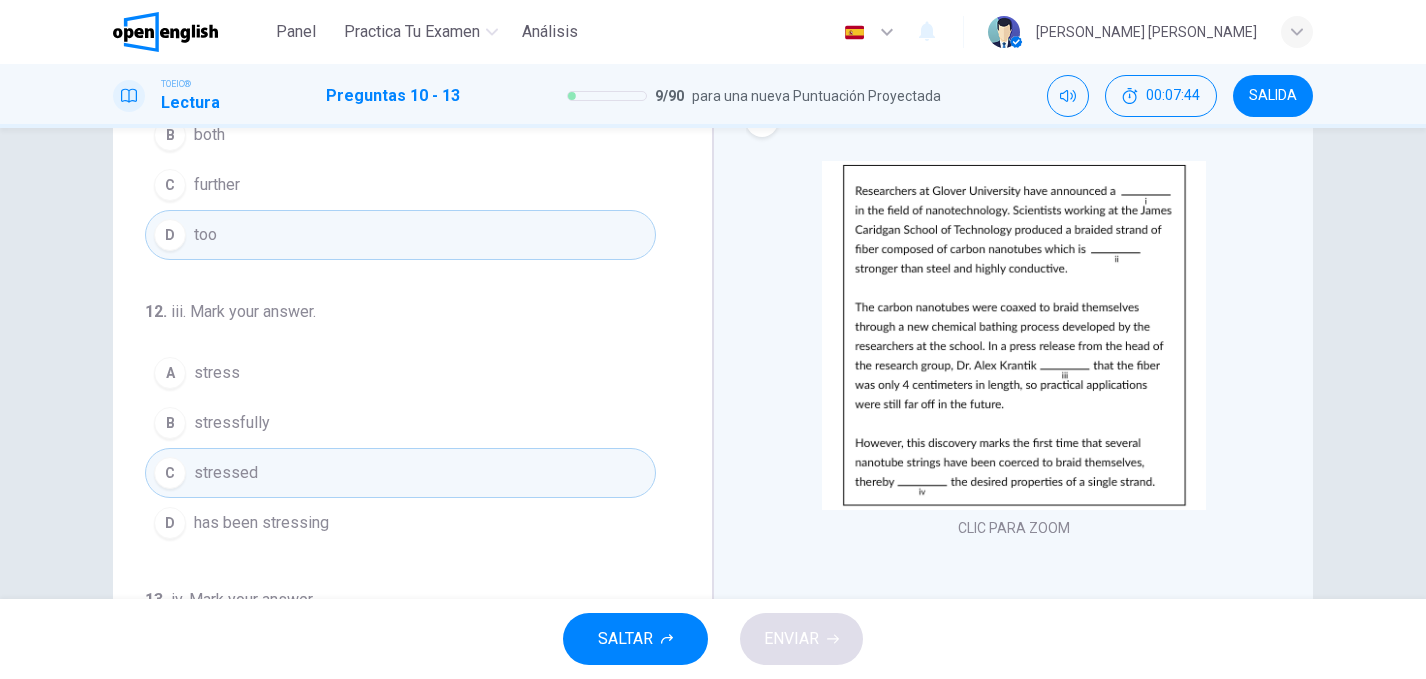 click on "D" at bounding box center (170, 523) 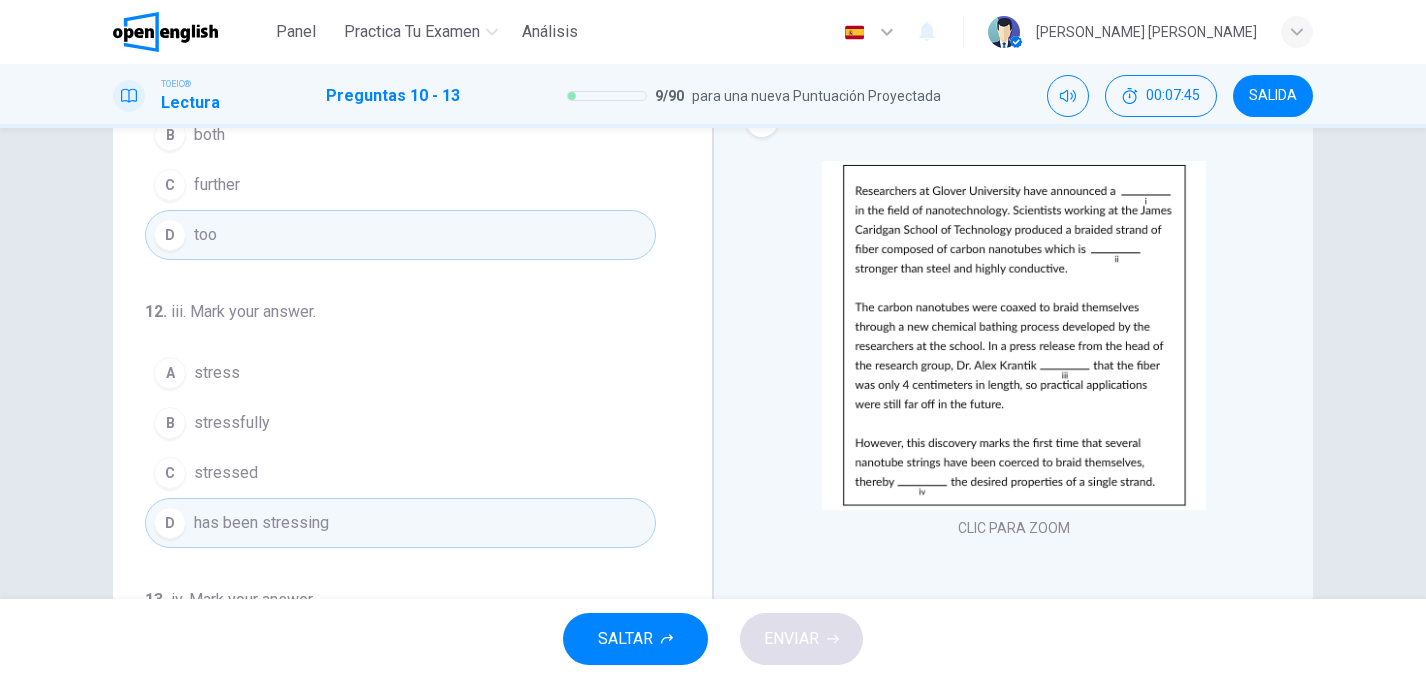 scroll, scrollTop: 497, scrollLeft: 0, axis: vertical 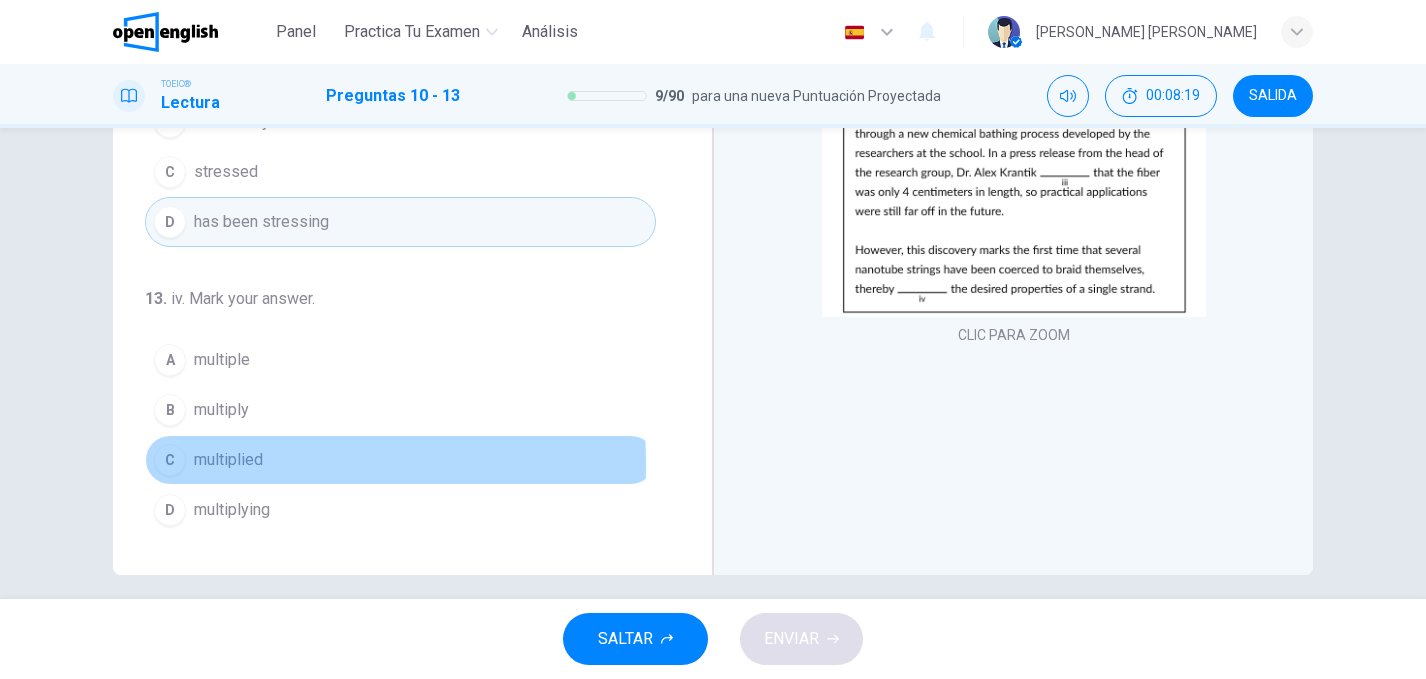 click on "C" at bounding box center [170, 460] 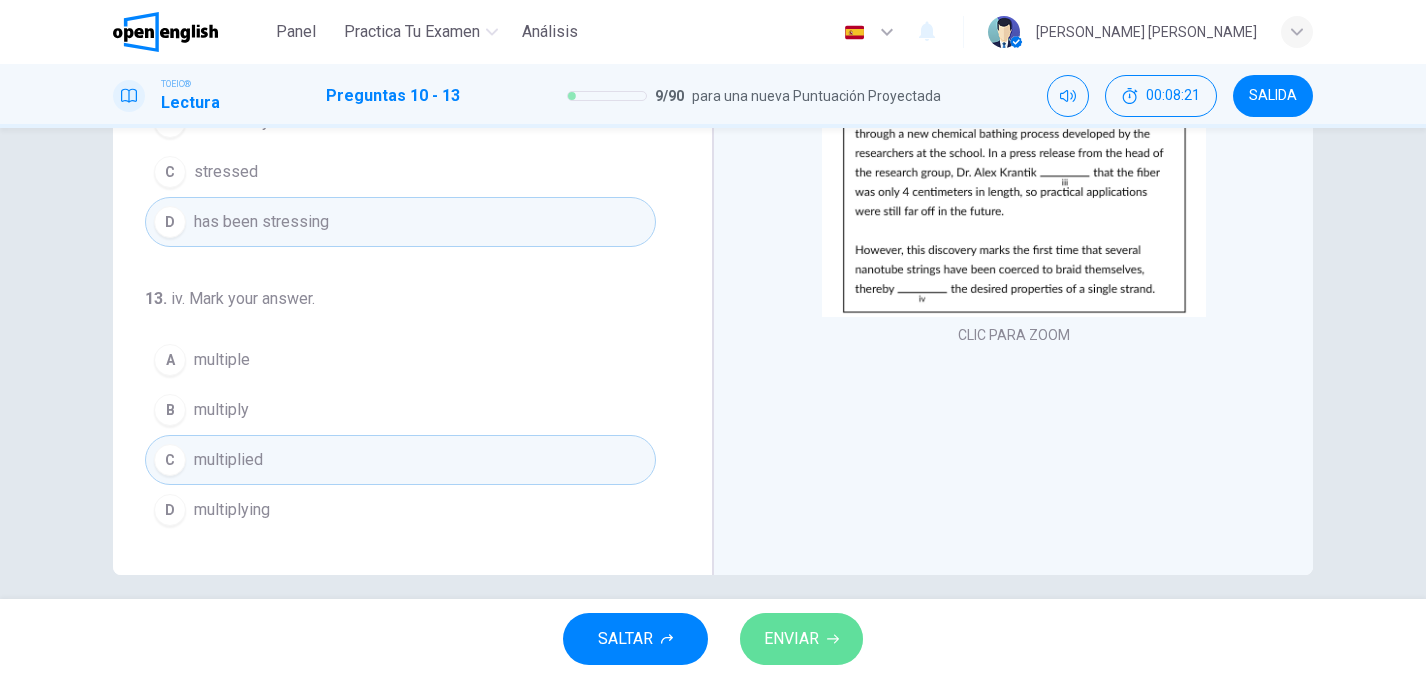 click on "ENVIAR" at bounding box center (791, 639) 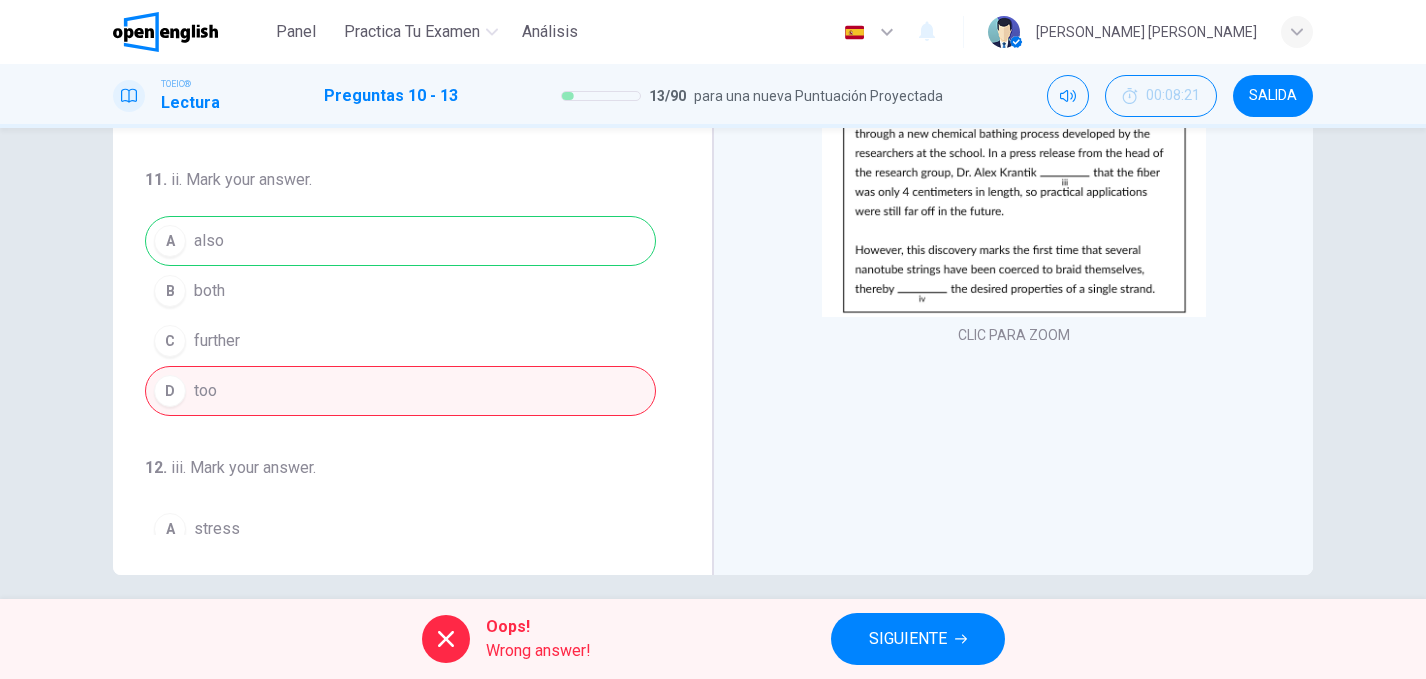scroll, scrollTop: 0, scrollLeft: 0, axis: both 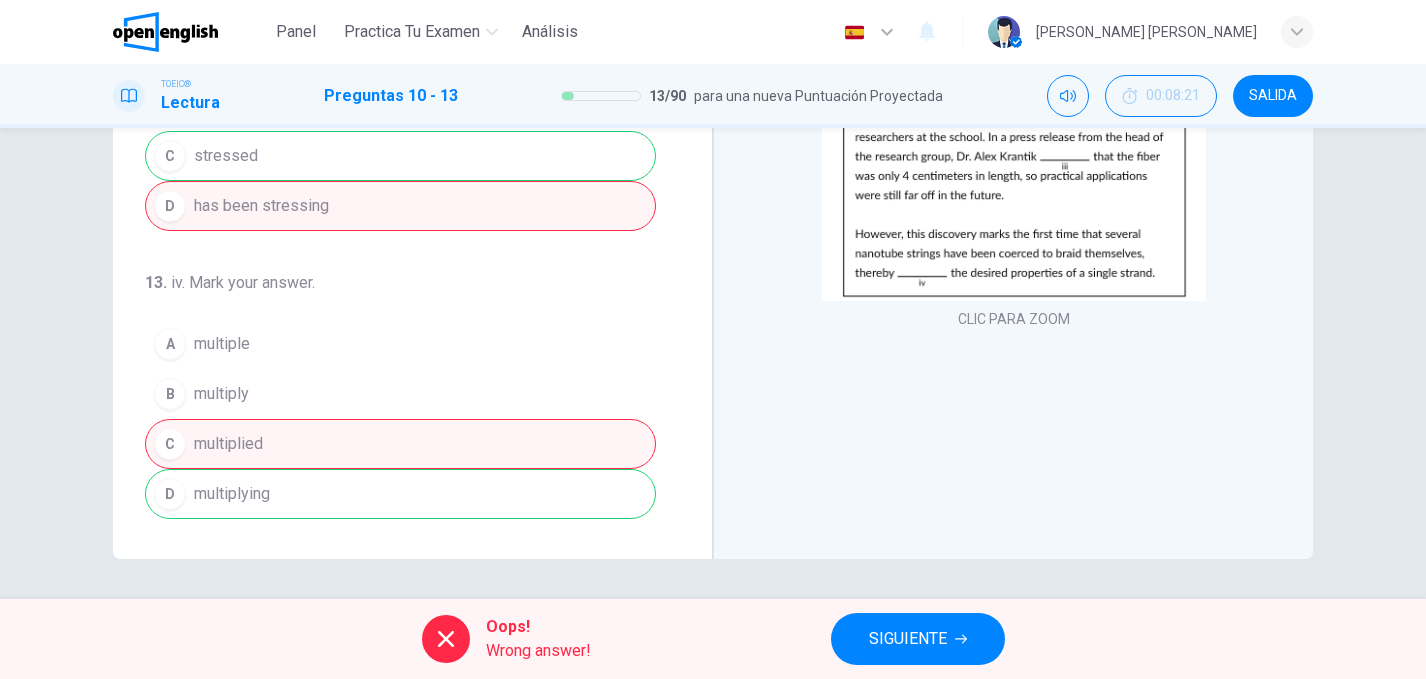 click on "SIGUIENTE" at bounding box center [908, 639] 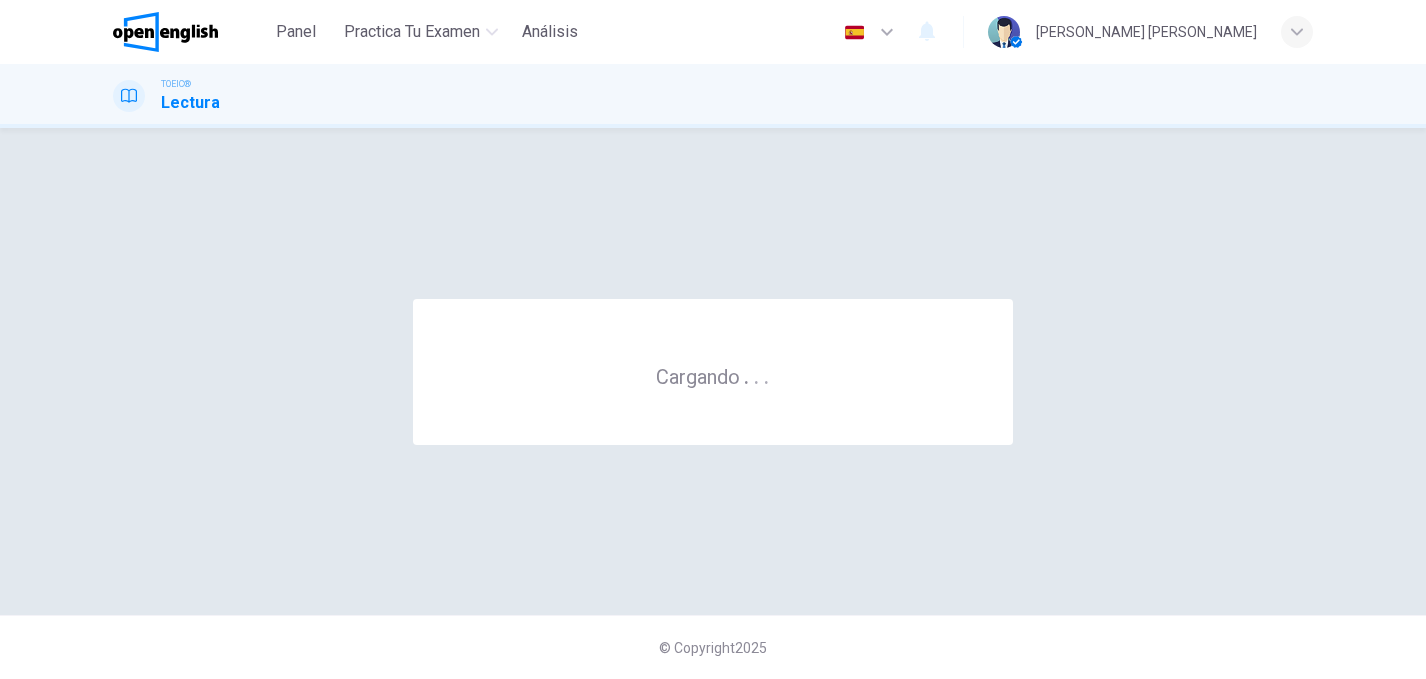 scroll, scrollTop: 0, scrollLeft: 0, axis: both 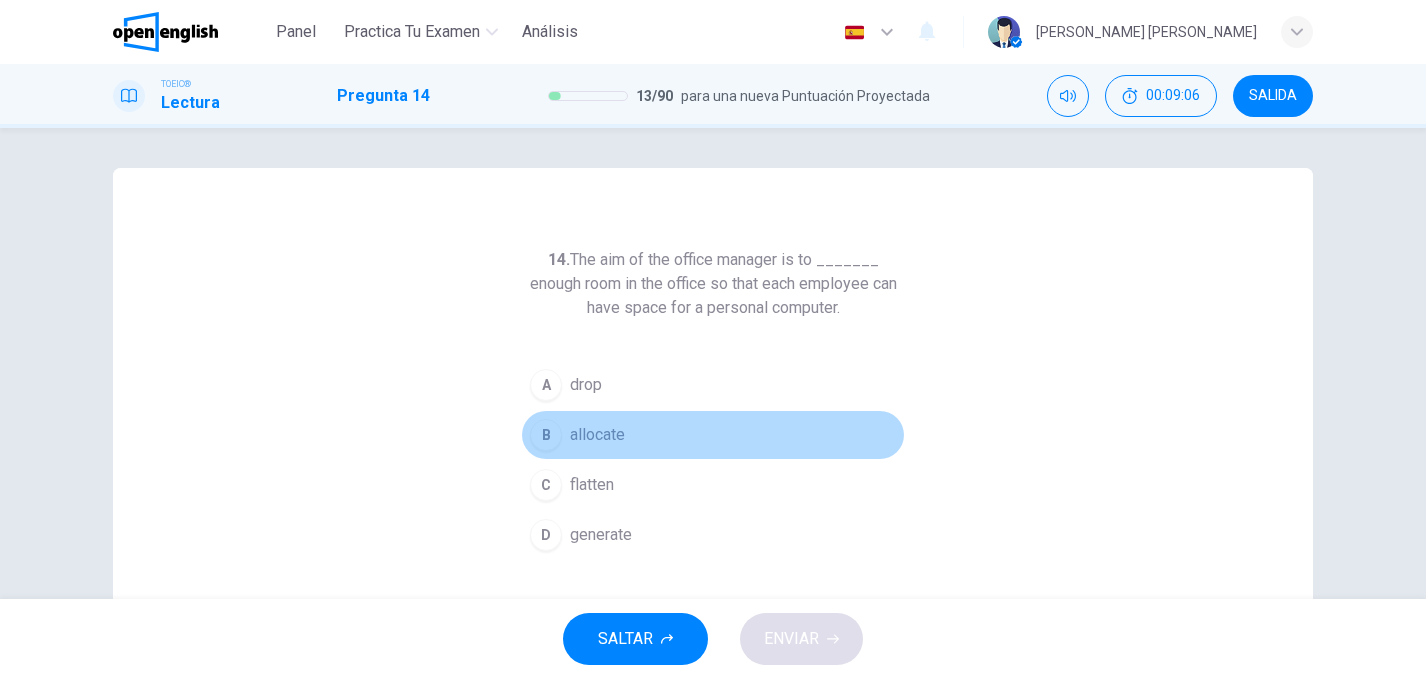 click on "B" at bounding box center [546, 435] 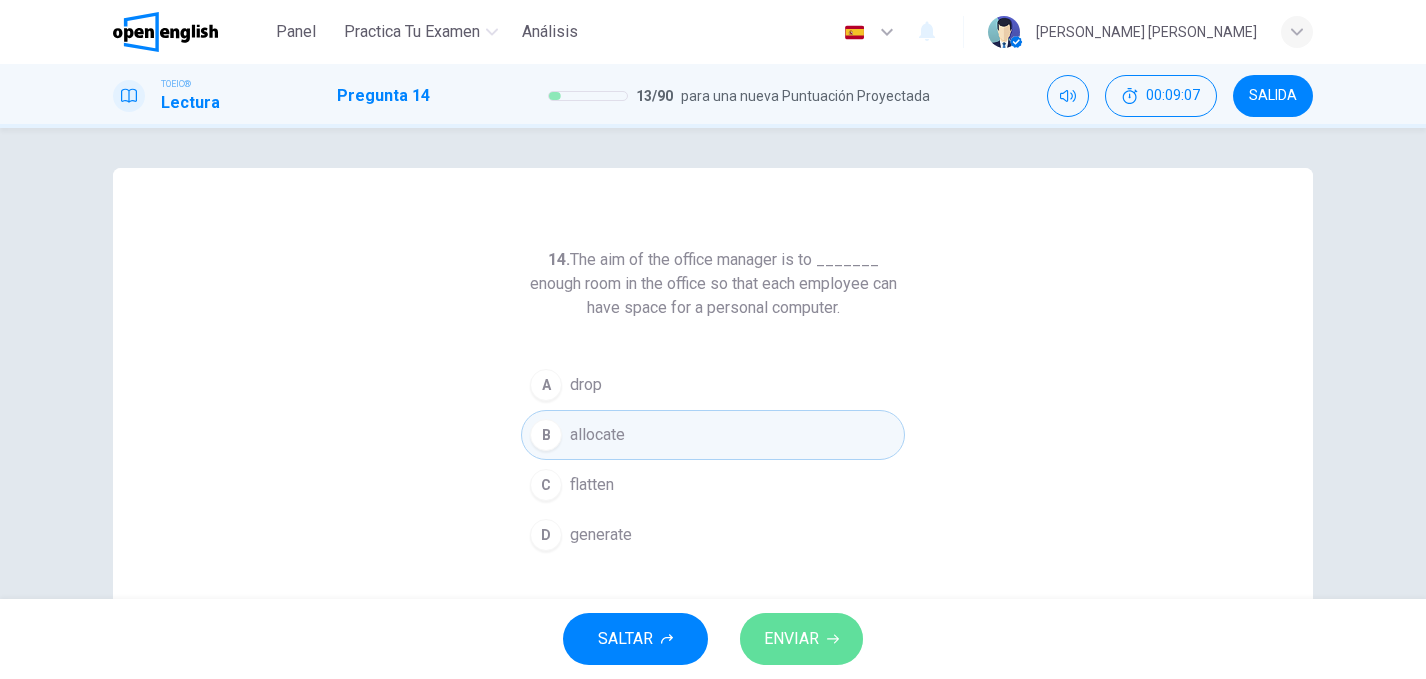click on "ENVIAR" at bounding box center [801, 639] 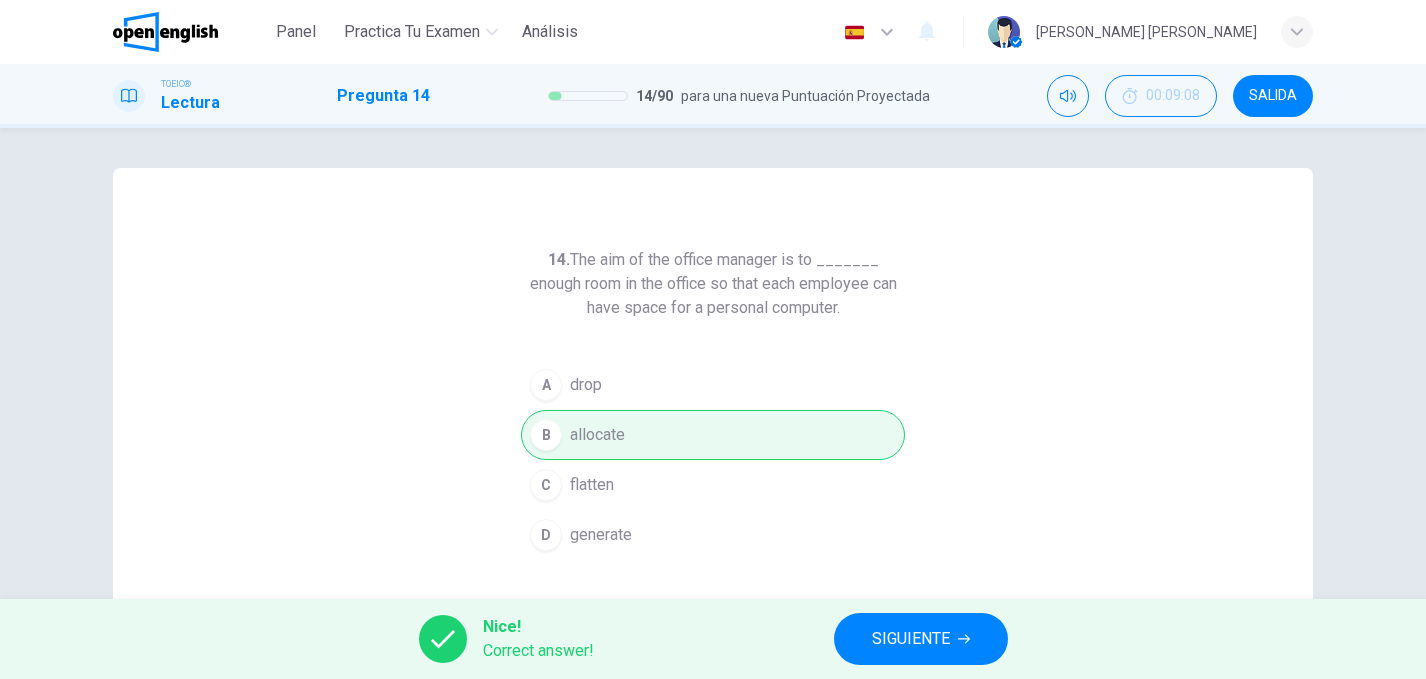 click on "SIGUIENTE" at bounding box center (911, 639) 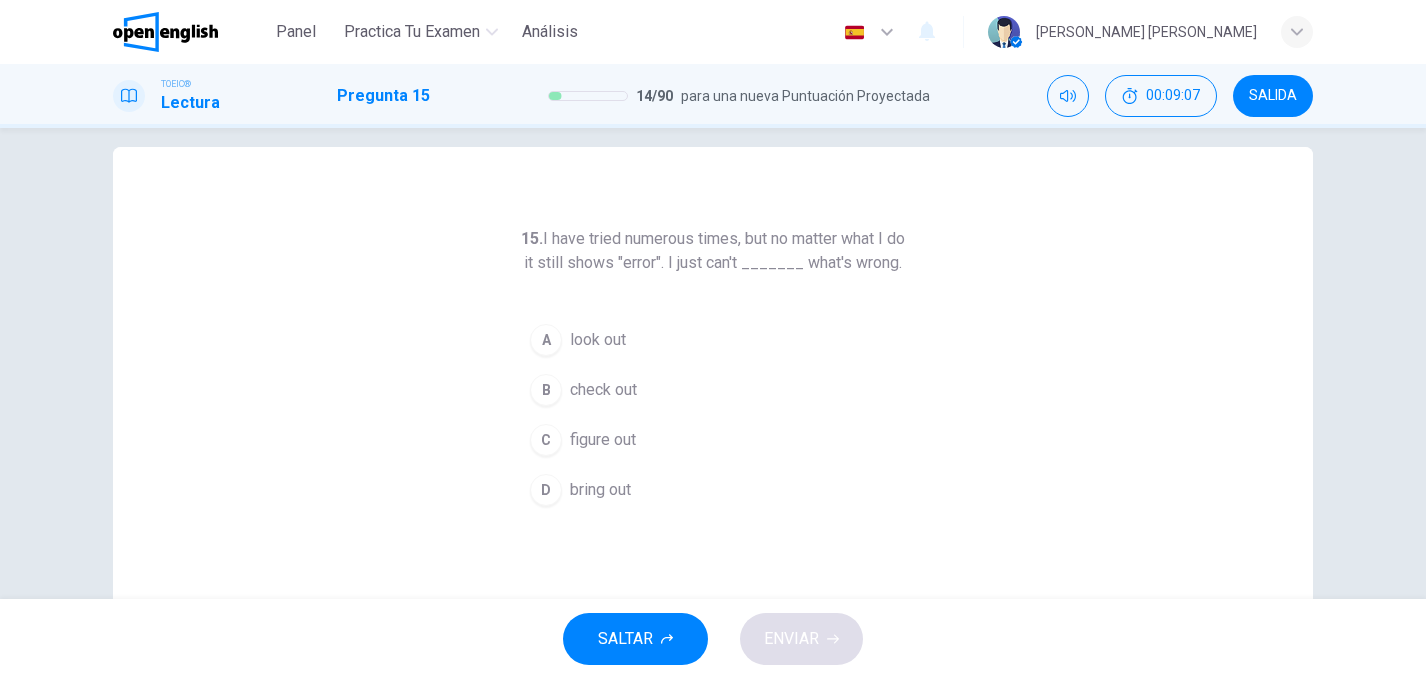 scroll, scrollTop: 22, scrollLeft: 0, axis: vertical 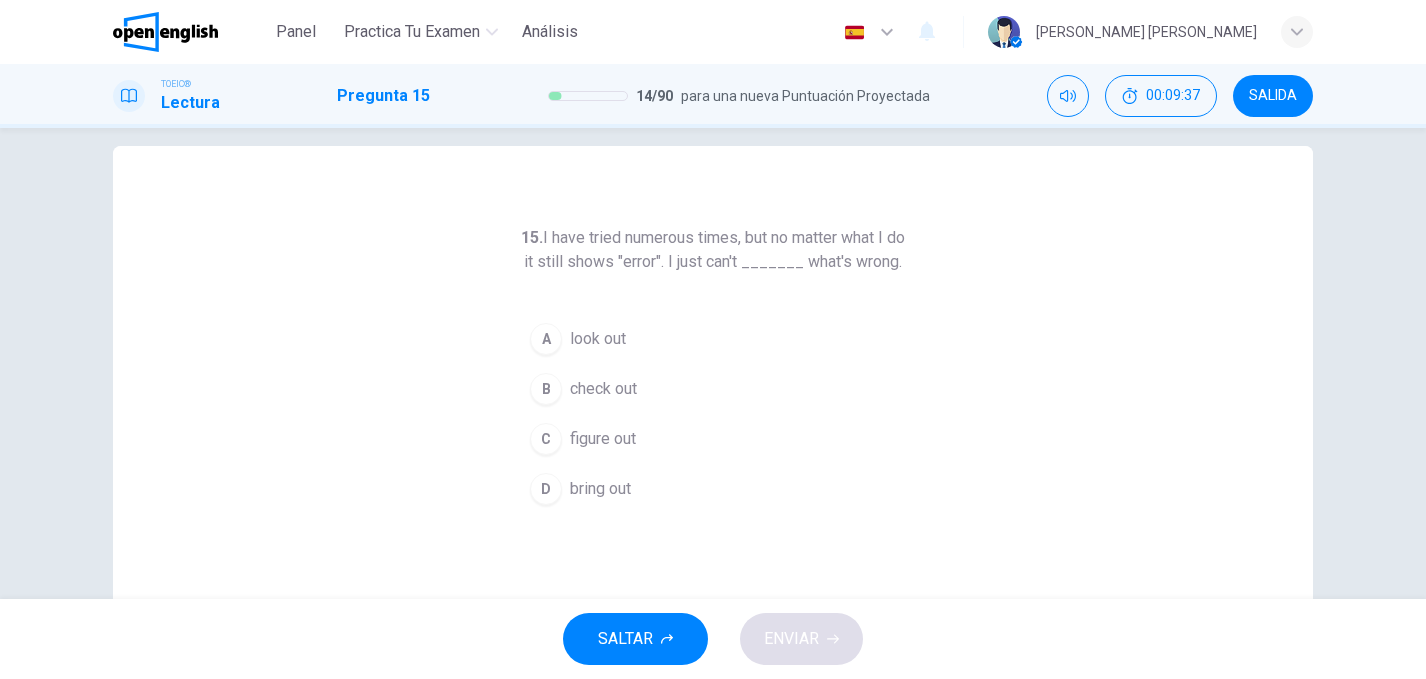 click on "A" at bounding box center (546, 339) 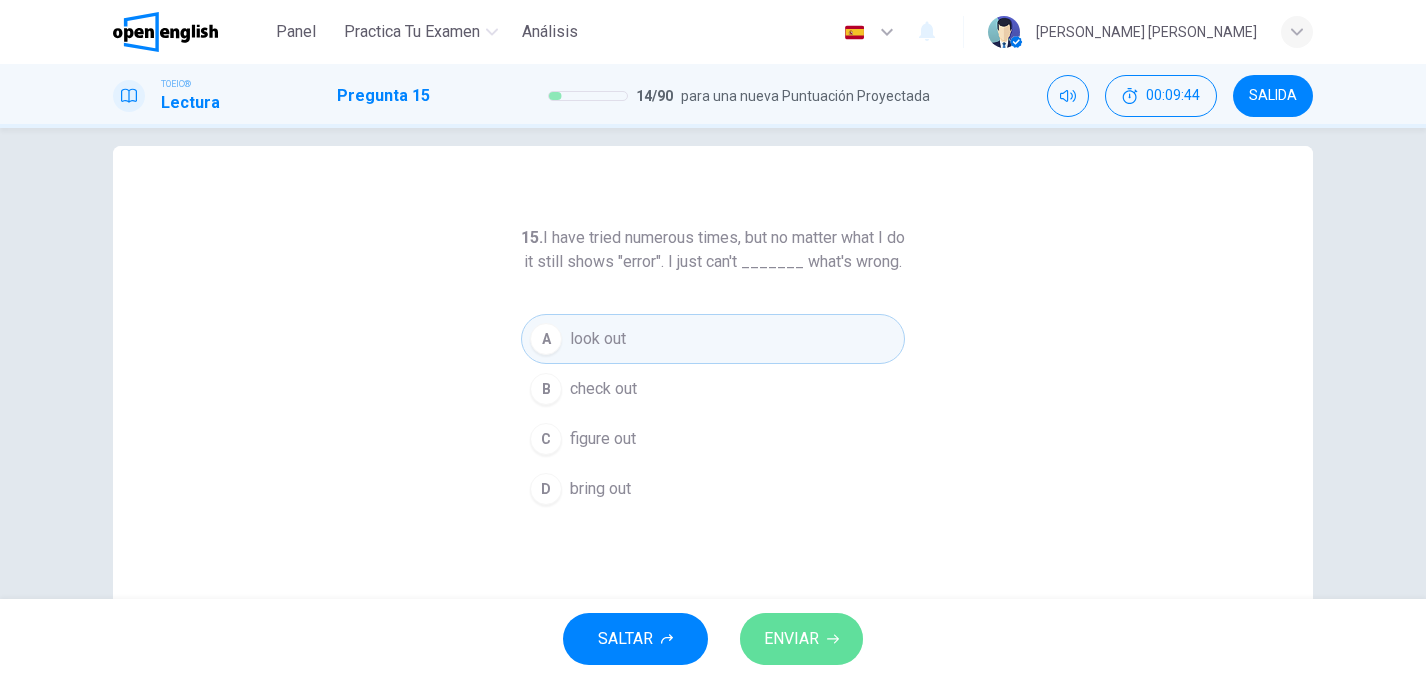 click 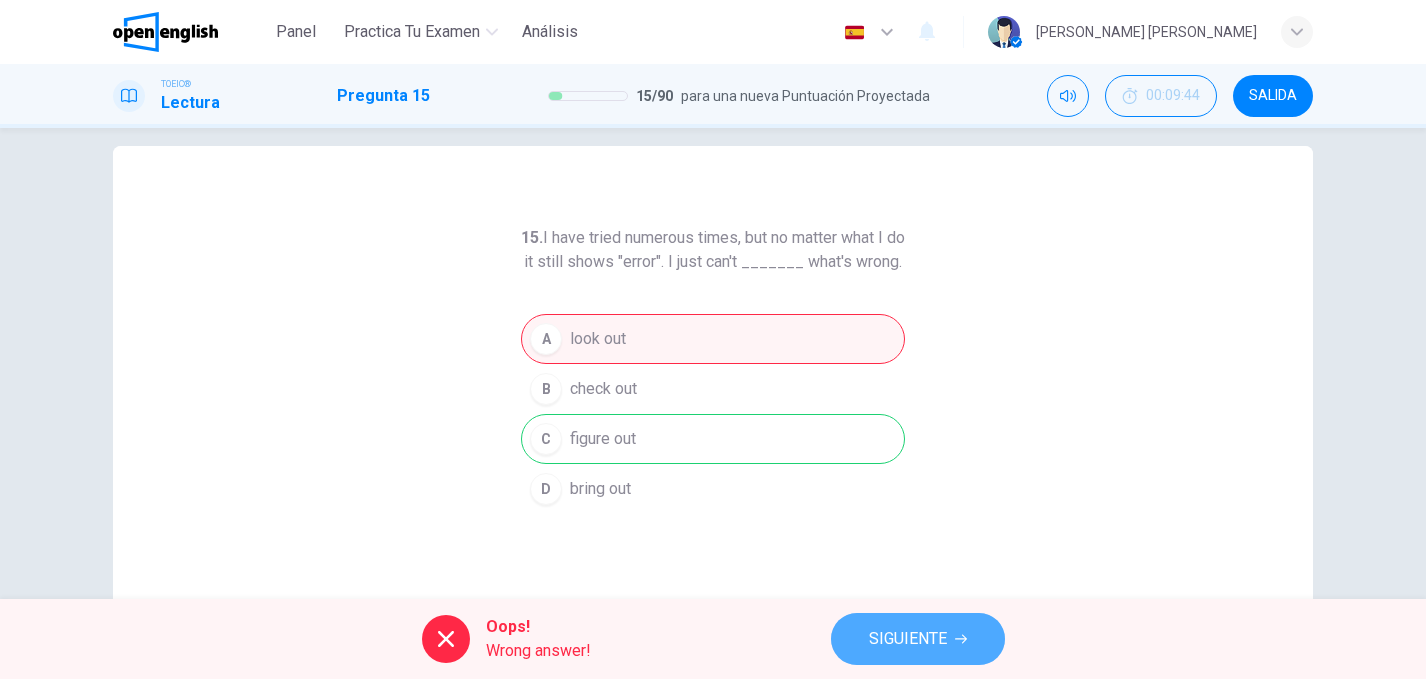 click on "SIGUIENTE" at bounding box center [908, 639] 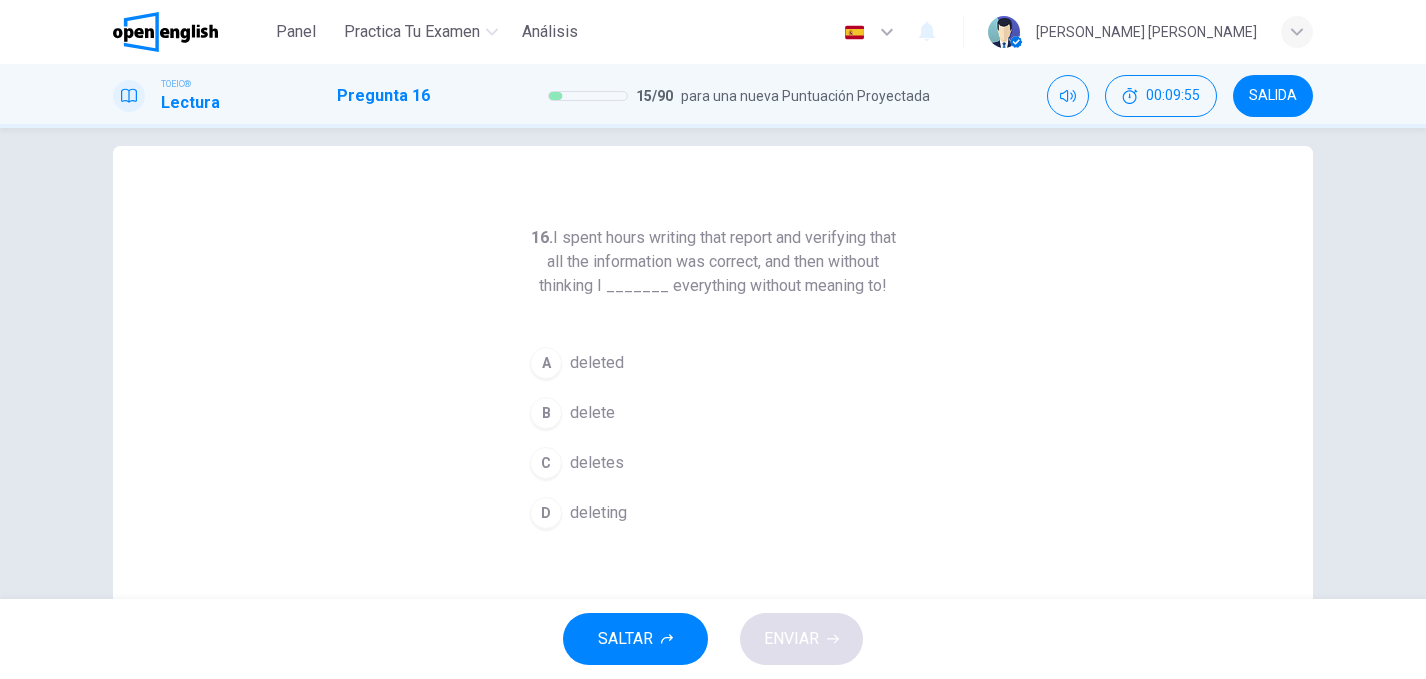 click on "C deletes" at bounding box center (713, 463) 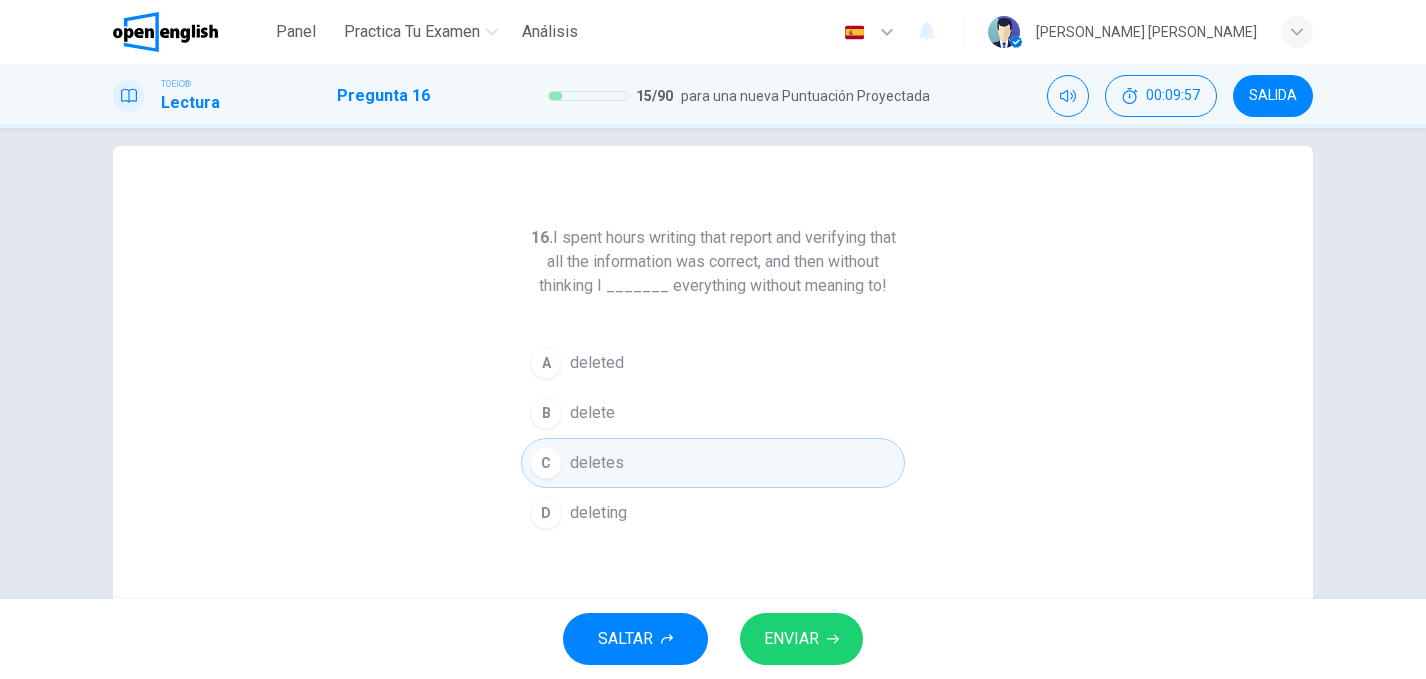click on "B delete" at bounding box center (713, 413) 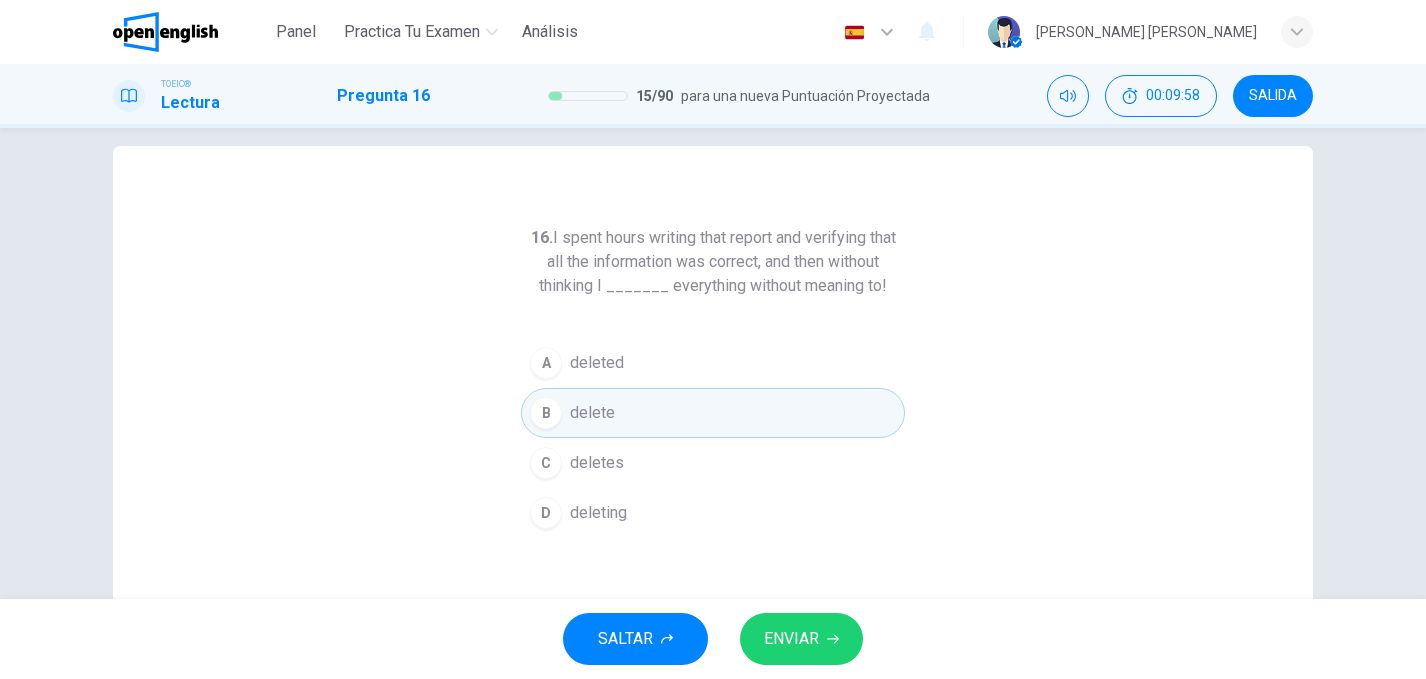 click on "16.  I spent hours writing that report and verifying that all the information was correct, and then without thinking I _______ everything without meaning to! A deleted B delete C deletes D deleting" at bounding box center (713, 493) 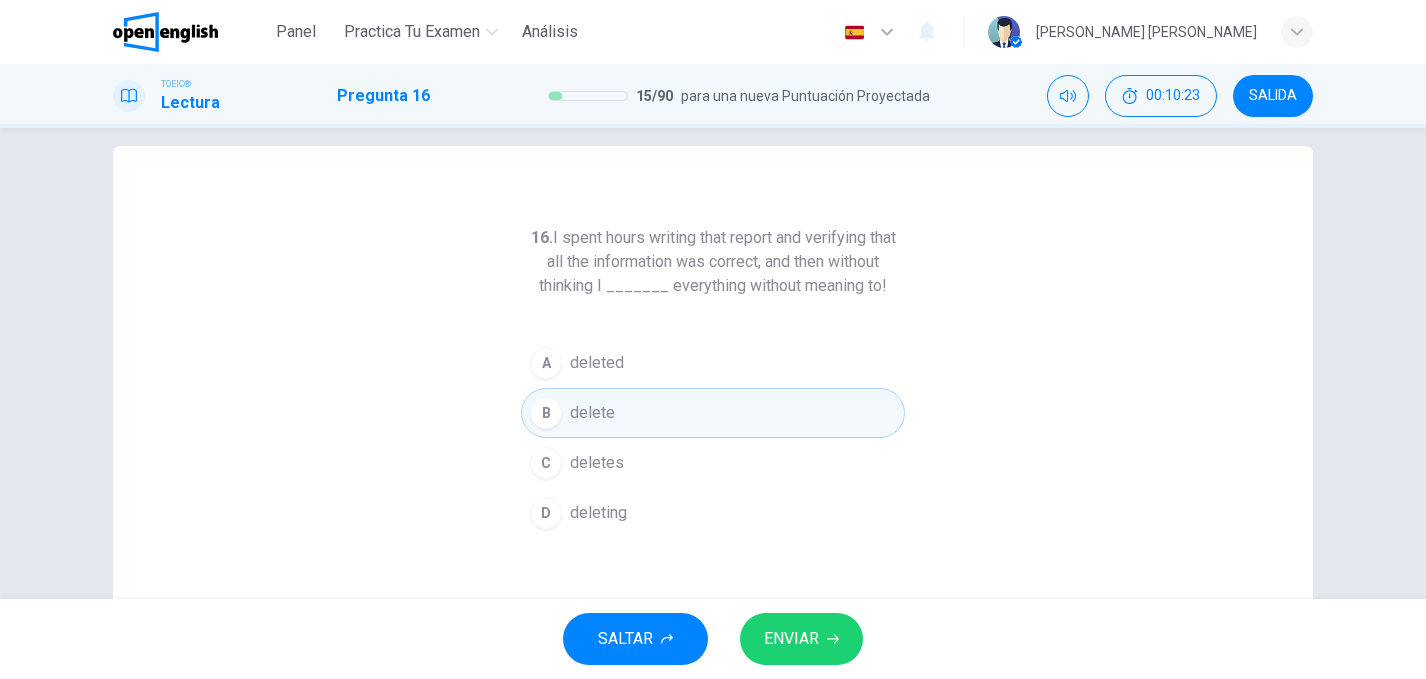 click on "A deleted" at bounding box center [713, 363] 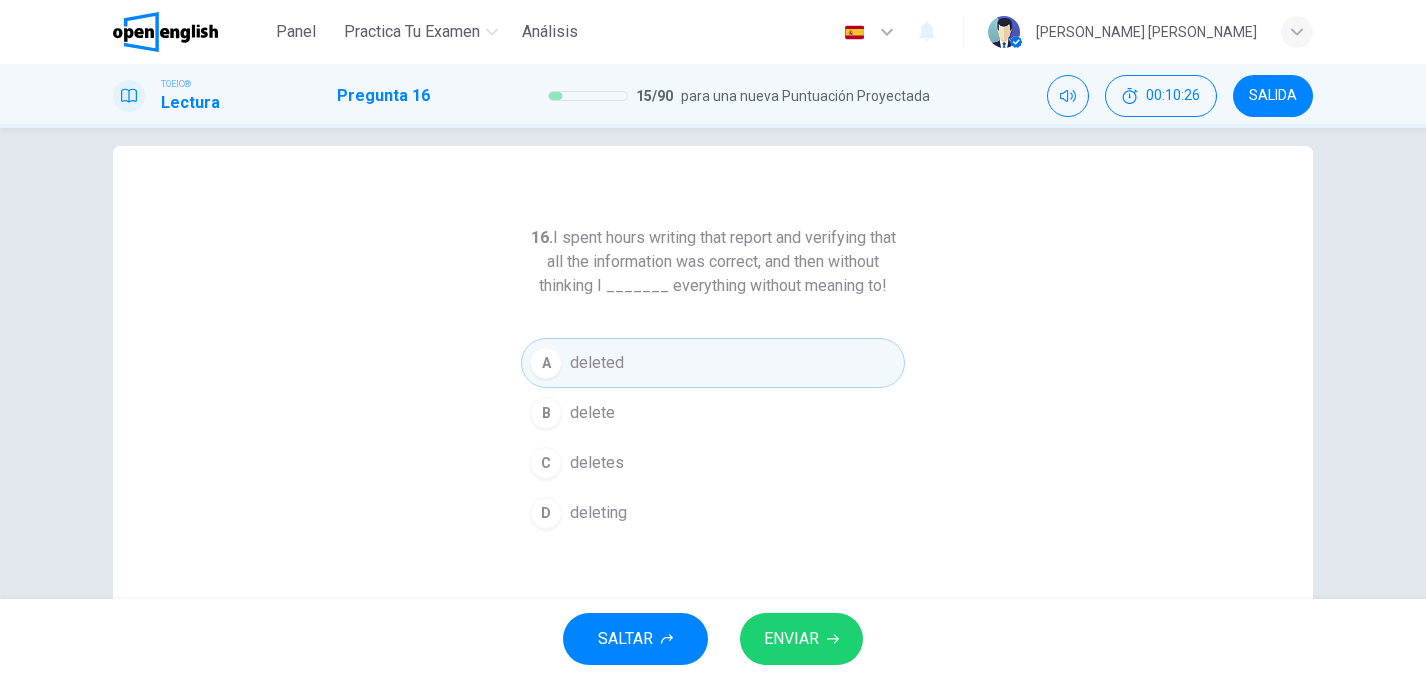 click on "ENVIAR" at bounding box center (791, 639) 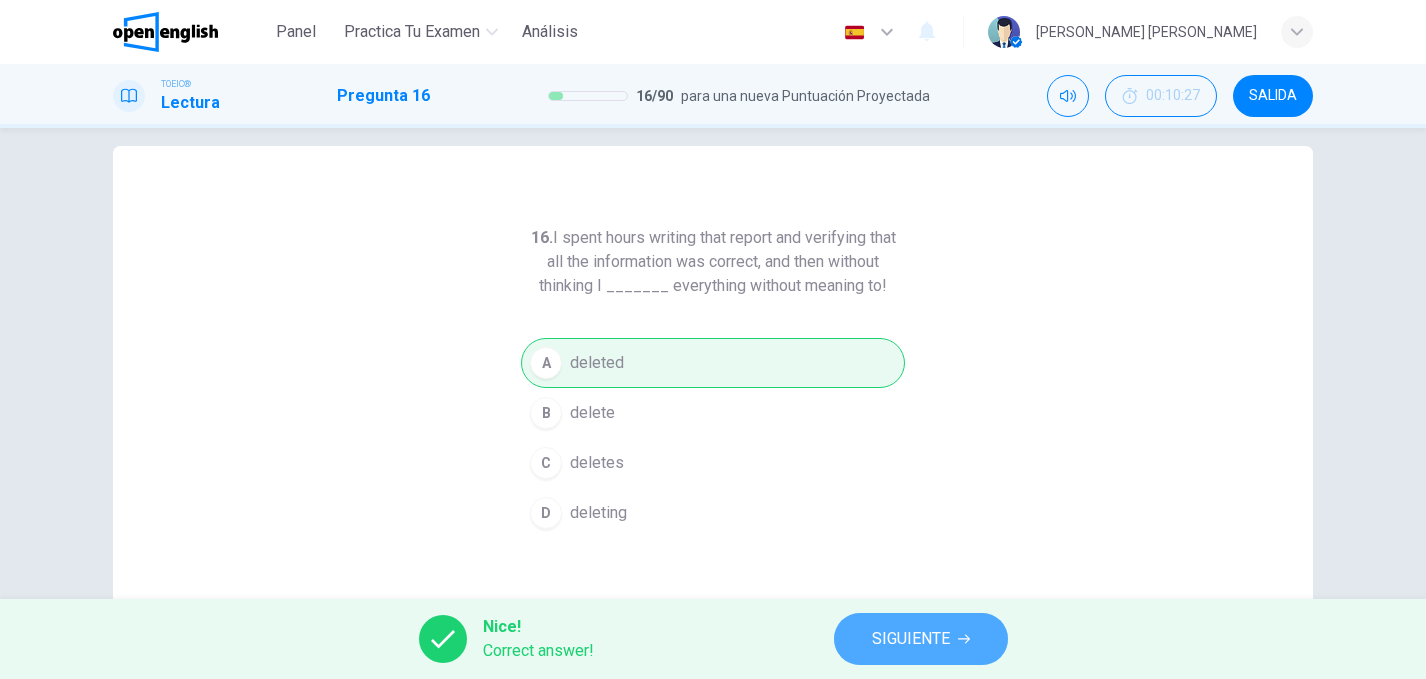 click on "SIGUIENTE" at bounding box center (911, 639) 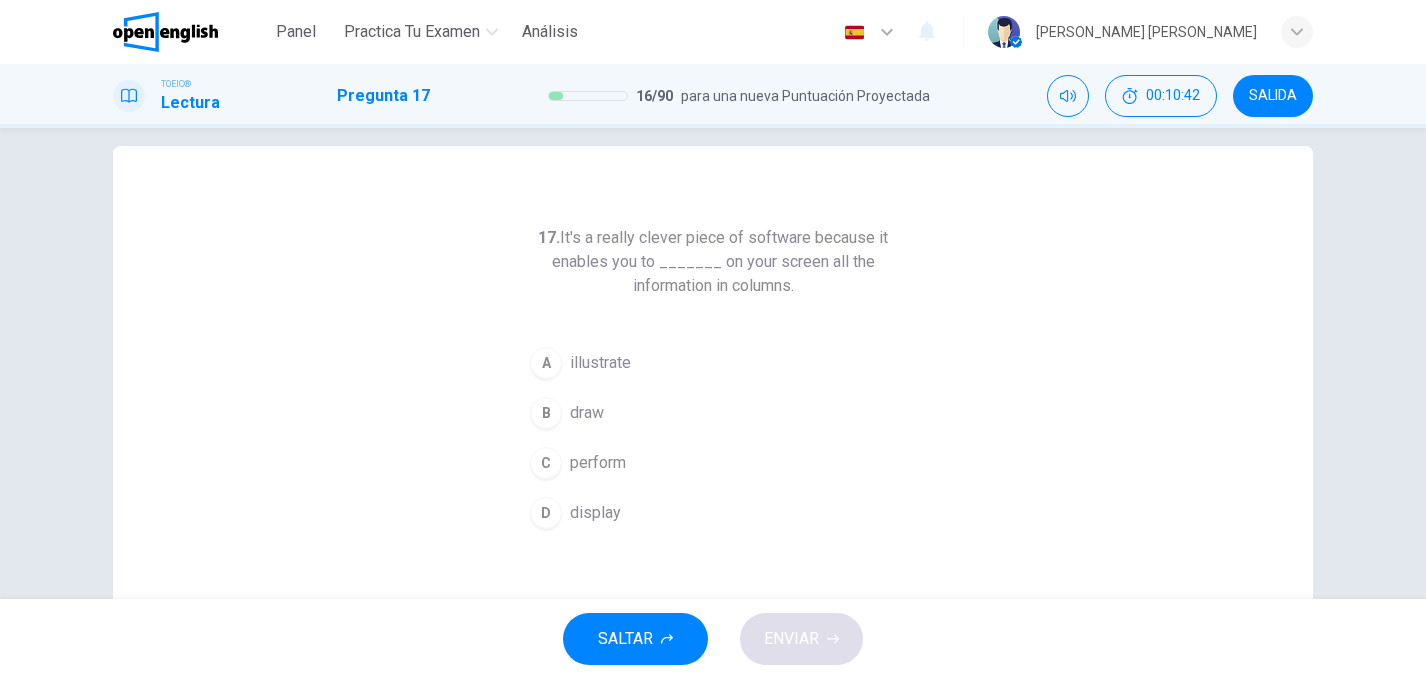 scroll, scrollTop: 0, scrollLeft: 0, axis: both 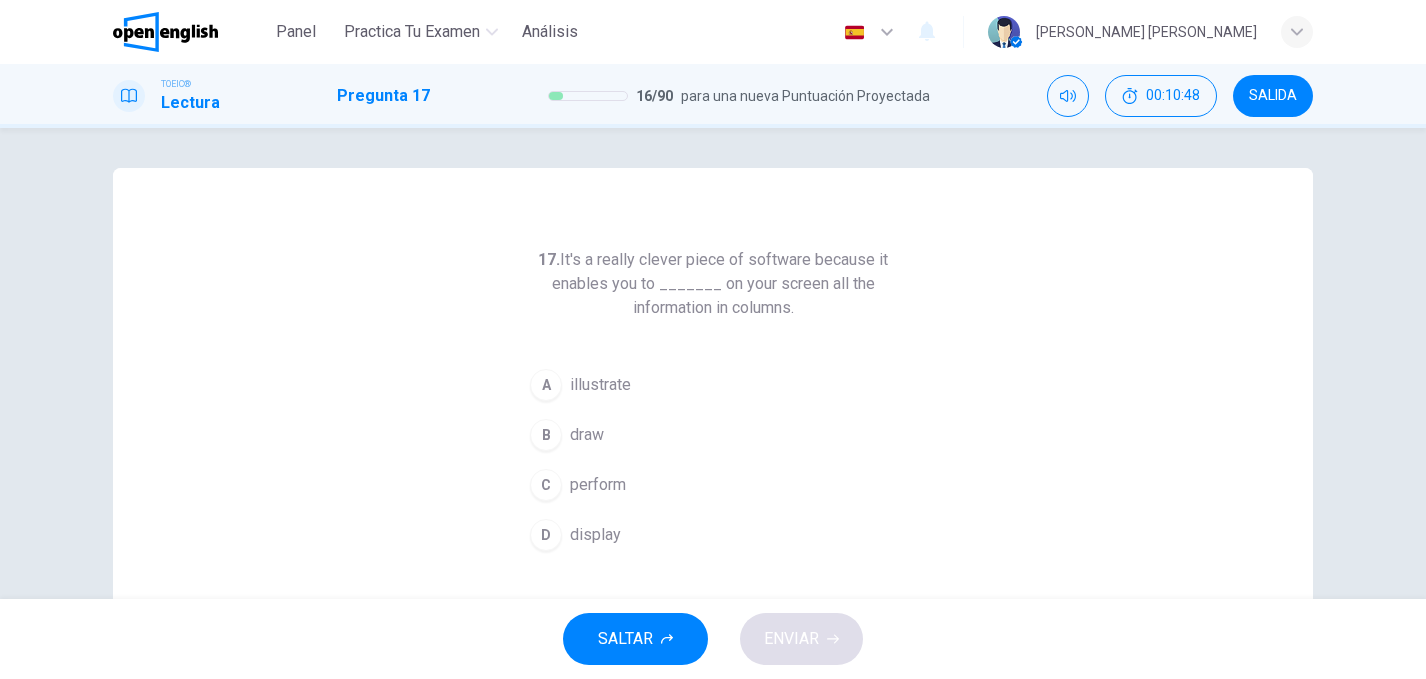 click on "SALIDA" at bounding box center [1273, 96] 